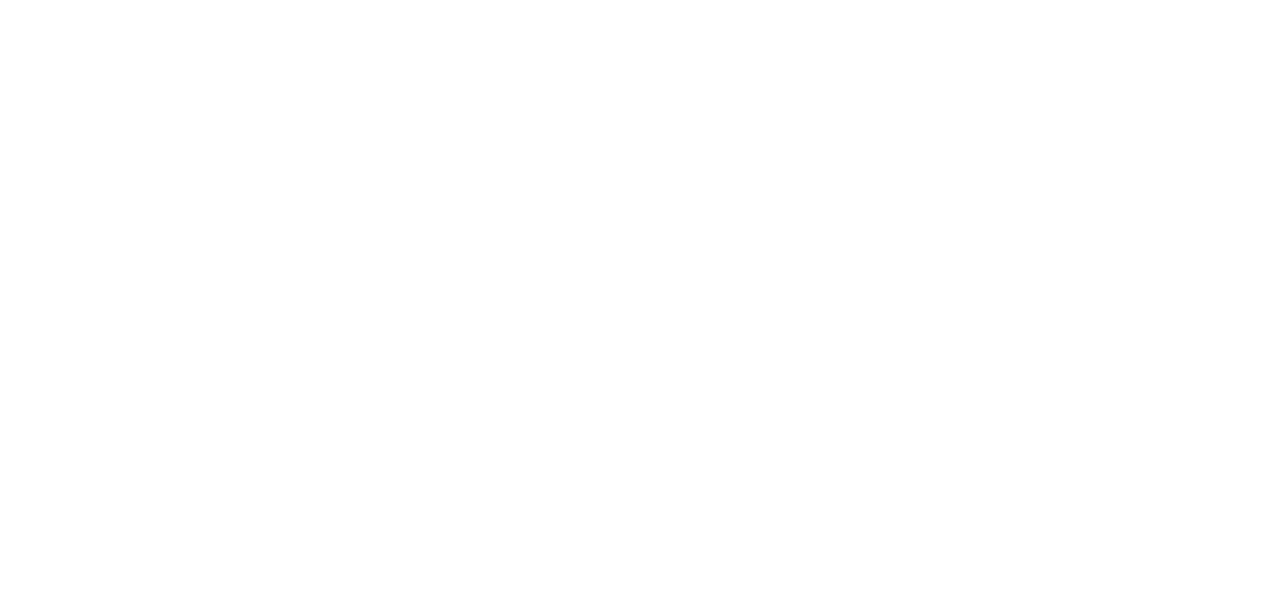 scroll, scrollTop: 0, scrollLeft: 0, axis: both 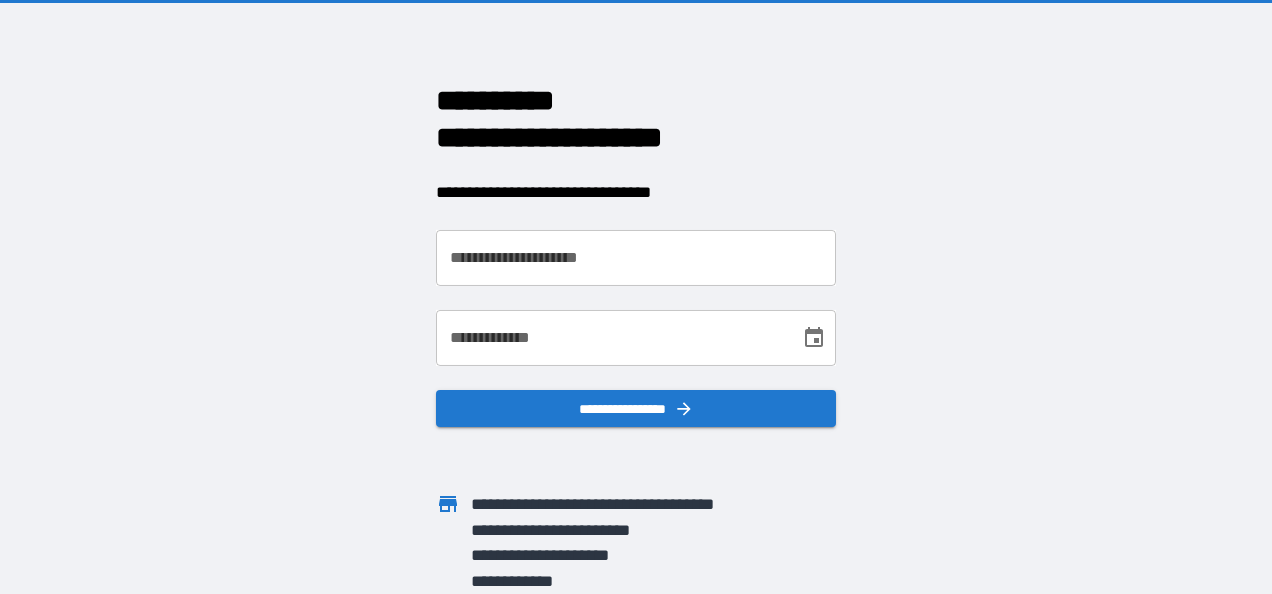 click on "**********" at bounding box center [636, 258] 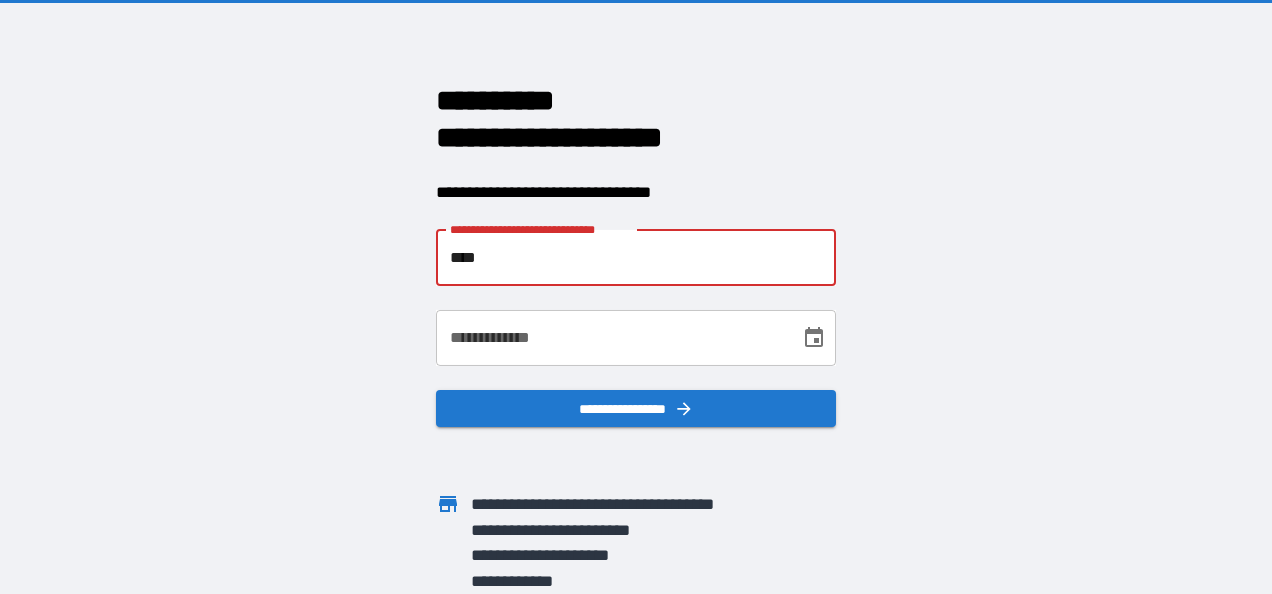 type on "**********" 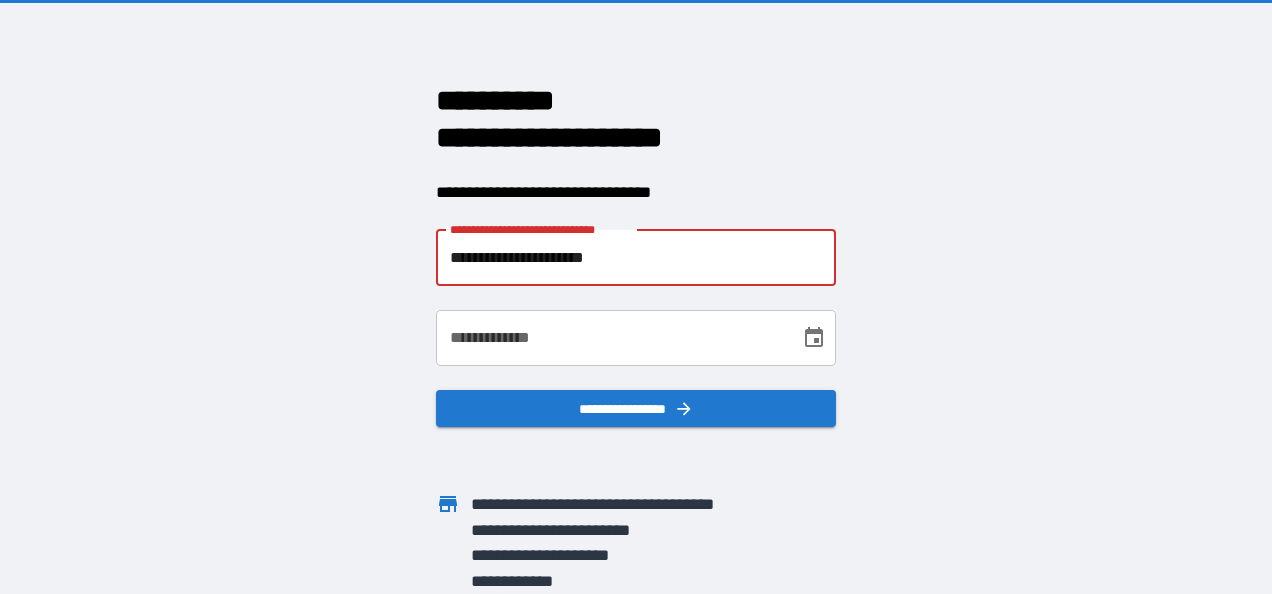 type on "**********" 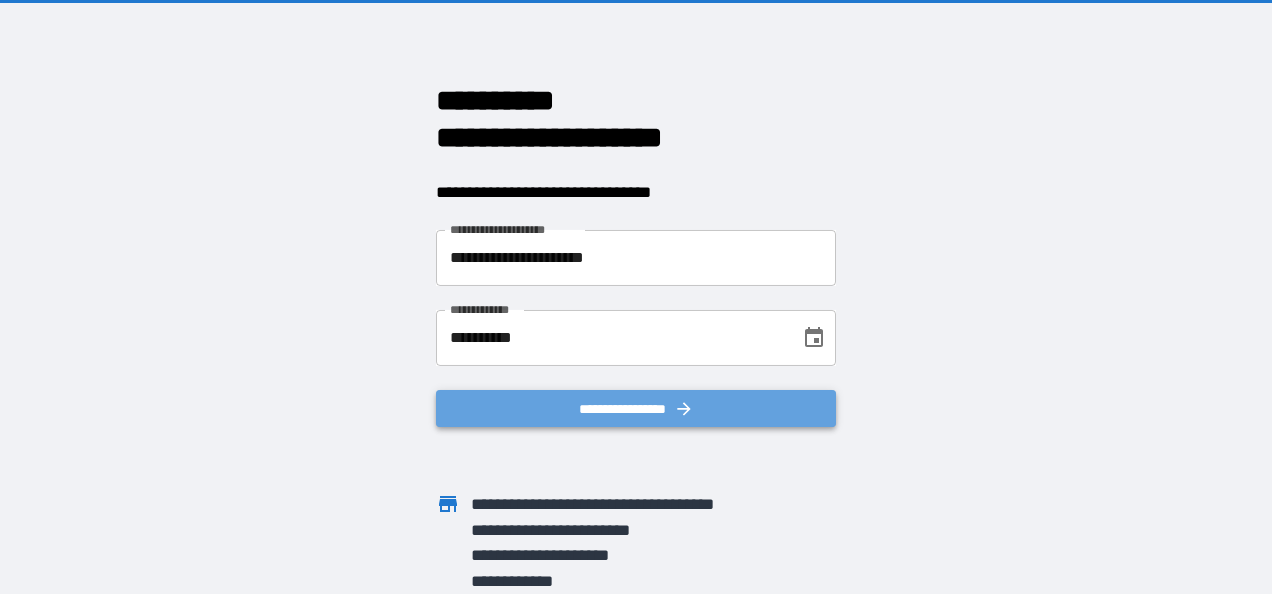 click on "**********" at bounding box center [636, 409] 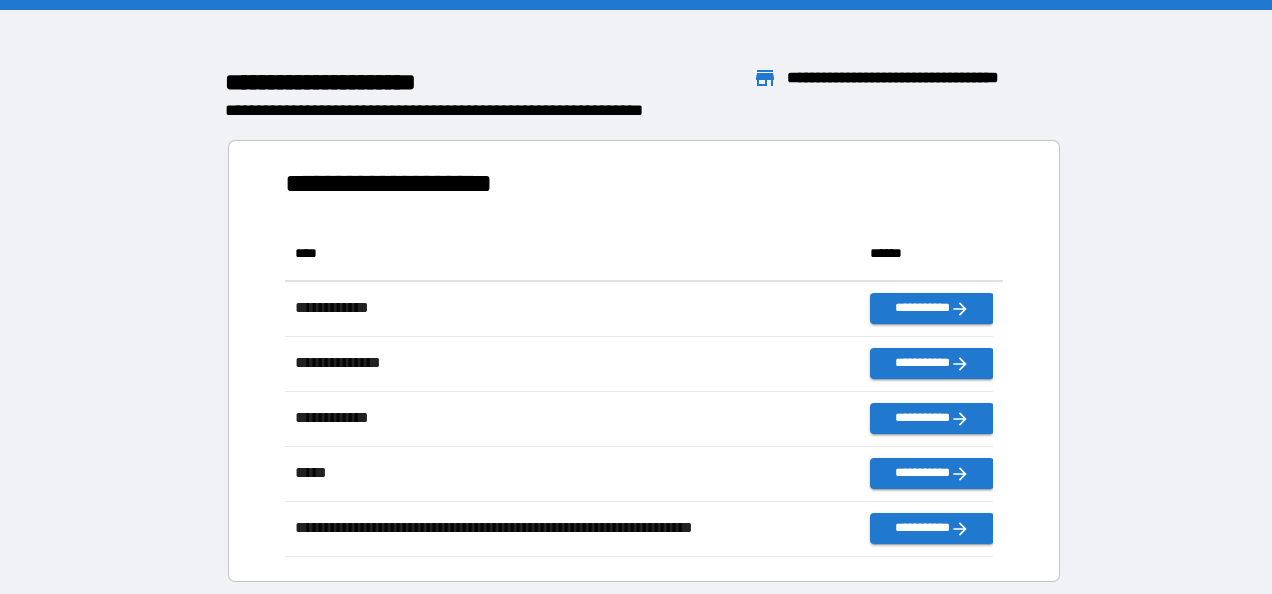 scroll, scrollTop: 16, scrollLeft: 16, axis: both 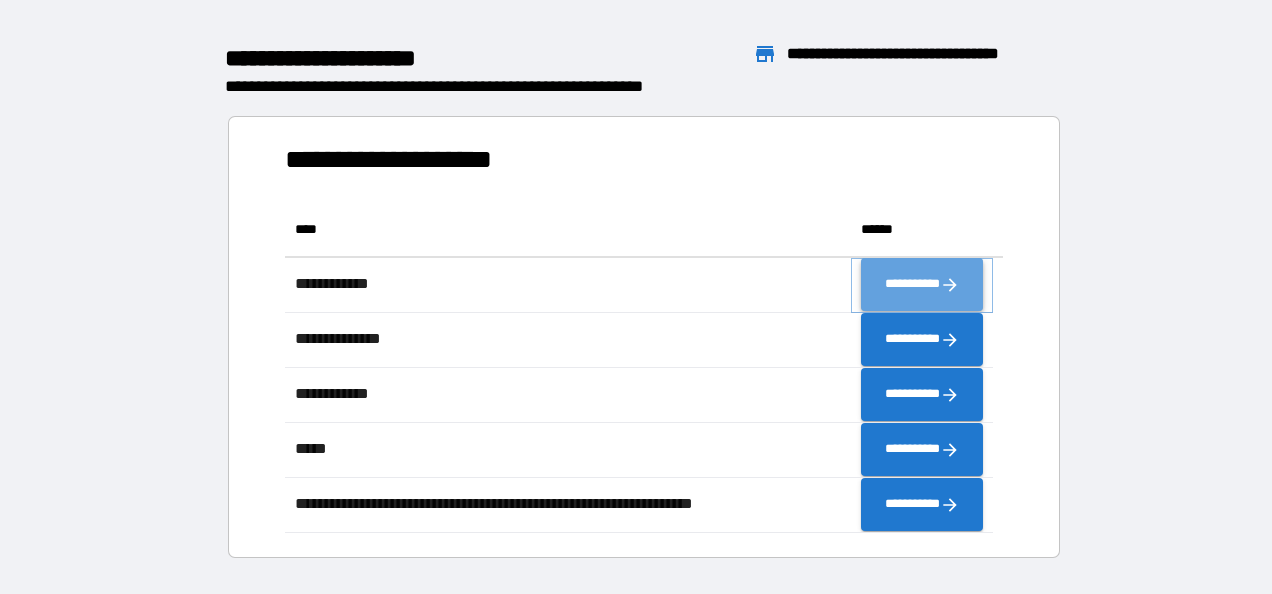 click on "**********" at bounding box center [922, 285] 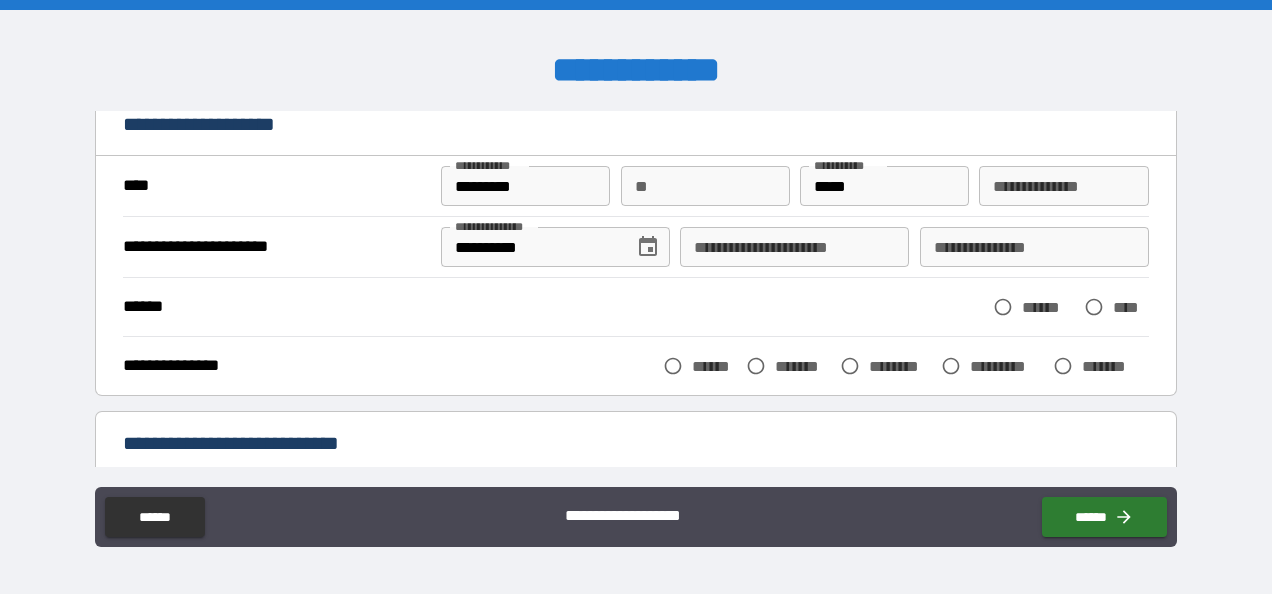 scroll, scrollTop: 100, scrollLeft: 0, axis: vertical 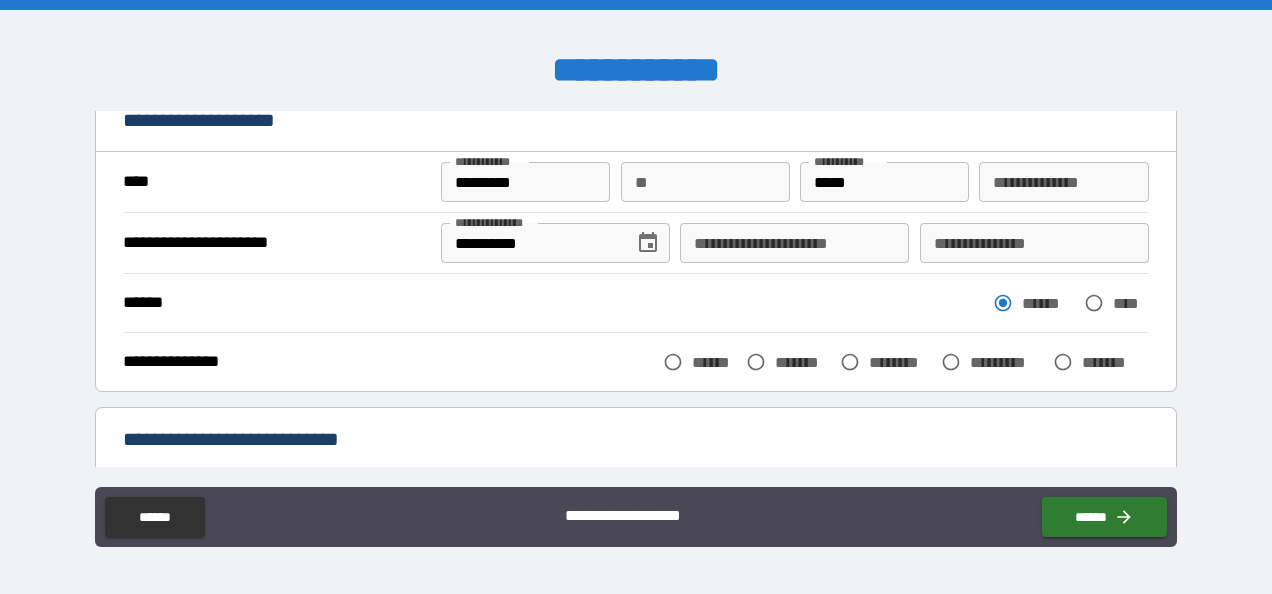 click on "******" at bounding box center (714, 362) 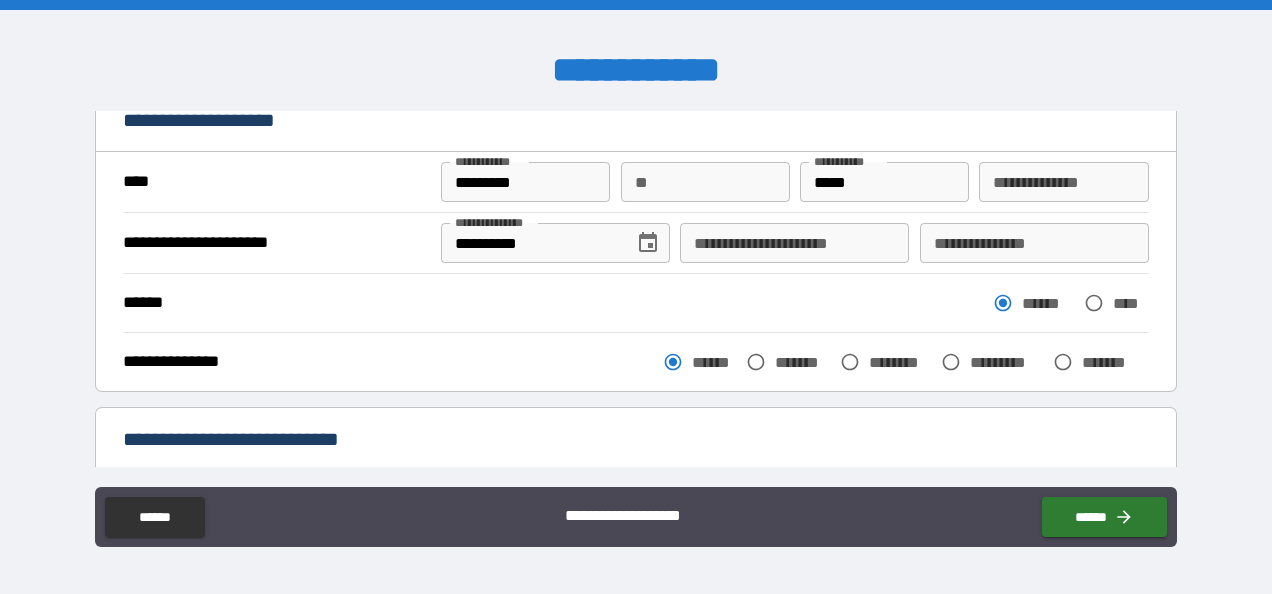 click on "**********" at bounding box center (794, 243) 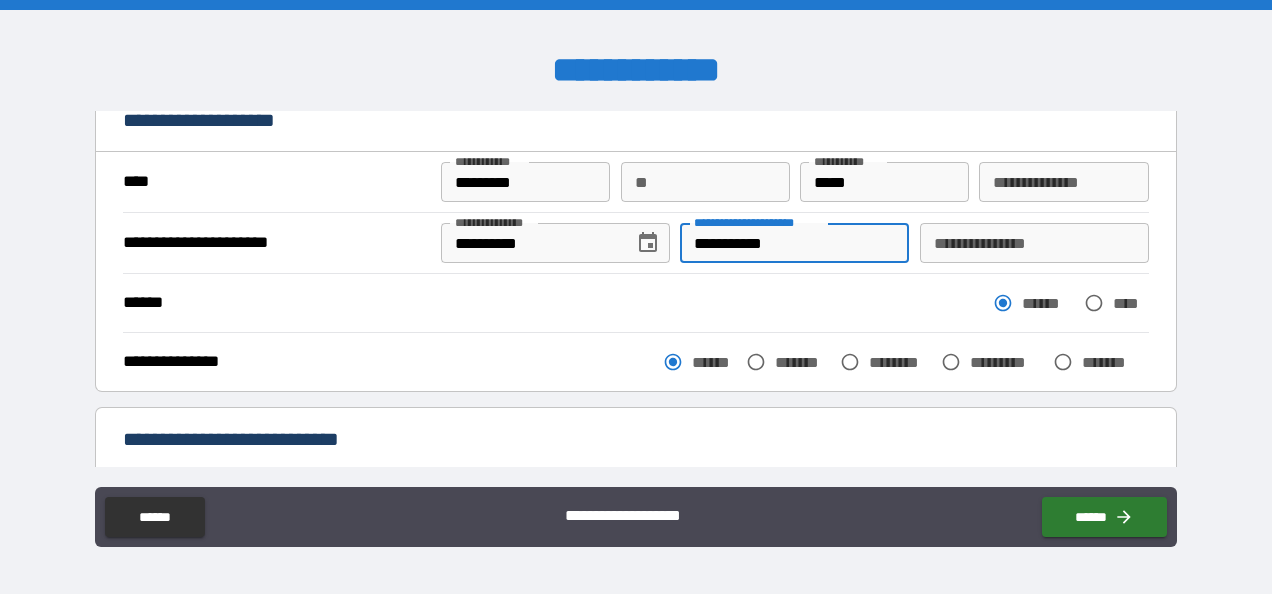 type on "**********" 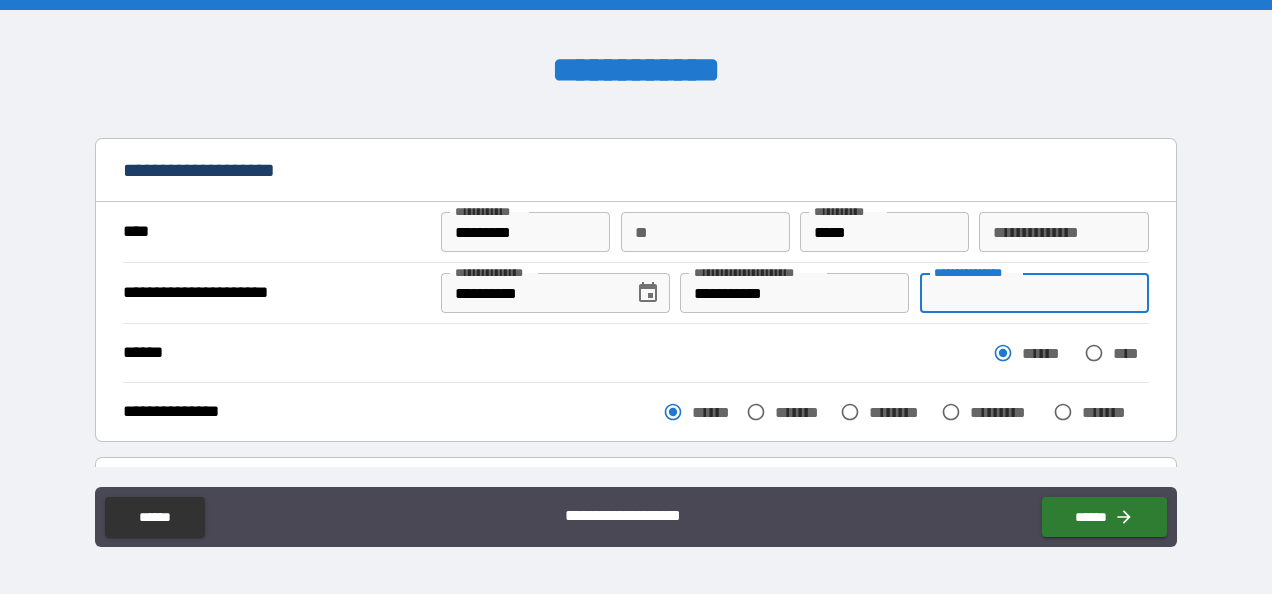 scroll, scrollTop: 0, scrollLeft: 0, axis: both 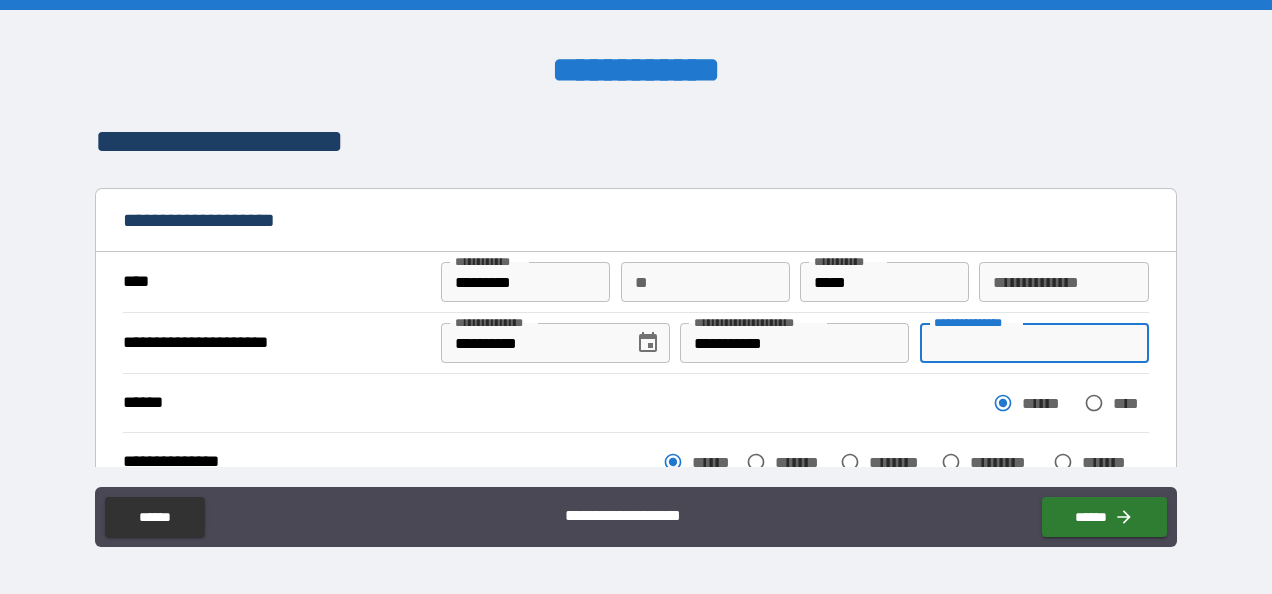 click on "**********" at bounding box center [1034, 343] 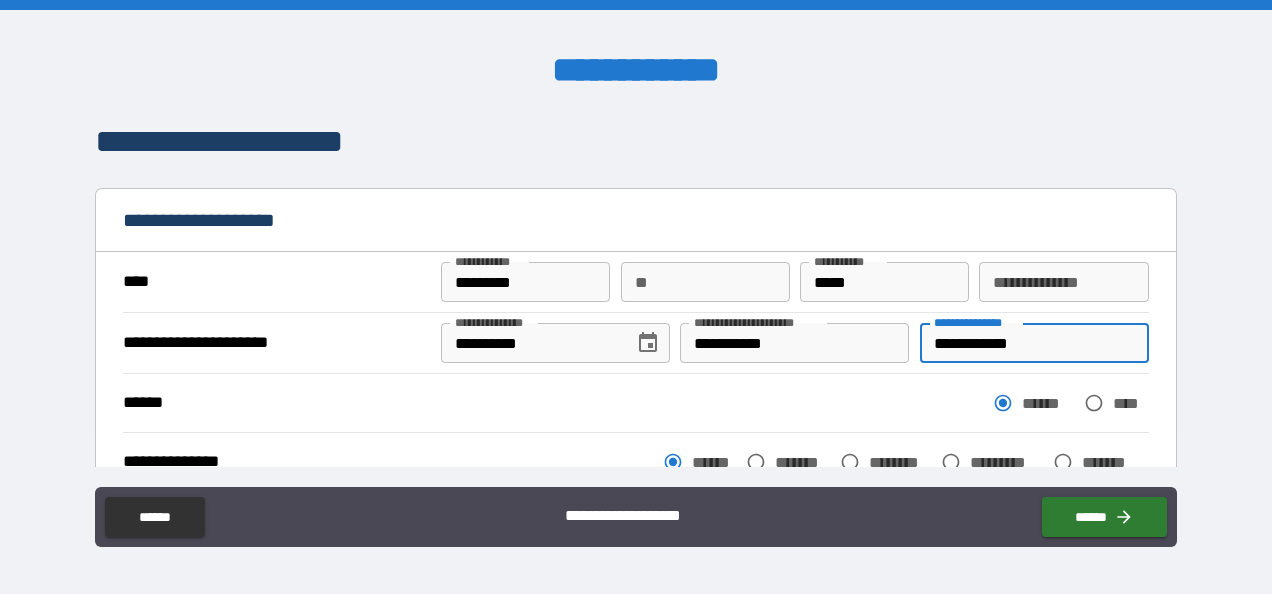 type on "**********" 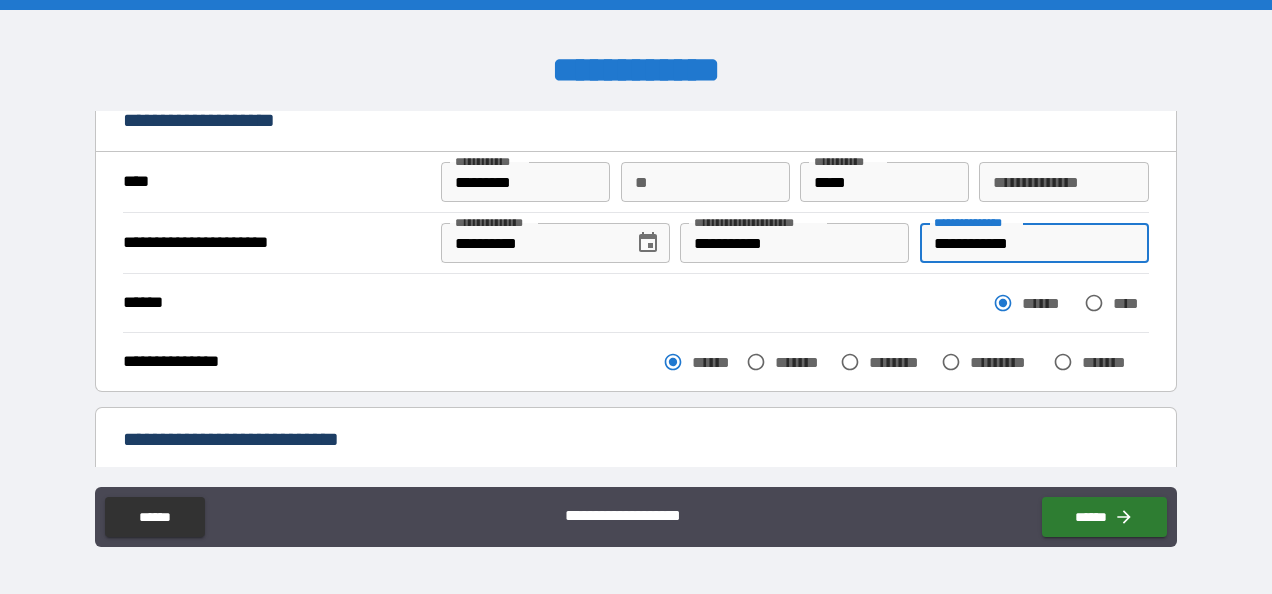 scroll, scrollTop: 0, scrollLeft: 0, axis: both 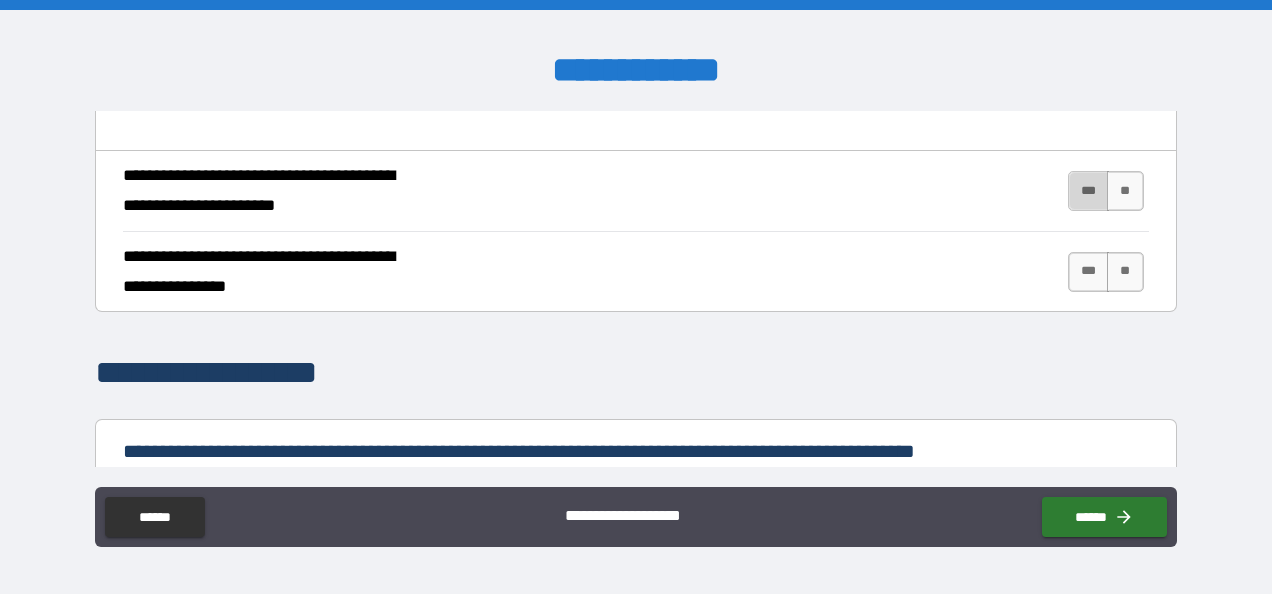 click on "***" at bounding box center (1089, 191) 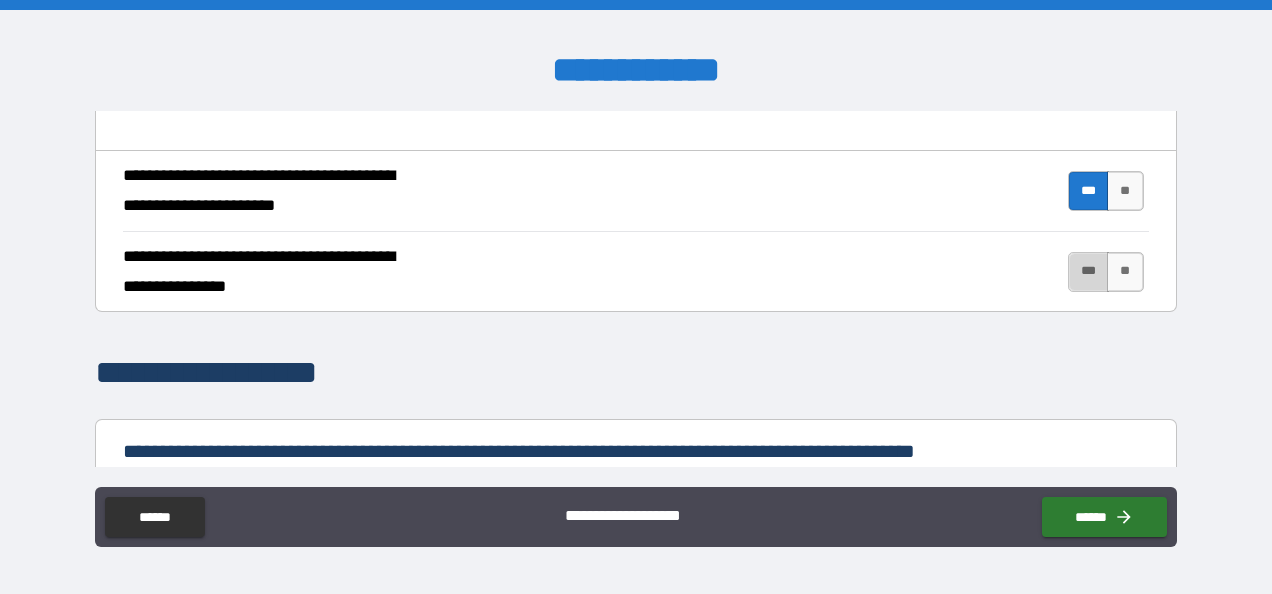 click on "***" at bounding box center (1089, 272) 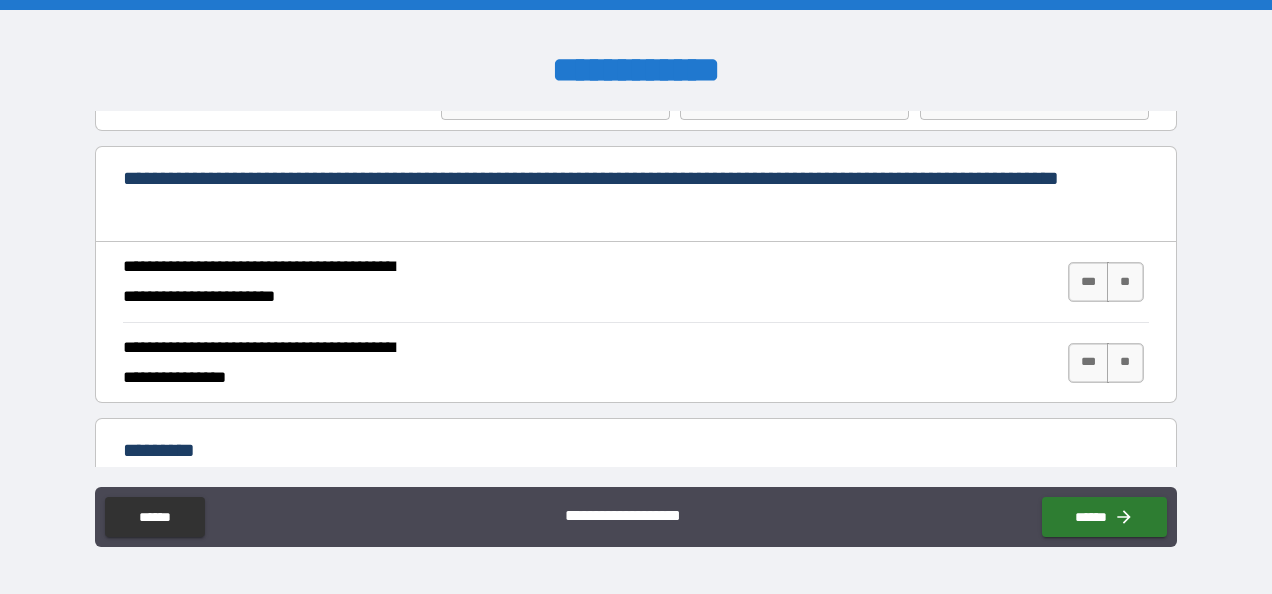 scroll, scrollTop: 1800, scrollLeft: 0, axis: vertical 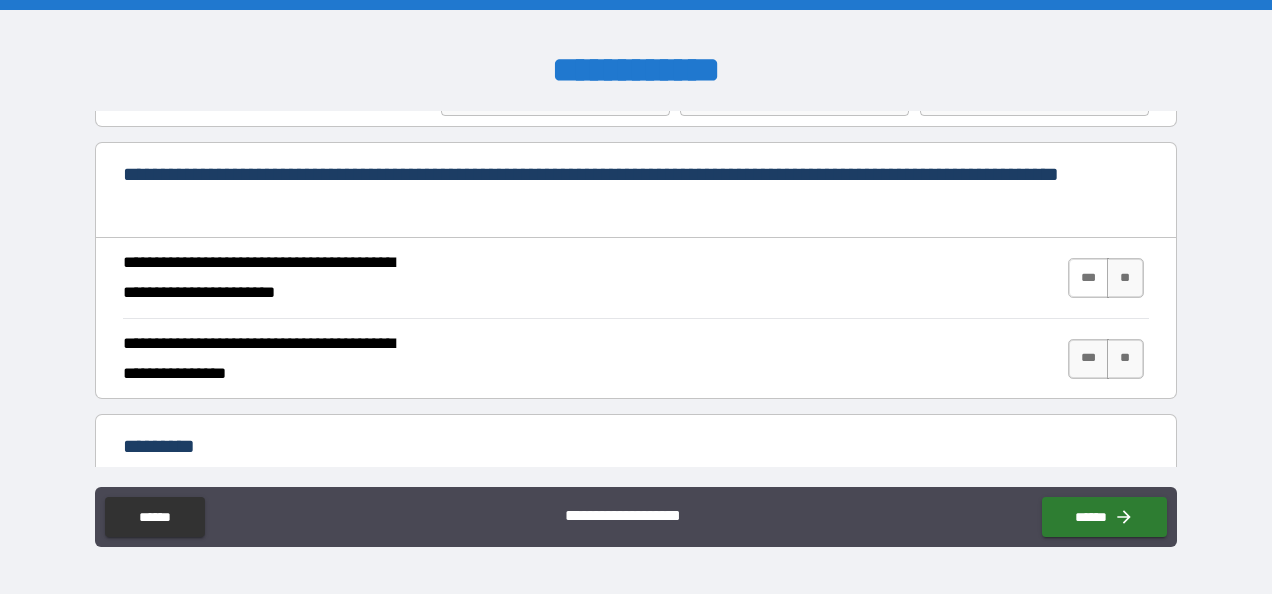 click on "***" at bounding box center [1089, 278] 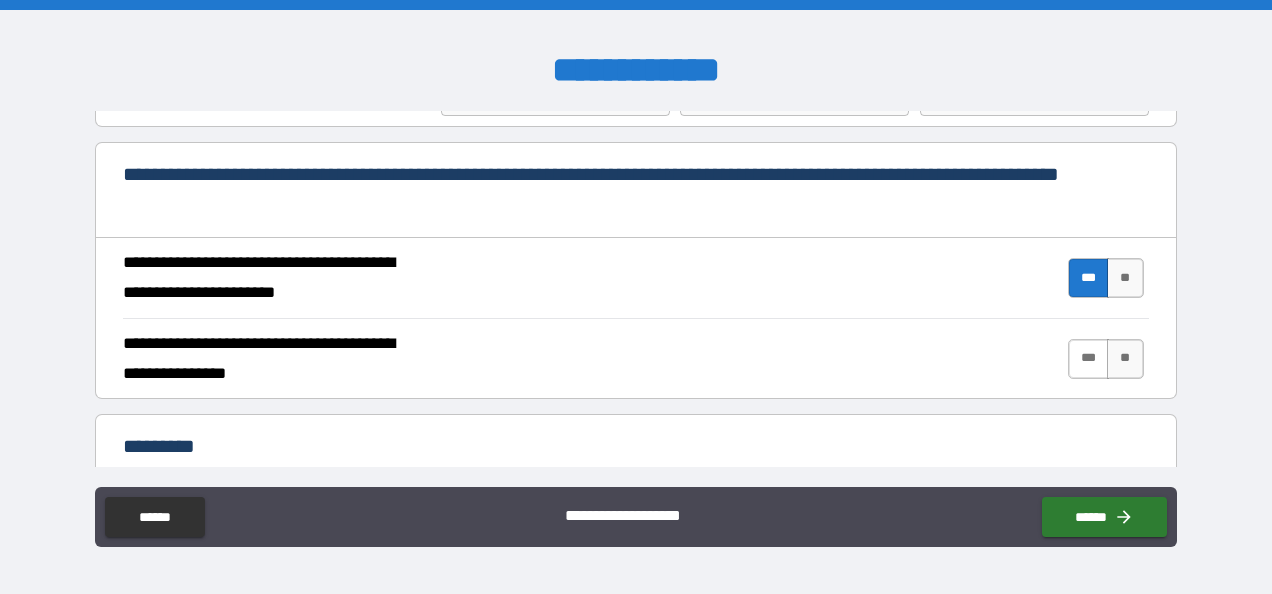 click on "***" at bounding box center (1089, 359) 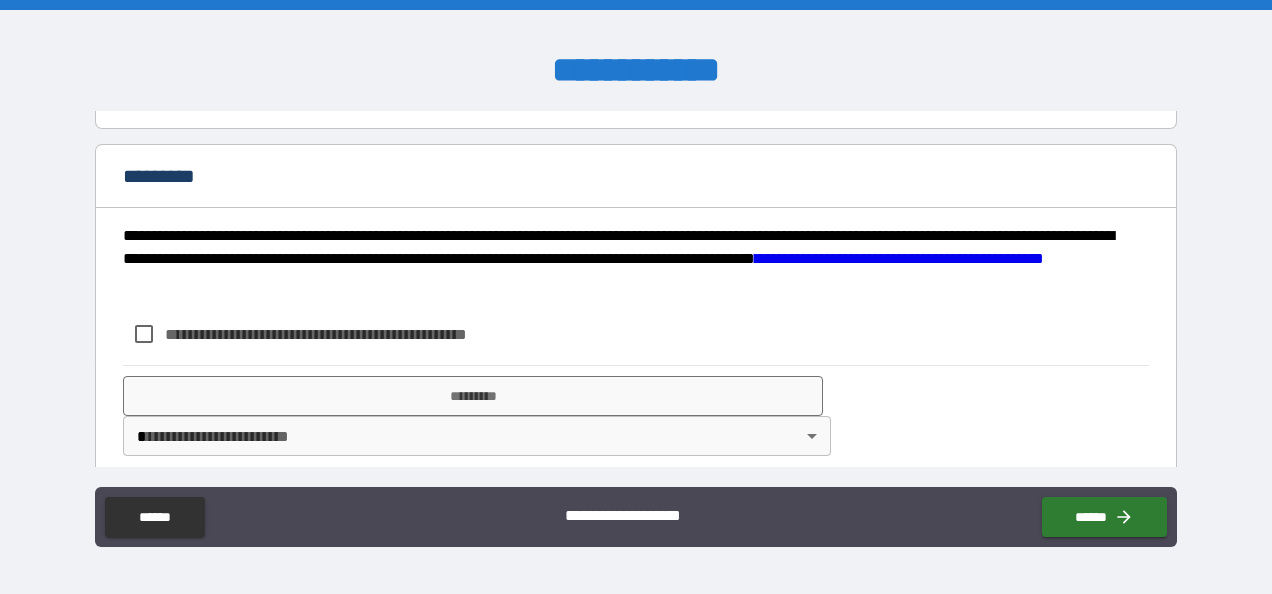 scroll, scrollTop: 2079, scrollLeft: 0, axis: vertical 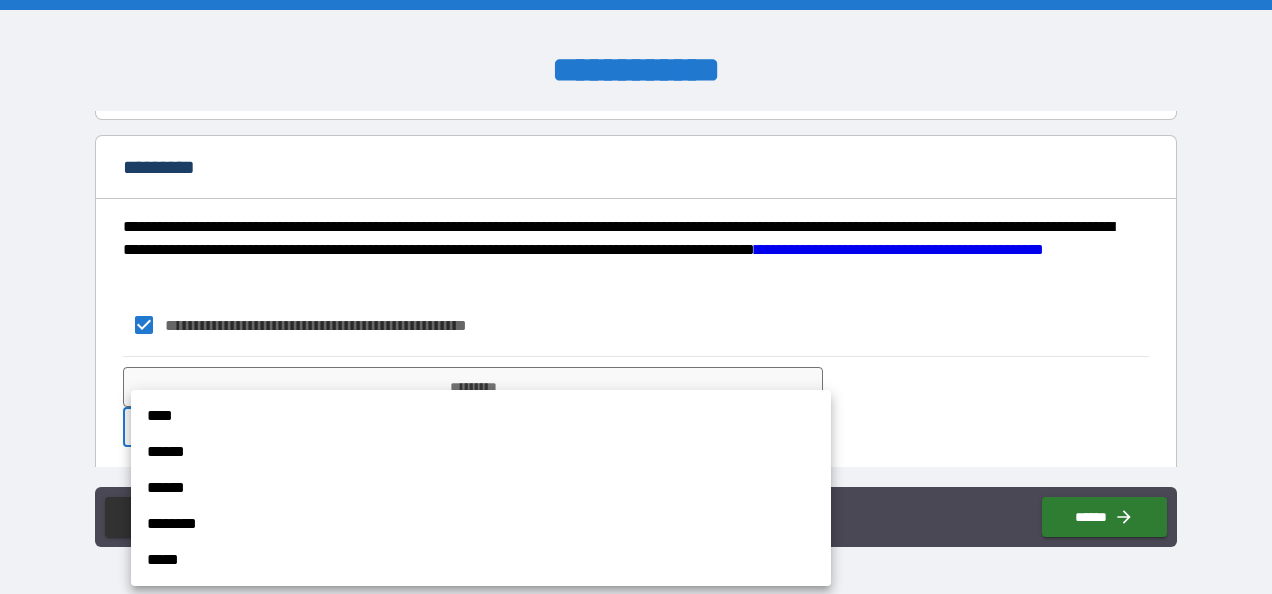 click on "**********" at bounding box center [636, 297] 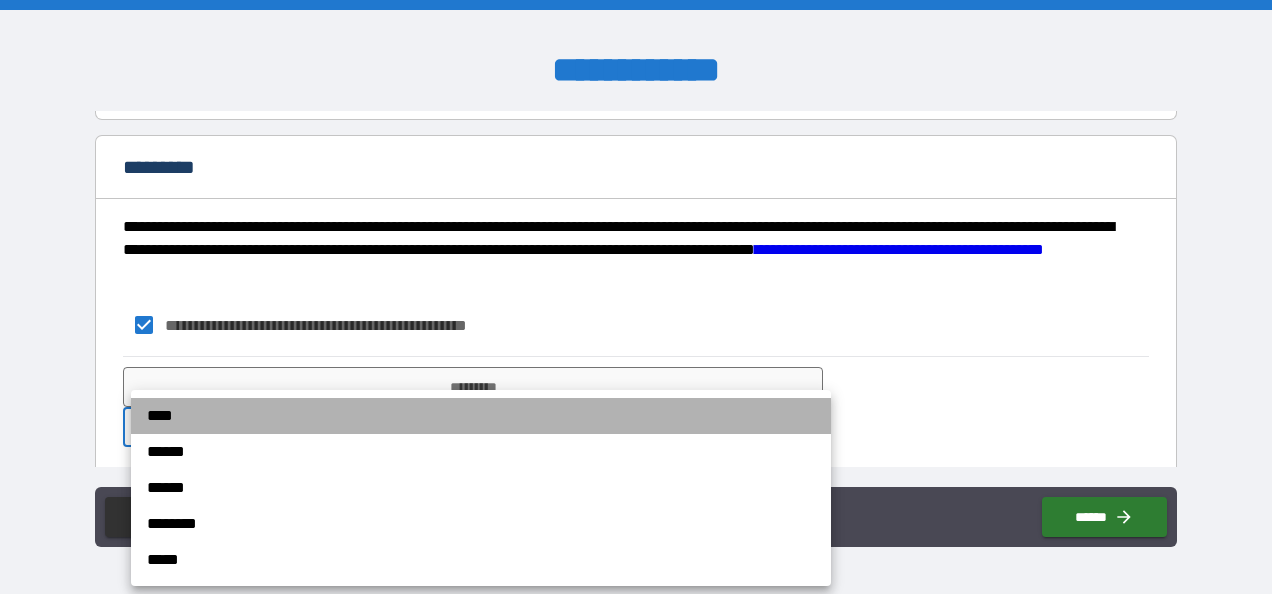 click on "****" at bounding box center (481, 416) 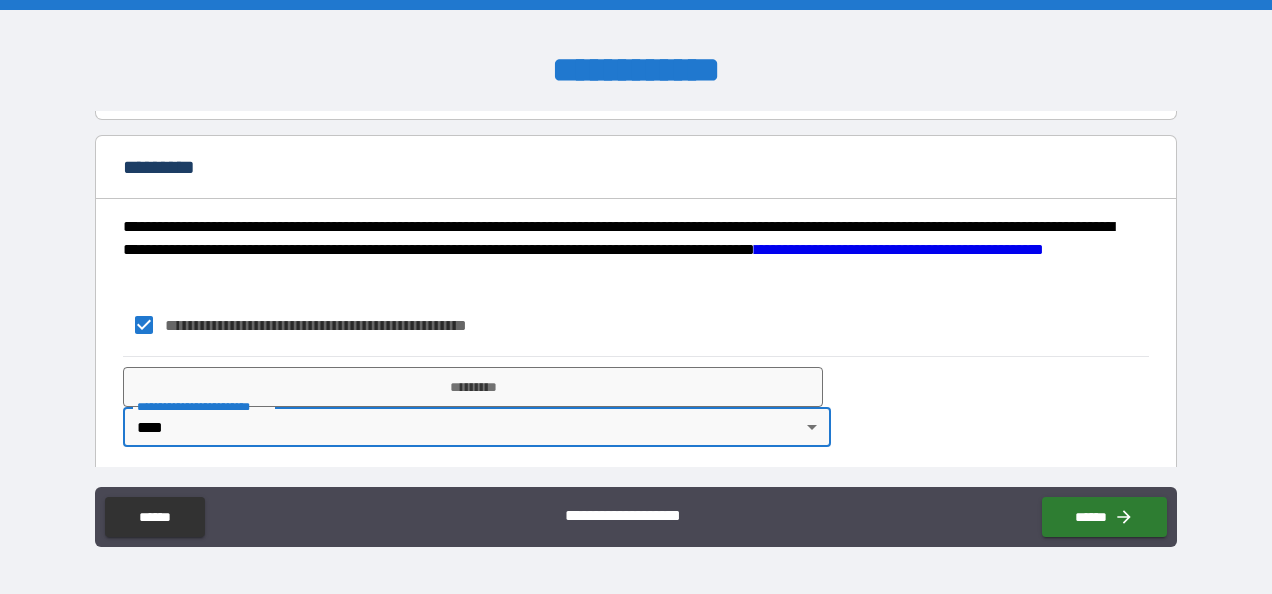 scroll, scrollTop: 0, scrollLeft: 0, axis: both 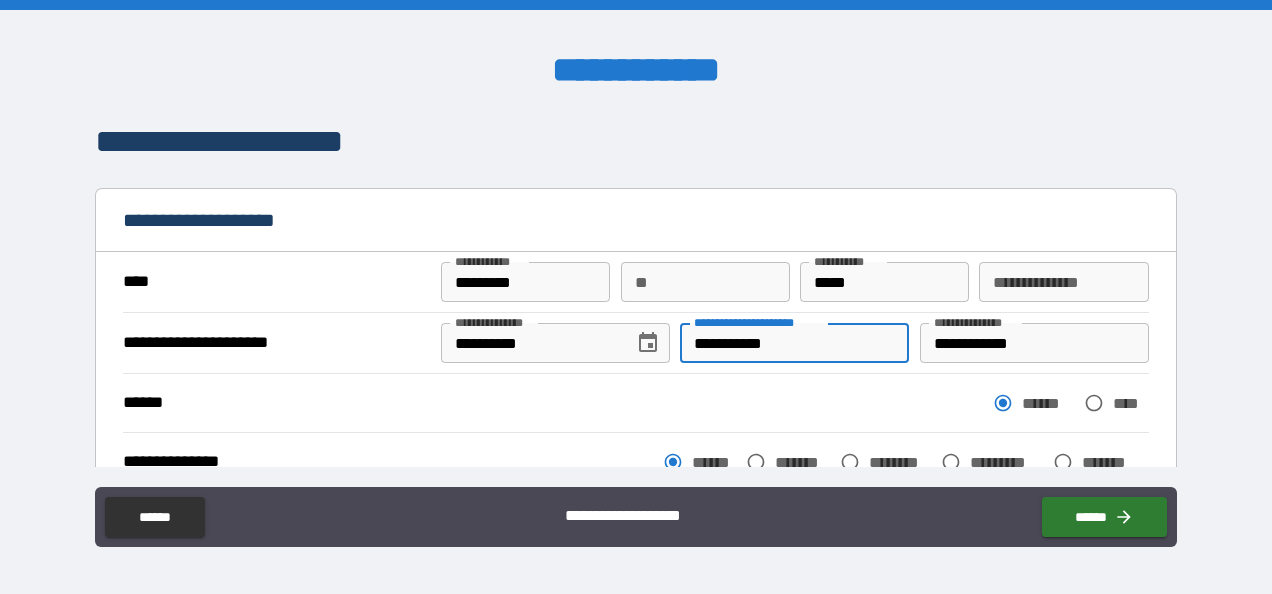 drag, startPoint x: 828, startPoint y: 342, endPoint x: 588, endPoint y: 345, distance: 240.01875 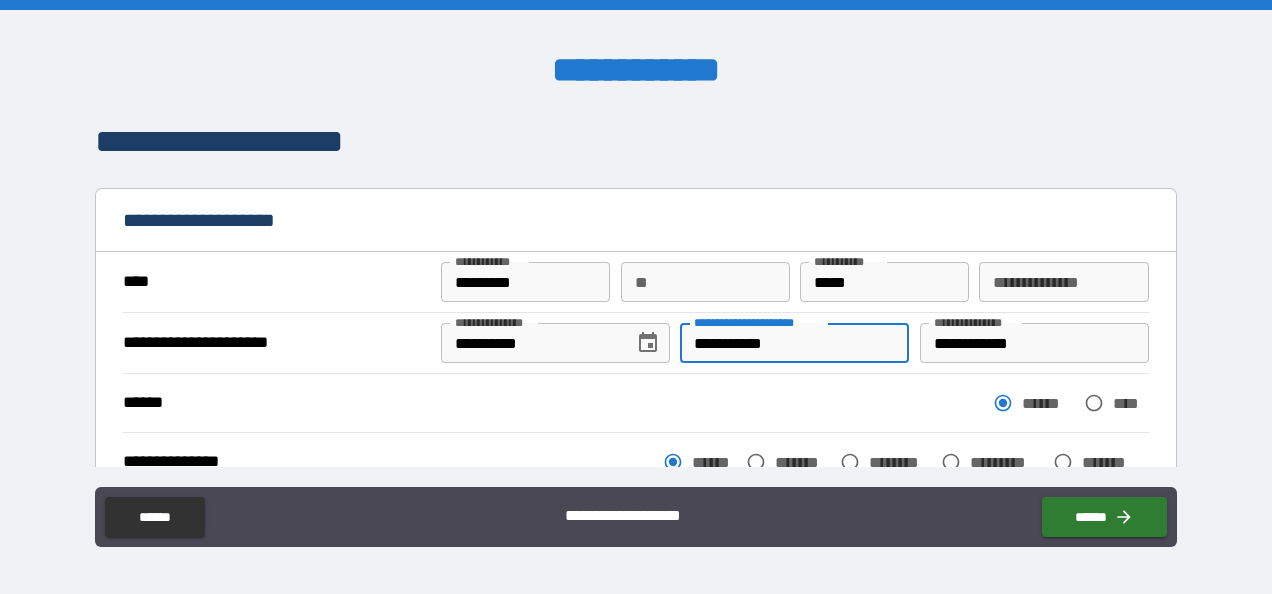 click on "**********" at bounding box center [635, 343] 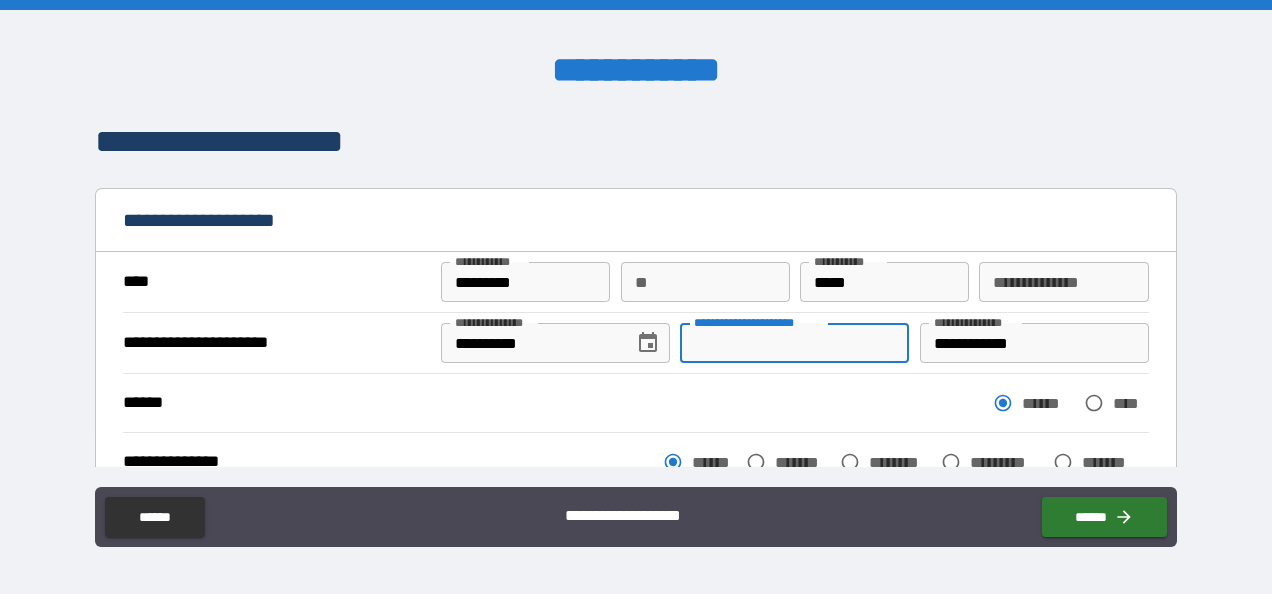 type 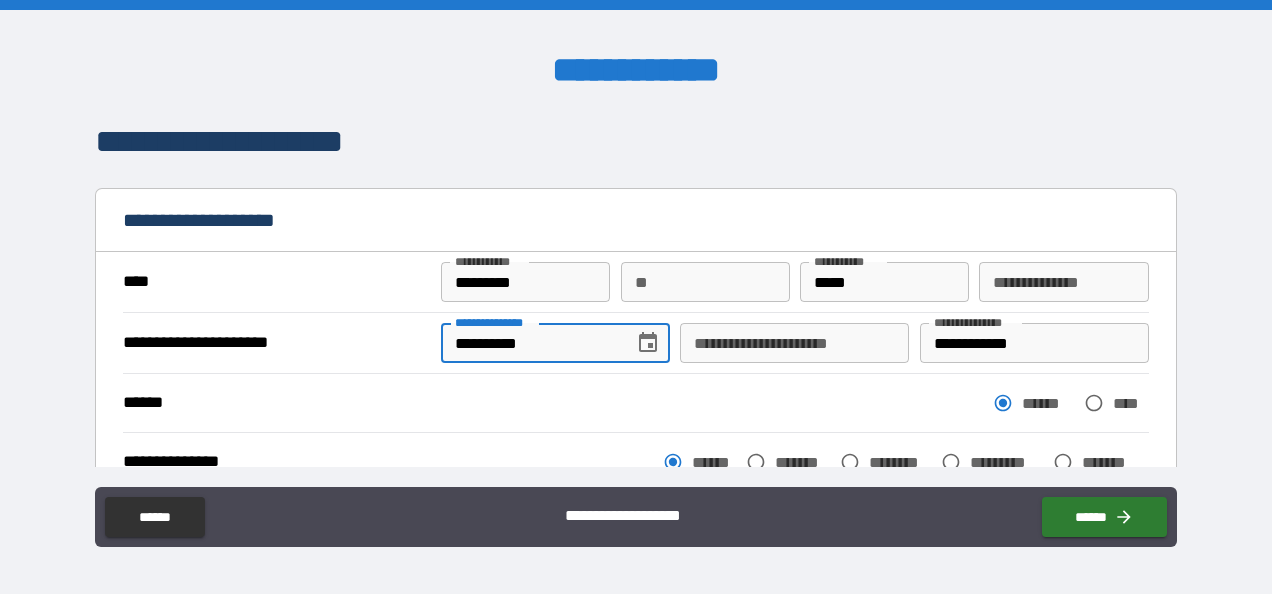click on "**********" at bounding box center (530, 343) 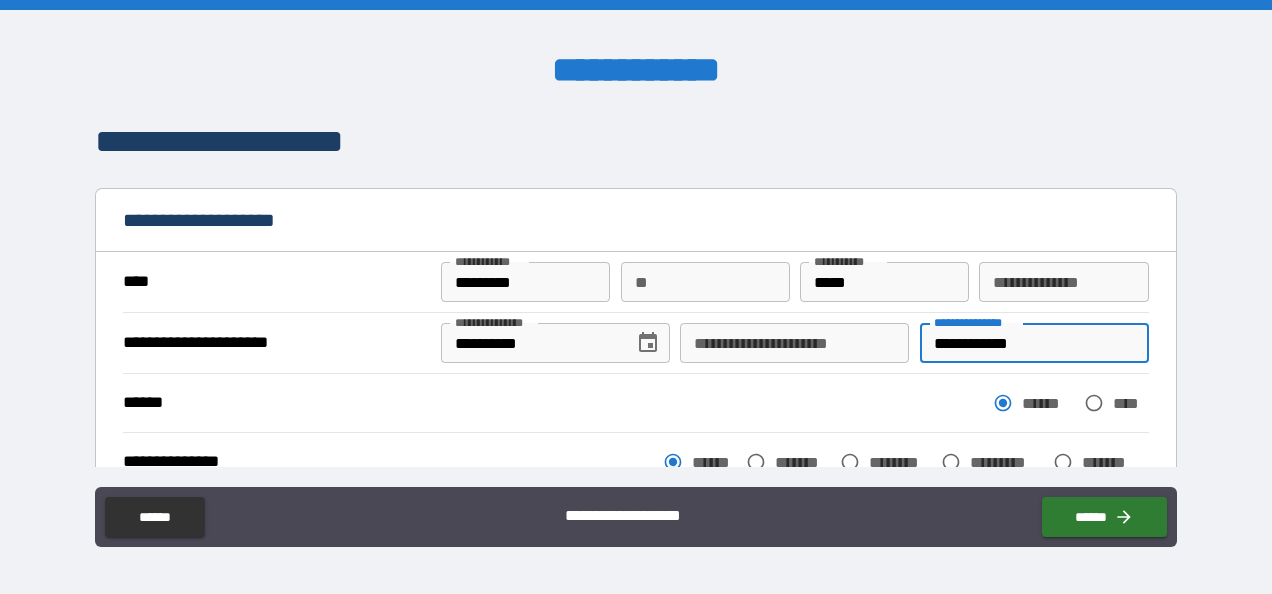 drag, startPoint x: 1048, startPoint y: 337, endPoint x: 684, endPoint y: 378, distance: 366.3018 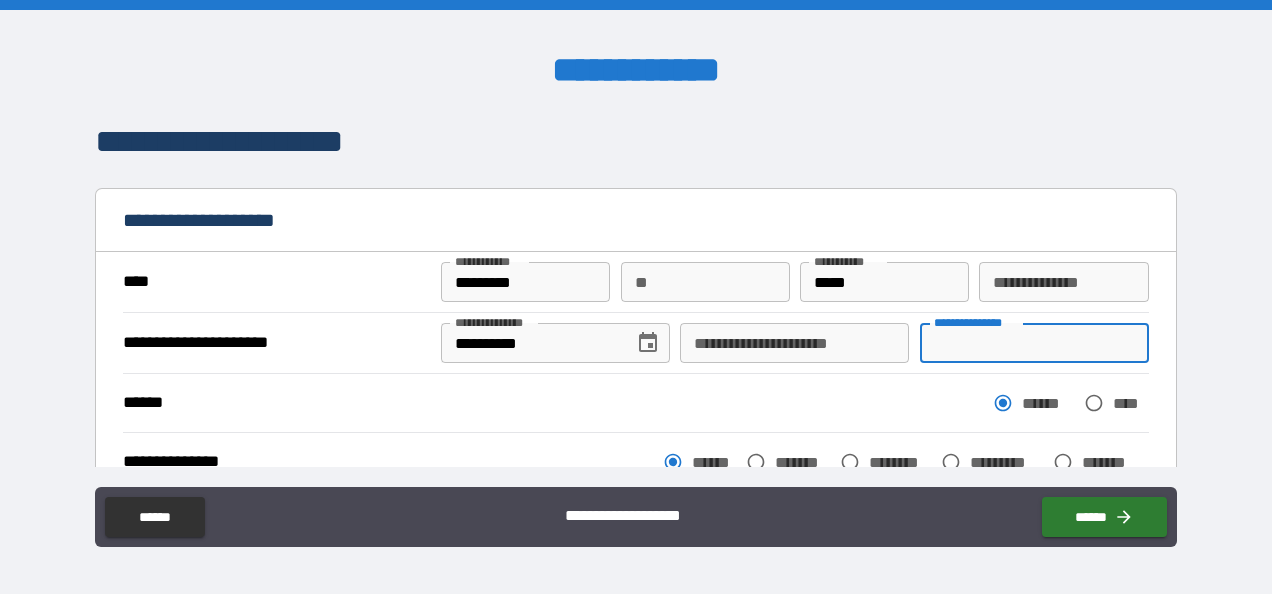 type 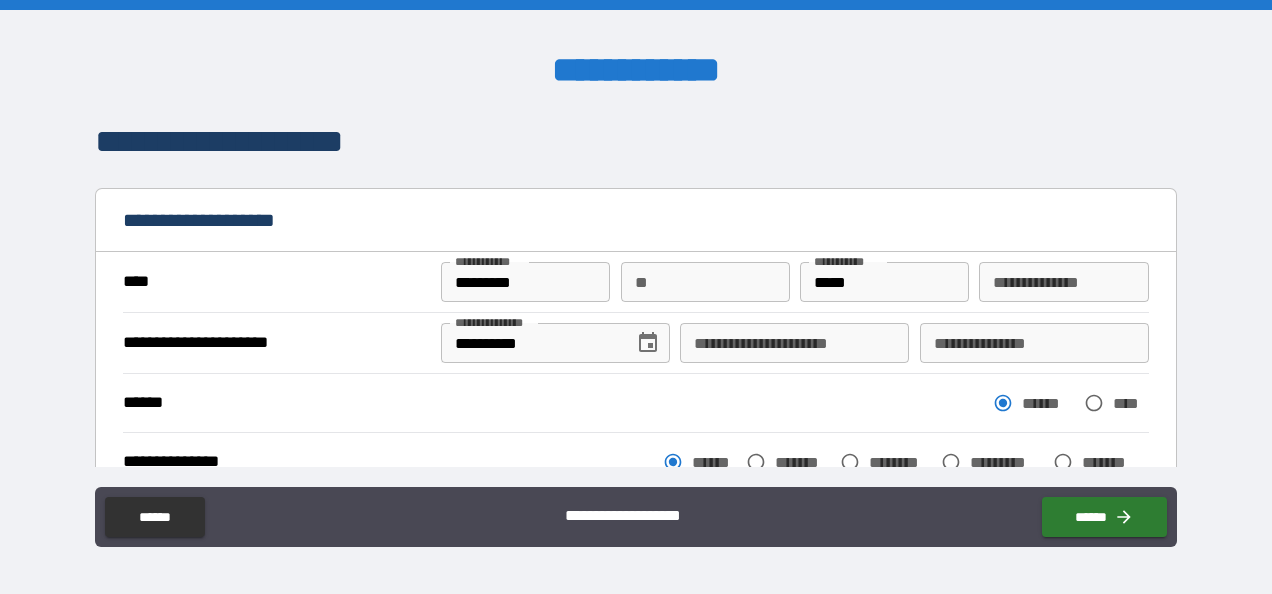 click on "**********" at bounding box center (636, 299) 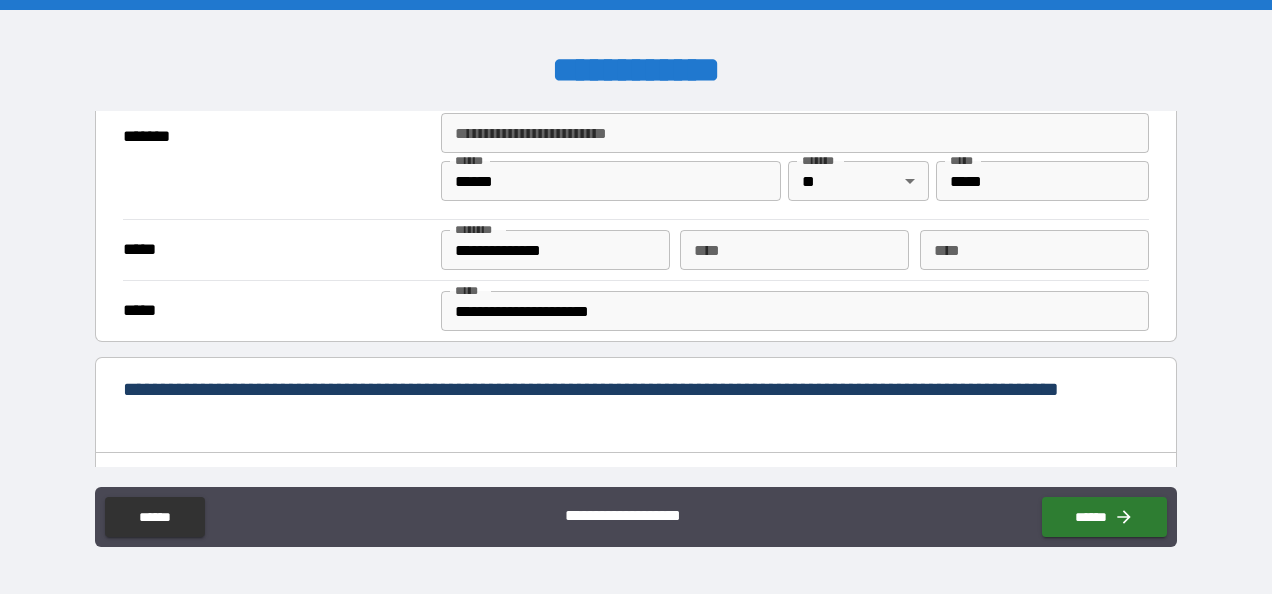 scroll, scrollTop: 502, scrollLeft: 0, axis: vertical 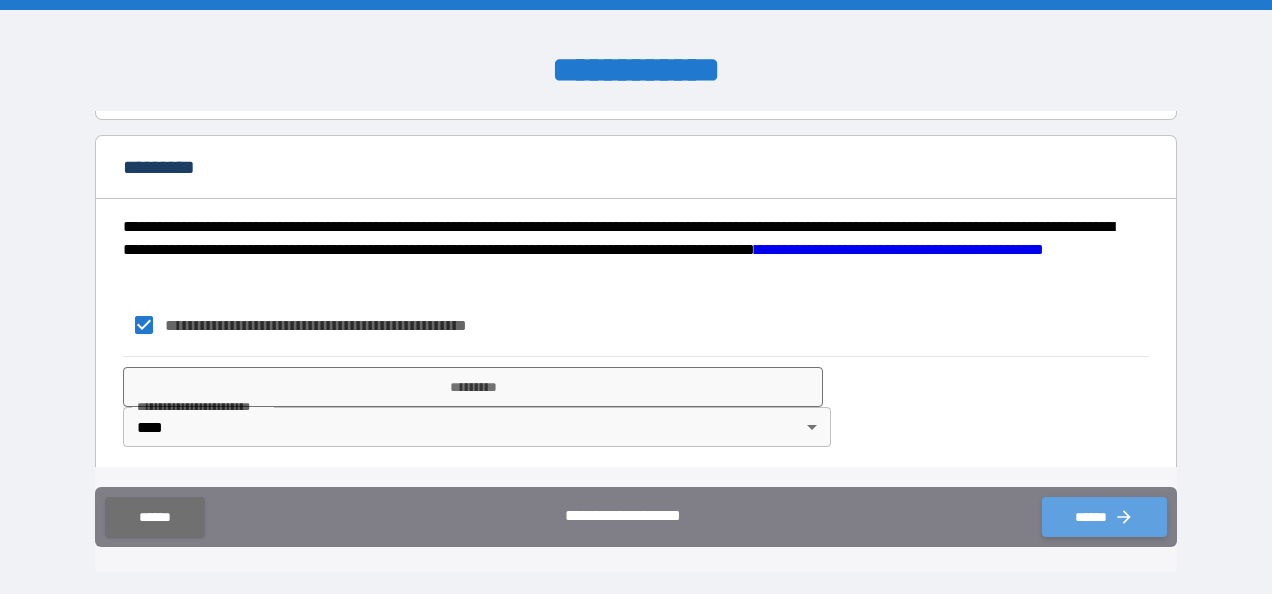 click on "******" at bounding box center (1104, 517) 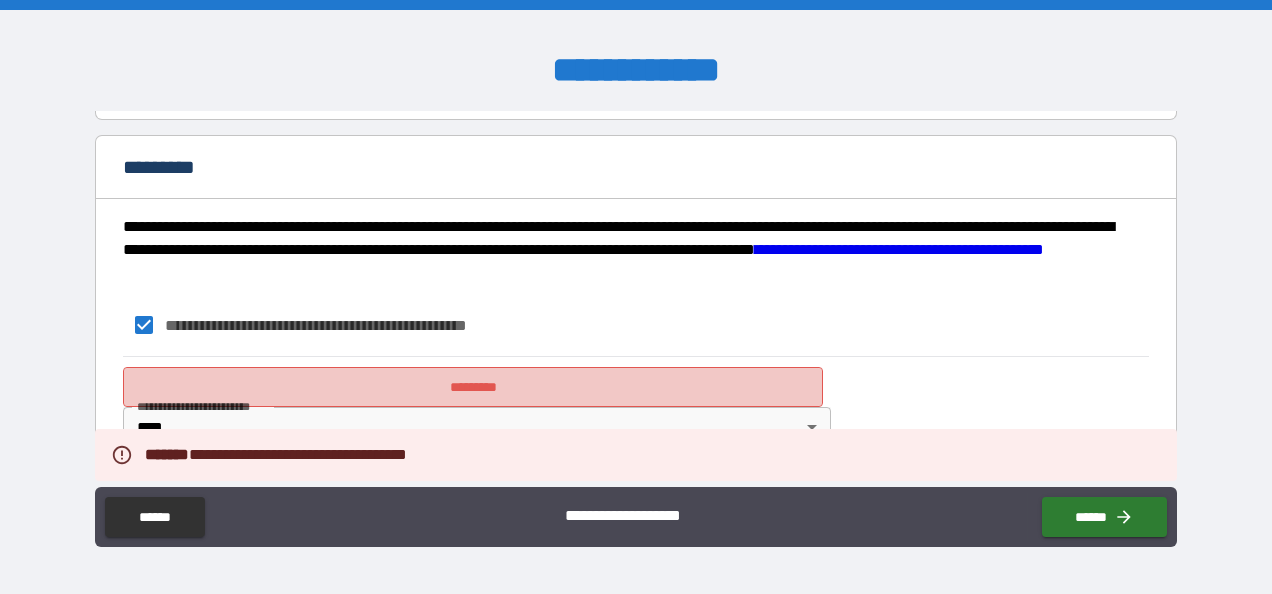 click on "*********" at bounding box center [473, 387] 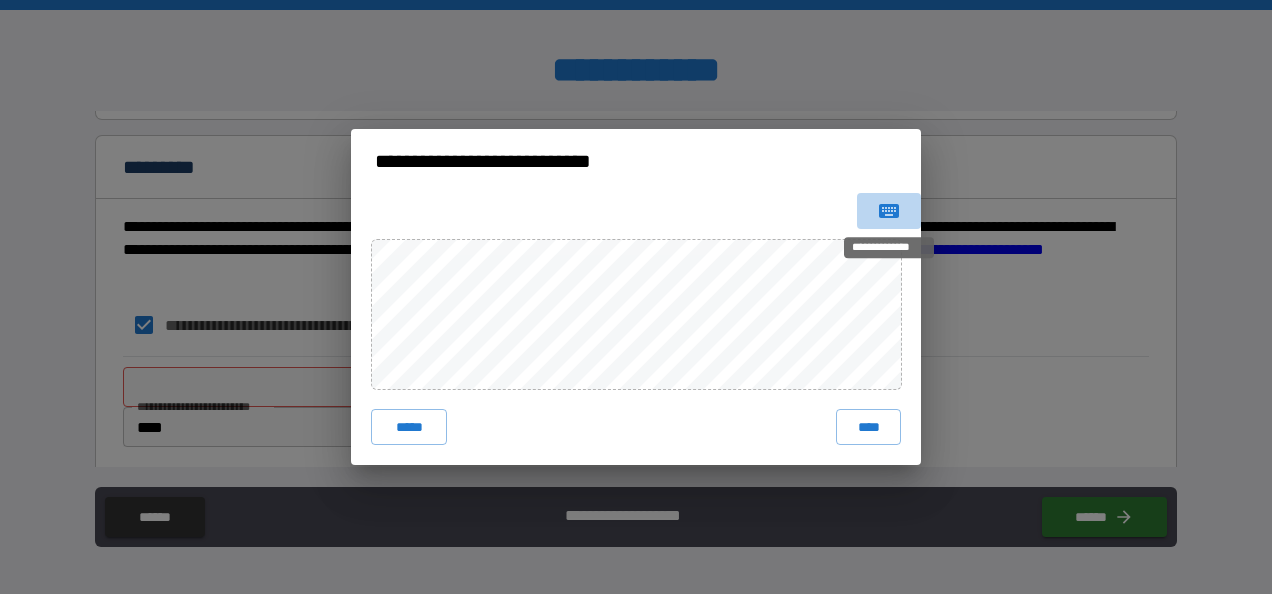 click 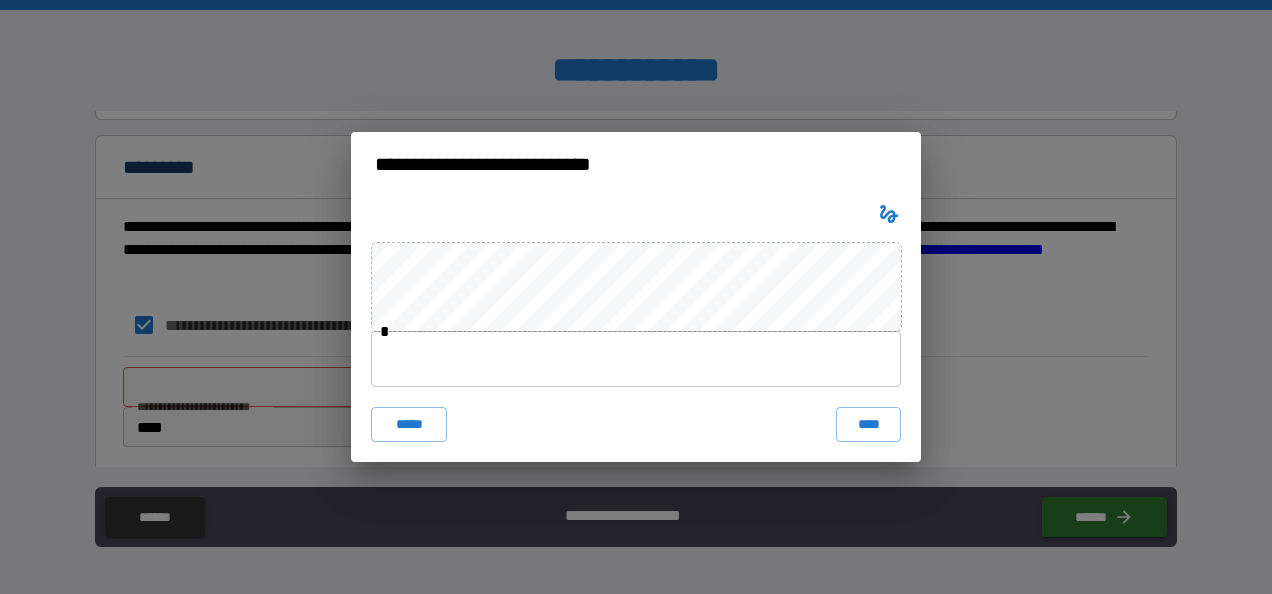 click on "* ***** ****" at bounding box center [636, 329] 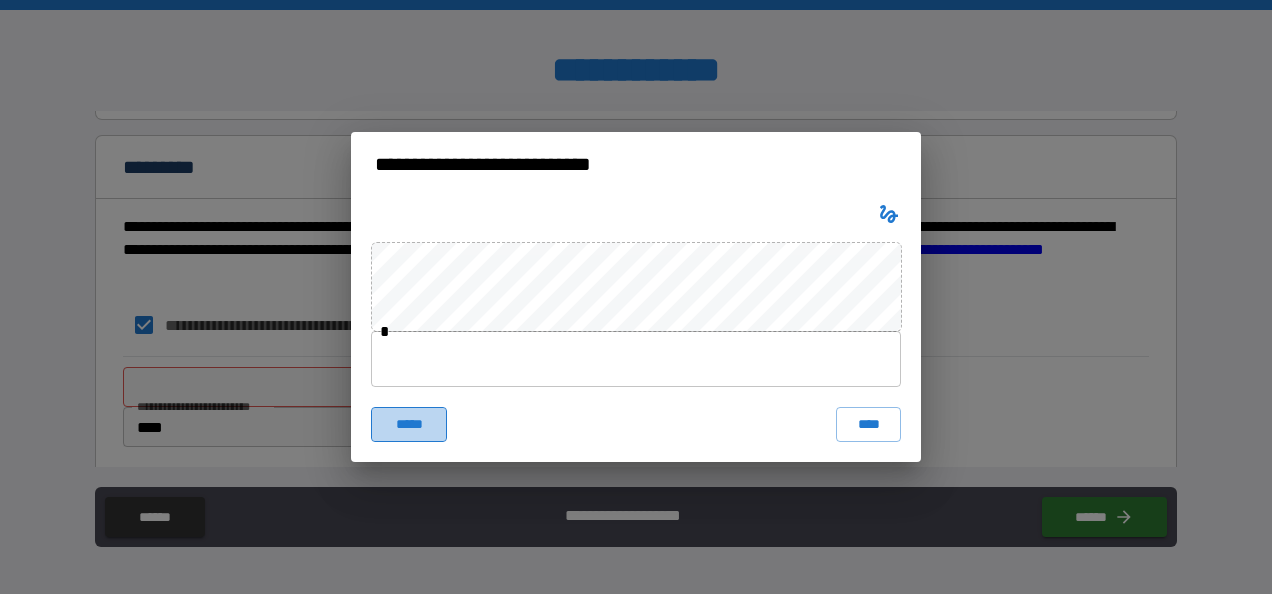 click on "*****" at bounding box center [409, 425] 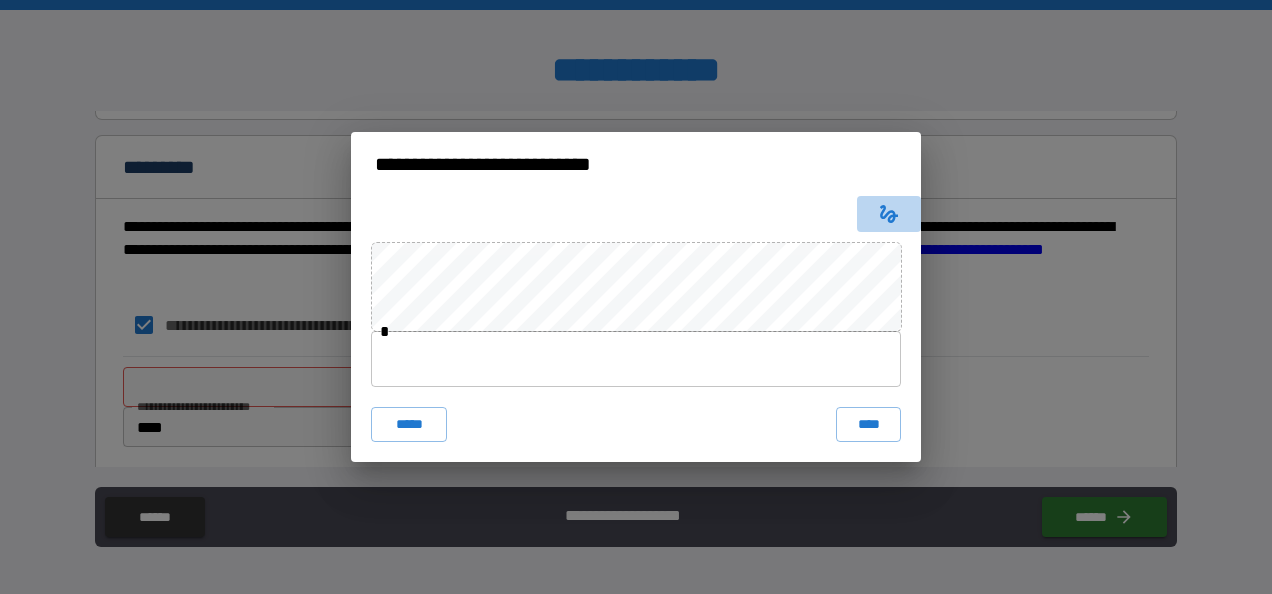 click at bounding box center (889, 214) 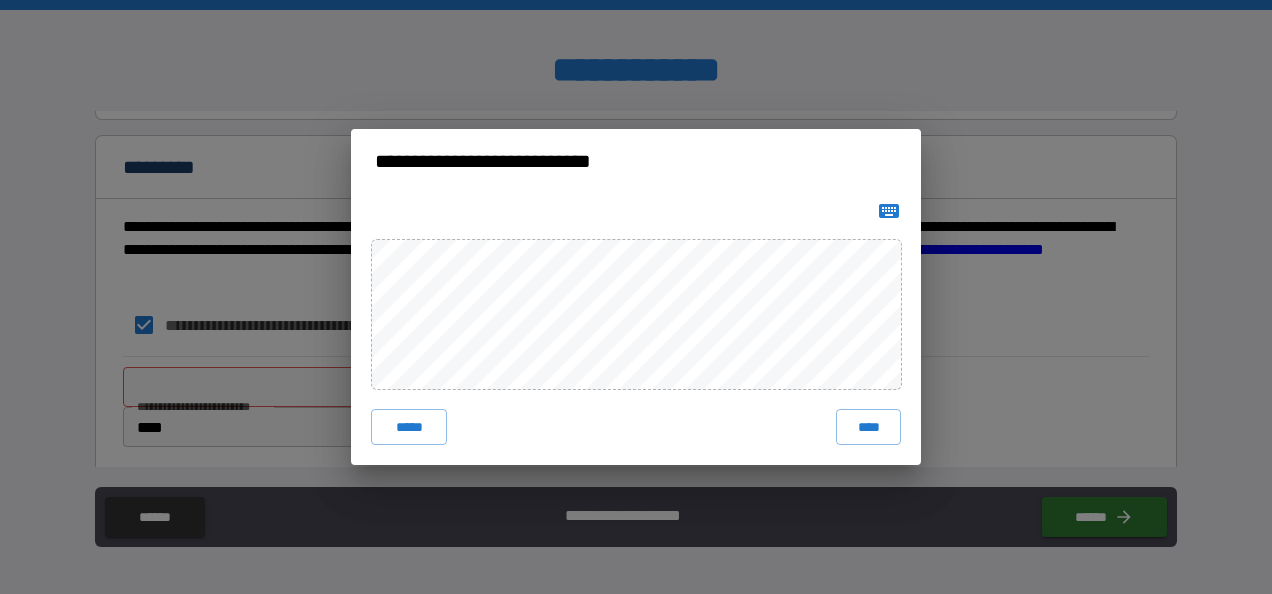type 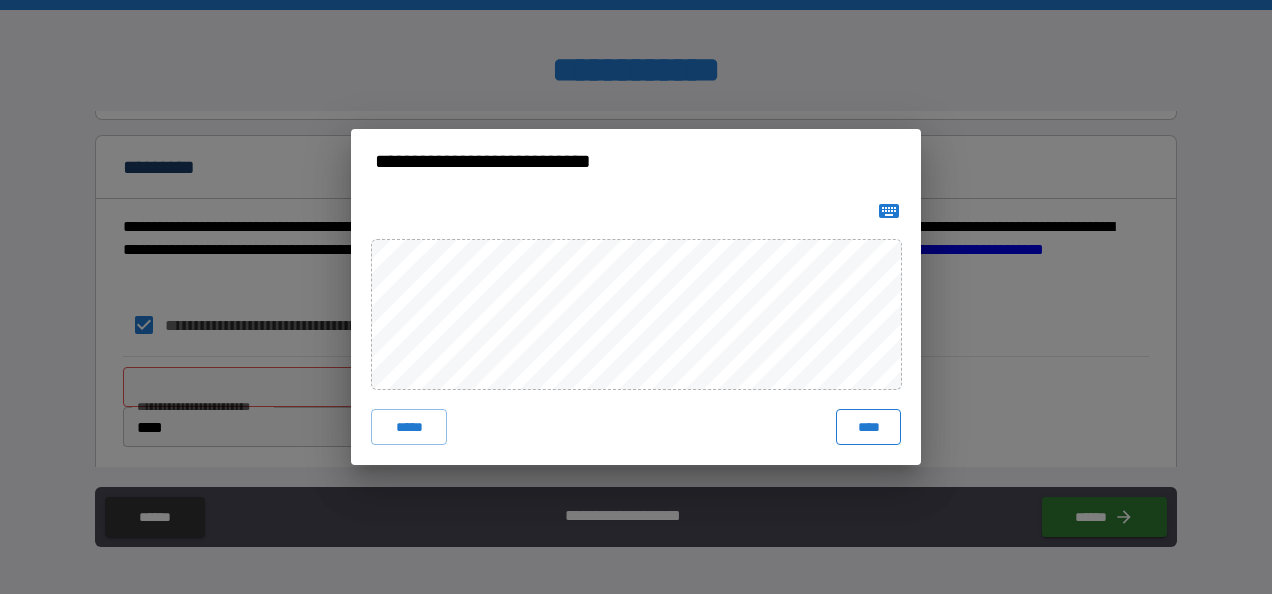 click on "****" at bounding box center [868, 427] 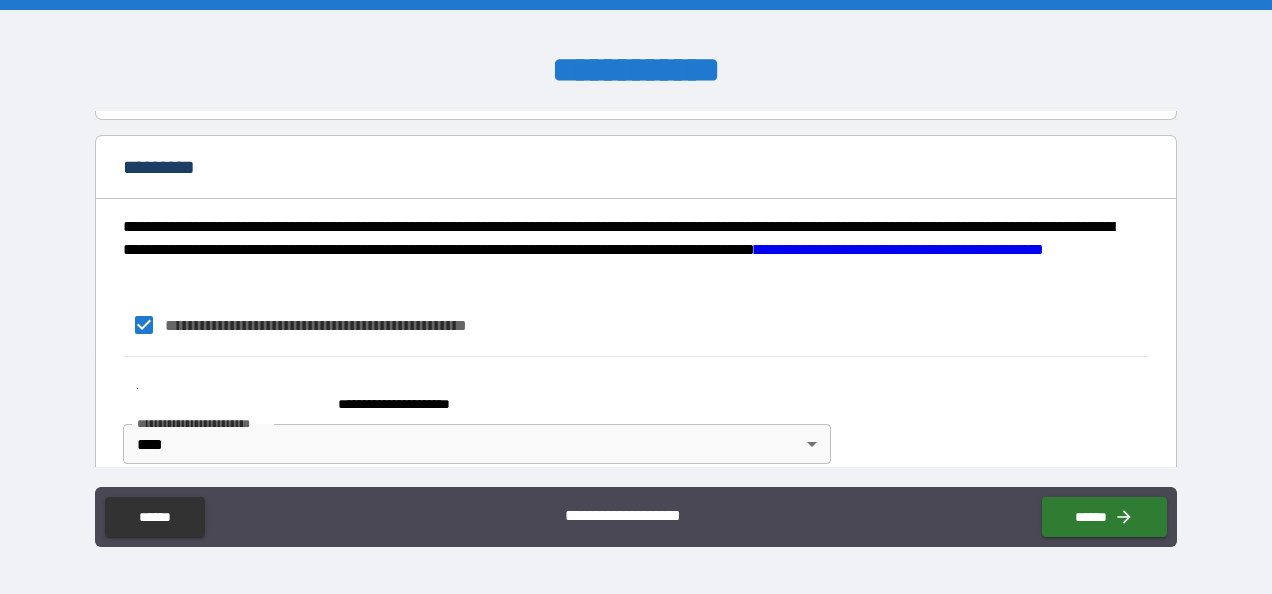 scroll, scrollTop: 2096, scrollLeft: 0, axis: vertical 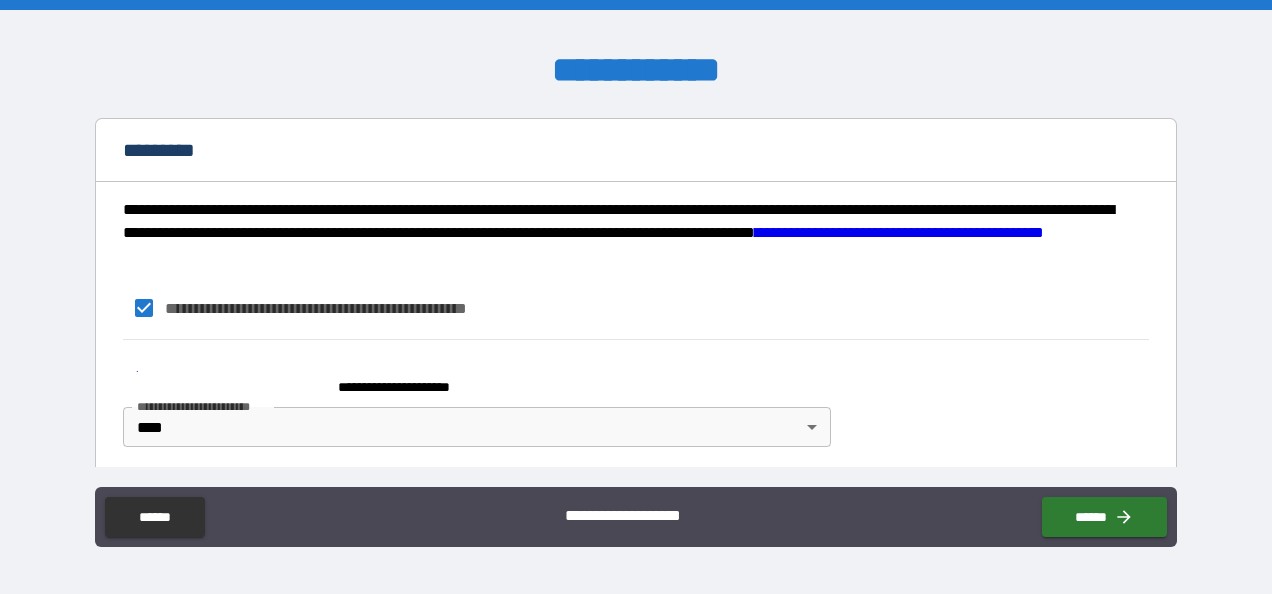 drag, startPoint x: 363, startPoint y: 336, endPoint x: 373, endPoint y: 384, distance: 49.0306 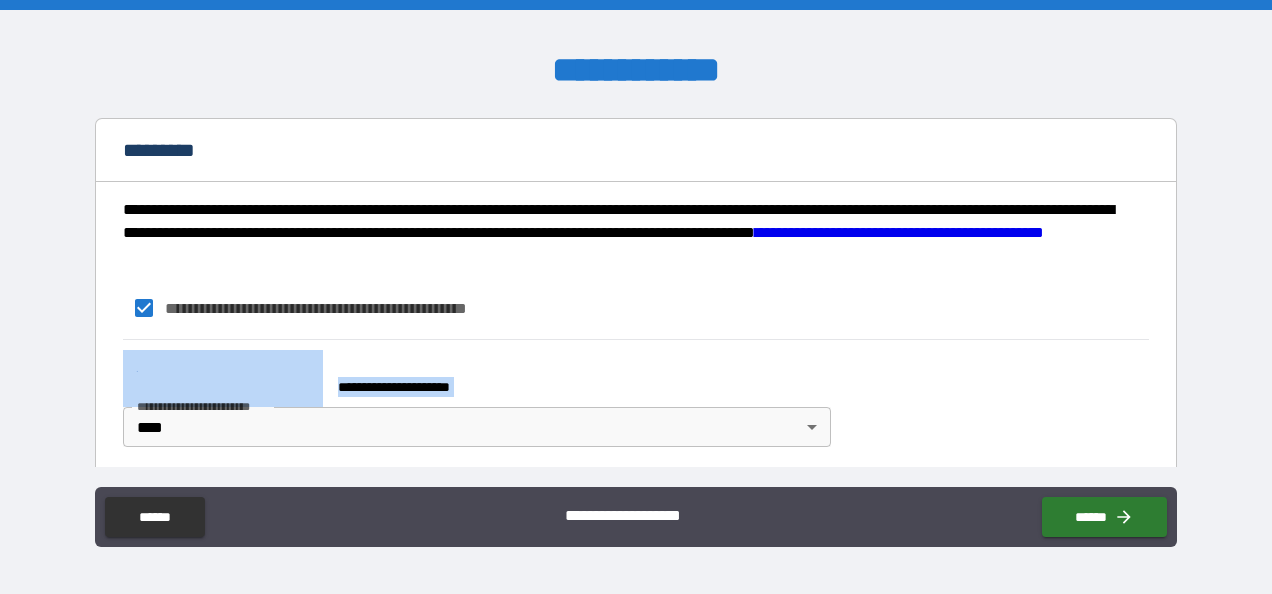 drag, startPoint x: 243, startPoint y: 346, endPoint x: 552, endPoint y: 432, distance: 320.74445 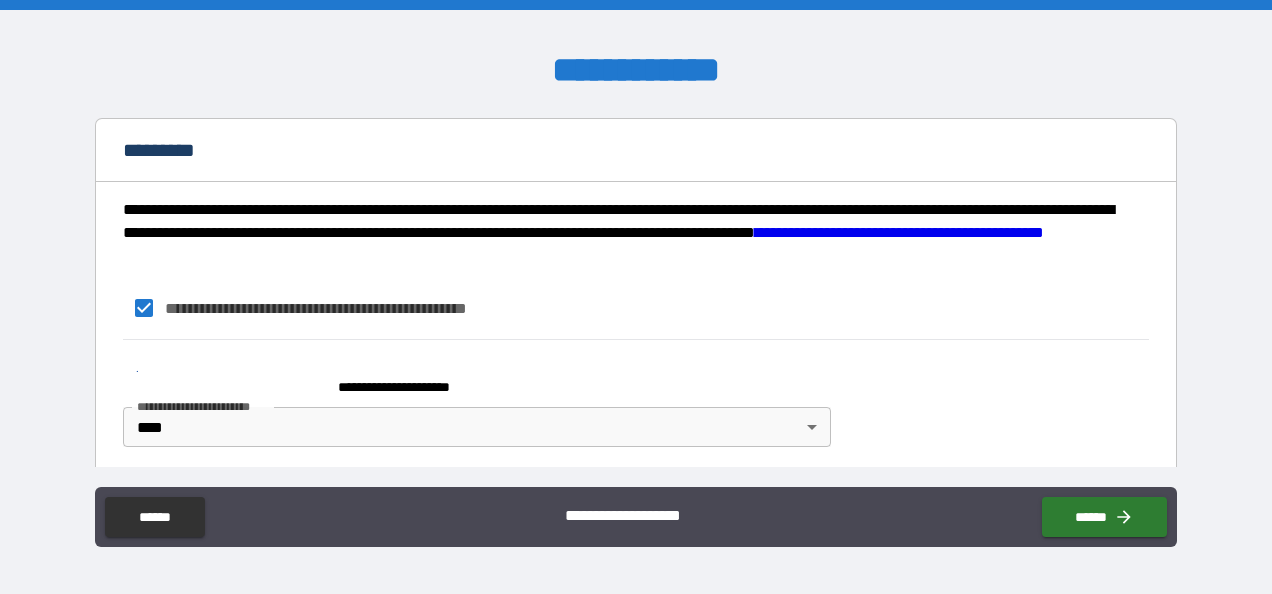 drag, startPoint x: 552, startPoint y: 432, endPoint x: 945, endPoint y: 310, distance: 411.50092 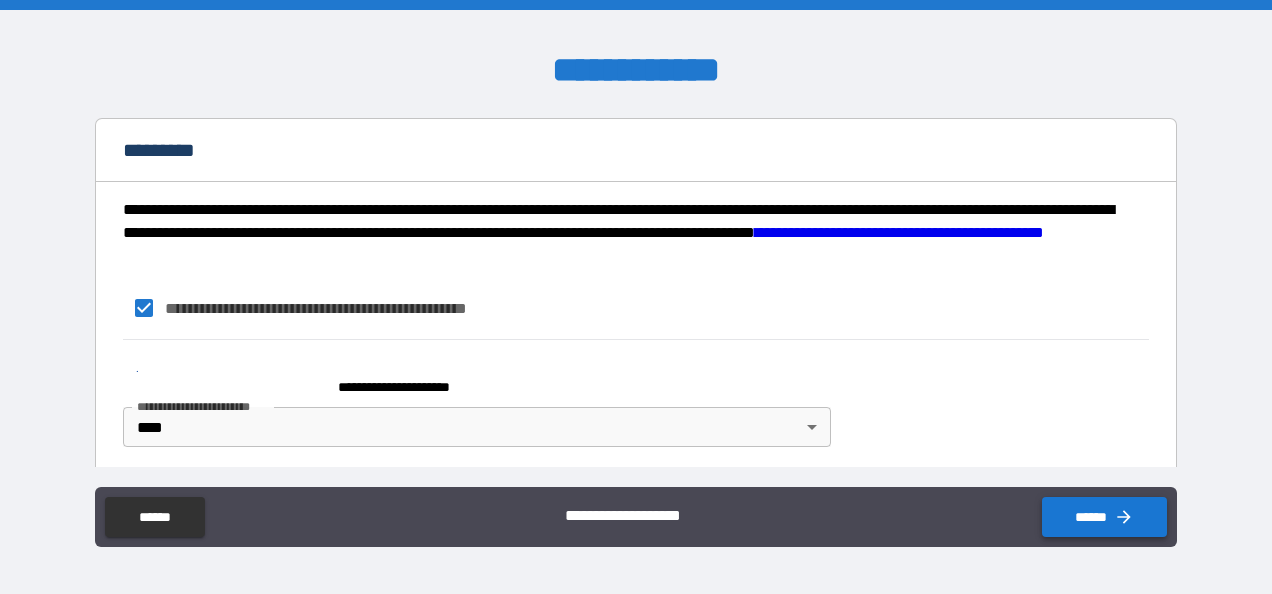 click on "******" at bounding box center (1104, 517) 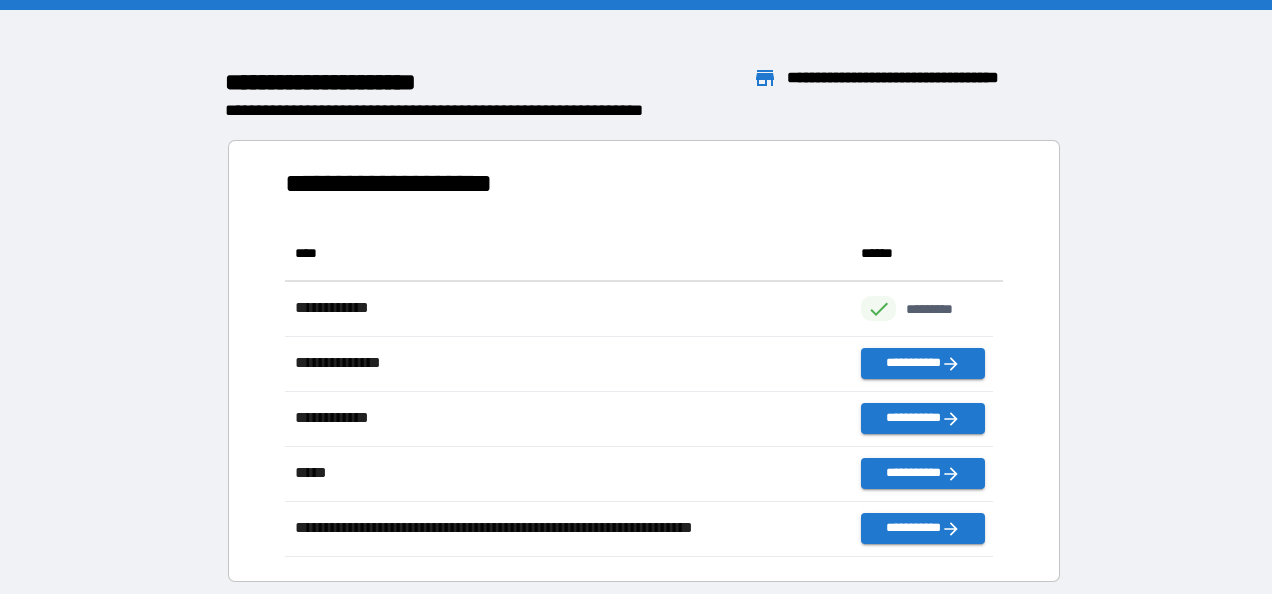 scroll, scrollTop: 16, scrollLeft: 16, axis: both 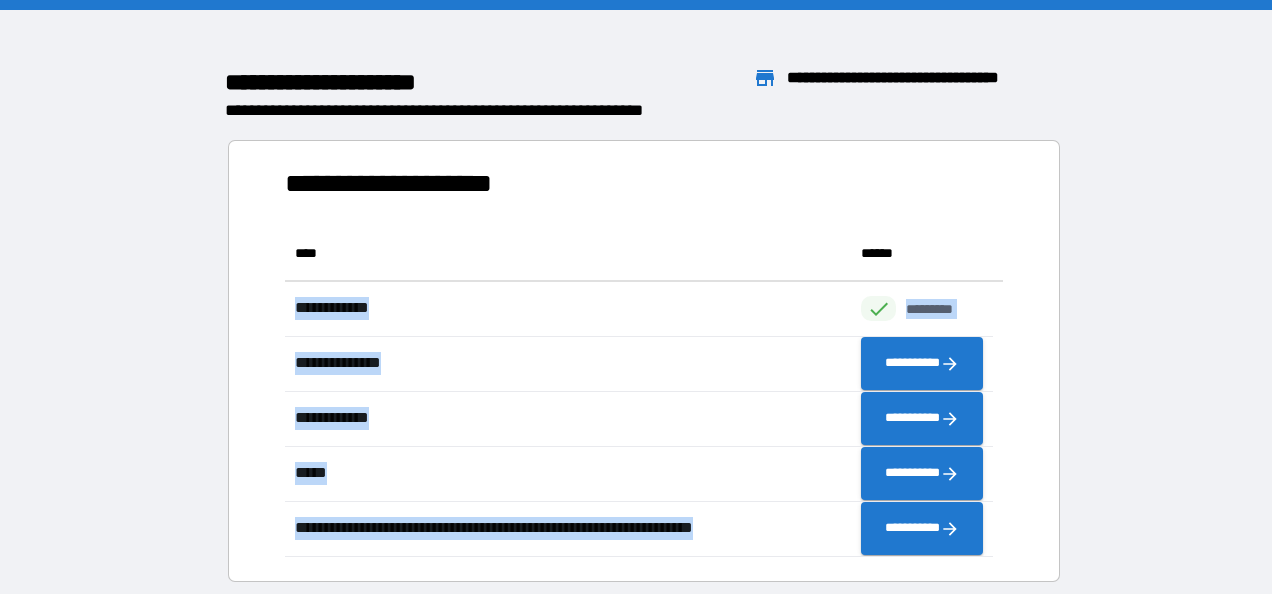 drag, startPoint x: 1199, startPoint y: 388, endPoint x: 1246, endPoint y: 494, distance: 115.952576 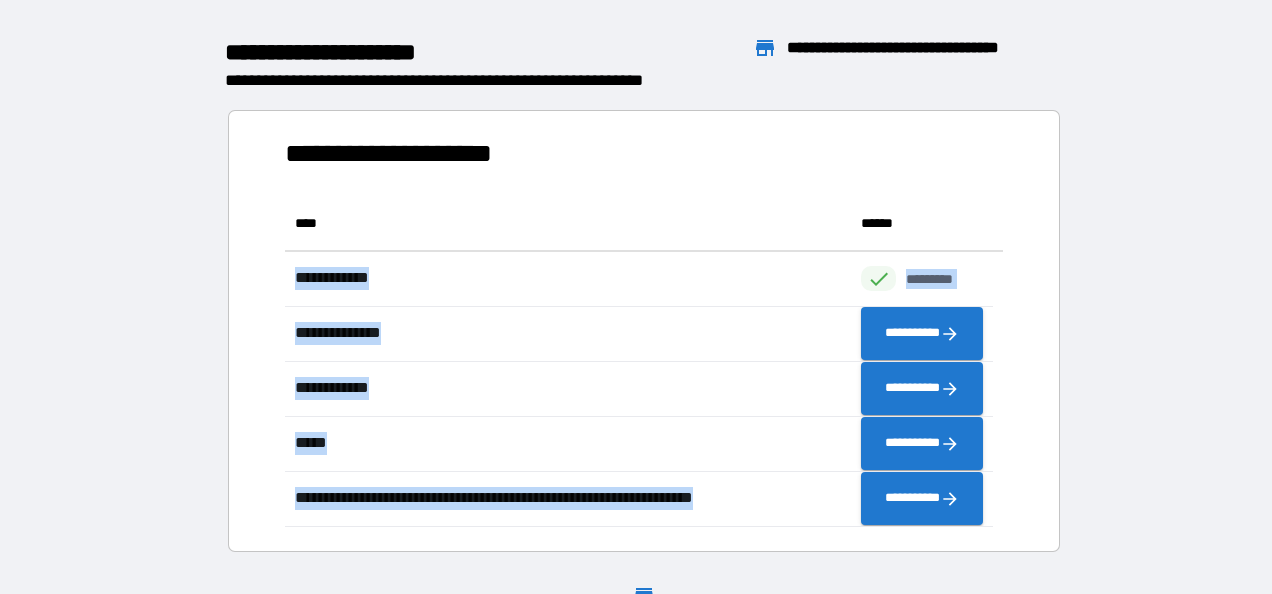 scroll, scrollTop: 38, scrollLeft: 0, axis: vertical 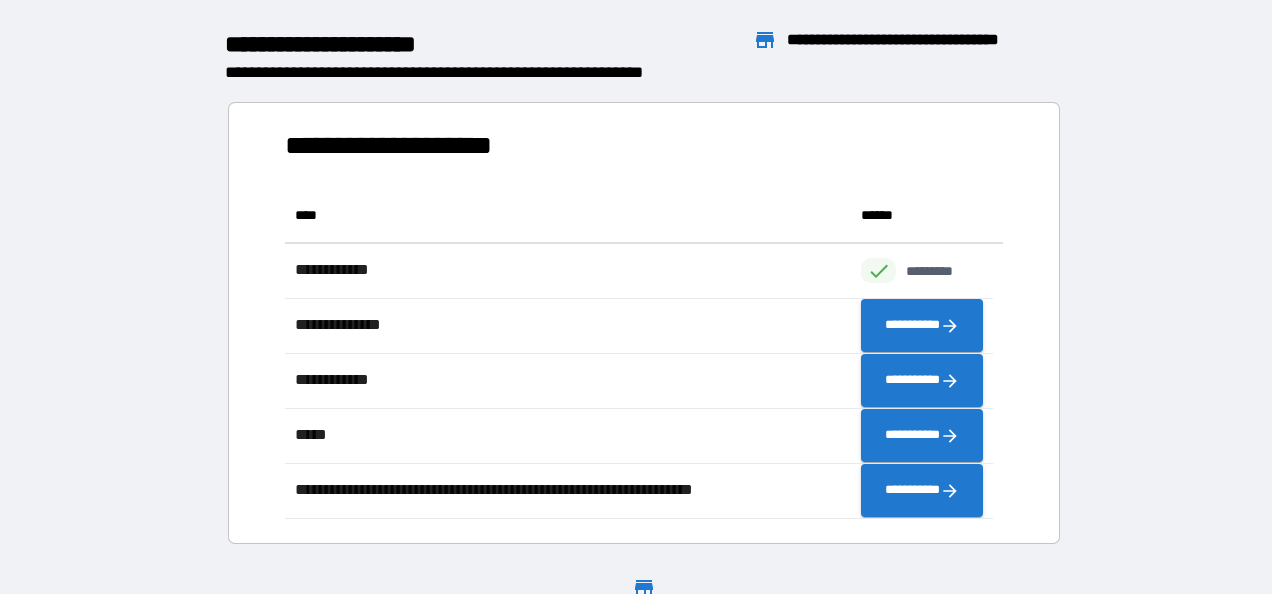 click on "**********" at bounding box center [636, 318] 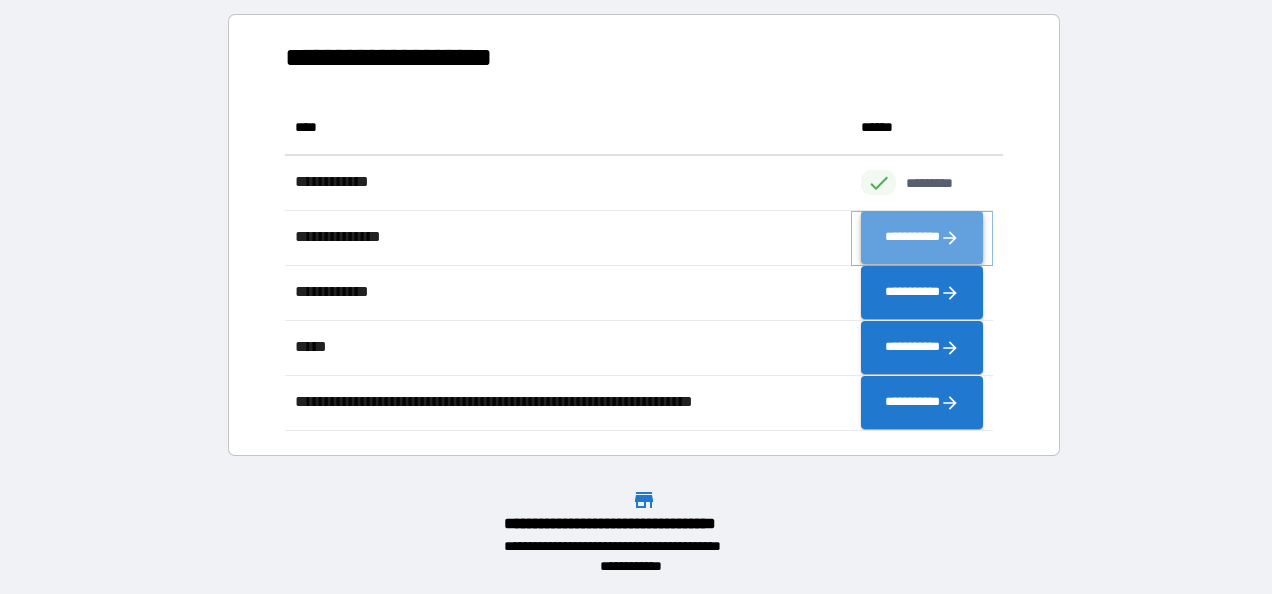 click on "**********" at bounding box center (922, 238) 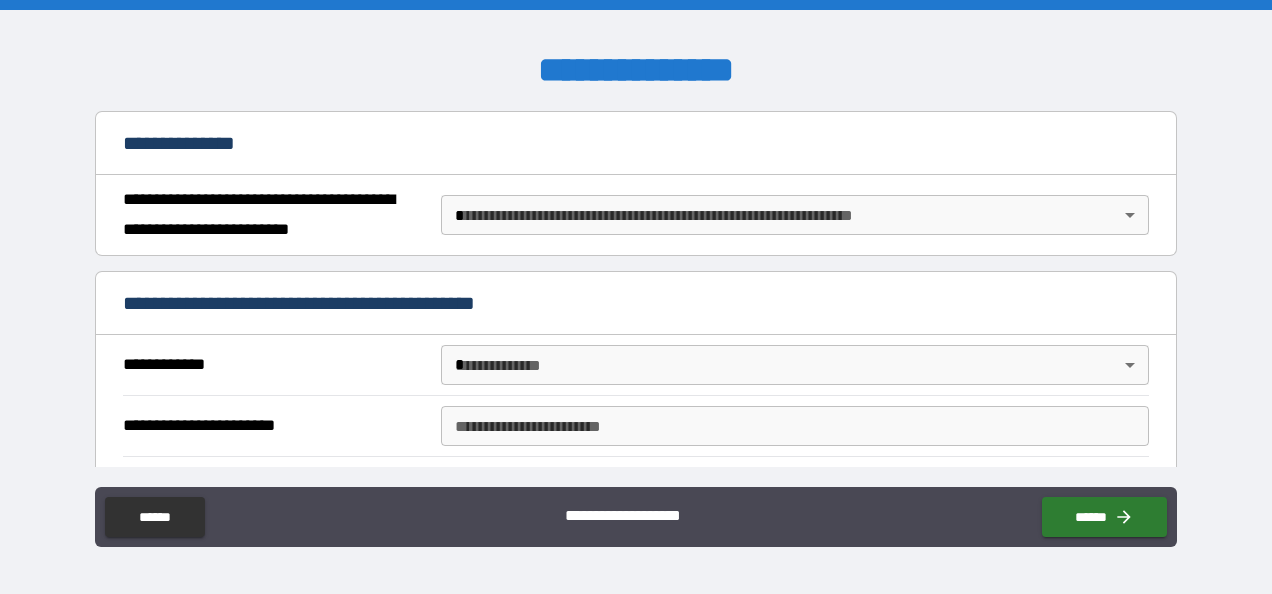 scroll, scrollTop: 233, scrollLeft: 0, axis: vertical 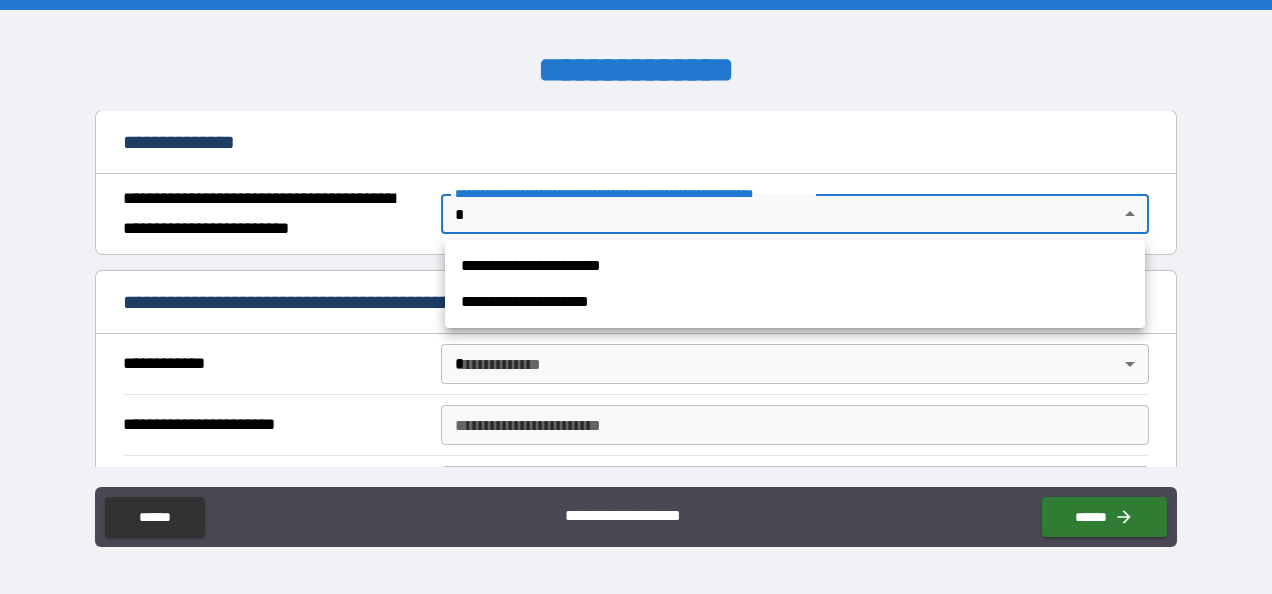click on "**********" at bounding box center (636, 297) 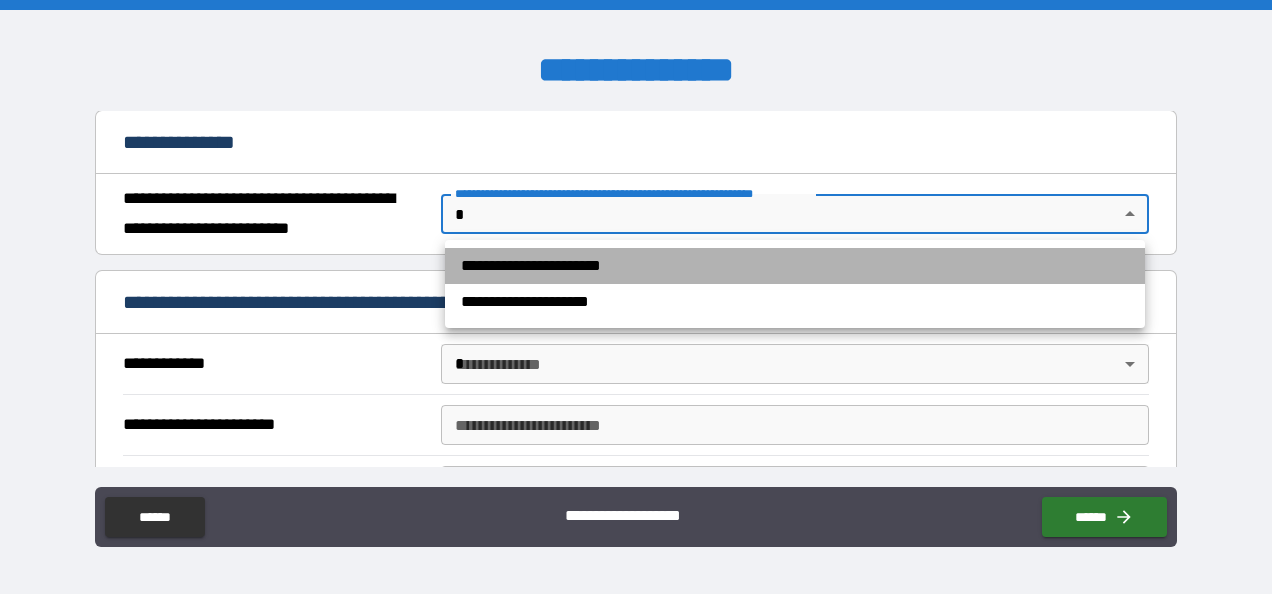 click on "**********" at bounding box center (795, 266) 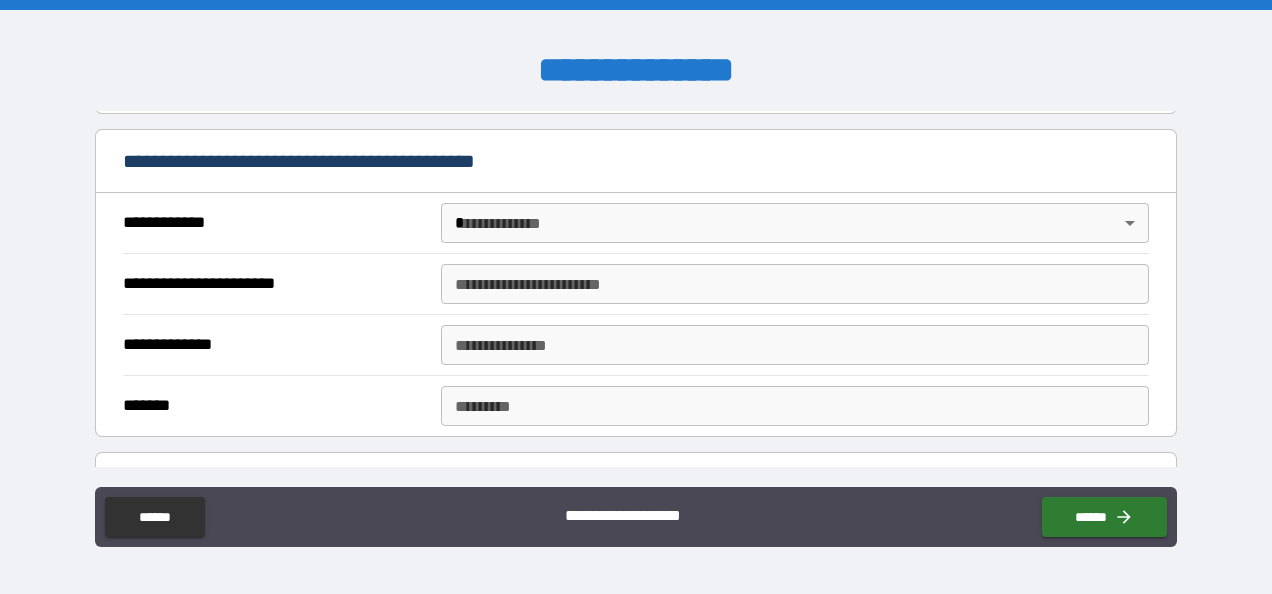 scroll, scrollTop: 392, scrollLeft: 0, axis: vertical 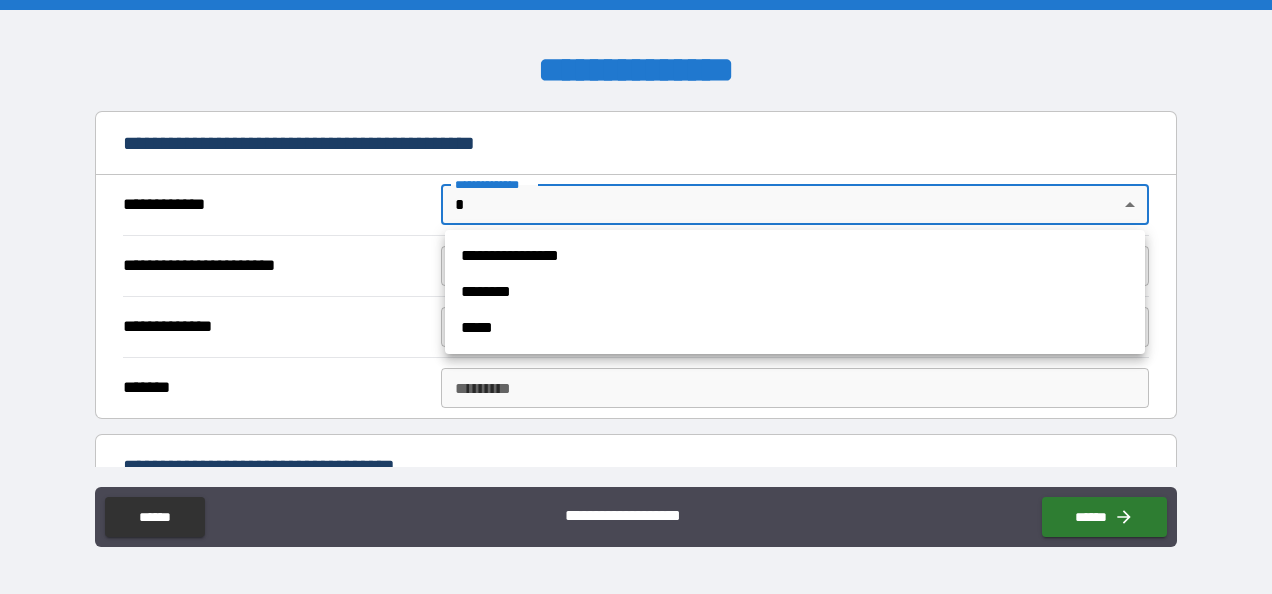 click on "**********" at bounding box center (636, 297) 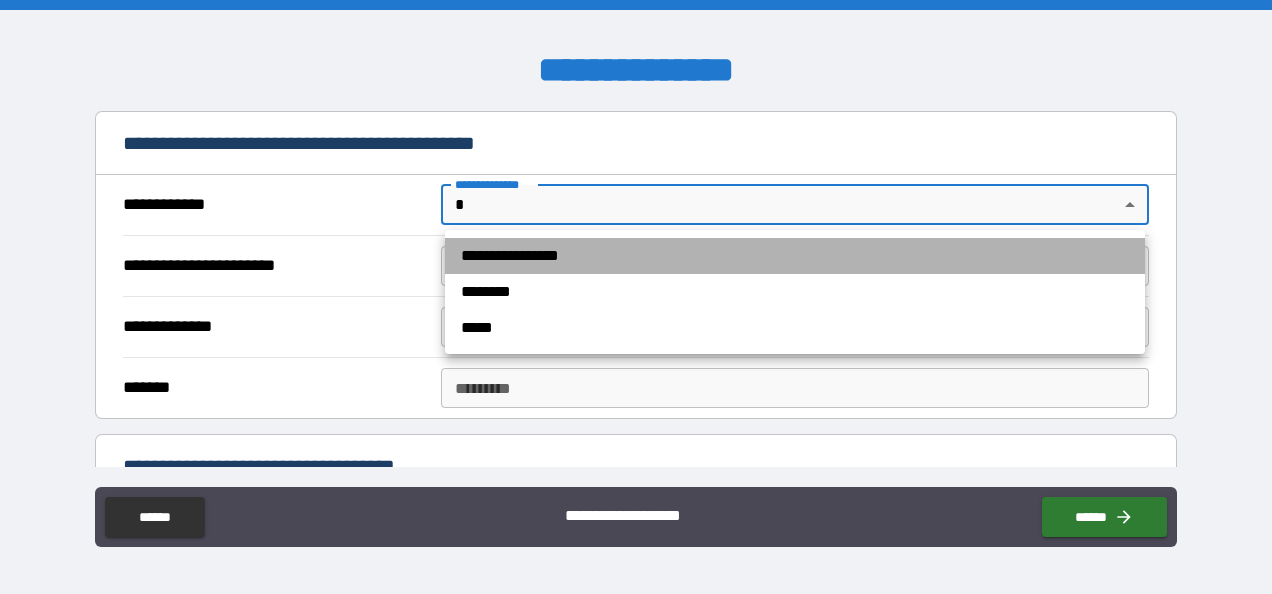 click on "**********" at bounding box center [795, 256] 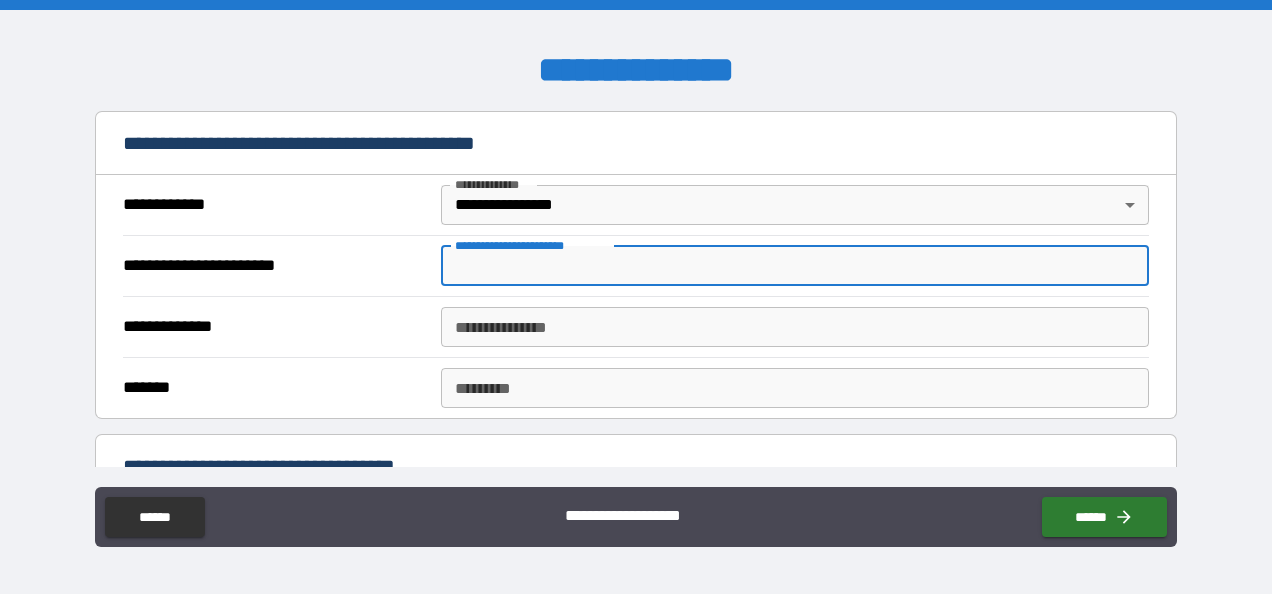 click on "**********" at bounding box center [794, 266] 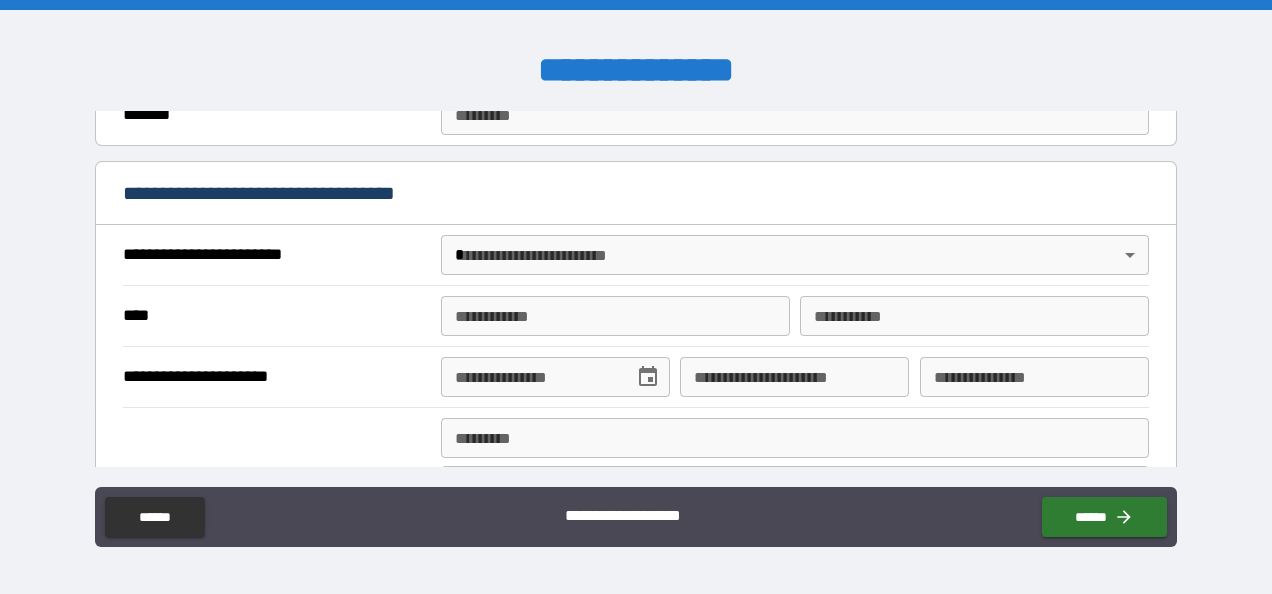 scroll, scrollTop: 670, scrollLeft: 0, axis: vertical 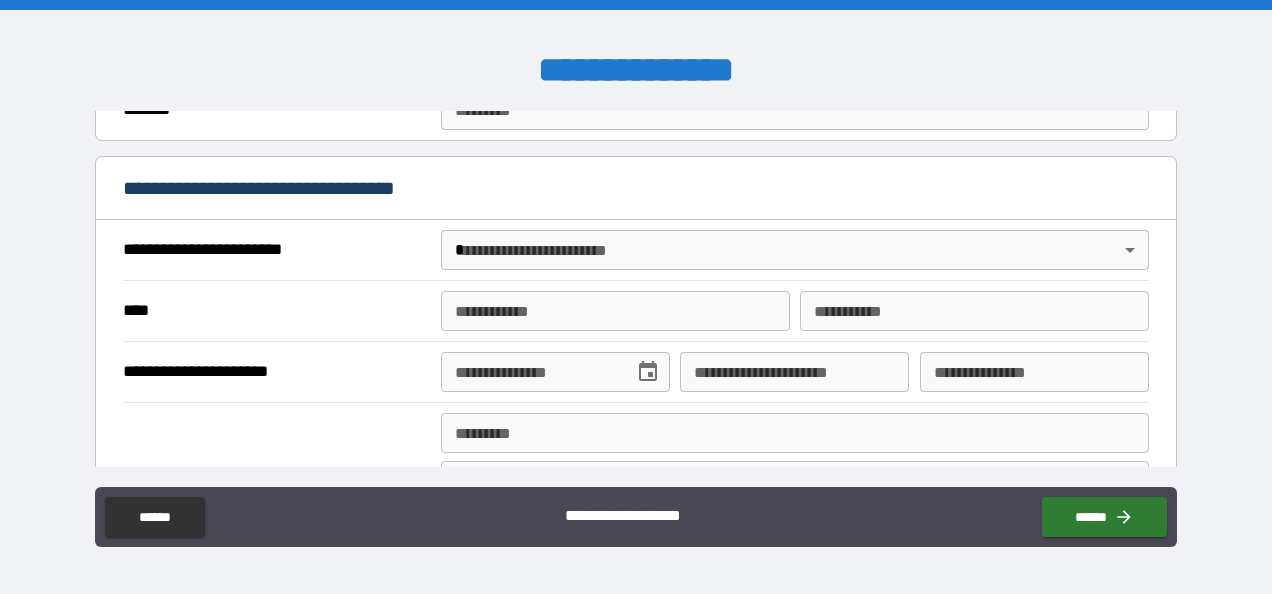 click on "**********" at bounding box center [636, 297] 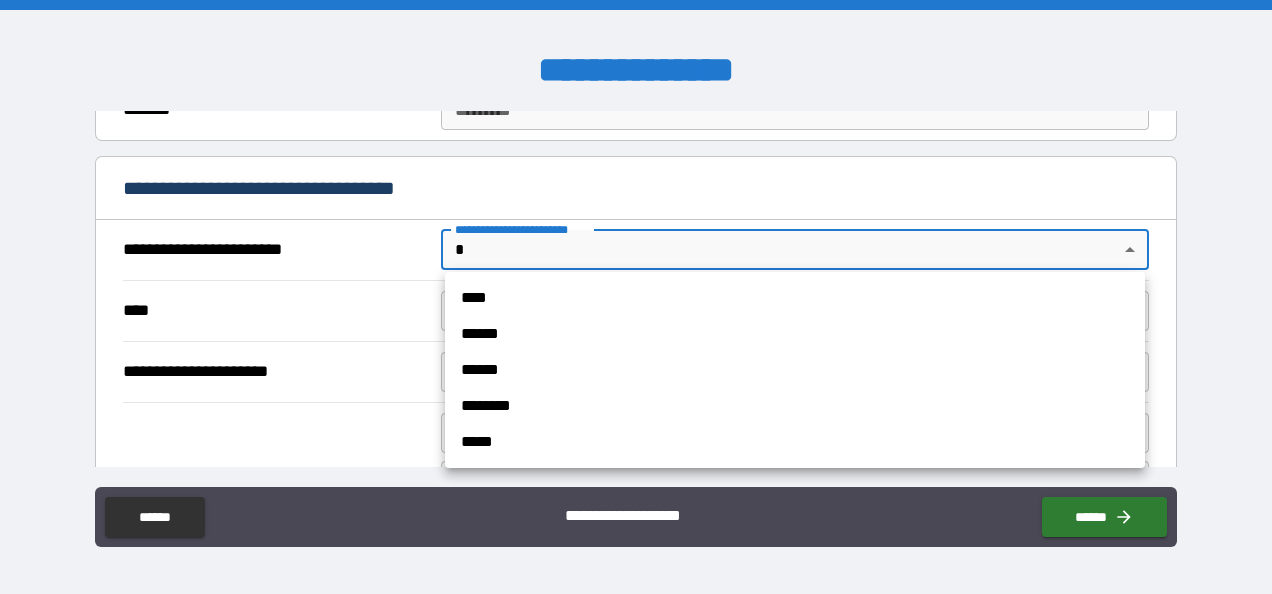 click at bounding box center [636, 297] 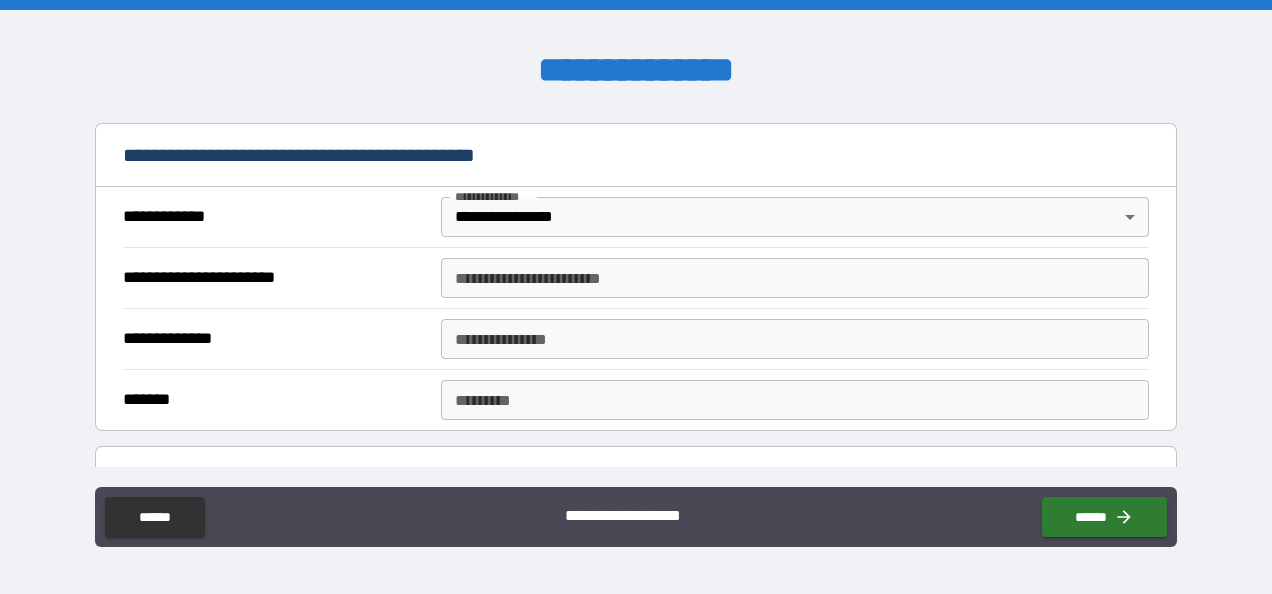 scroll, scrollTop: 358, scrollLeft: 0, axis: vertical 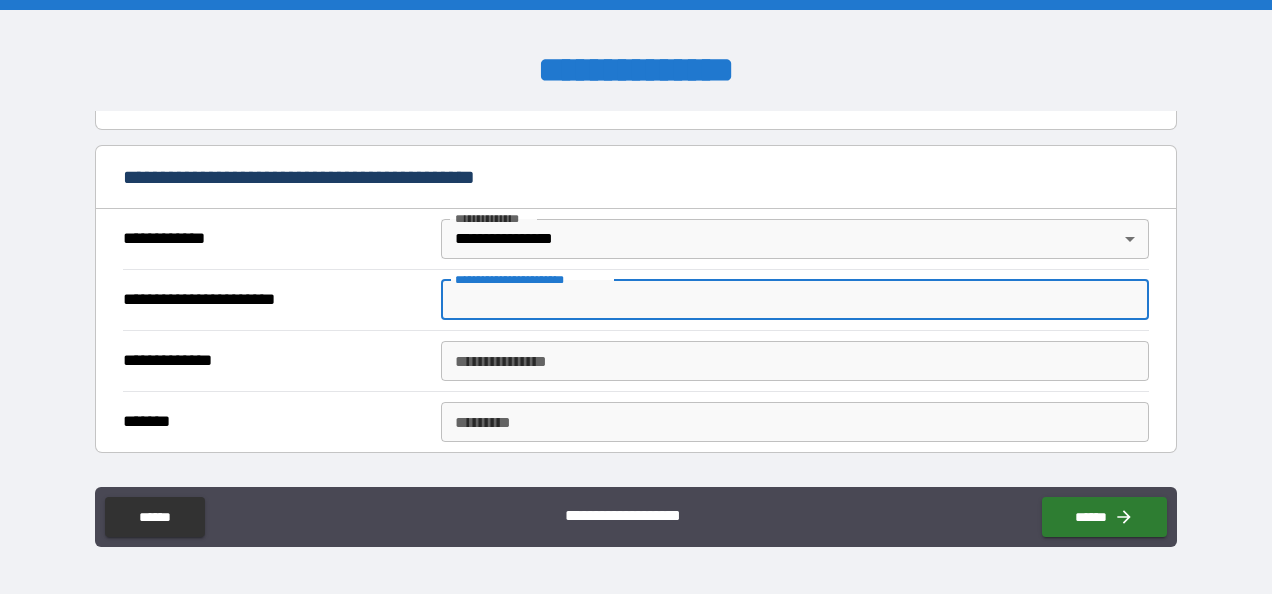 click on "**********" at bounding box center [794, 300] 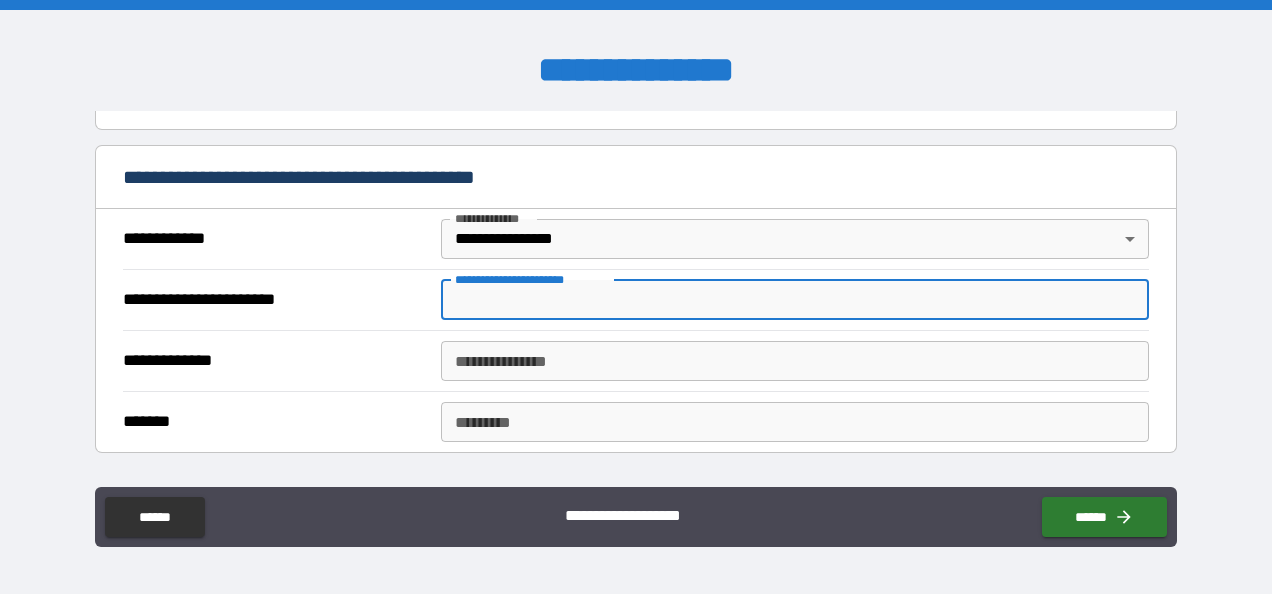 click on "**********" at bounding box center (636, 297) 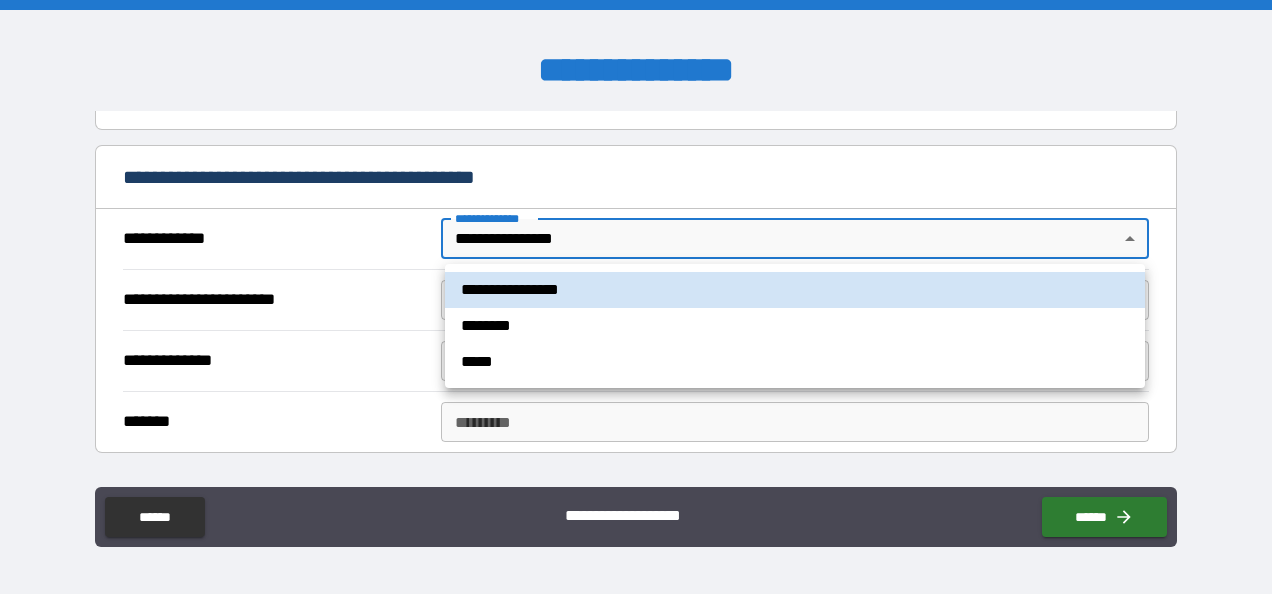 click at bounding box center [636, 297] 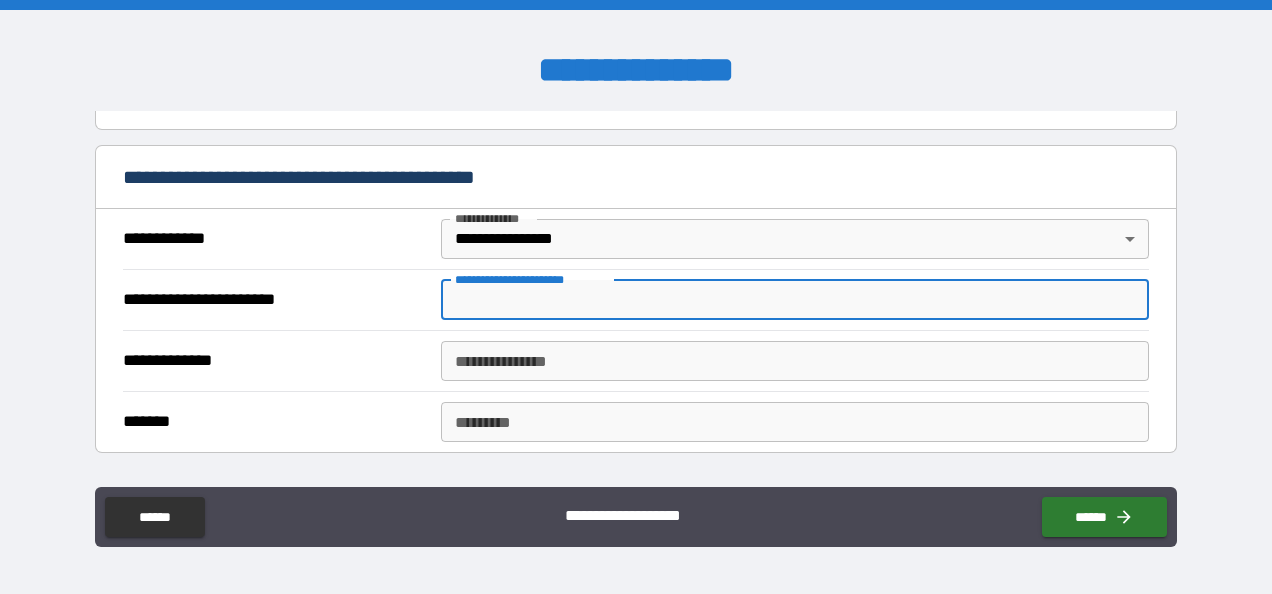 click on "**********" at bounding box center (794, 300) 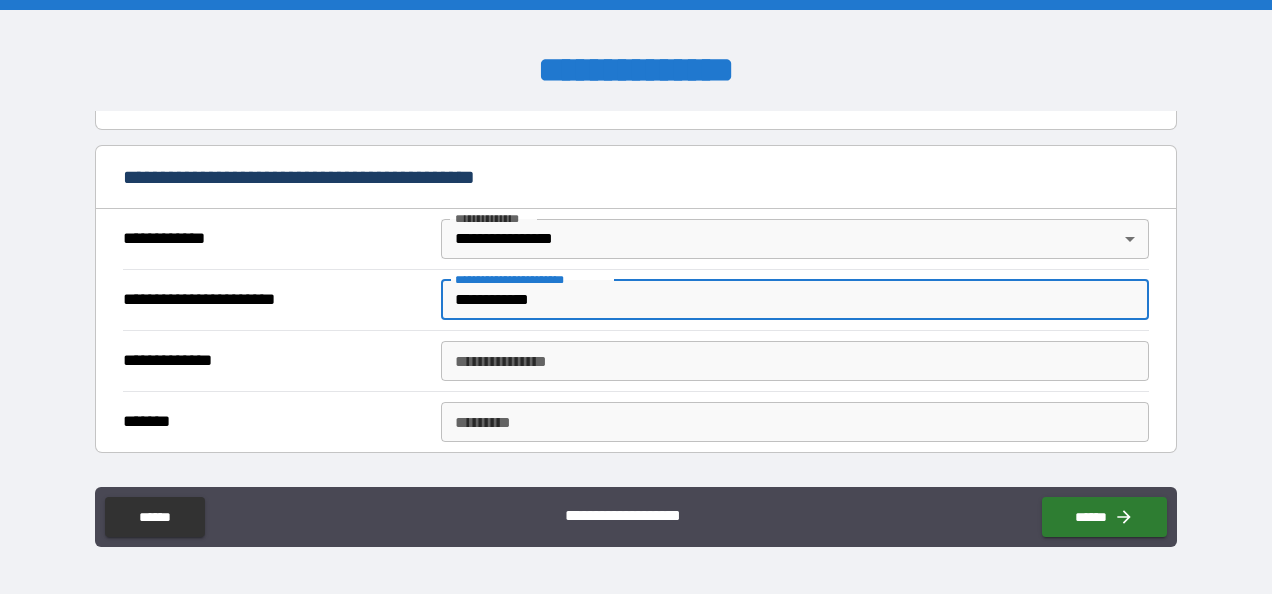 type on "**********" 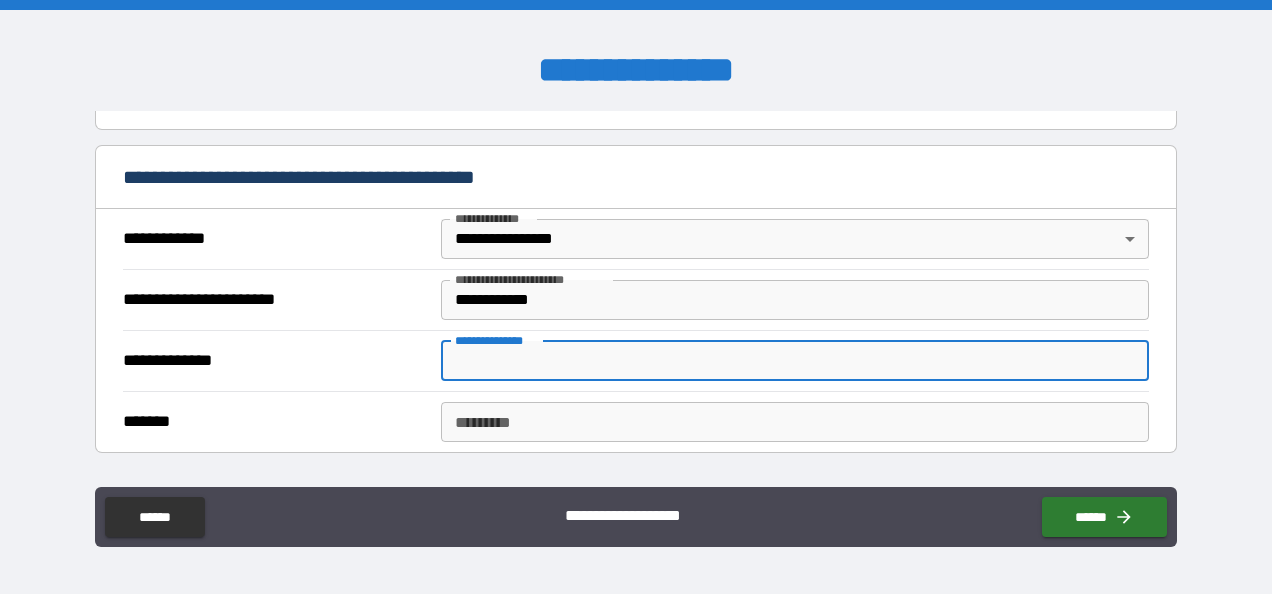 click on "**********" at bounding box center [794, 361] 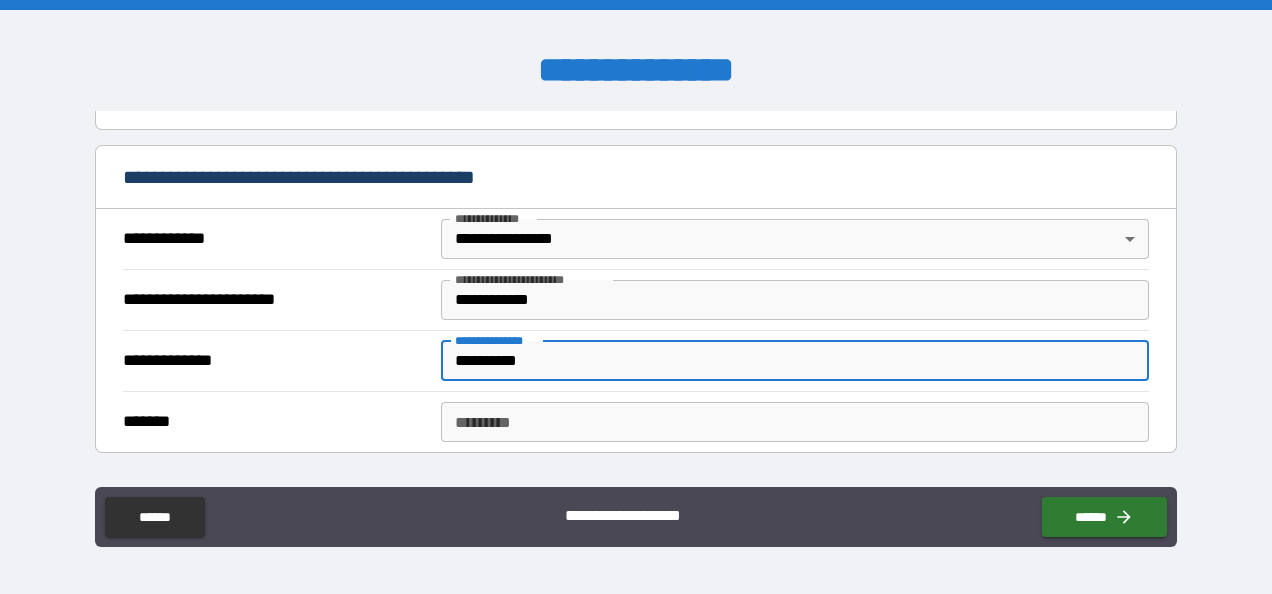 type on "**********" 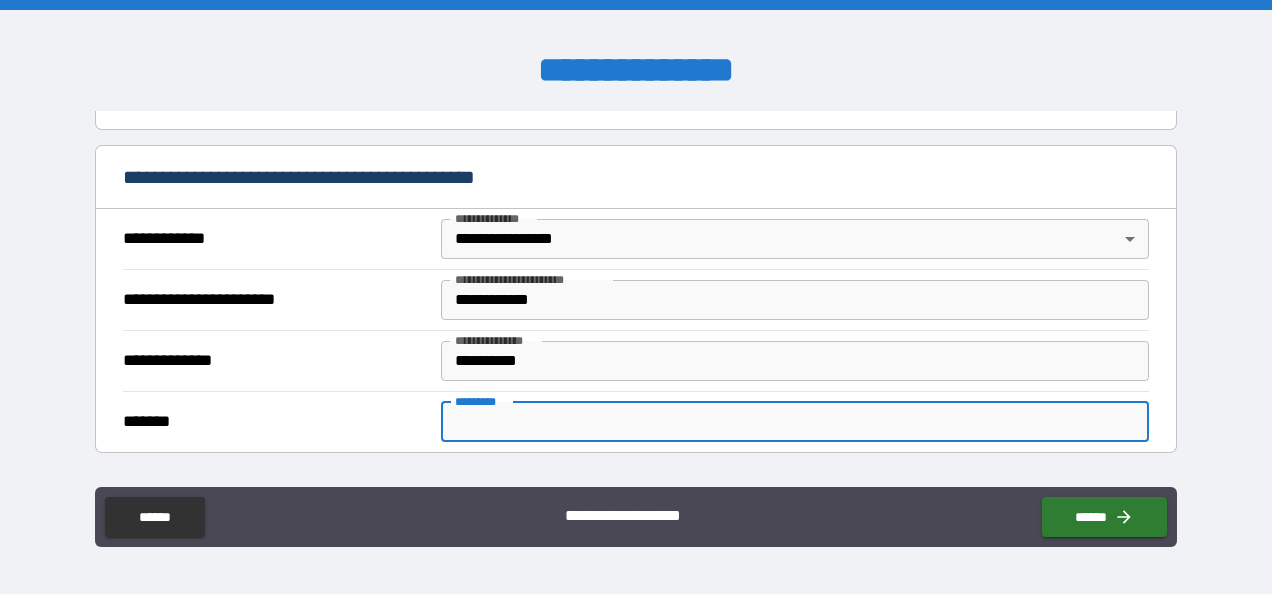 click on "*******   *" at bounding box center [794, 422] 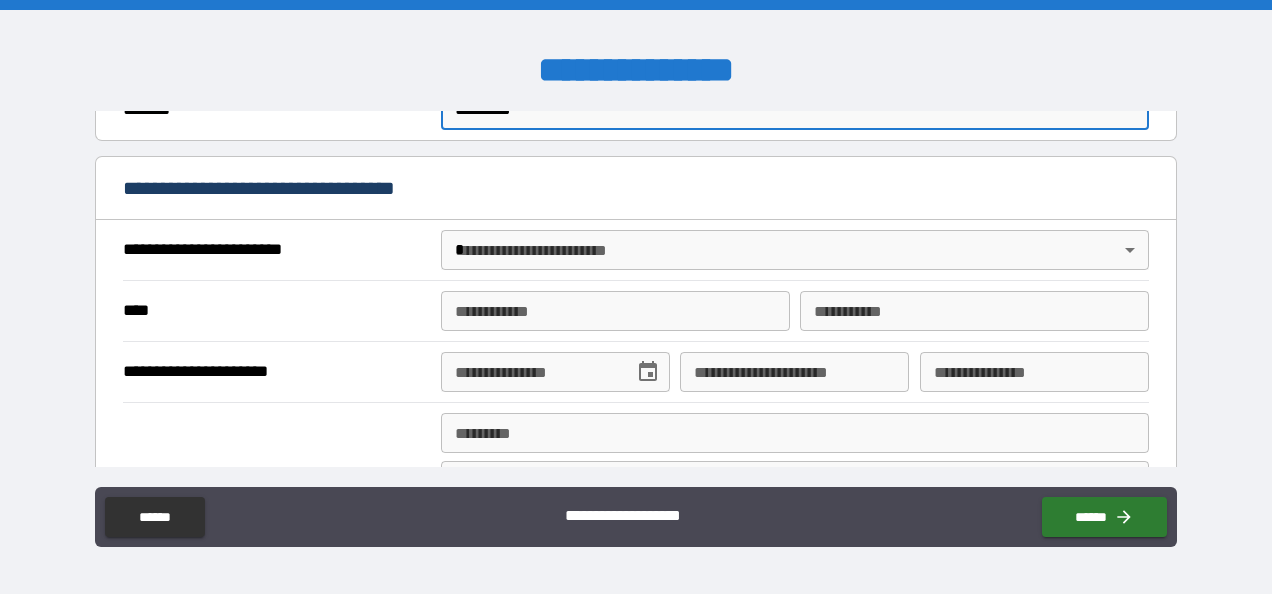 scroll, scrollTop: 682, scrollLeft: 0, axis: vertical 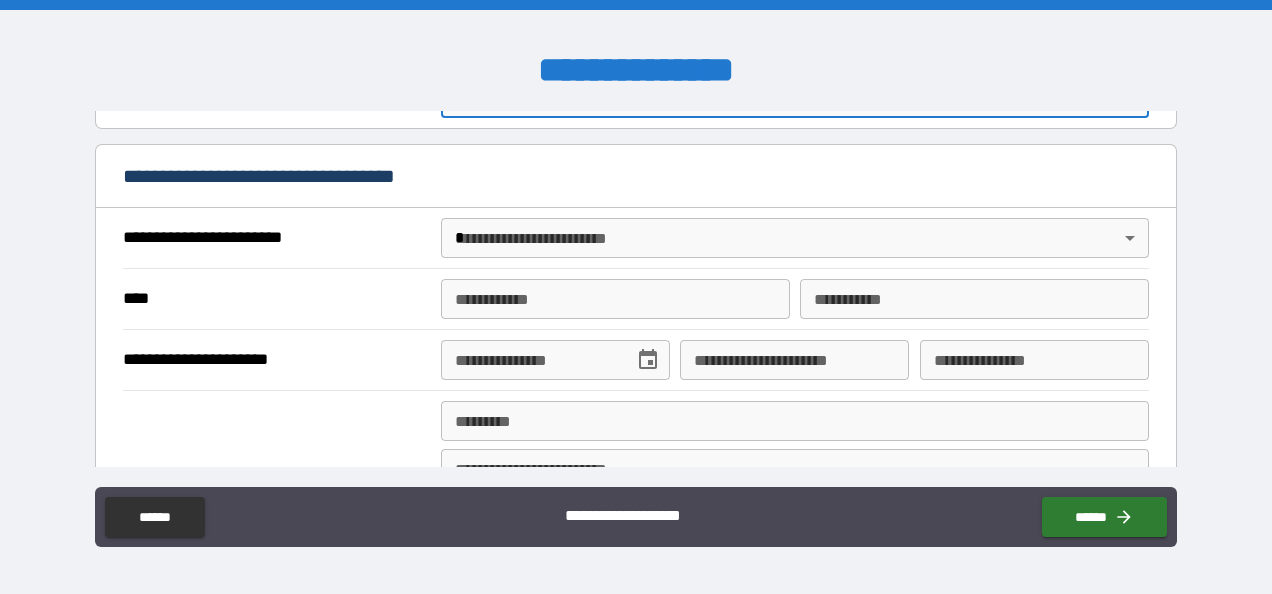 type on "*********" 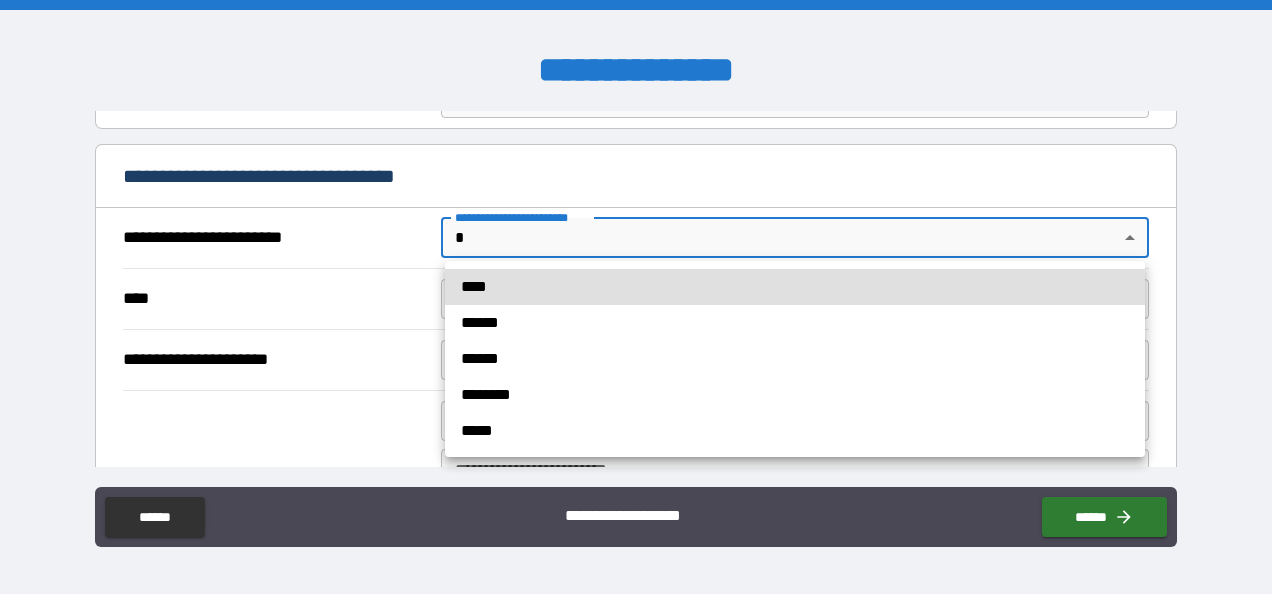 click on "**********" at bounding box center [636, 297] 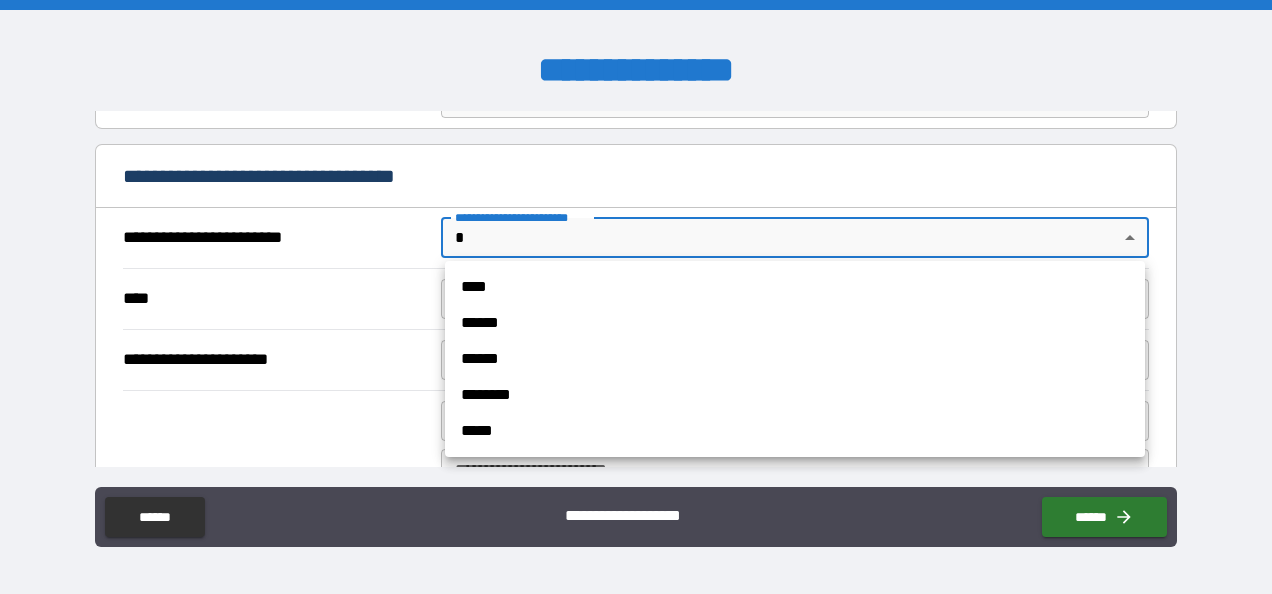 drag, startPoint x: 674, startPoint y: 308, endPoint x: 668, endPoint y: 287, distance: 21.84033 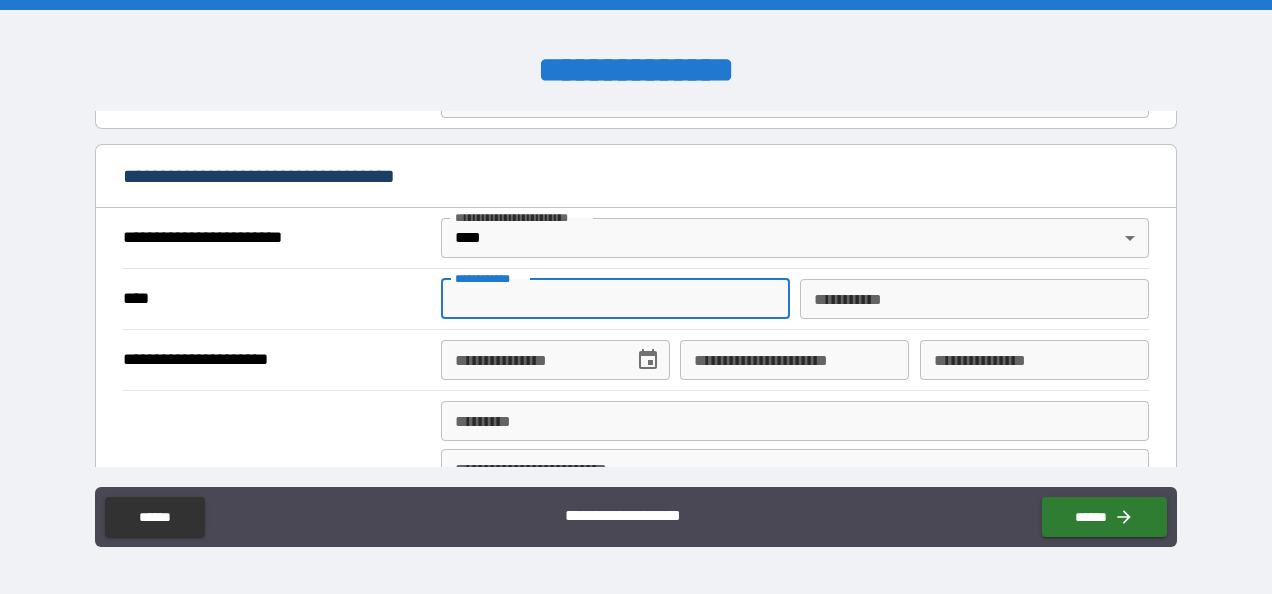 click on "**********" at bounding box center [615, 299] 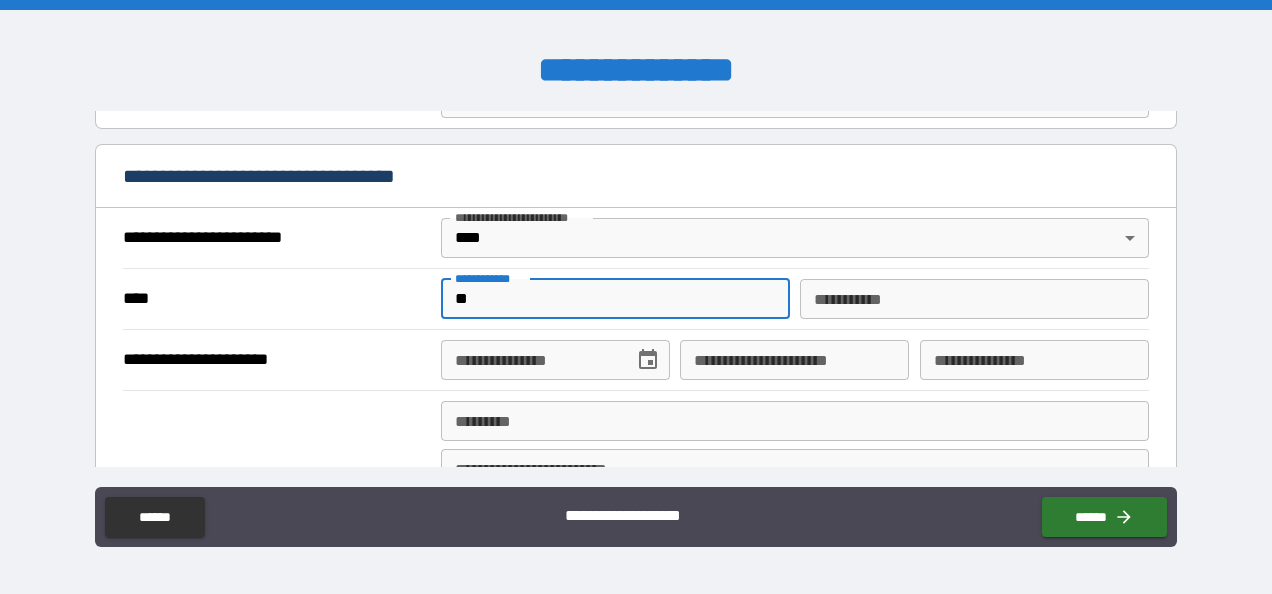 type on "*" 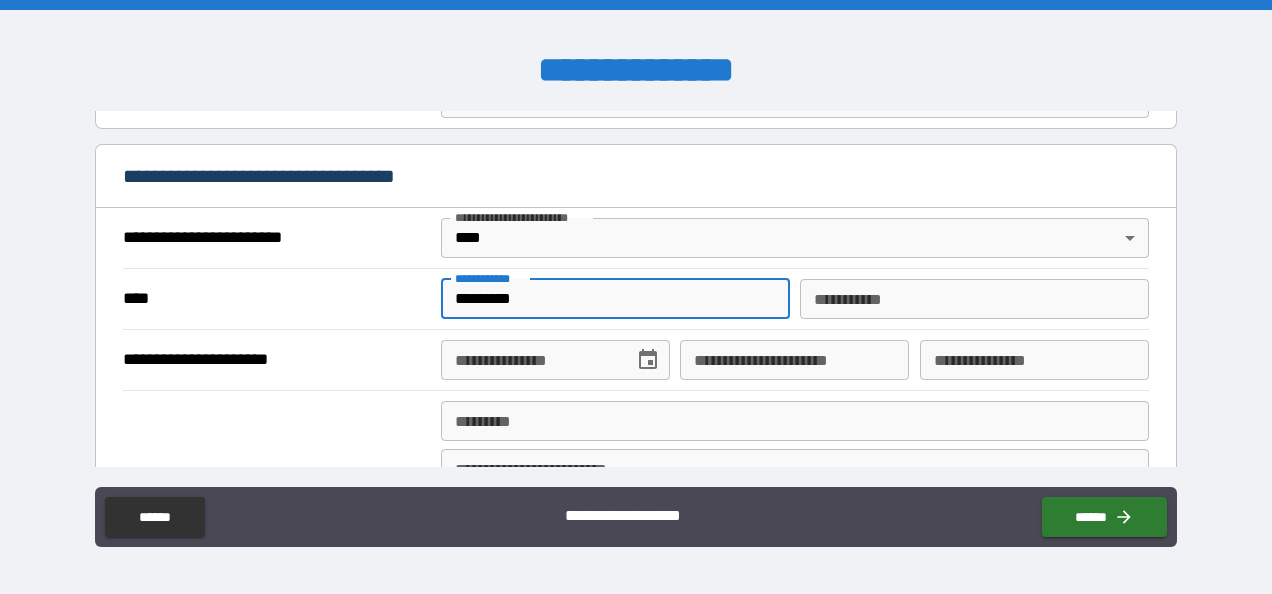 type on "*********" 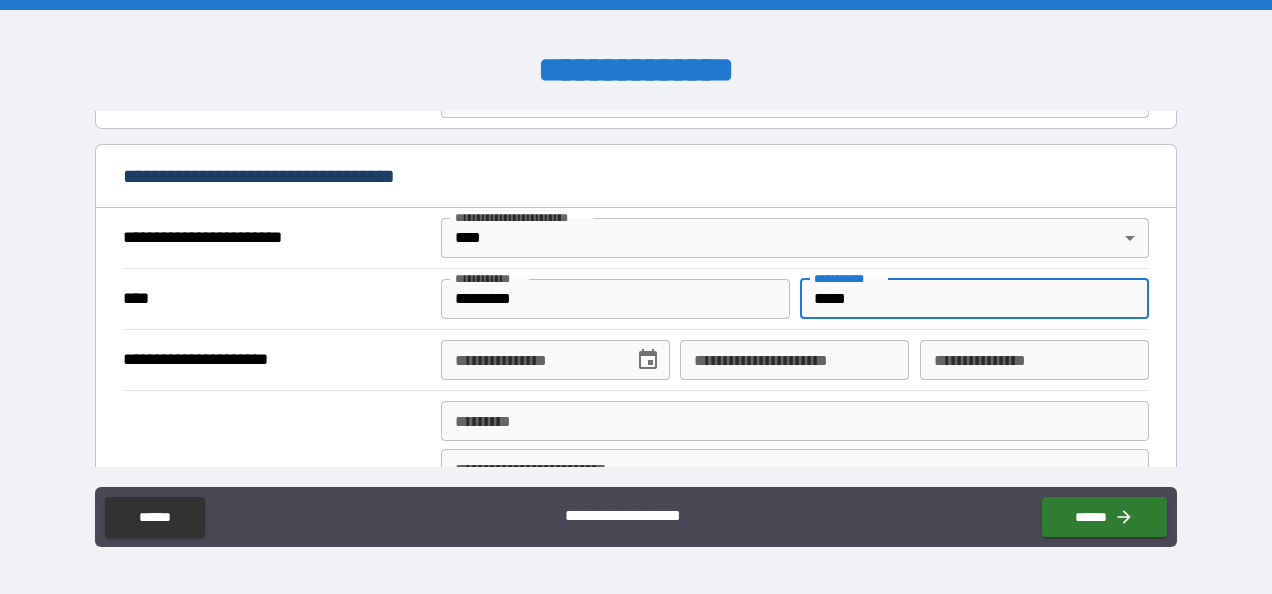 type on "*****" 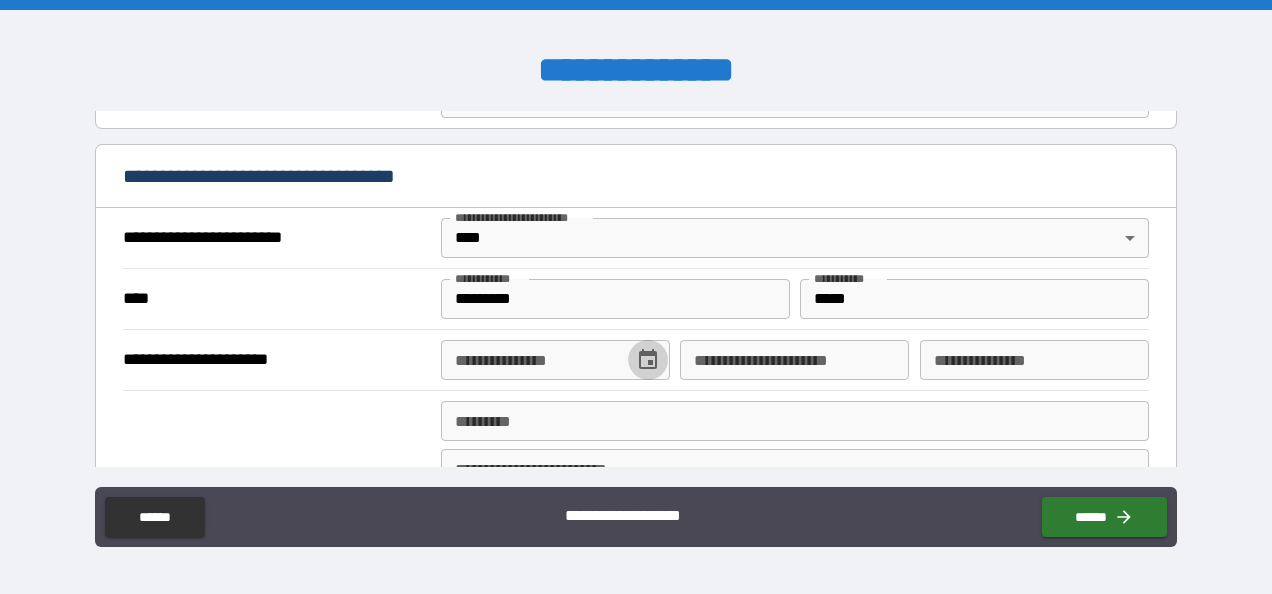 click 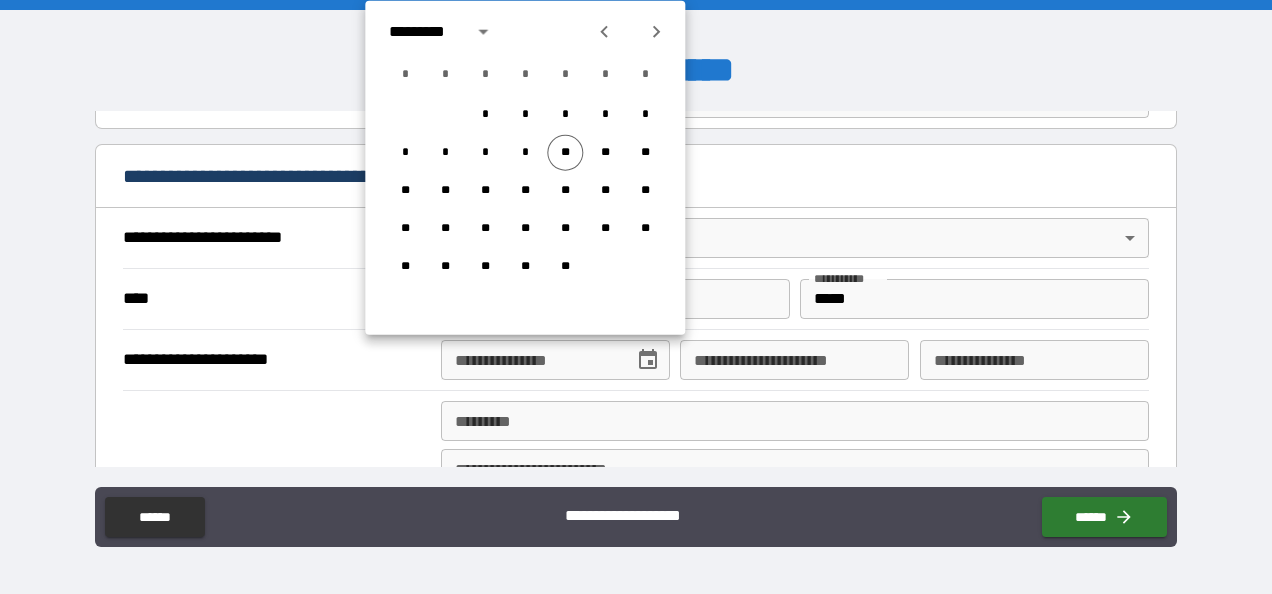 click on "*********" at bounding box center [424, 32] 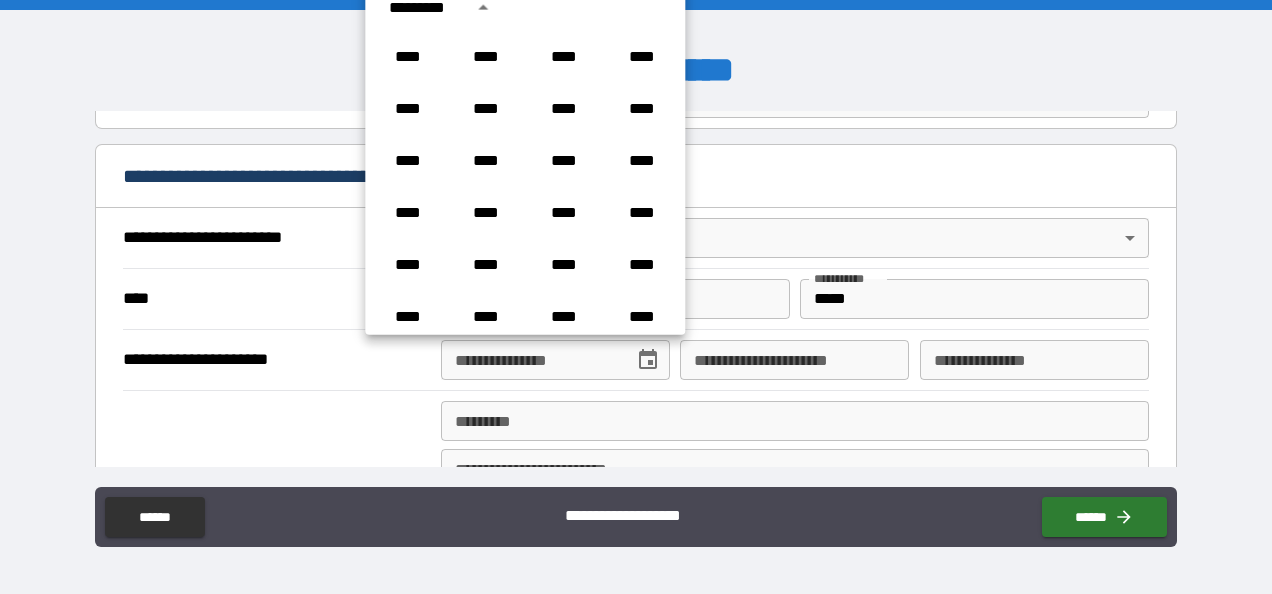 scroll, scrollTop: 1486, scrollLeft: 0, axis: vertical 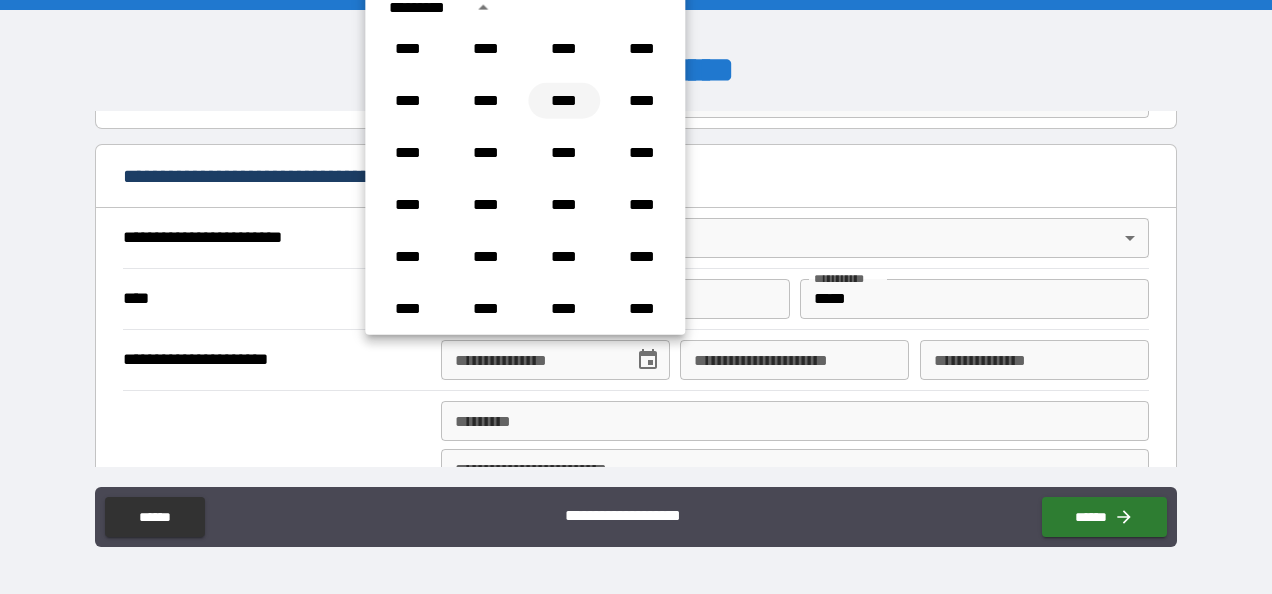 click on "****" at bounding box center [564, 101] 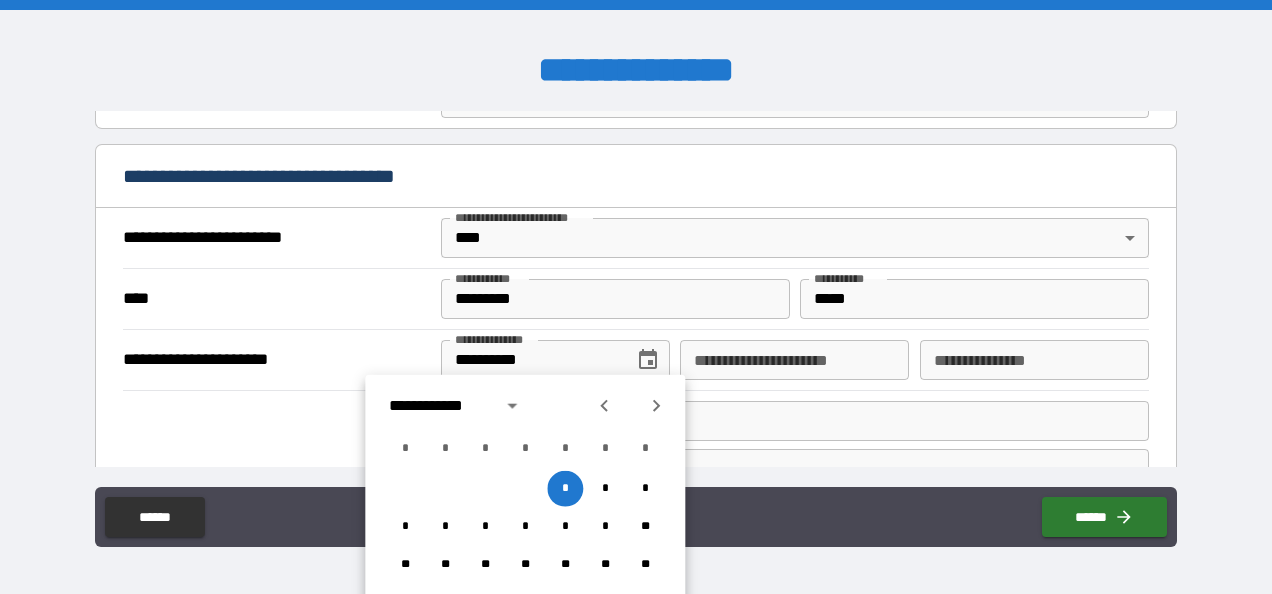 click on "**********" at bounding box center [439, 406] 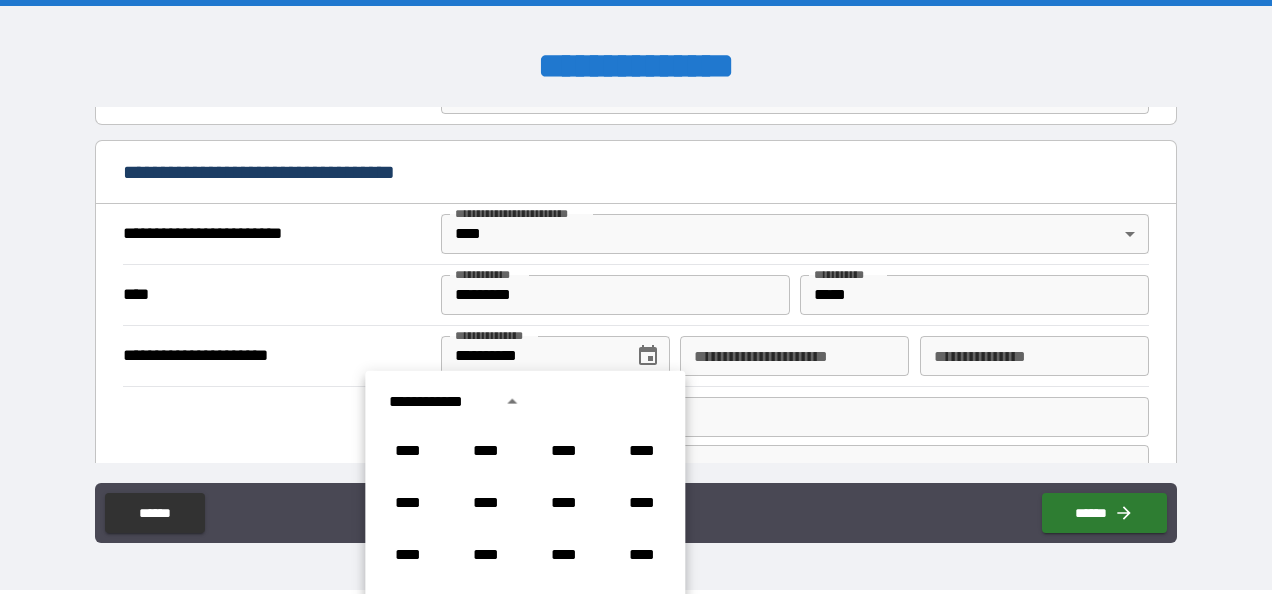 scroll, scrollTop: 1122, scrollLeft: 0, axis: vertical 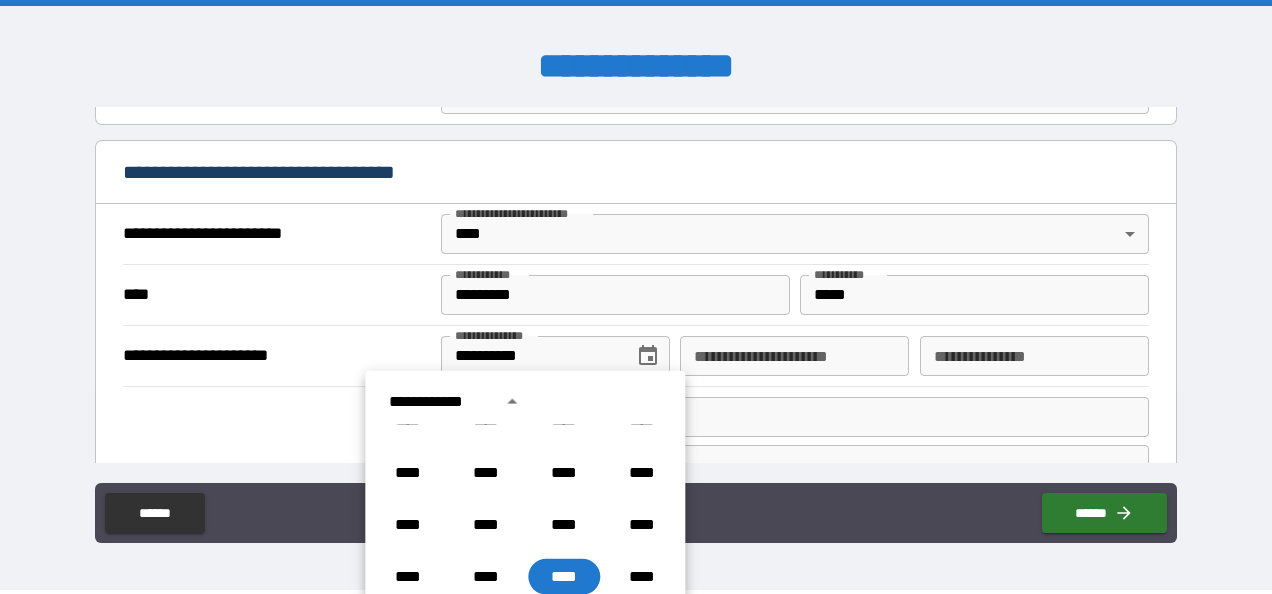 click on "**********" at bounding box center (439, 402) 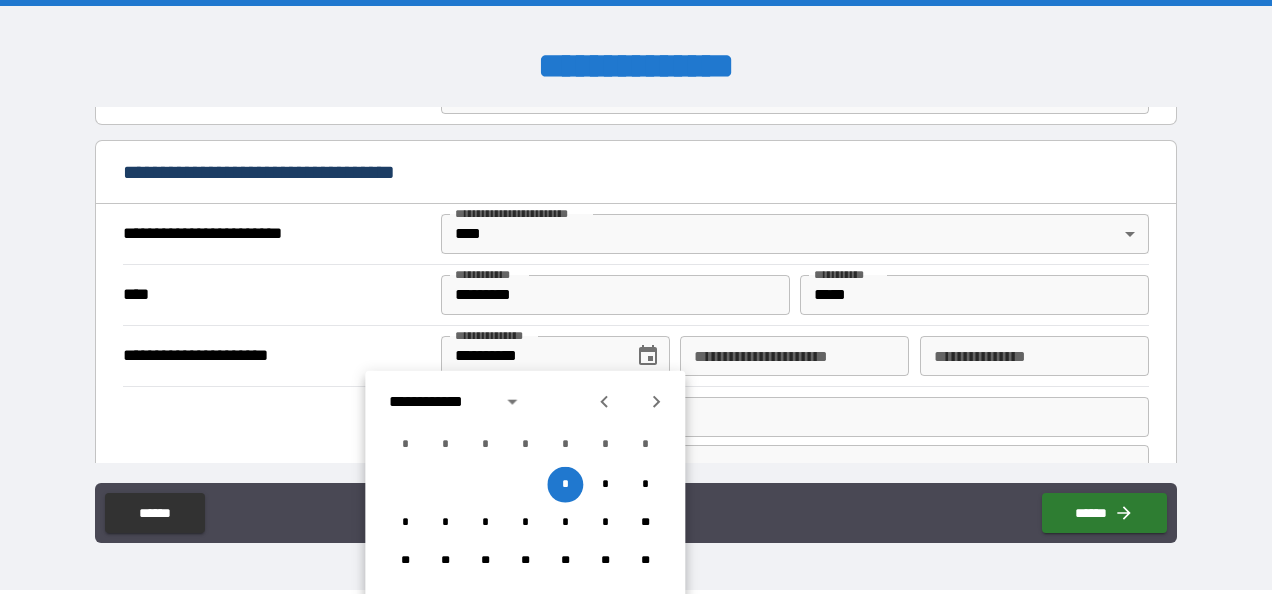 click on "**********" at bounding box center [439, 402] 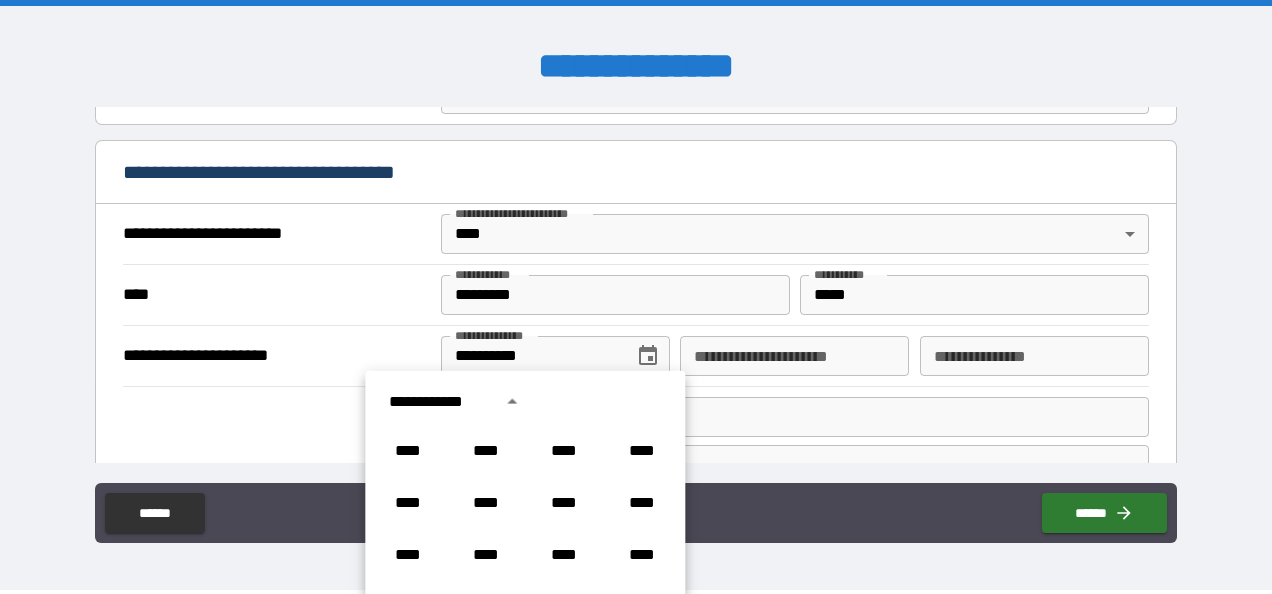 scroll, scrollTop: 1122, scrollLeft: 0, axis: vertical 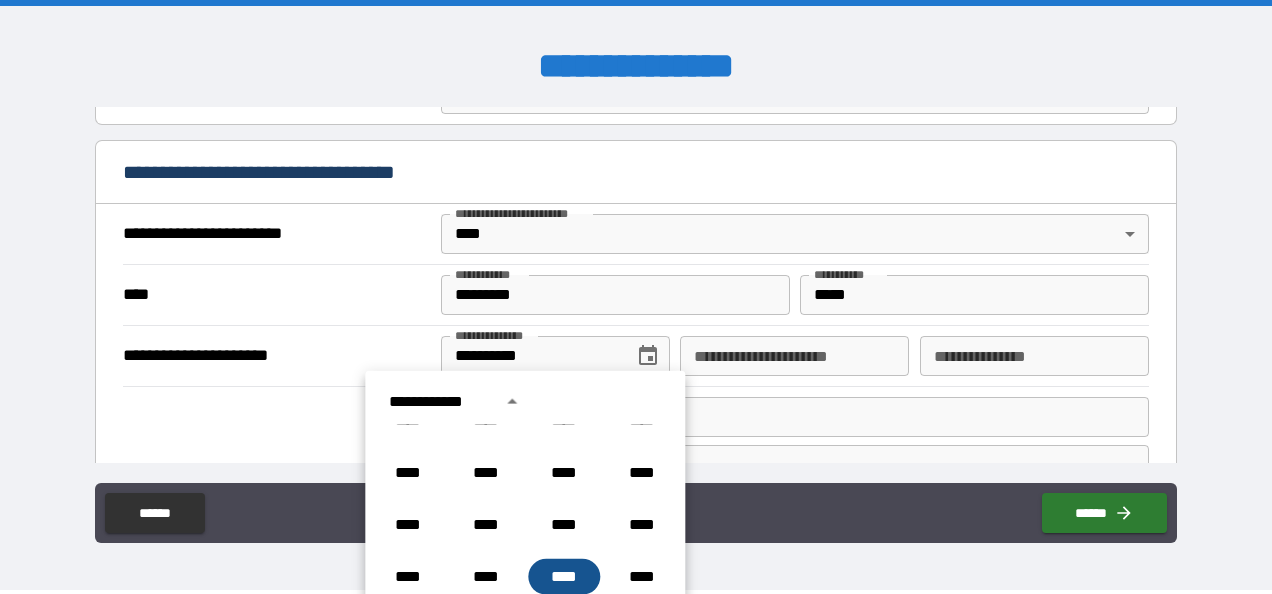 click on "****" at bounding box center (564, 577) 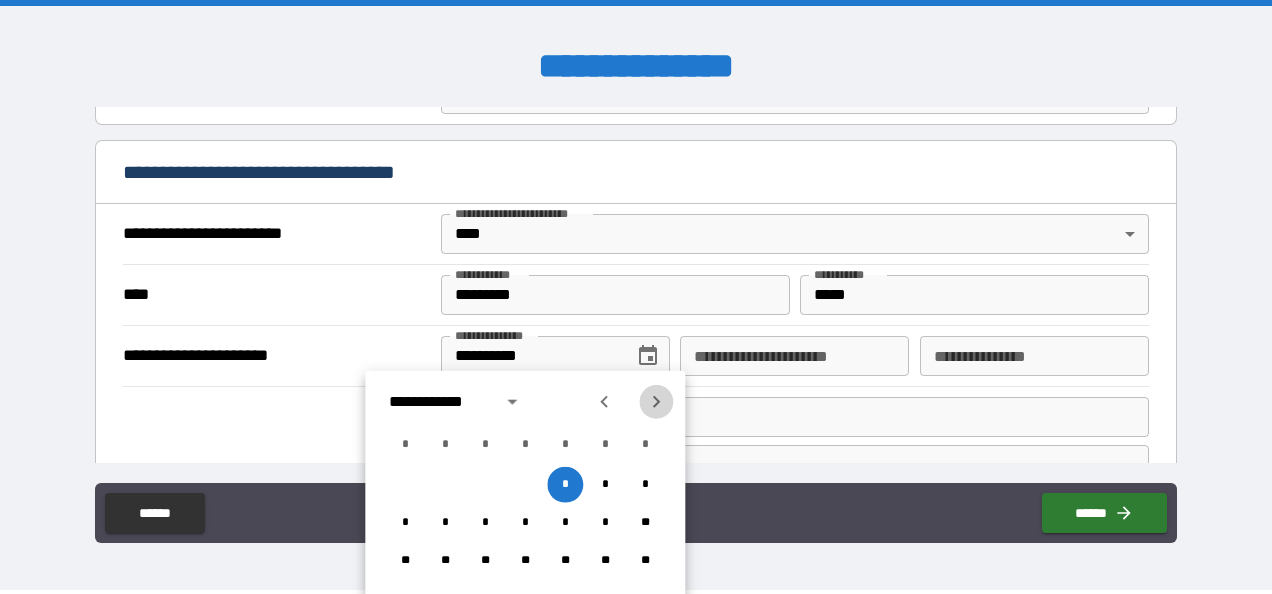 click 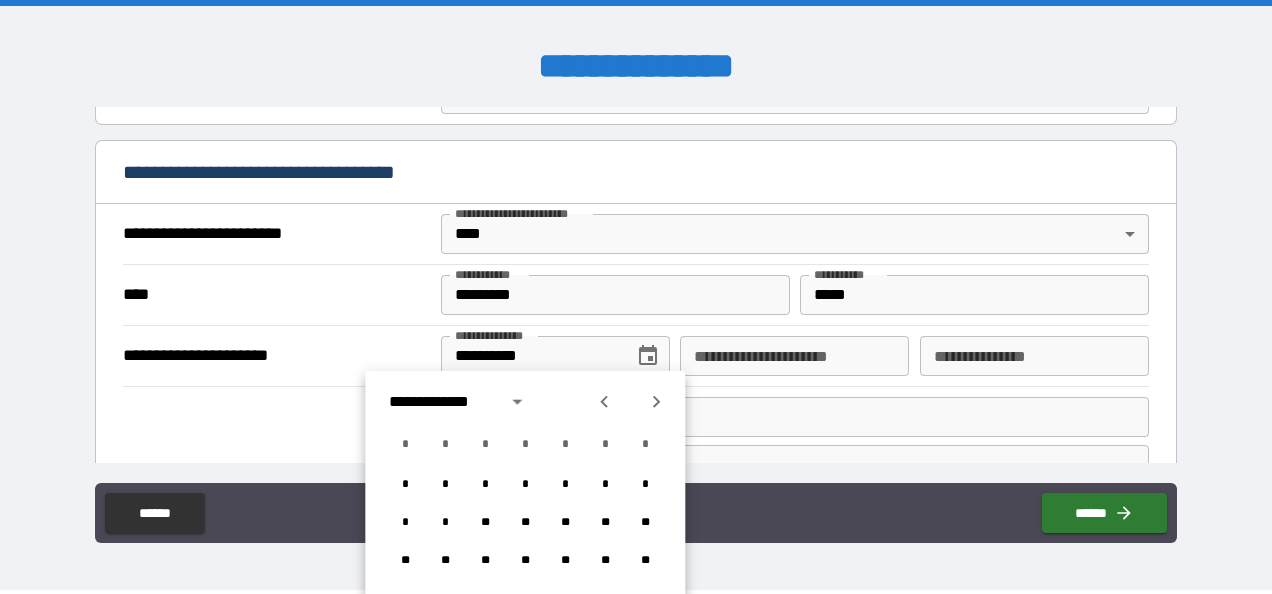 click 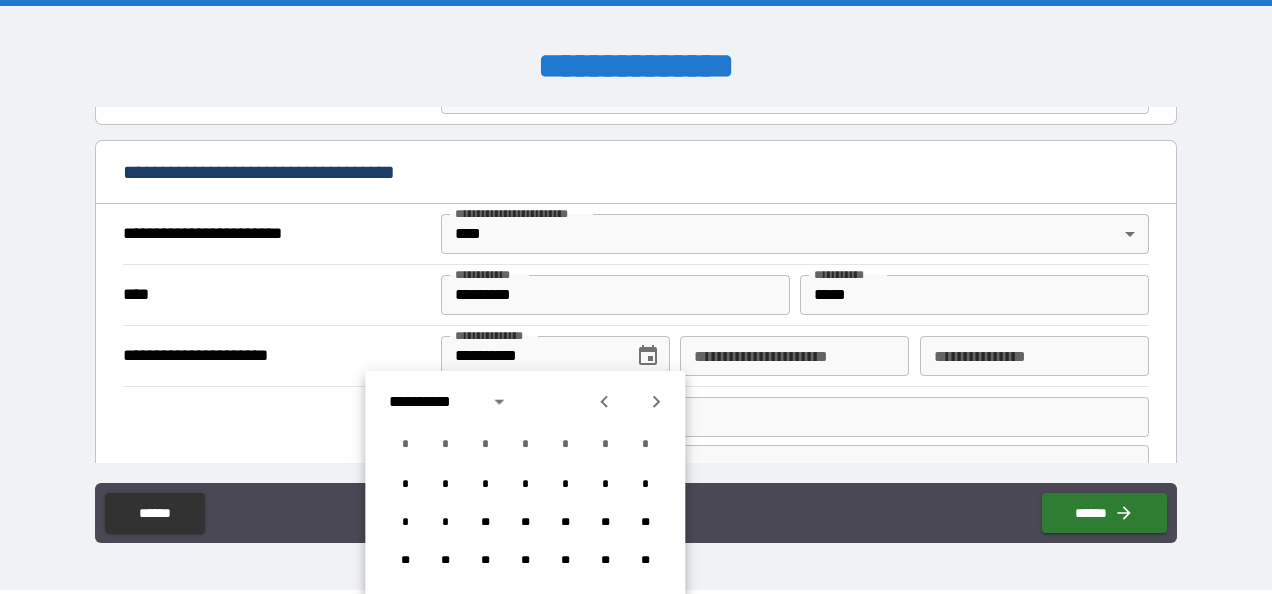 click 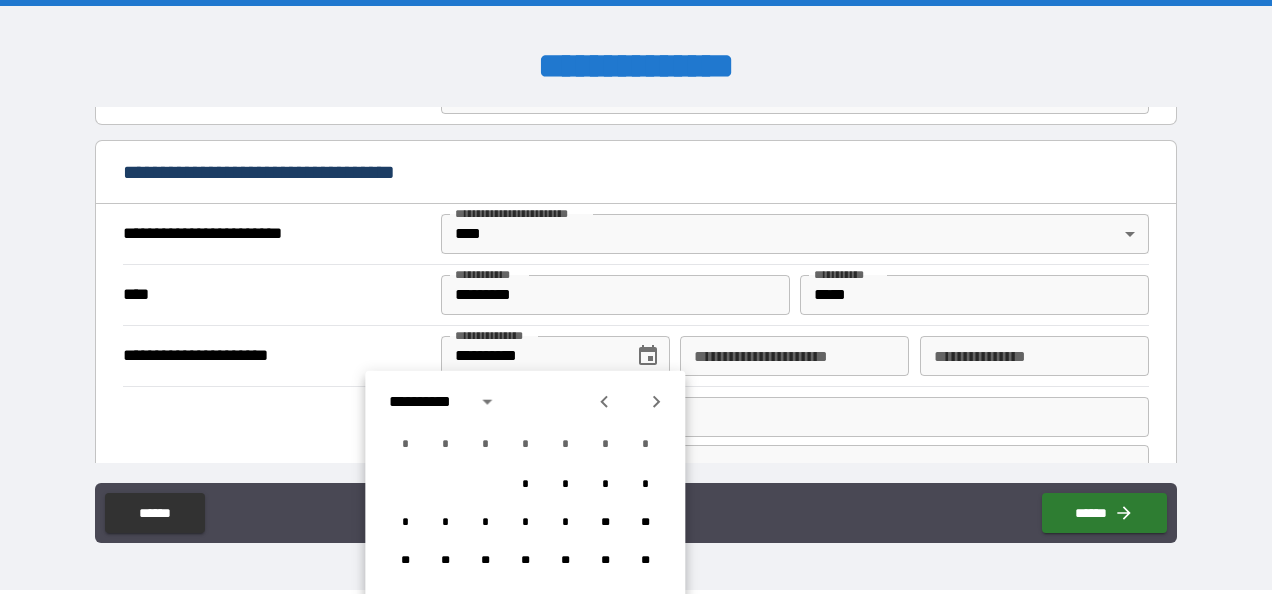 click 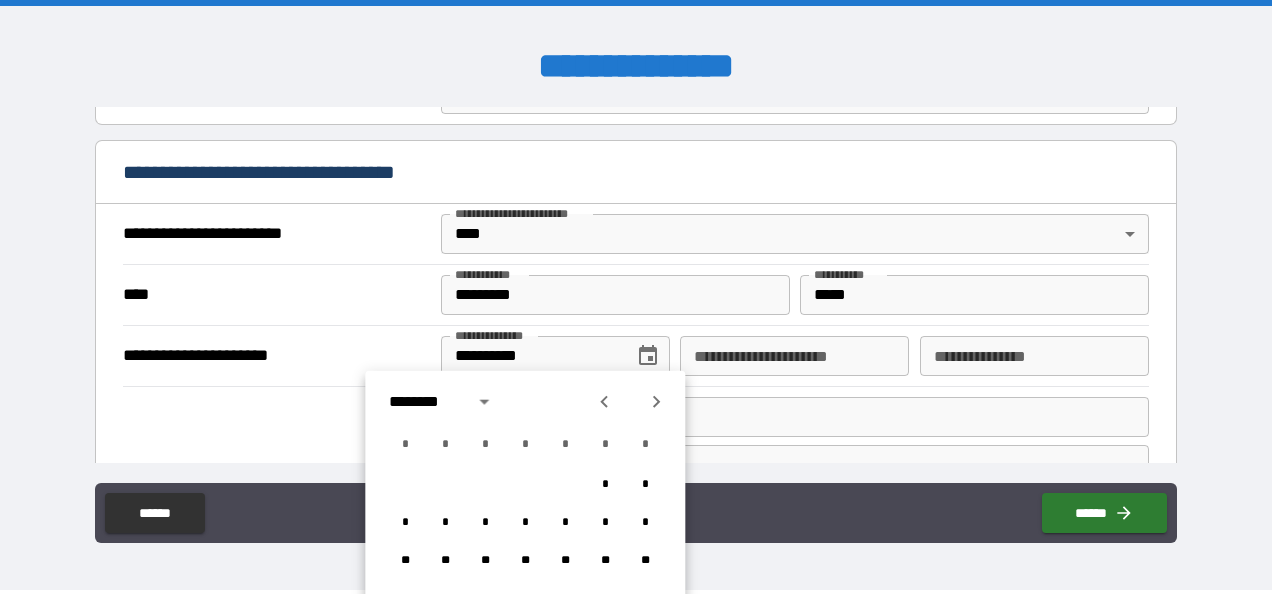 click 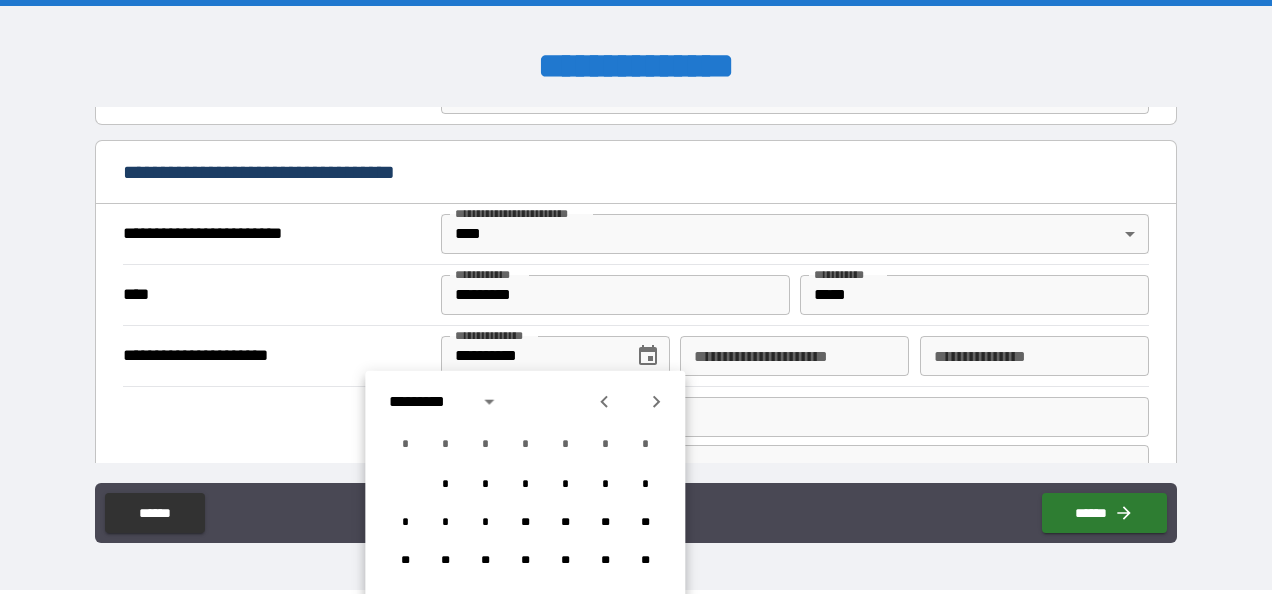click 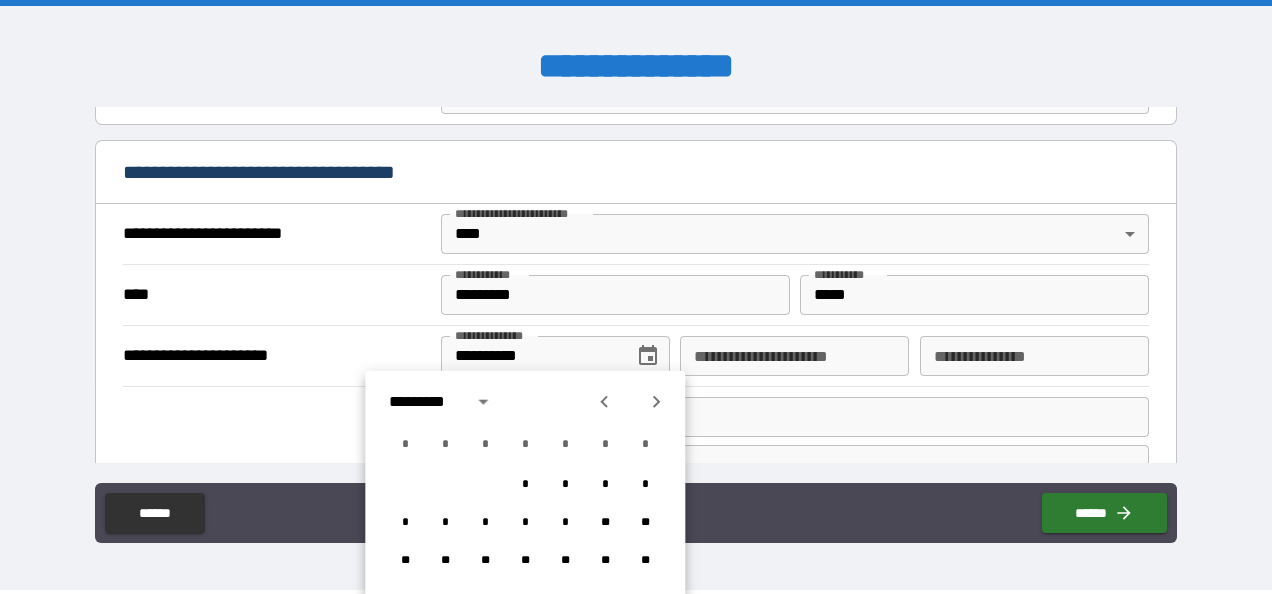 click 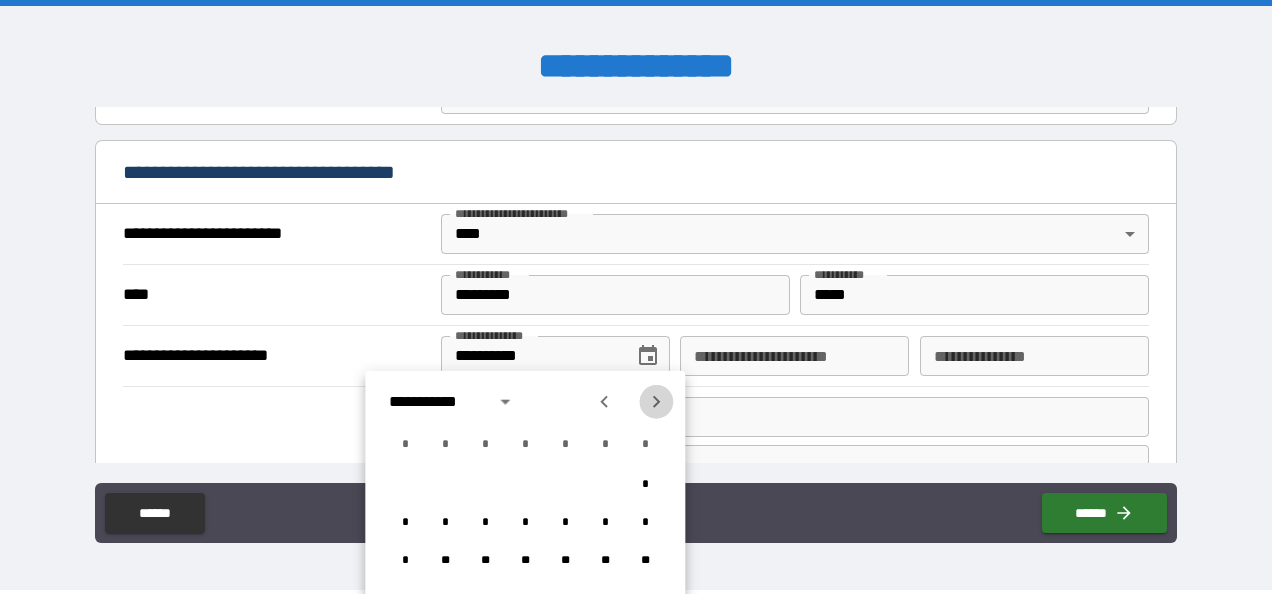 click 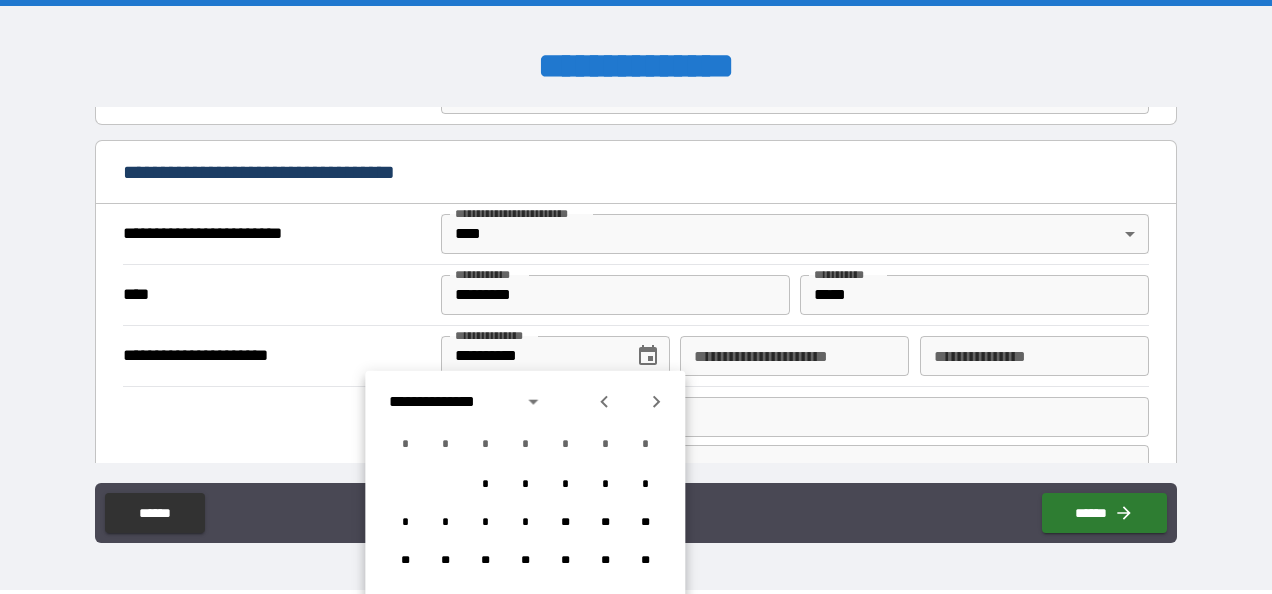 click 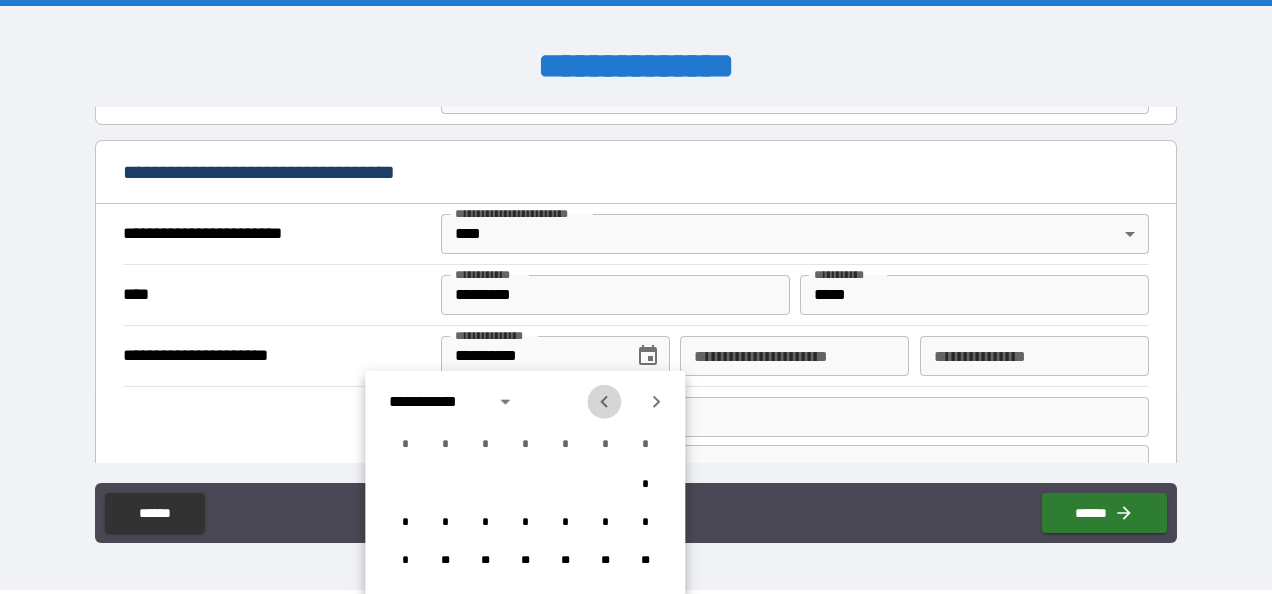 click 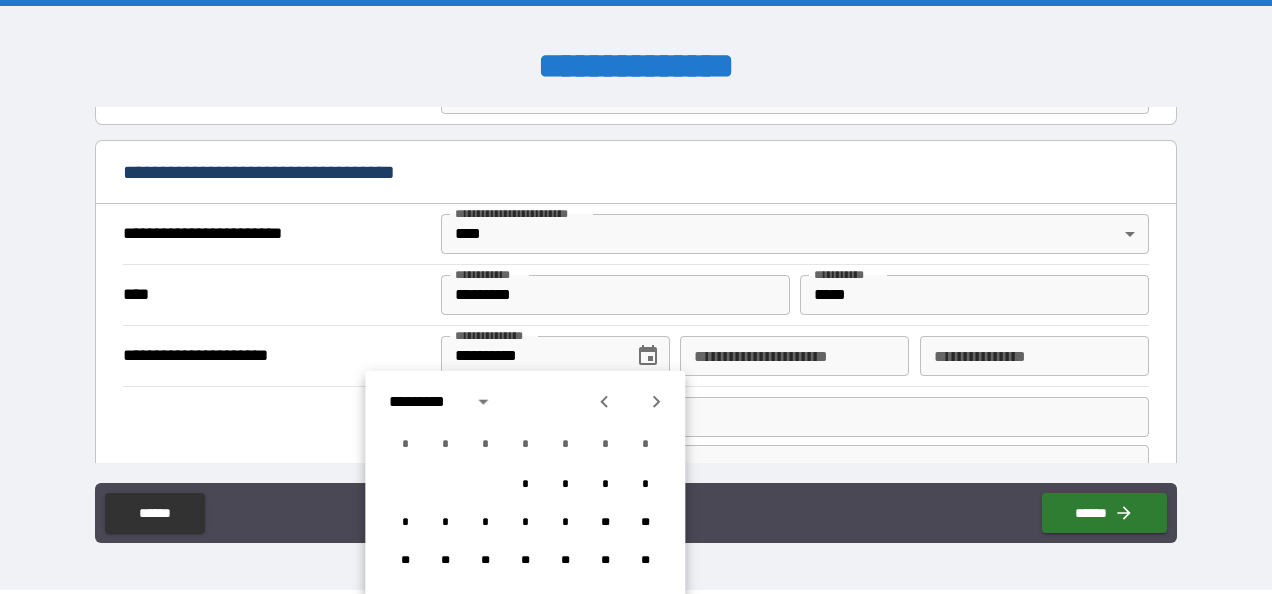 scroll, scrollTop: 784, scrollLeft: 0, axis: vertical 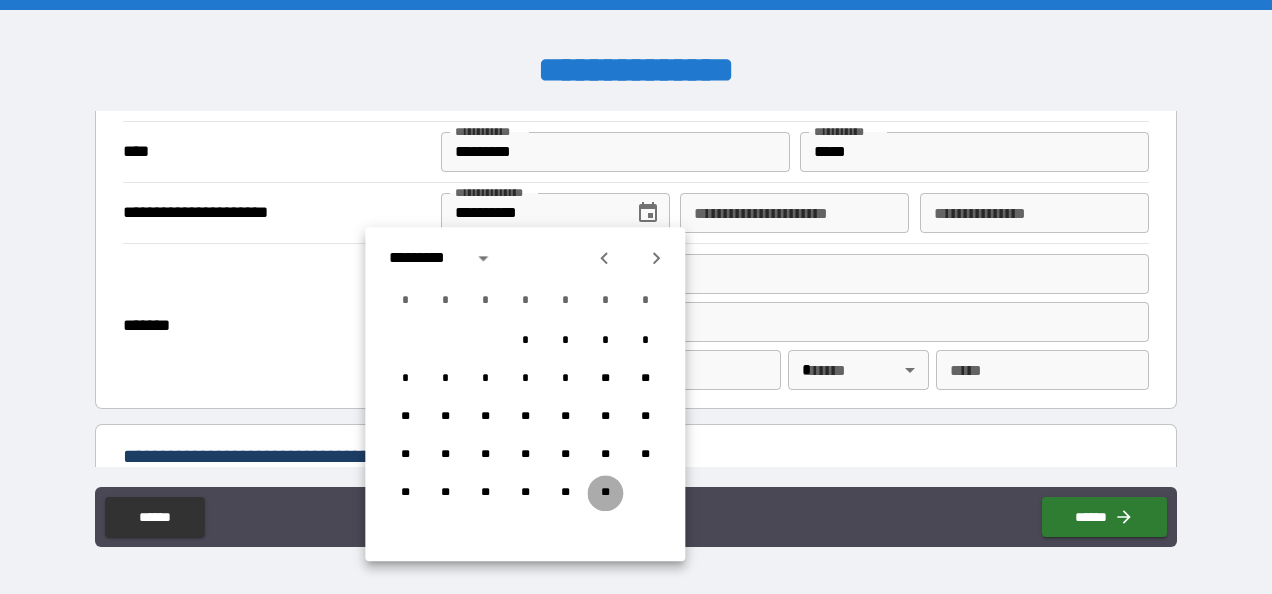 click on "**" at bounding box center (605, 493) 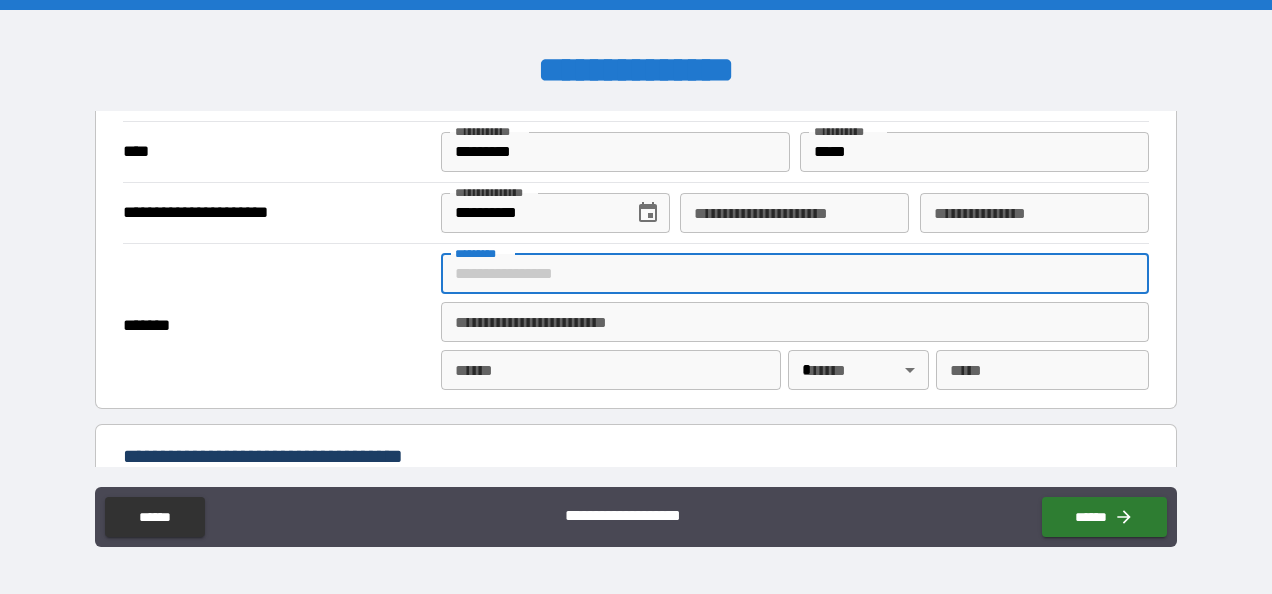 click on "*******   *" at bounding box center (794, 274) 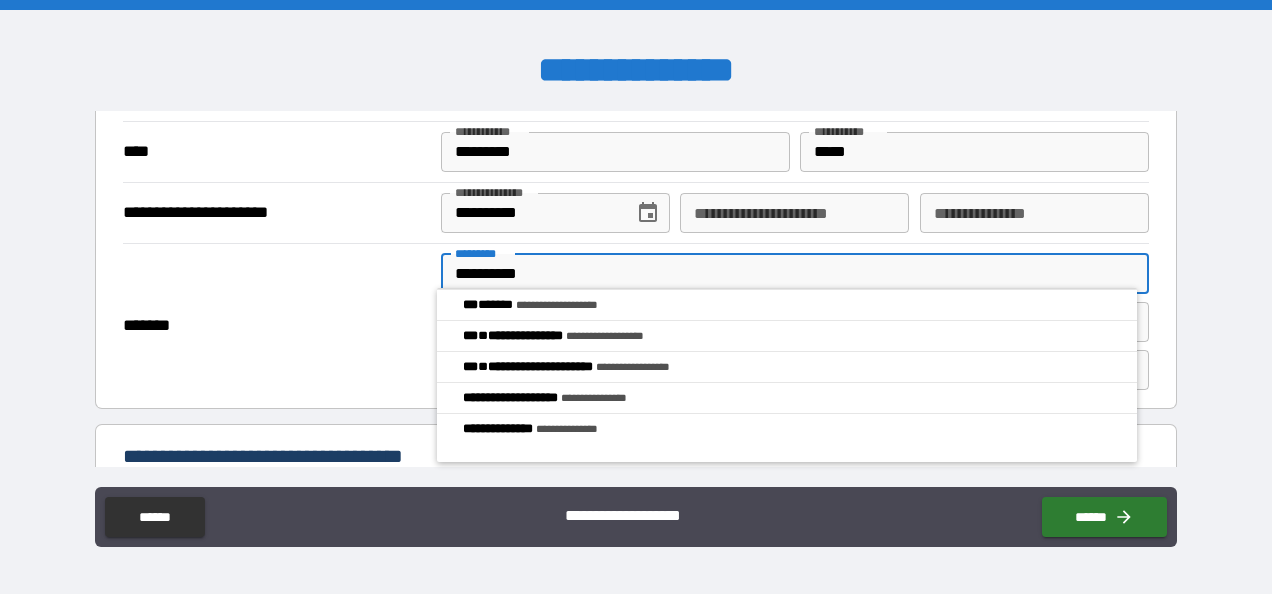 type on "**********" 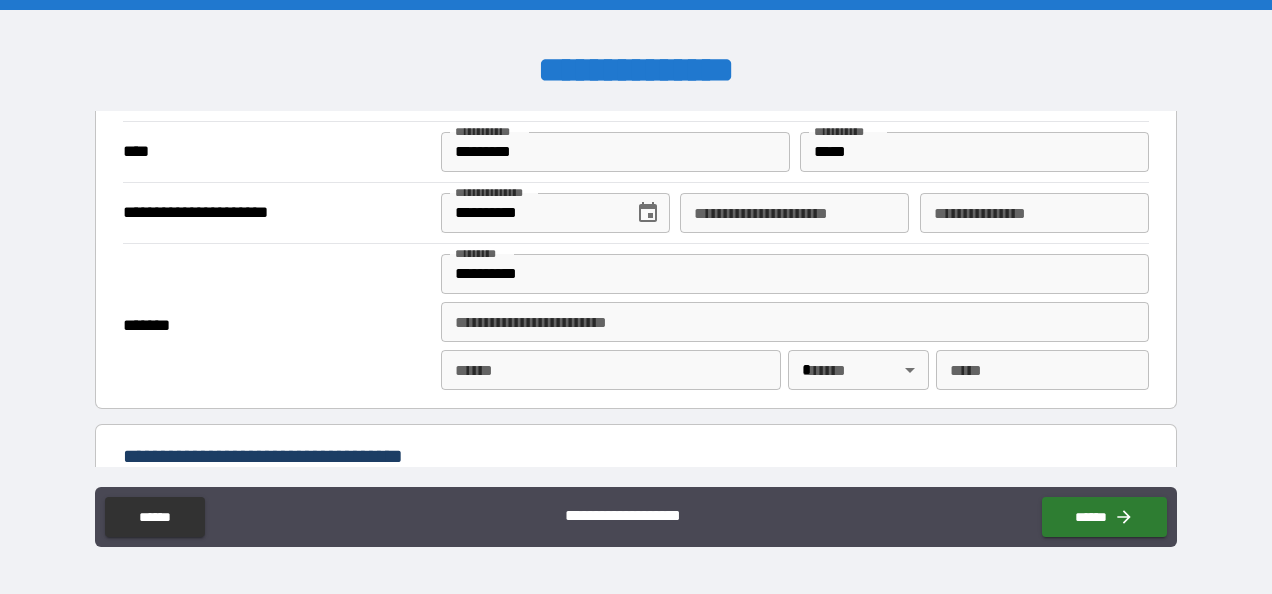 click on "**********" at bounding box center (636, 297) 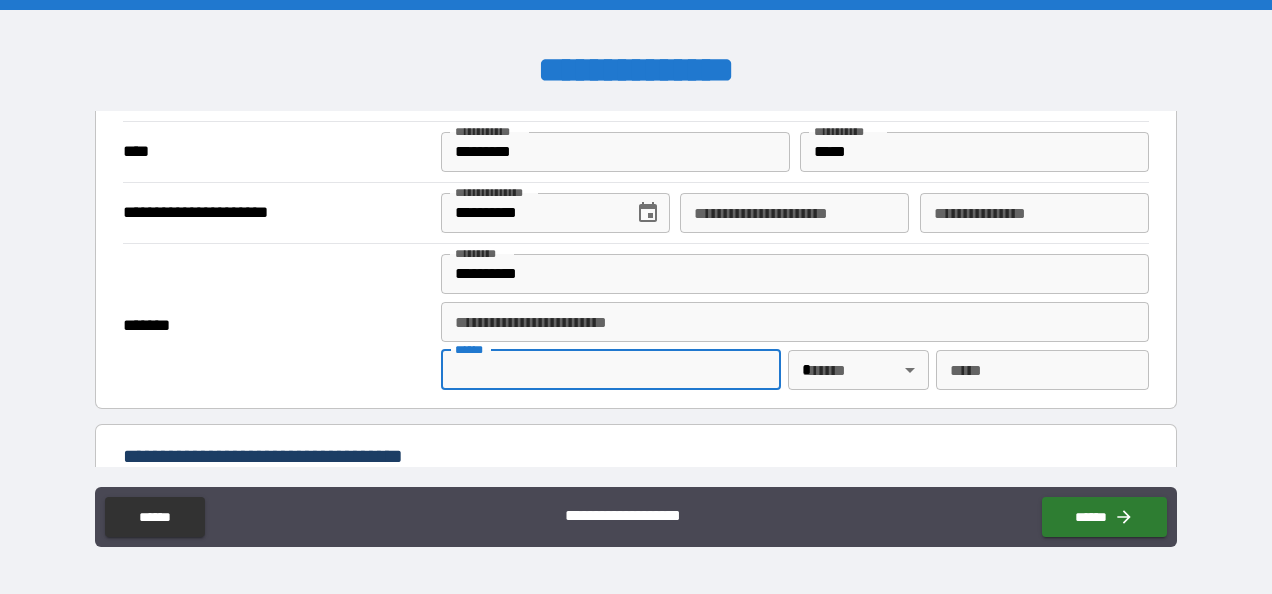 click on "****   *" at bounding box center (611, 370) 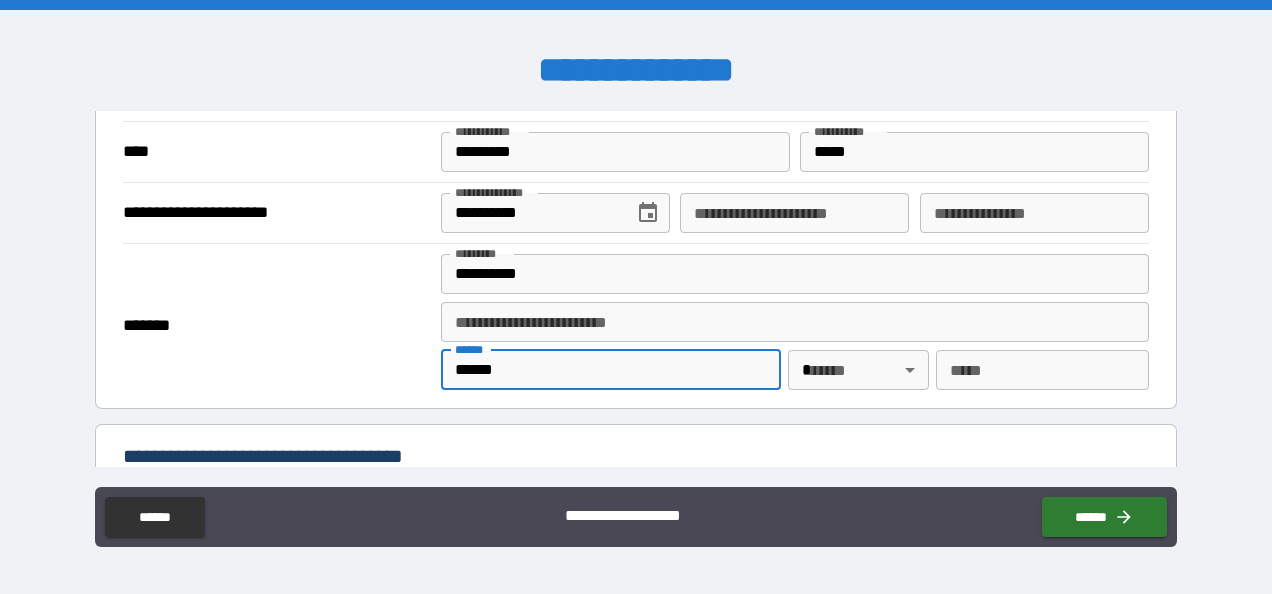 type on "******" 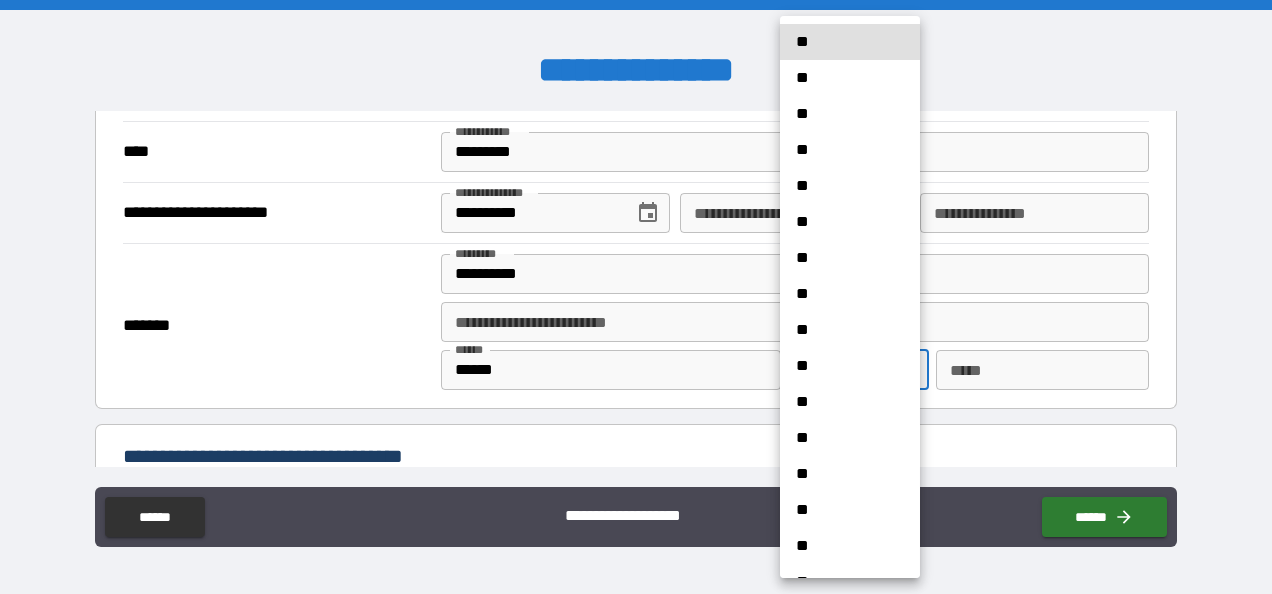 click on "**********" at bounding box center [636, 297] 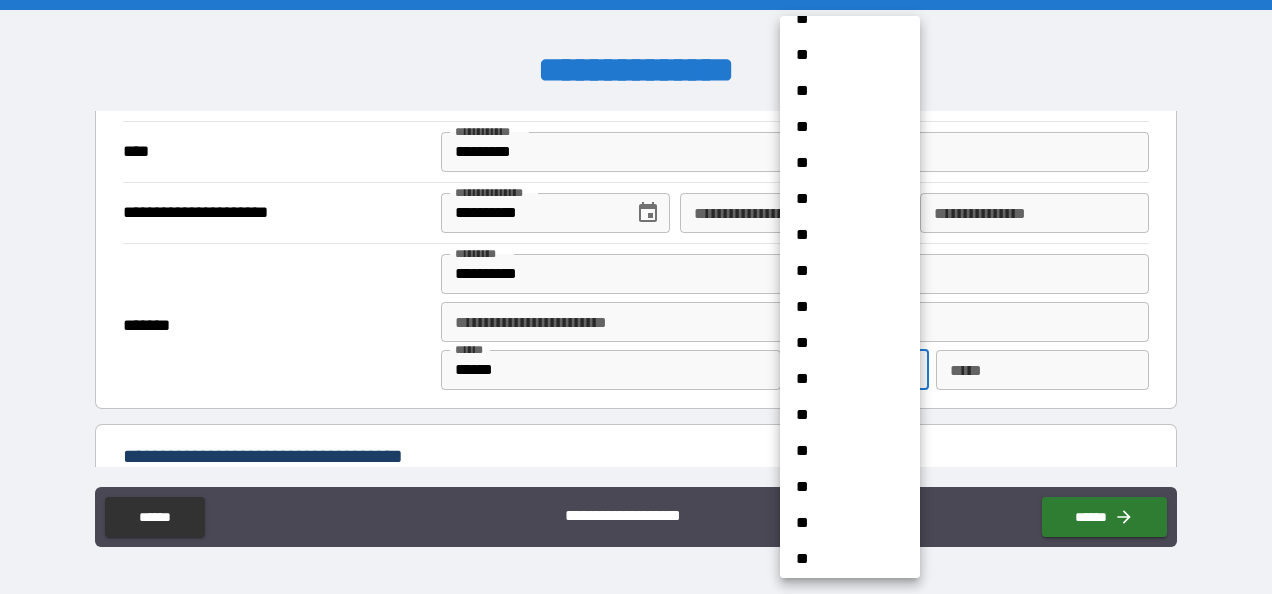 scroll, scrollTop: 982, scrollLeft: 0, axis: vertical 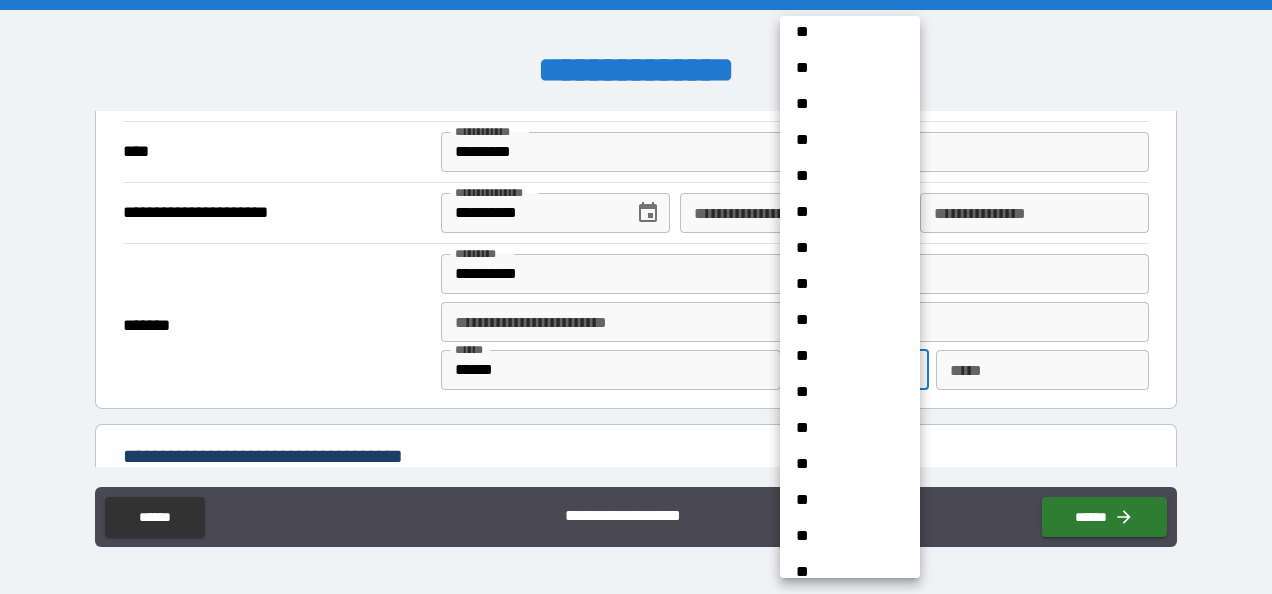 drag, startPoint x: 863, startPoint y: 372, endPoint x: 863, endPoint y: 392, distance: 20 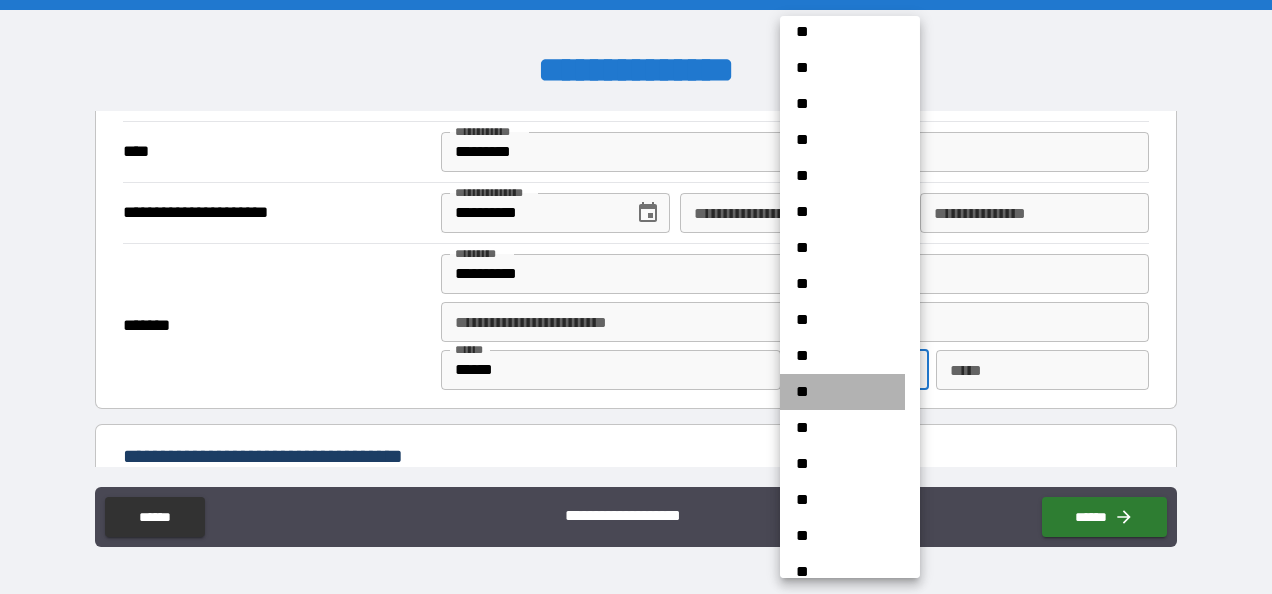 drag, startPoint x: 863, startPoint y: 392, endPoint x: 963, endPoint y: 368, distance: 102.83968 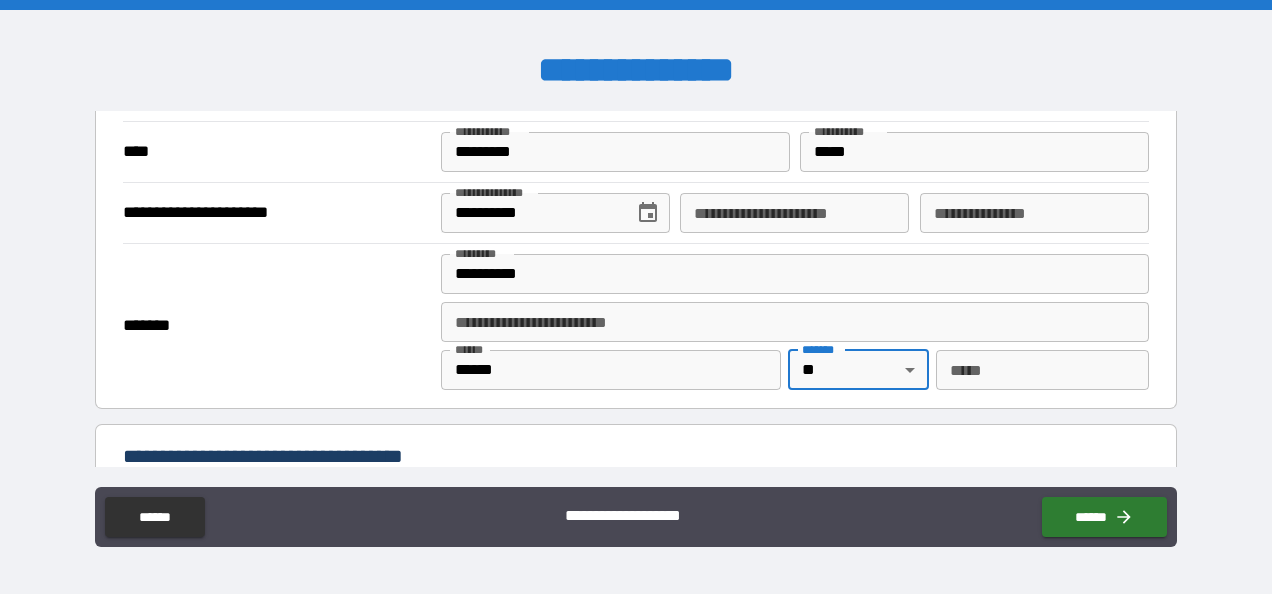 click on "***   *" at bounding box center [1042, 370] 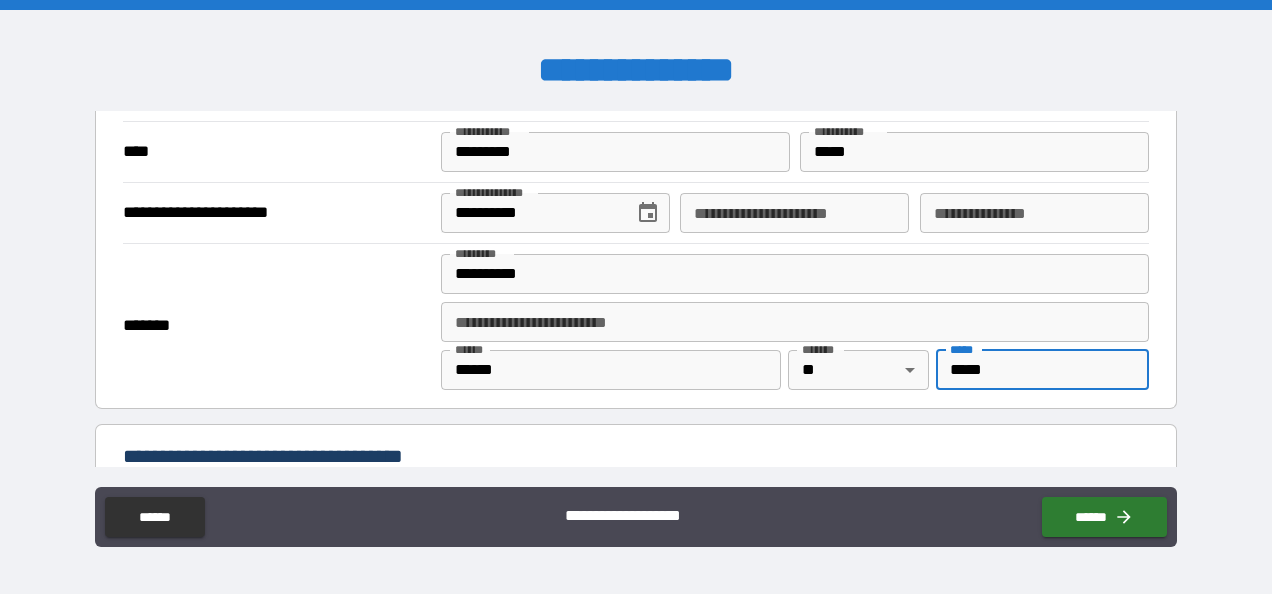 type on "*****" 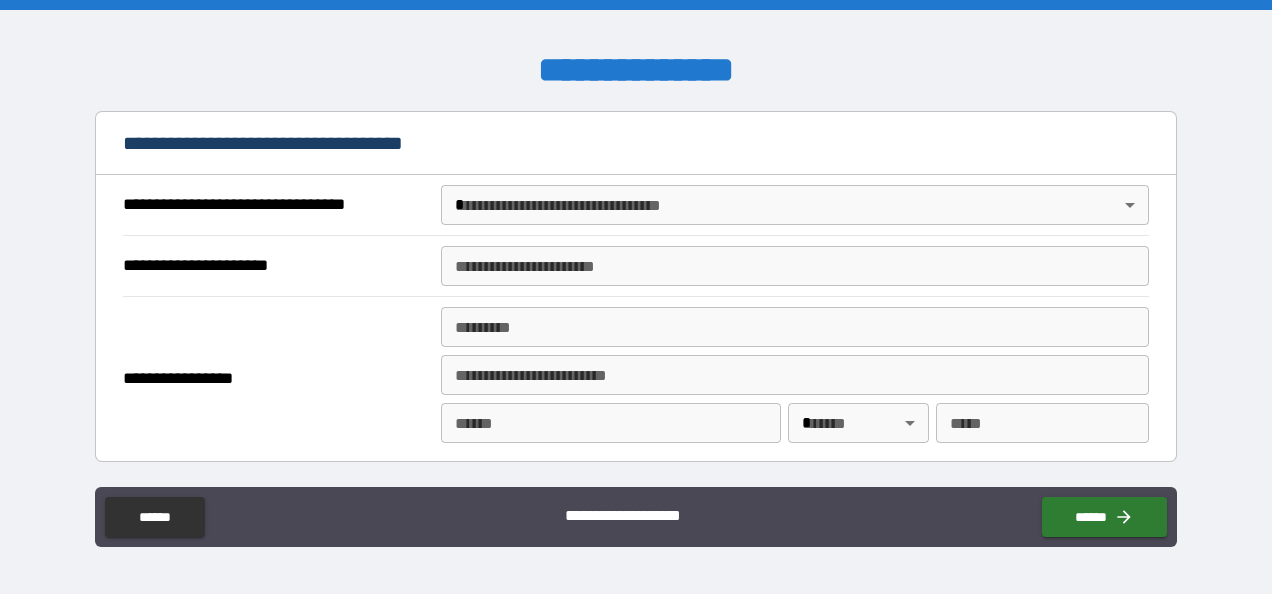 scroll, scrollTop: 1153, scrollLeft: 0, axis: vertical 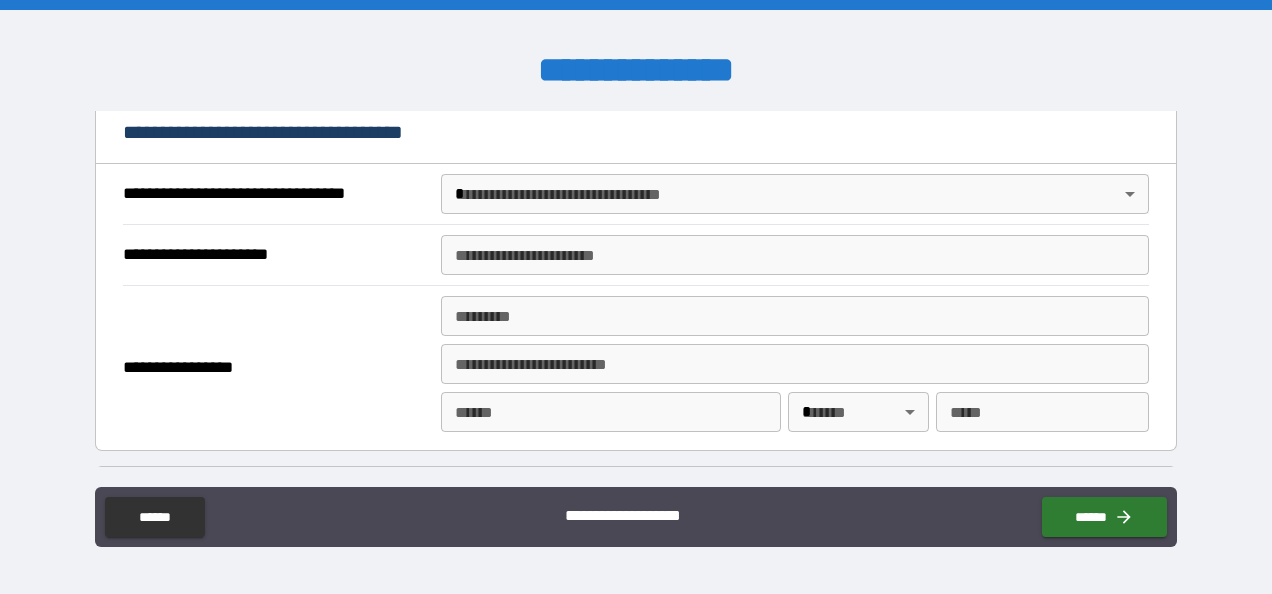 click on "**********" at bounding box center [636, 297] 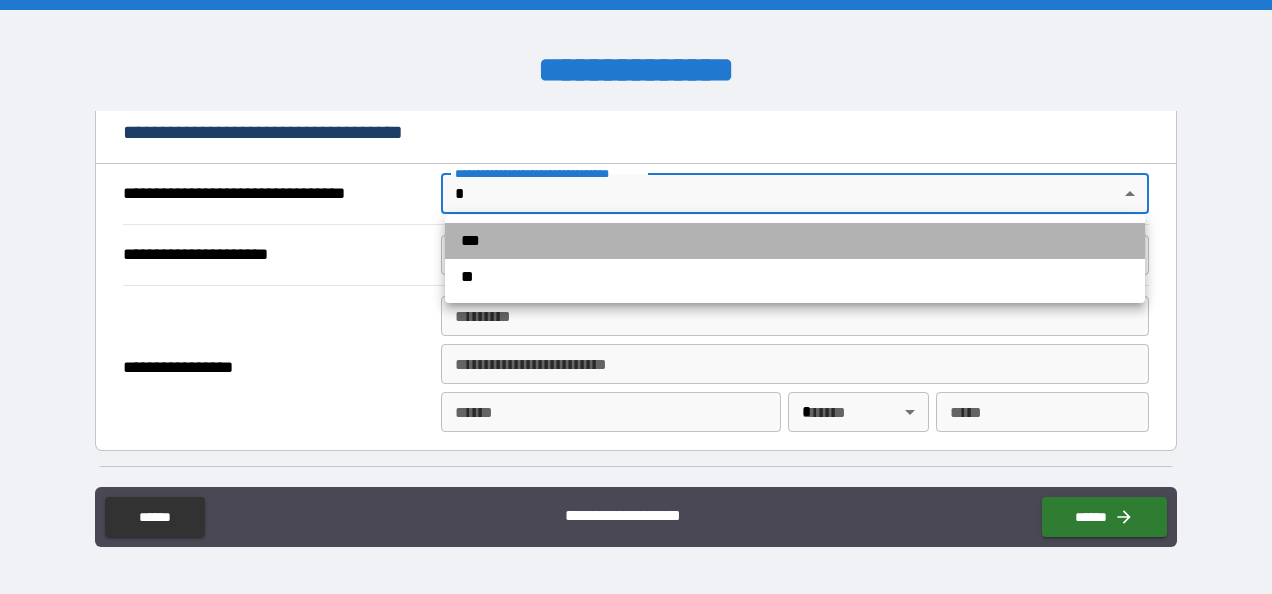 click on "***" at bounding box center [795, 241] 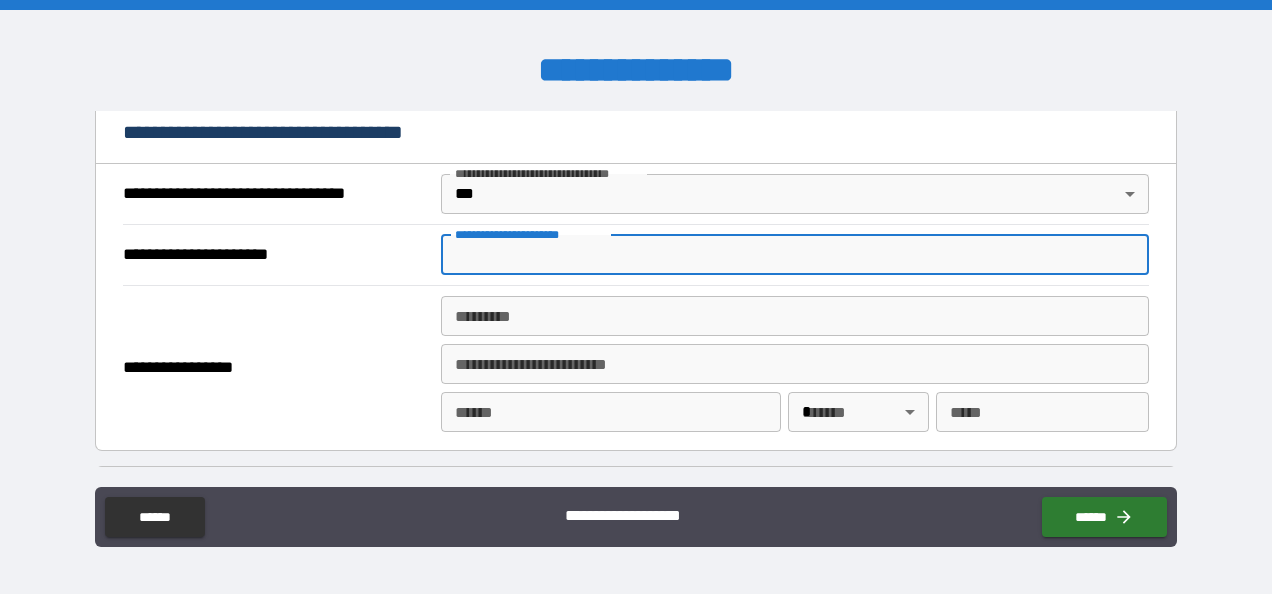 click on "**********" at bounding box center [794, 255] 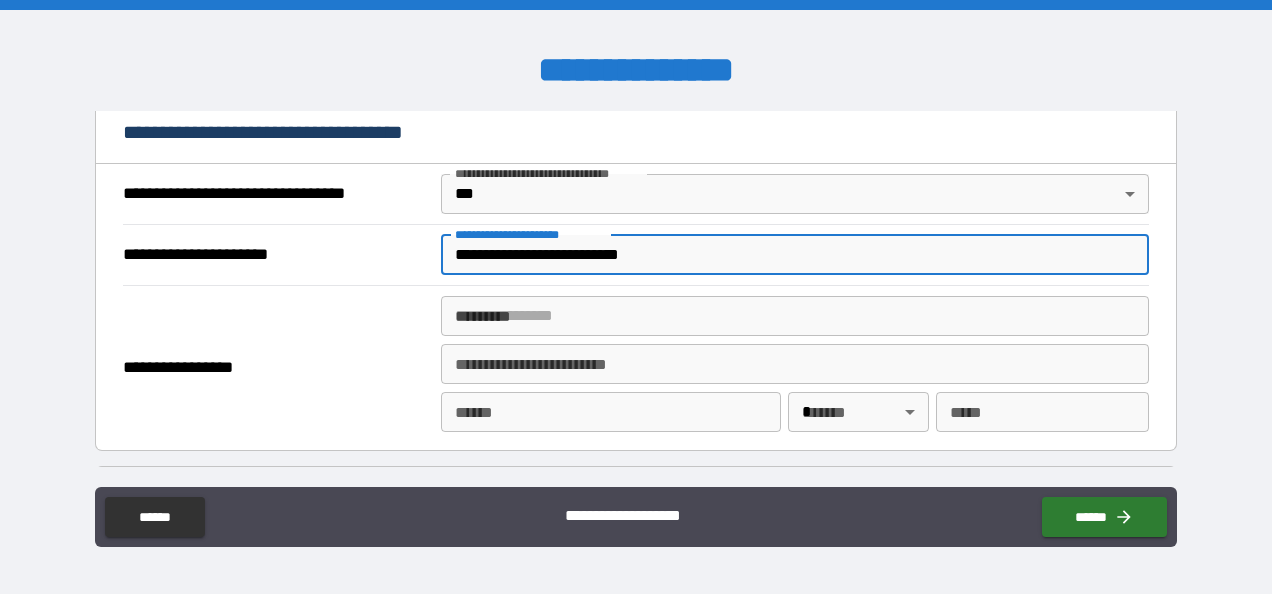 drag, startPoint x: 728, startPoint y: 234, endPoint x: 406, endPoint y: 173, distance: 327.72702 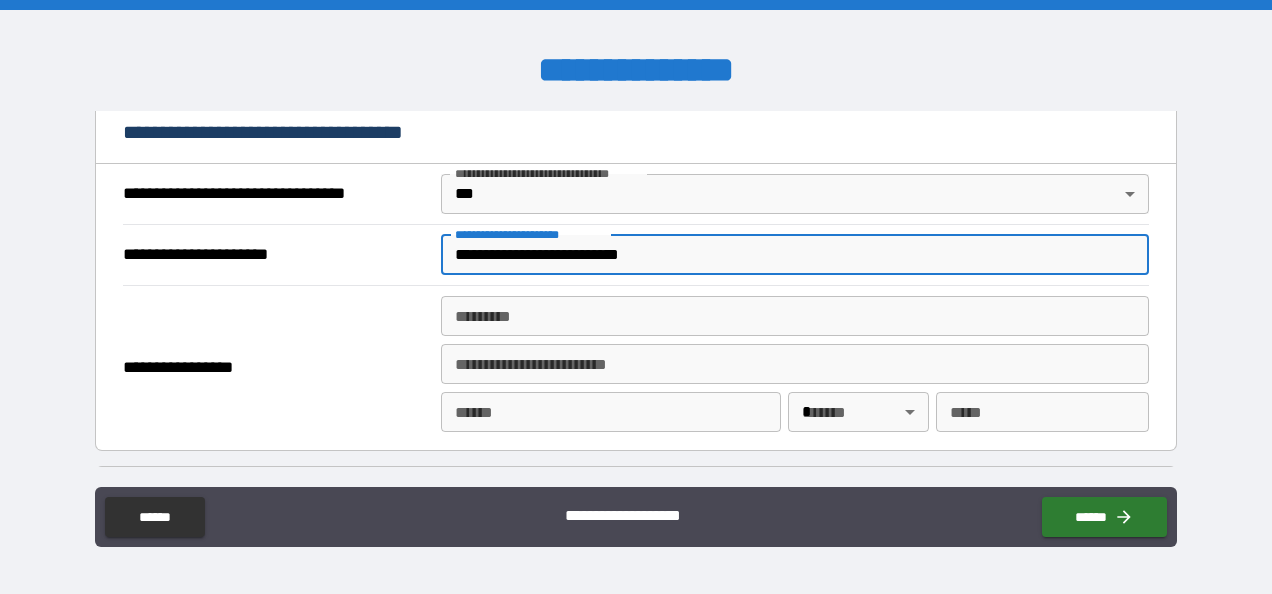 click on "**********" at bounding box center [635, 288] 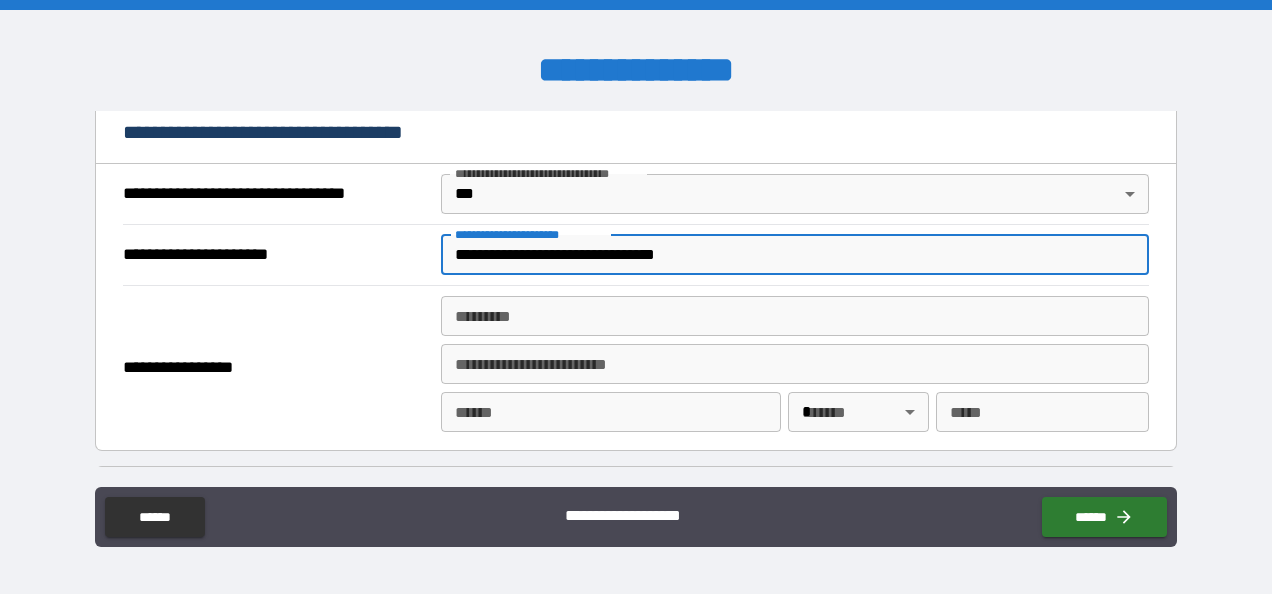 type on "**********" 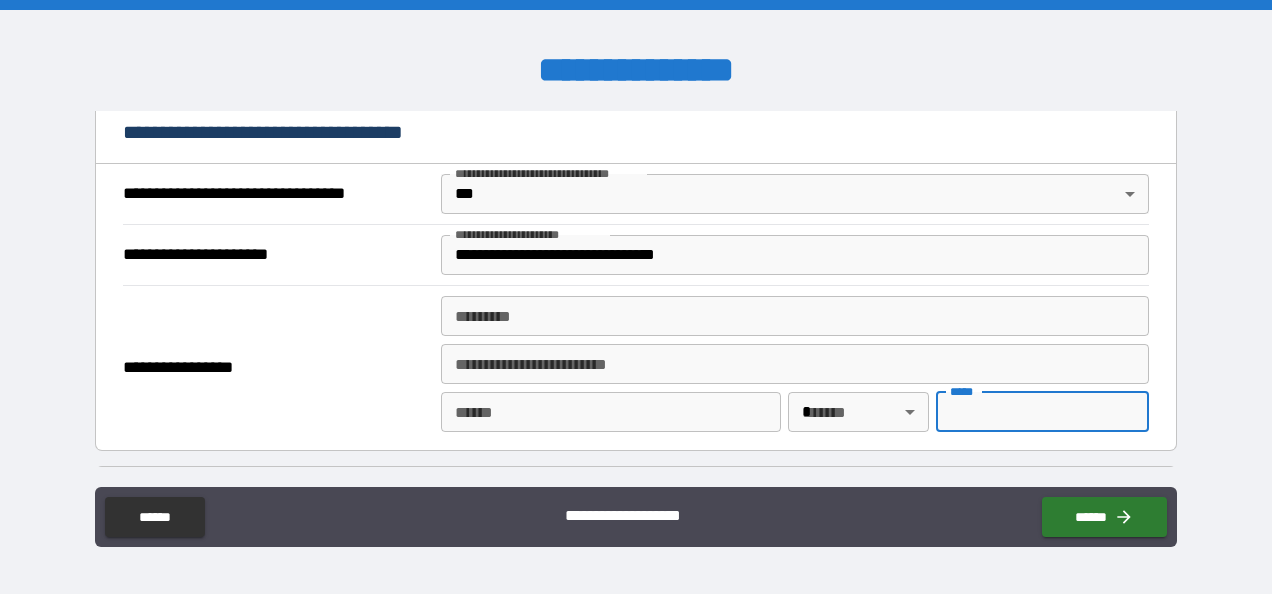 click on "***   *" at bounding box center (1042, 412) 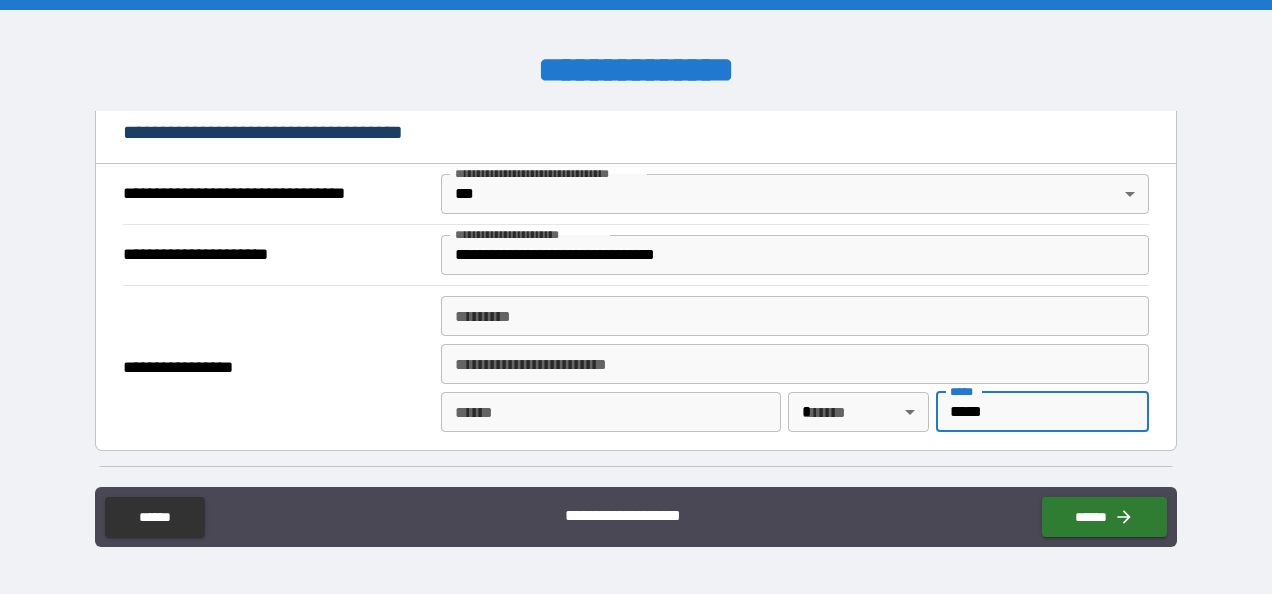 type on "*****" 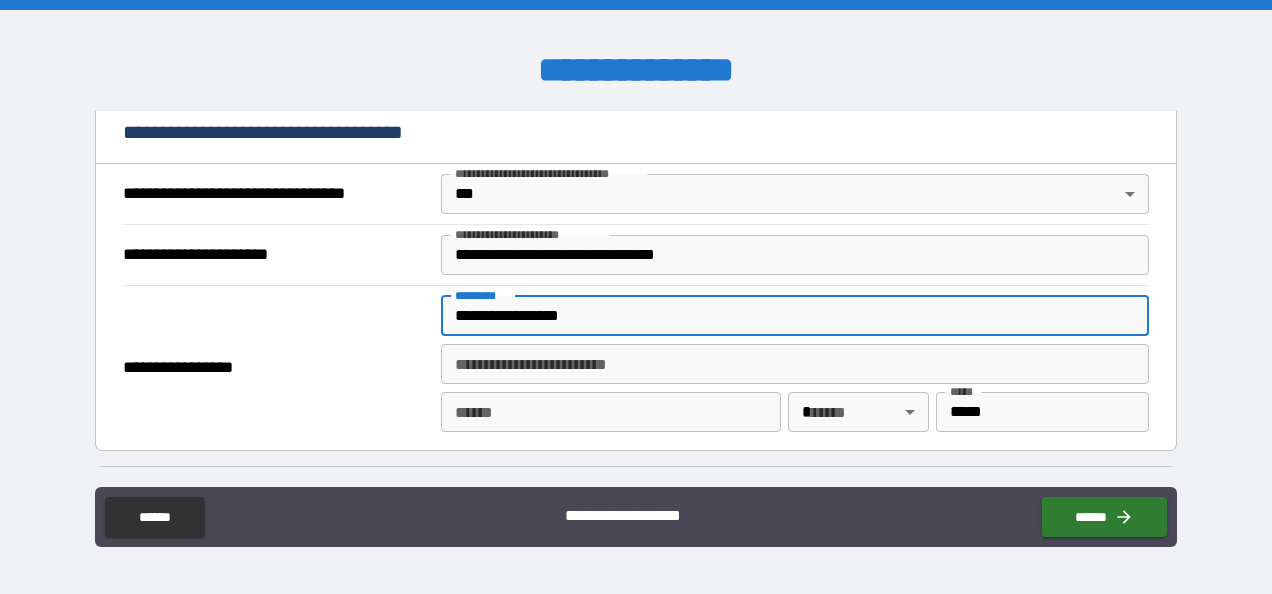 drag, startPoint x: 604, startPoint y: 302, endPoint x: 501, endPoint y: 321, distance: 104.73777 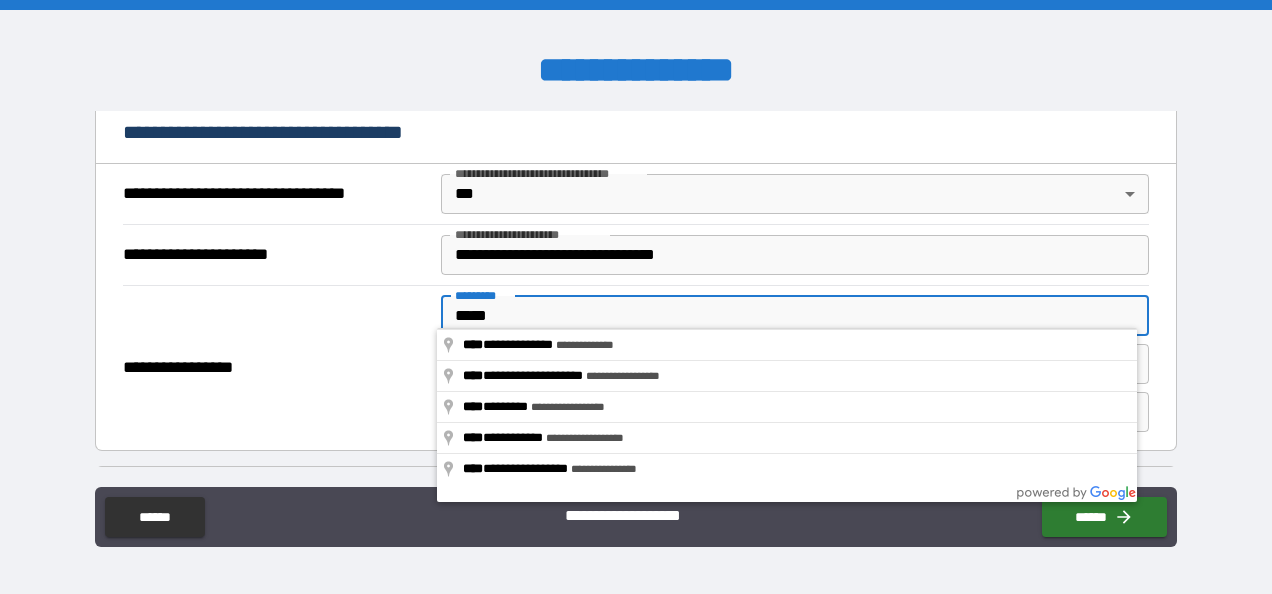 scroll, scrollTop: 1017, scrollLeft: 0, axis: vertical 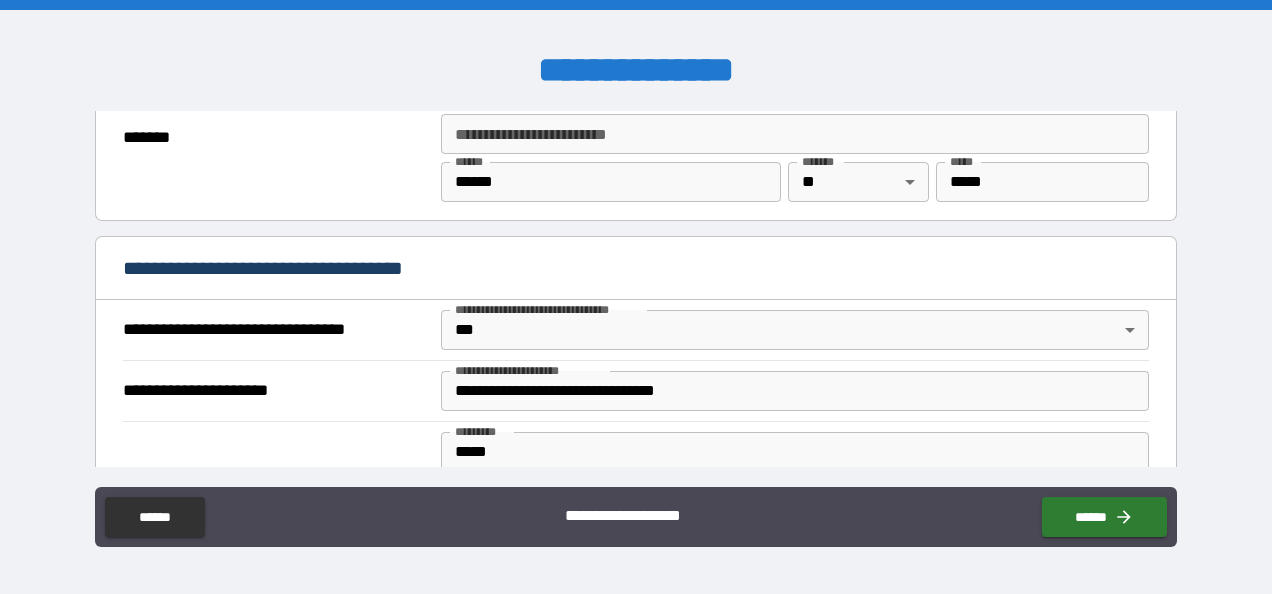 type on "**********" 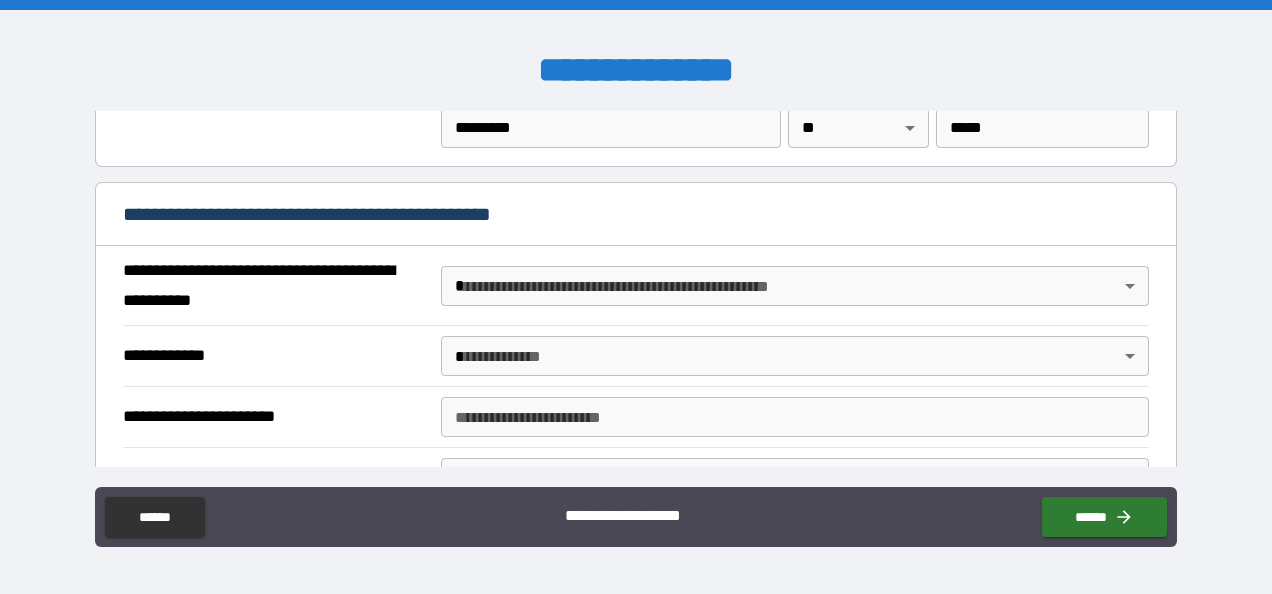 scroll, scrollTop: 1444, scrollLeft: 0, axis: vertical 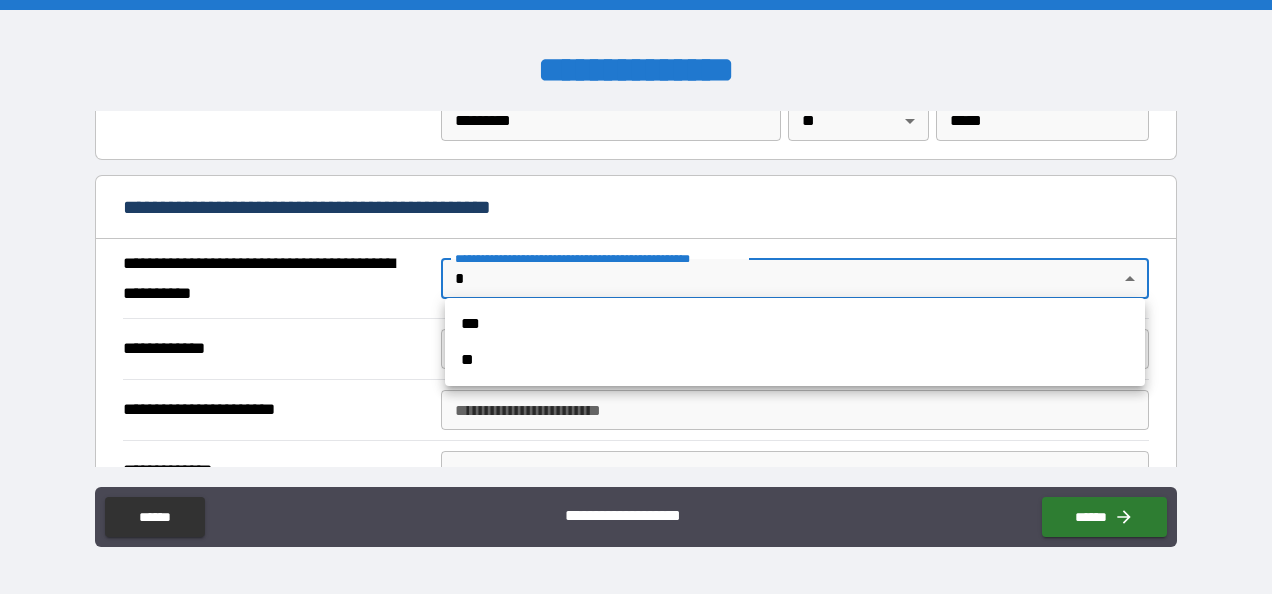 click on "**********" at bounding box center [636, 297] 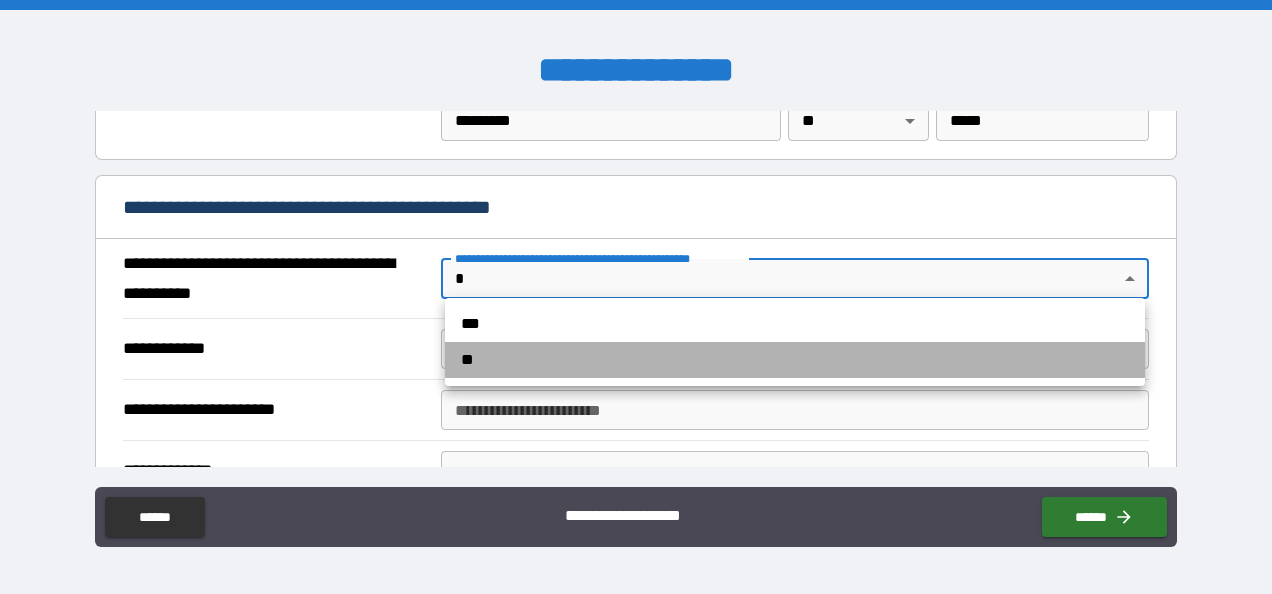 click on "**" at bounding box center [795, 360] 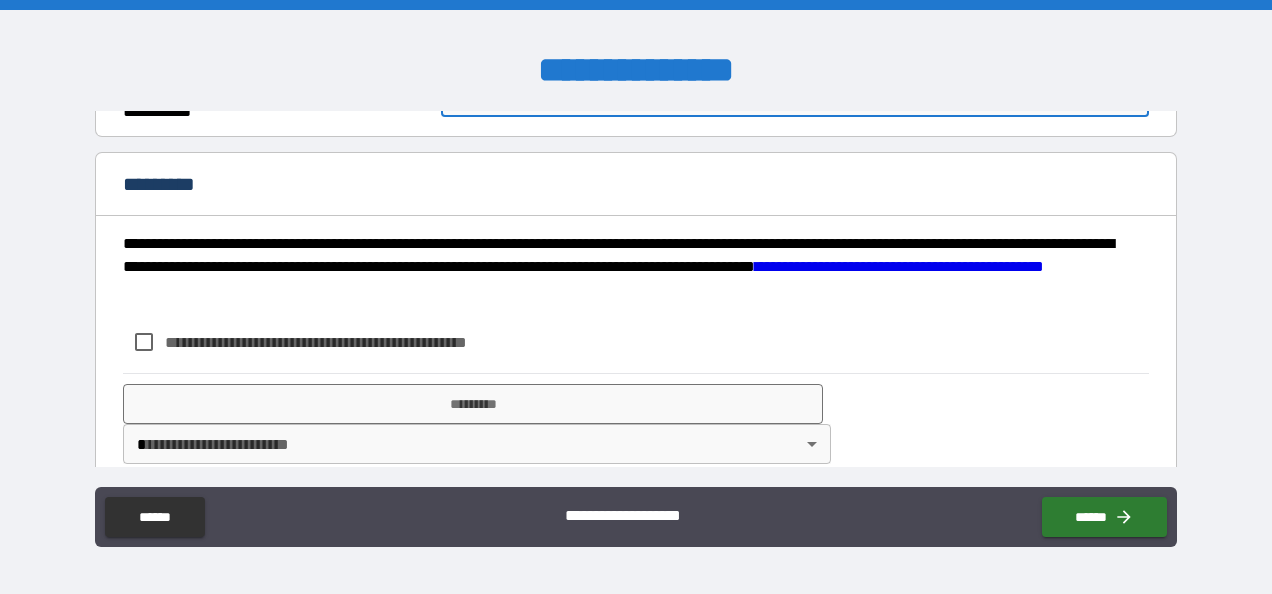 scroll, scrollTop: 1644, scrollLeft: 0, axis: vertical 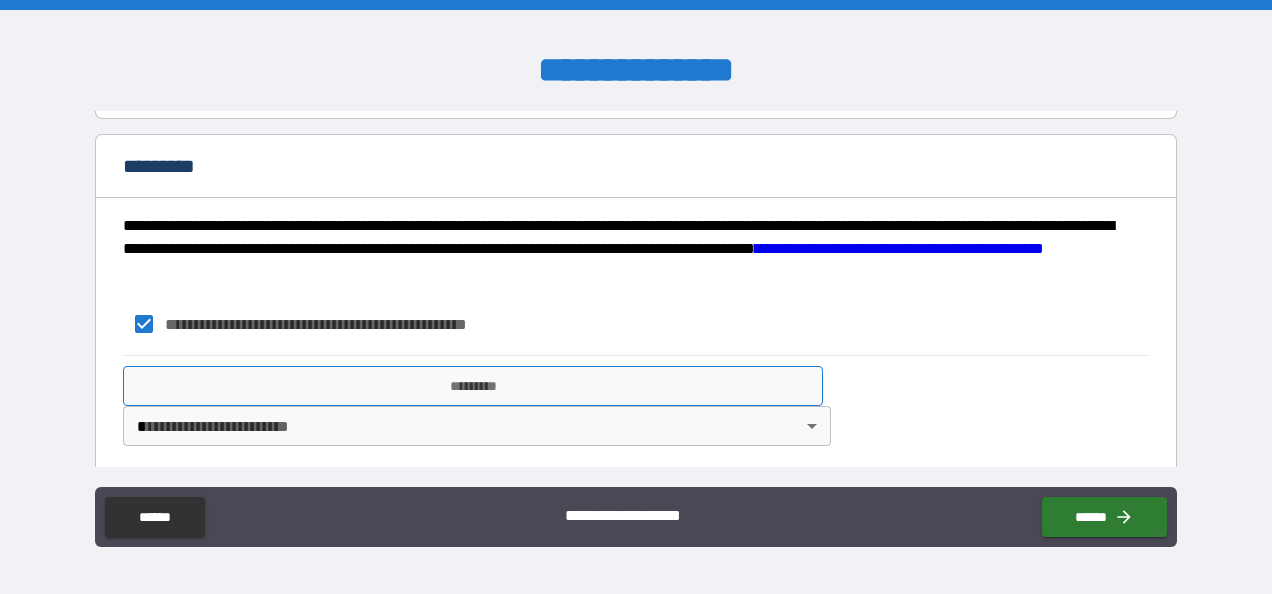 click on "*********" at bounding box center (473, 386) 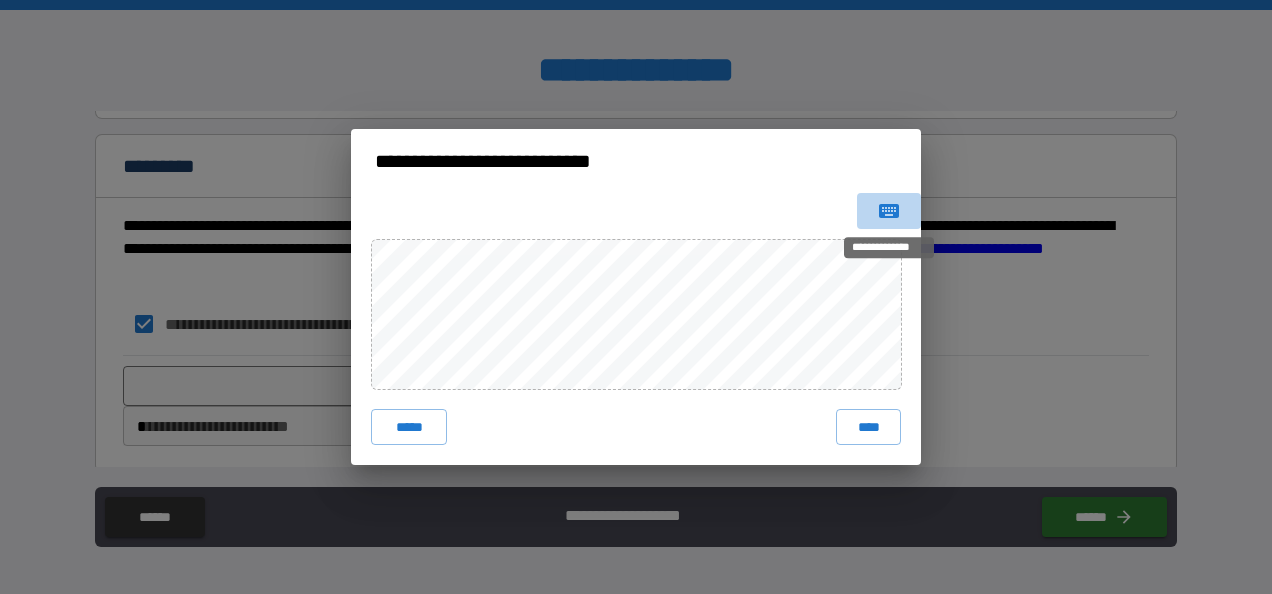 click 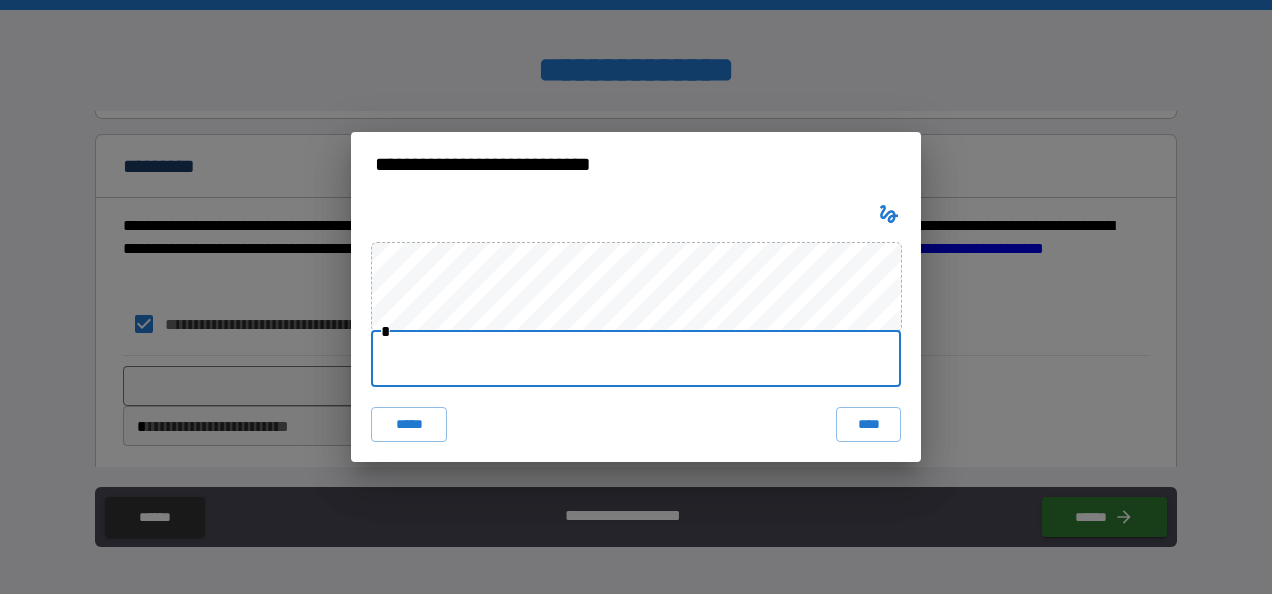click at bounding box center [636, 359] 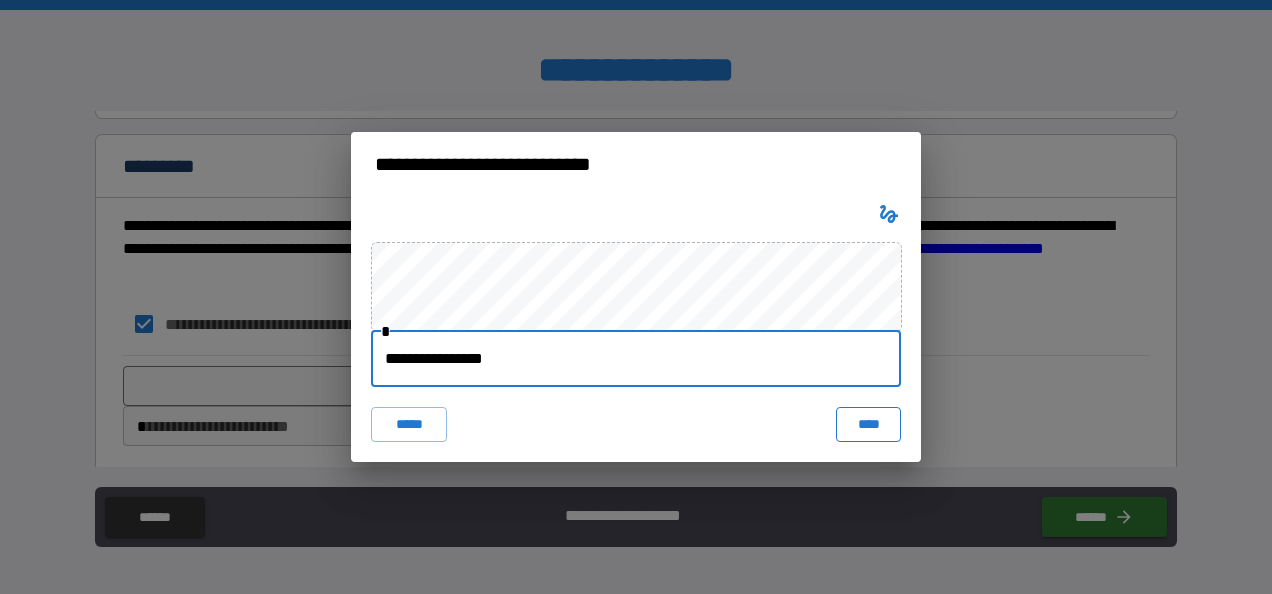 type on "**********" 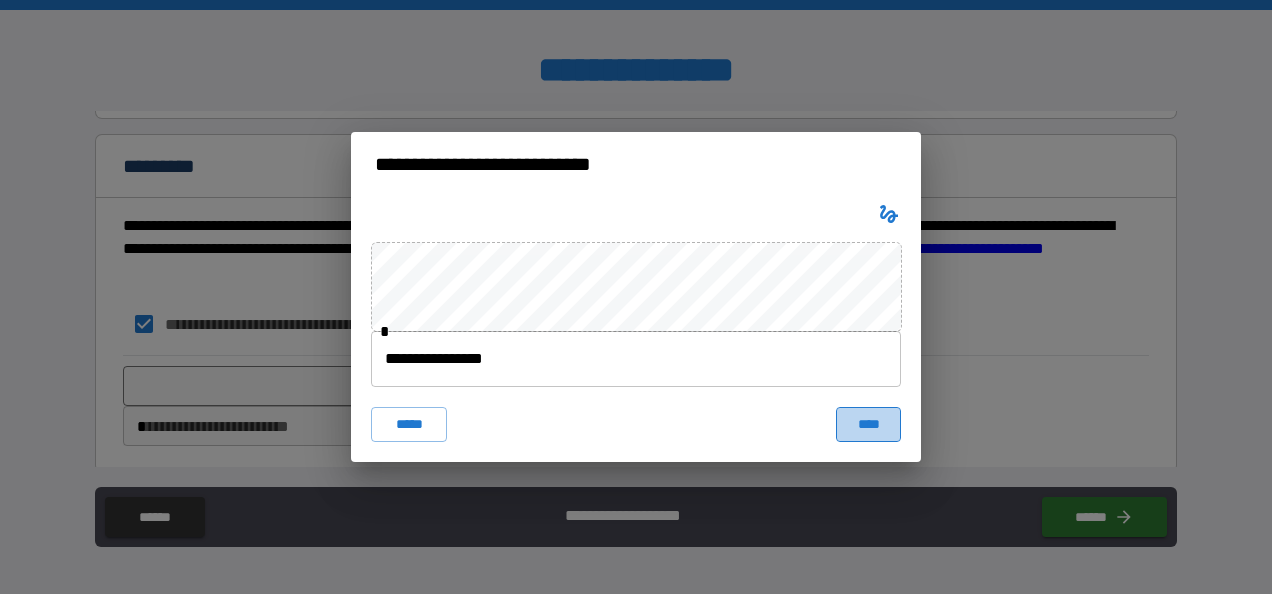 click on "****" at bounding box center (868, 425) 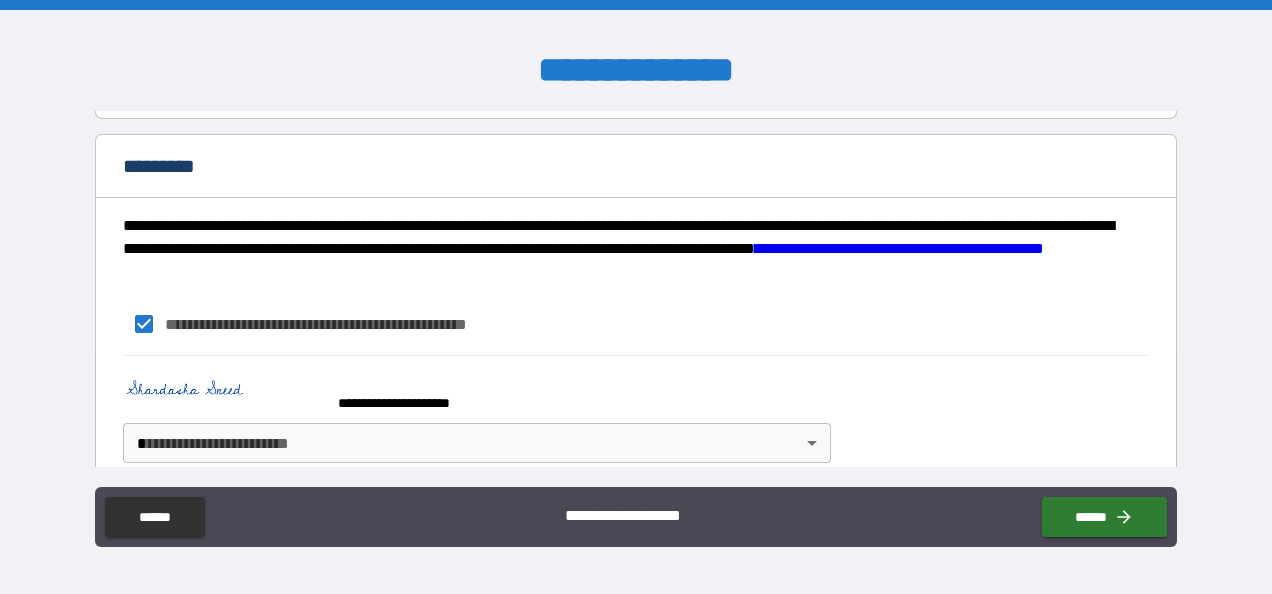 drag, startPoint x: 1157, startPoint y: 424, endPoint x: 1152, endPoint y: 450, distance: 26.476404 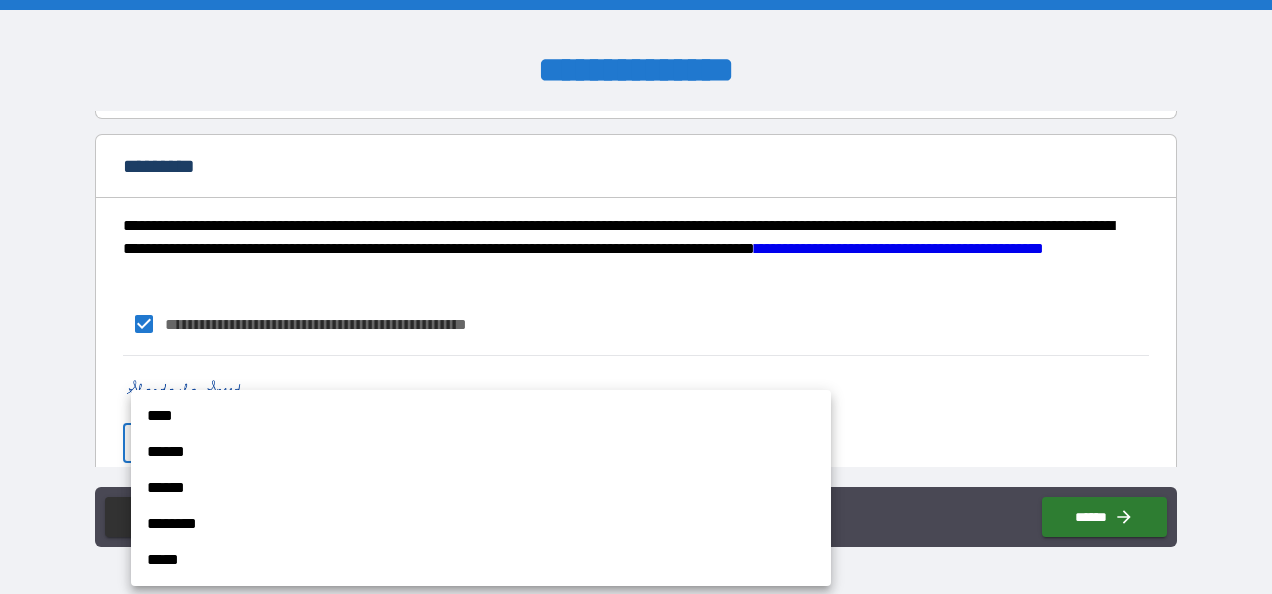 click on "****" at bounding box center (481, 416) 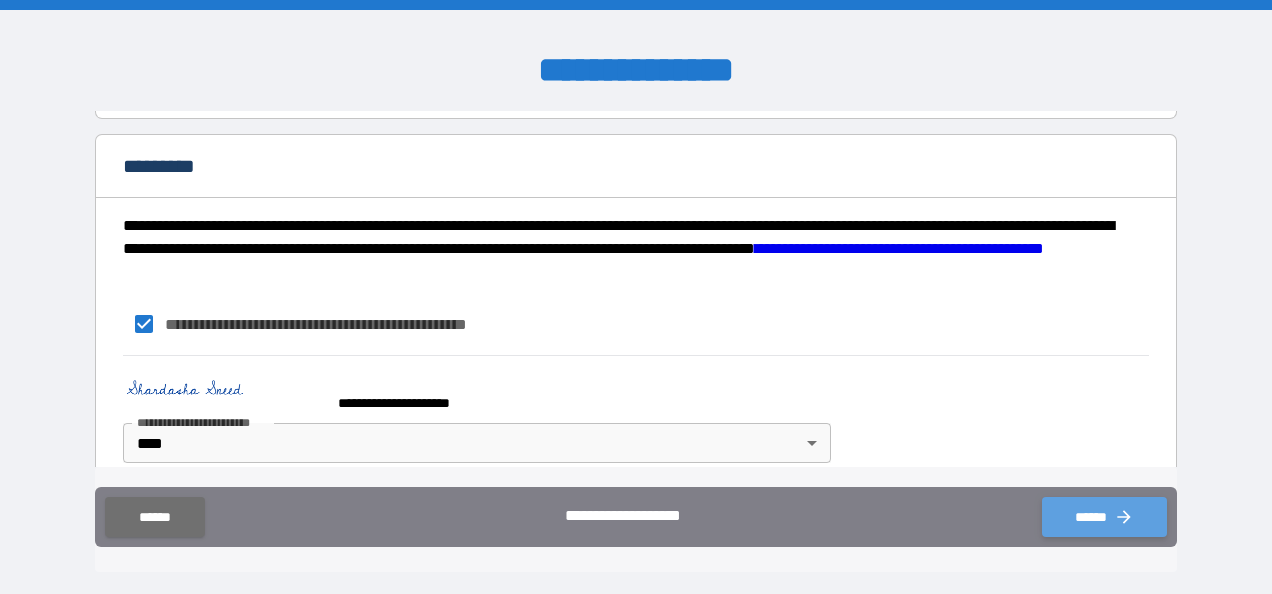 click on "******" at bounding box center (1104, 517) 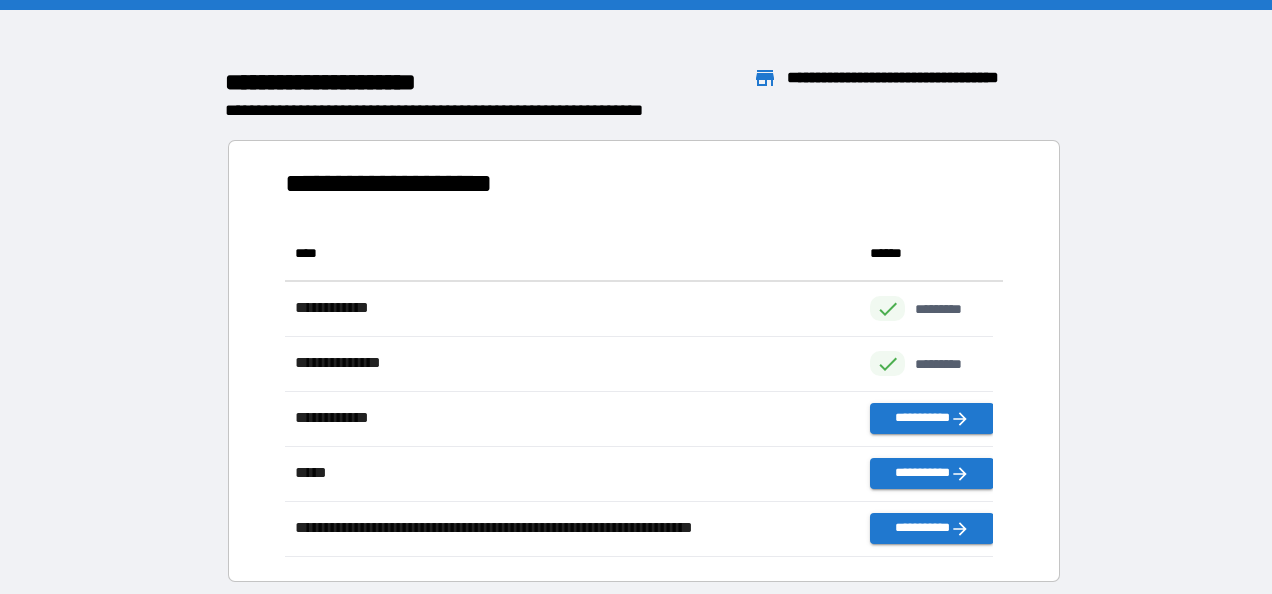 scroll, scrollTop: 16, scrollLeft: 16, axis: both 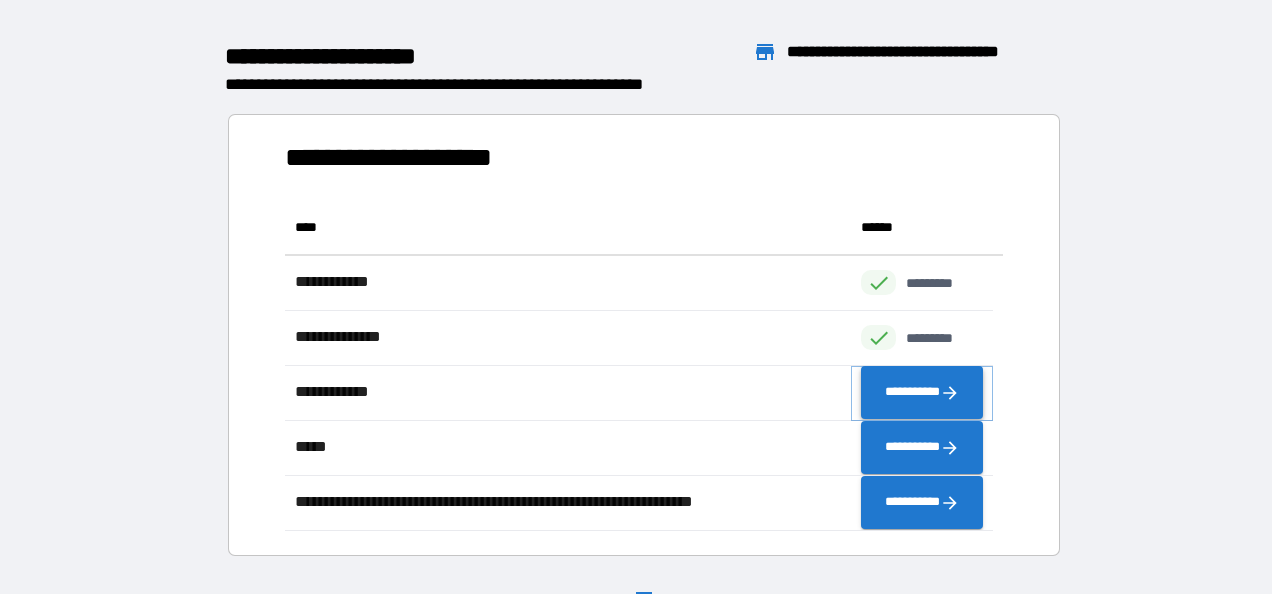 click 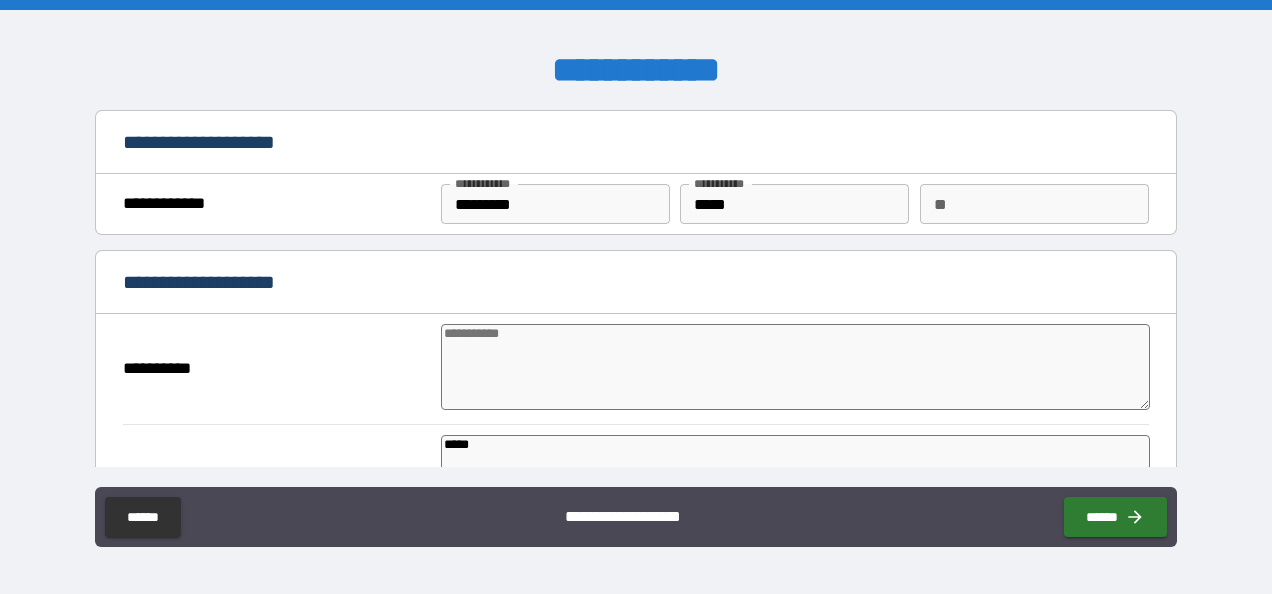 type on "*" 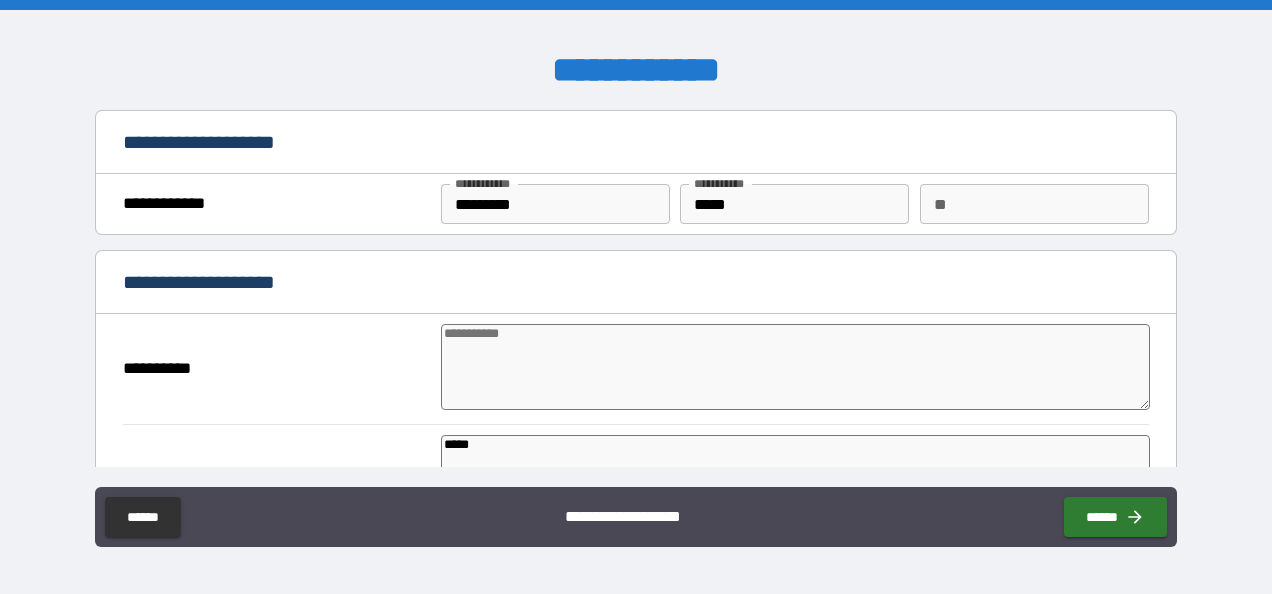 type on "*" 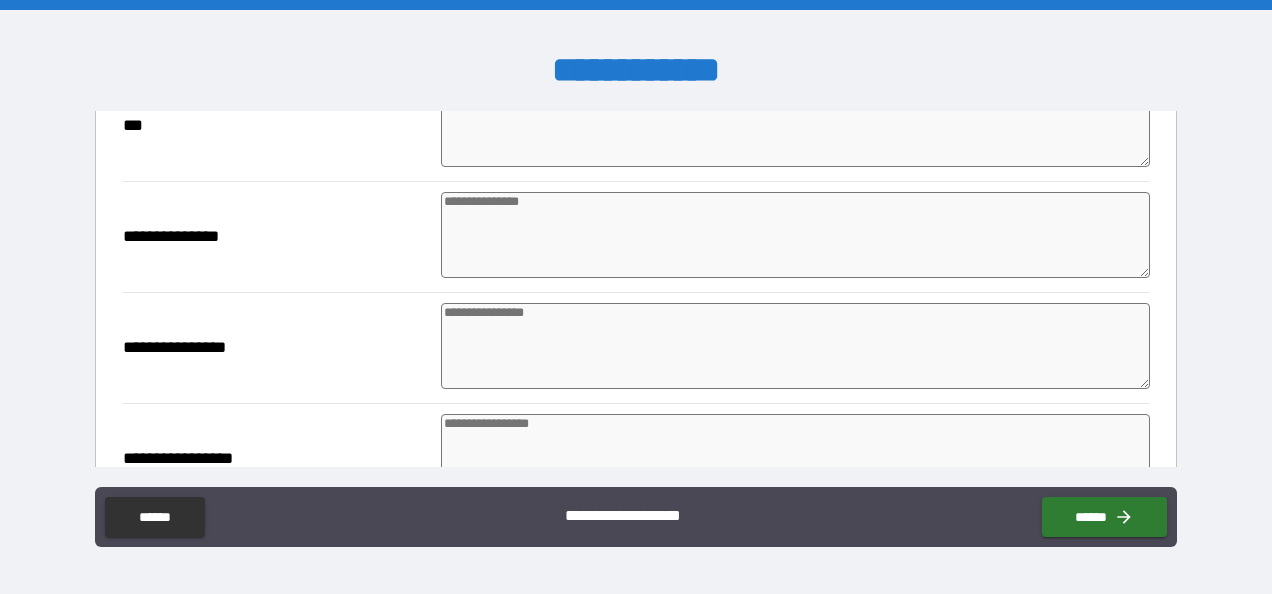 scroll, scrollTop: 703, scrollLeft: 0, axis: vertical 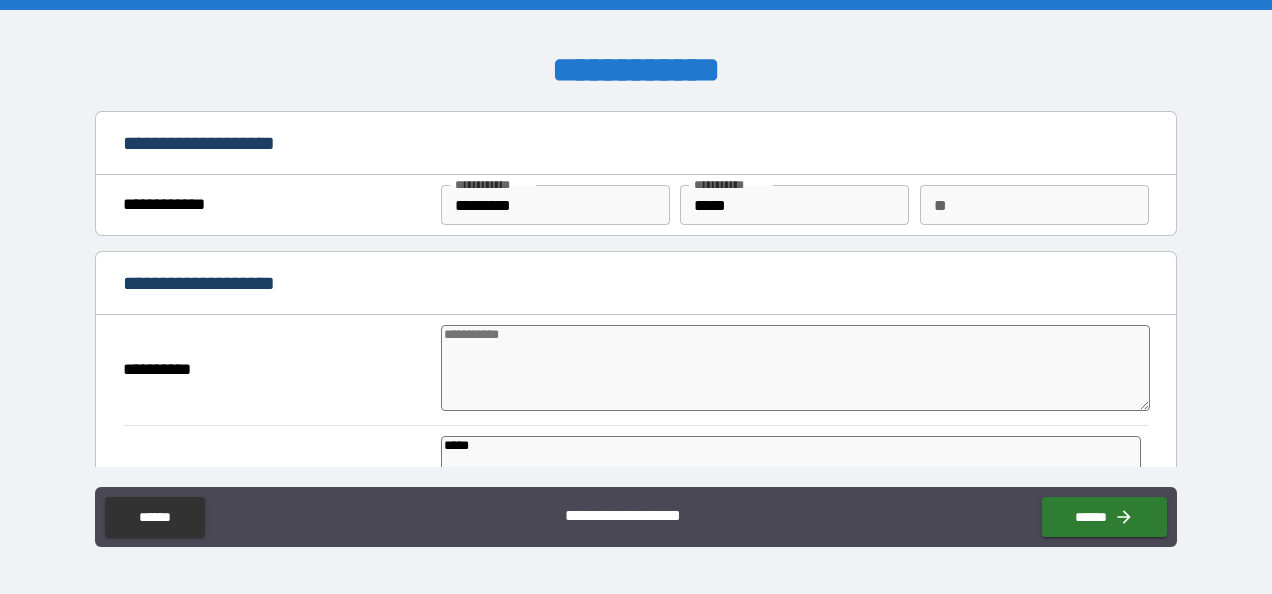 click at bounding box center [795, 368] 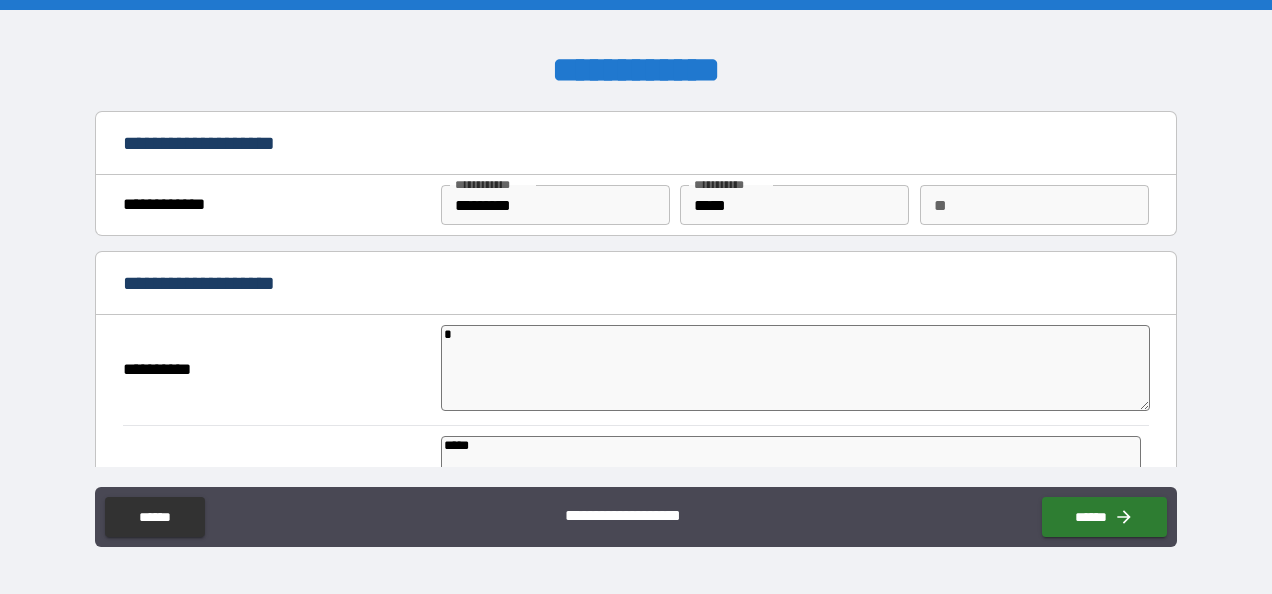 type on "*" 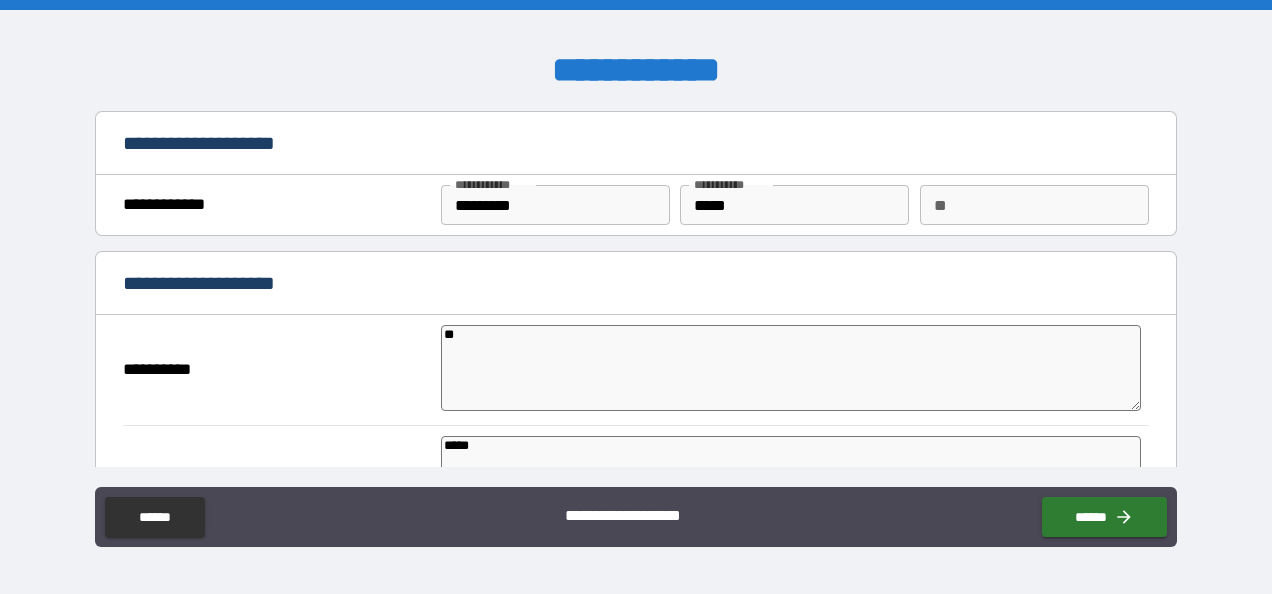 type on "***" 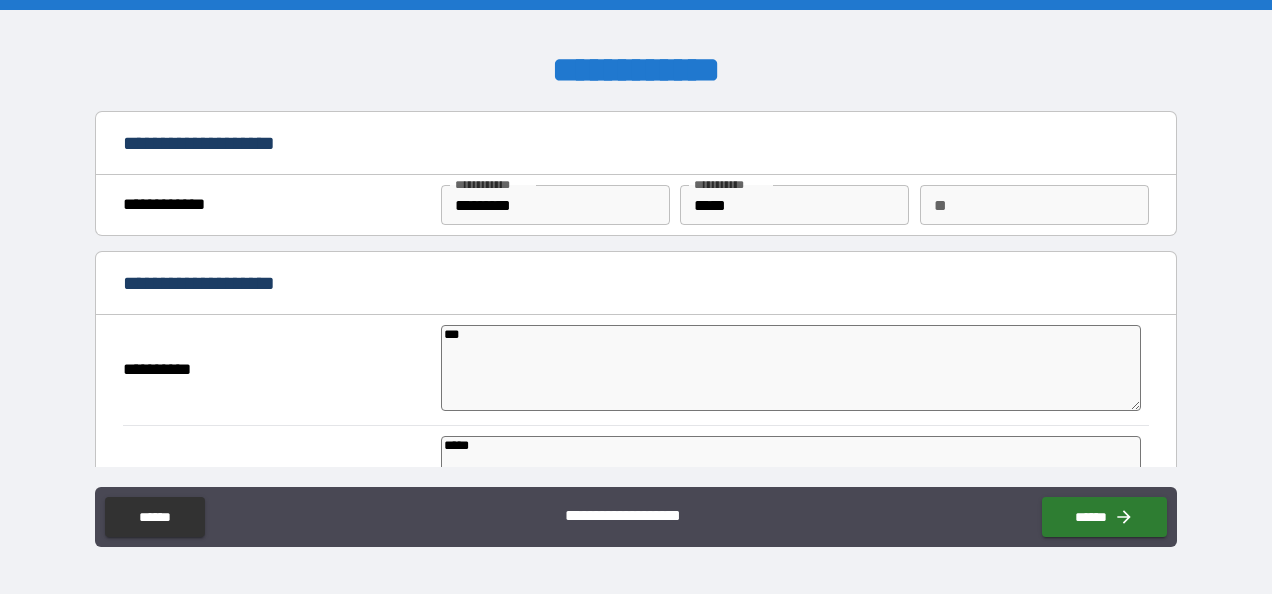 type on "*" 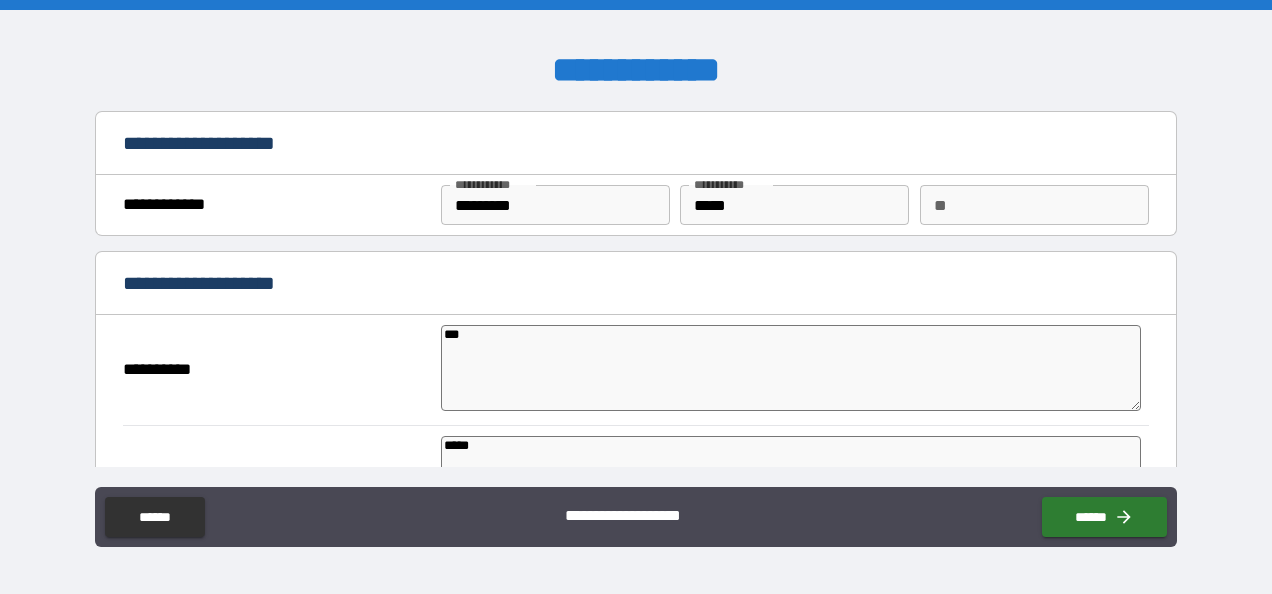 type on "****" 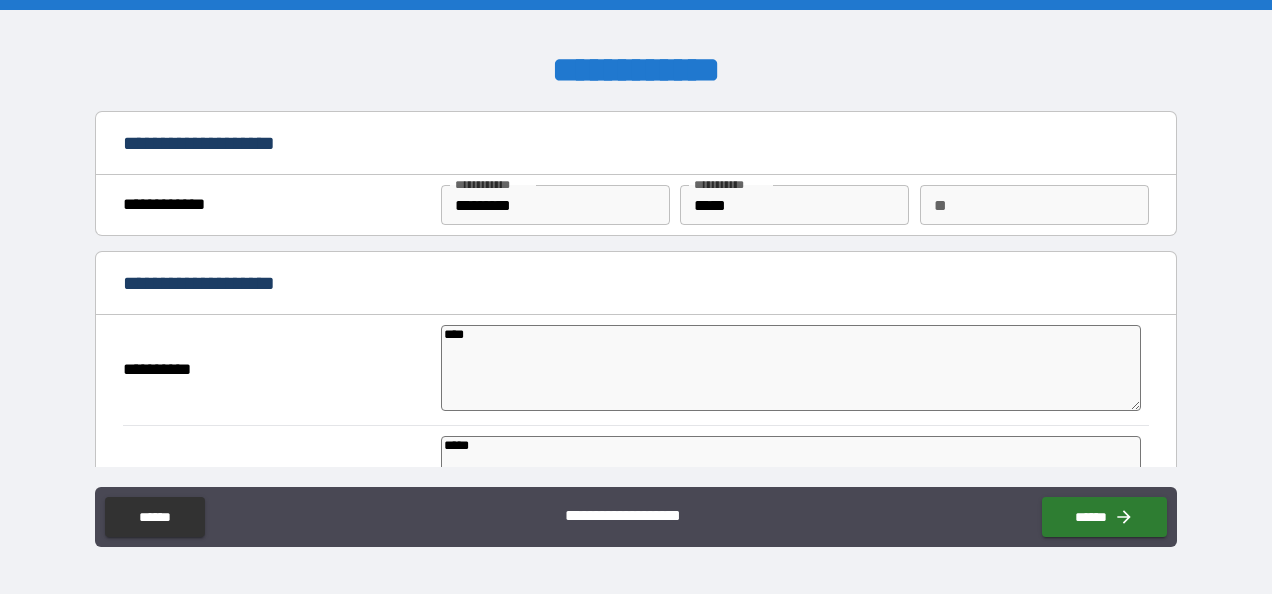 type on "*" 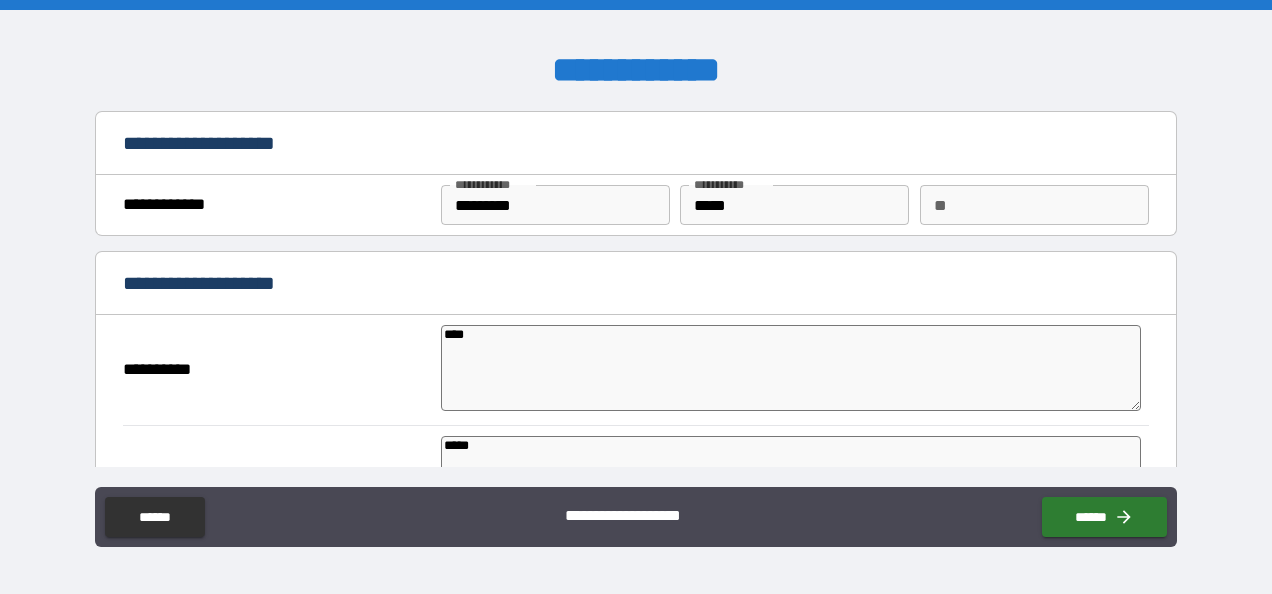 type on "*****" 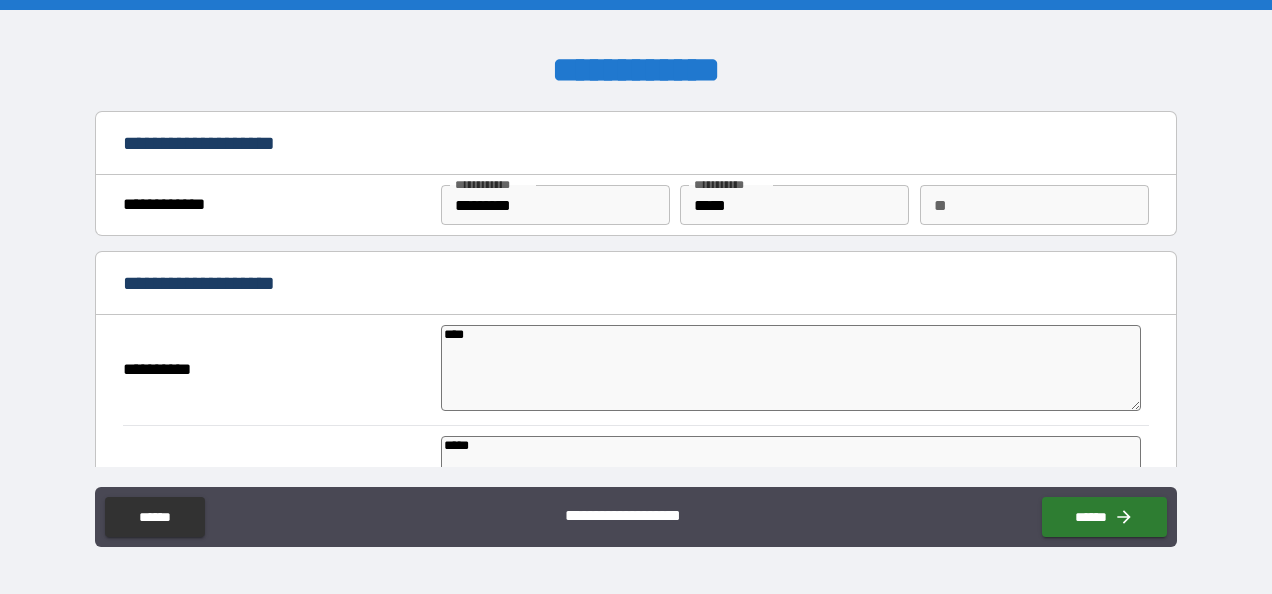 type on "*" 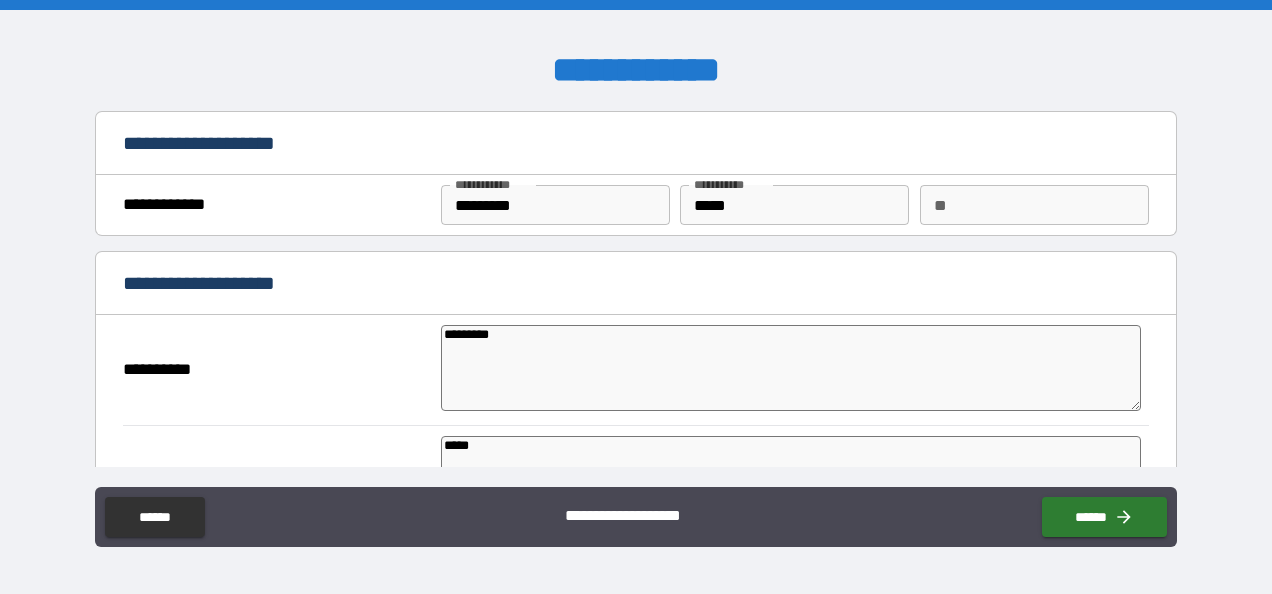 scroll, scrollTop: 265, scrollLeft: 0, axis: vertical 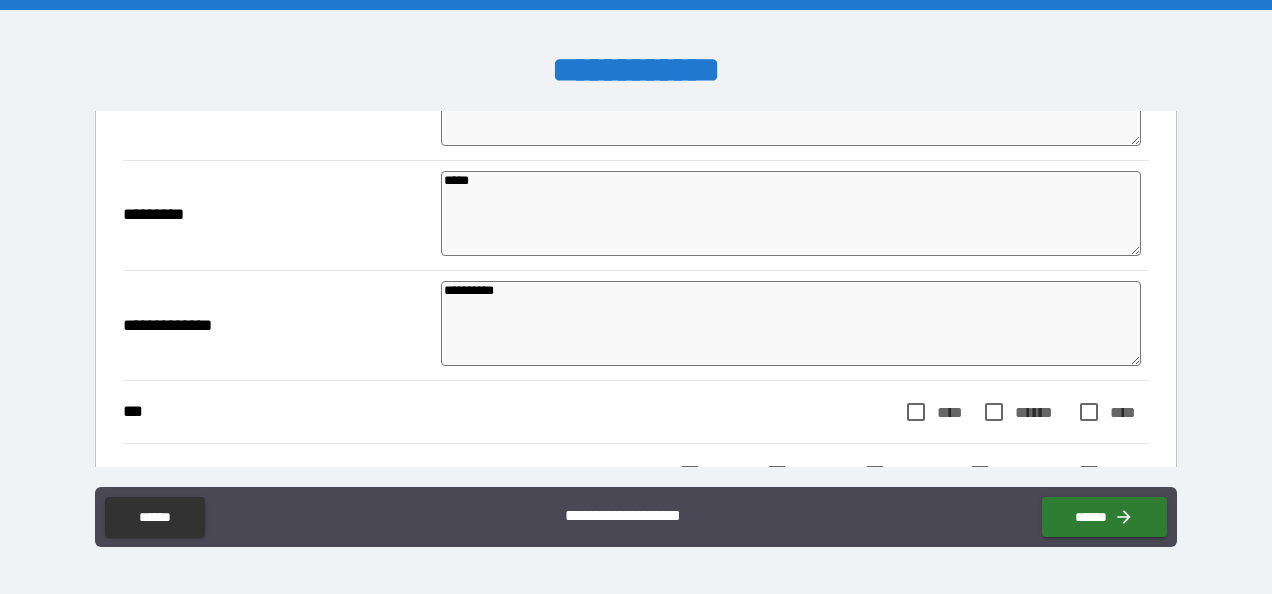 click on "******" at bounding box center [1041, 412] 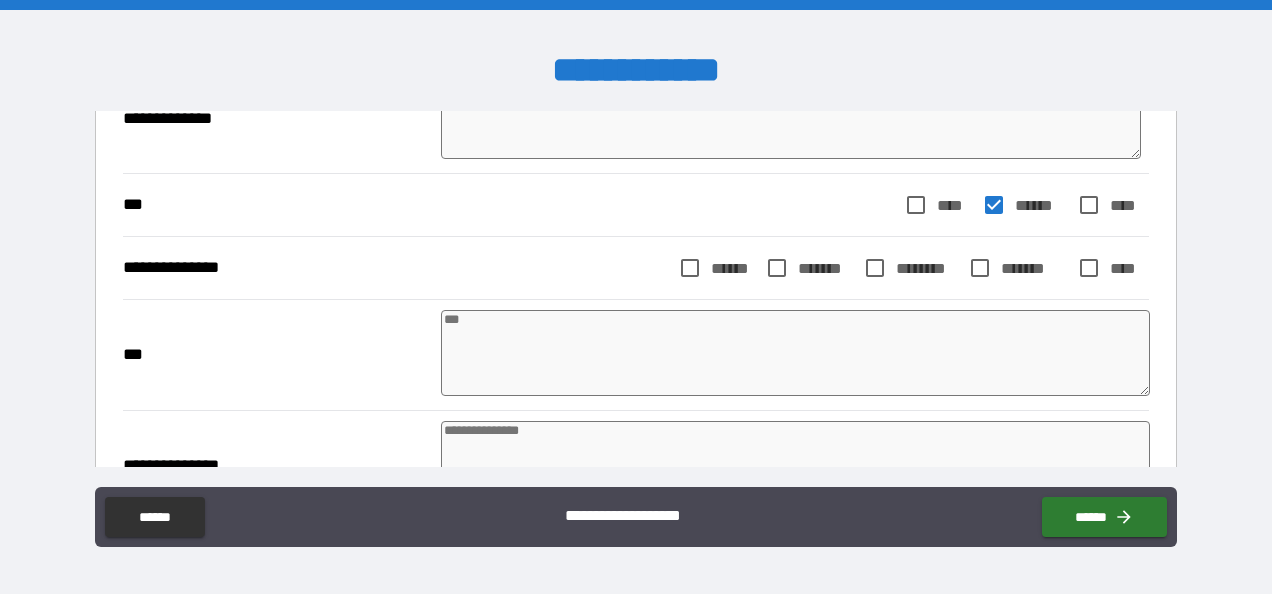 scroll, scrollTop: 480, scrollLeft: 0, axis: vertical 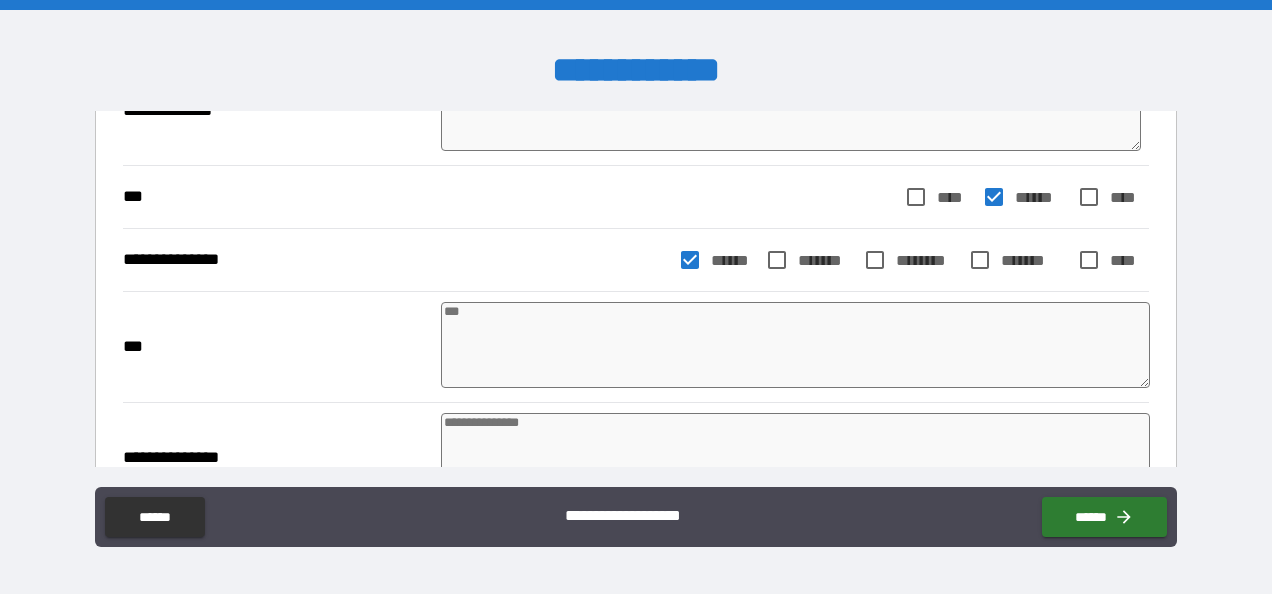 click at bounding box center (795, 345) 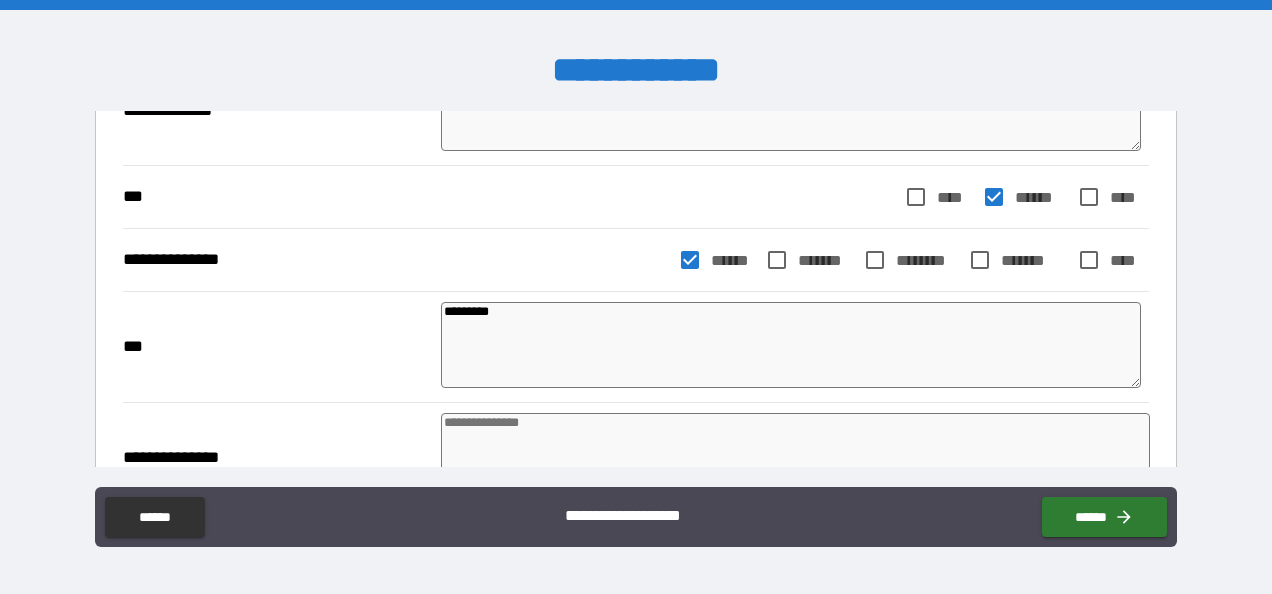 click at bounding box center [795, 456] 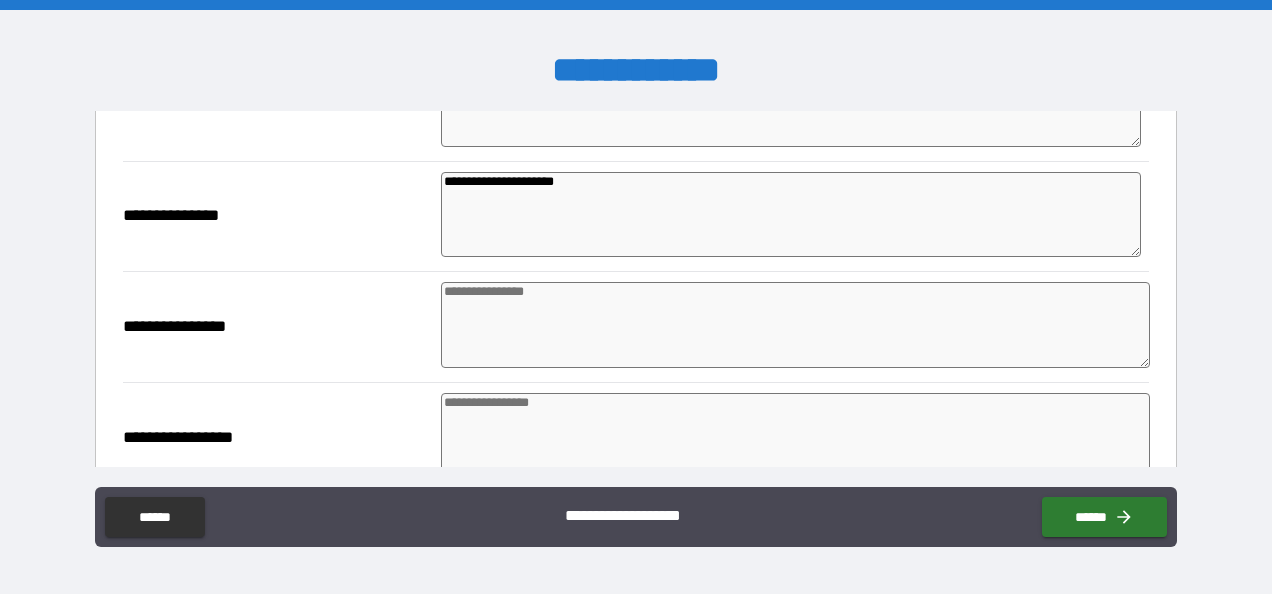 scroll, scrollTop: 798, scrollLeft: 0, axis: vertical 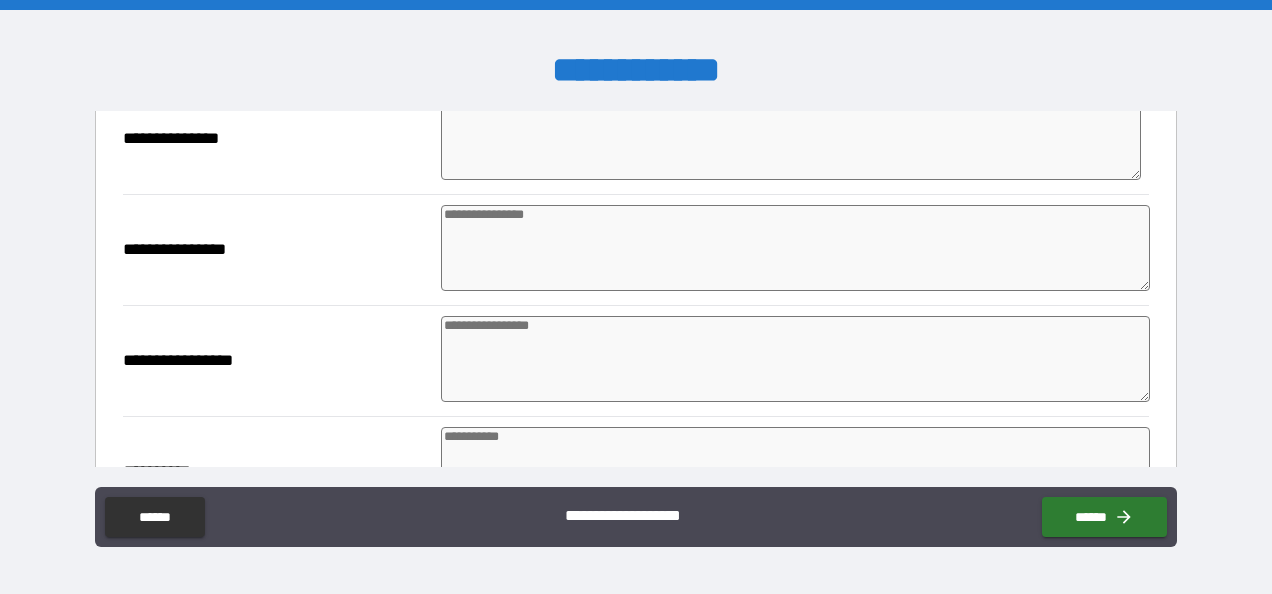 click at bounding box center (795, 248) 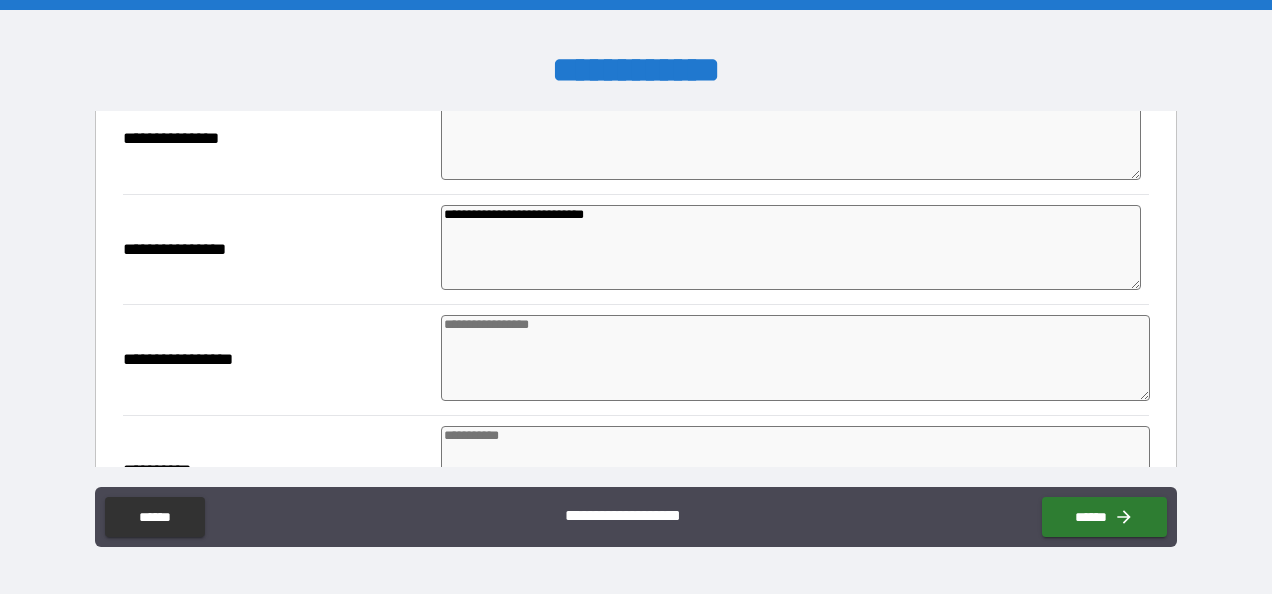 click on "**********" at bounding box center [635, 470] 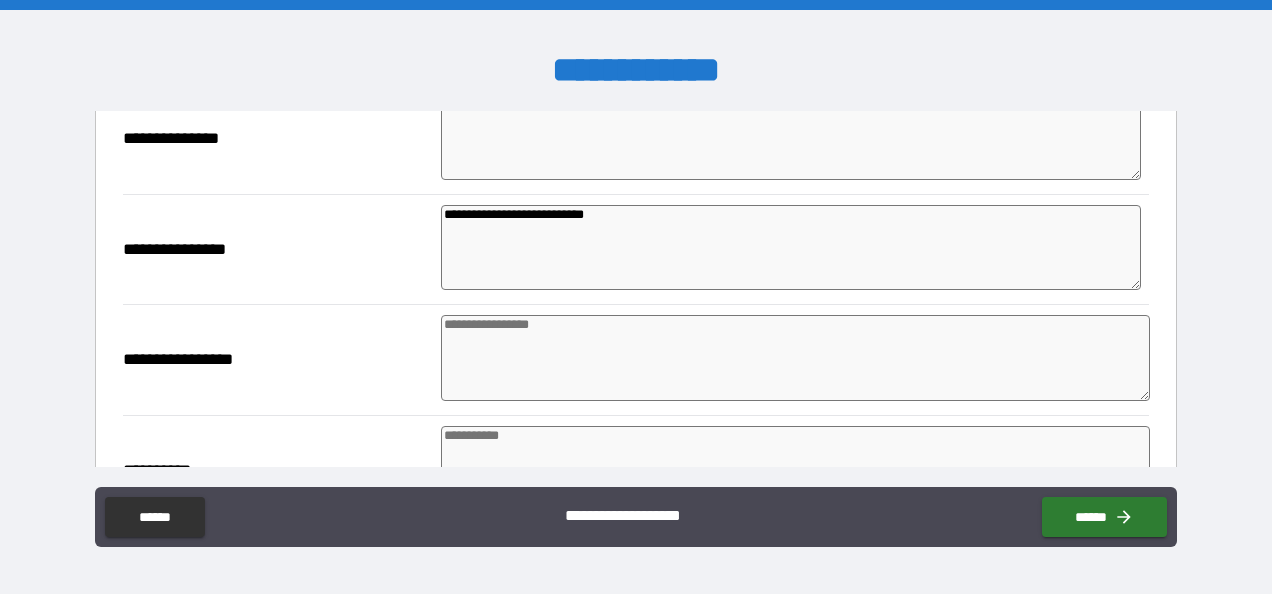 drag, startPoint x: 640, startPoint y: 213, endPoint x: 520, endPoint y: 248, distance: 125 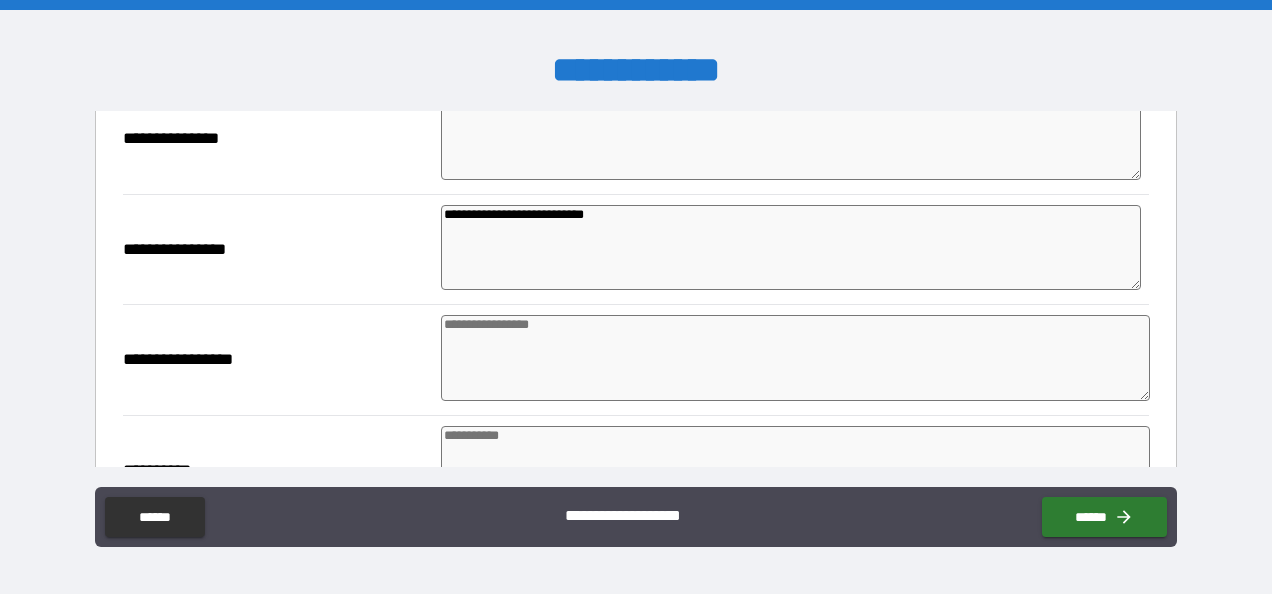 click on "**********" at bounding box center [791, 247] 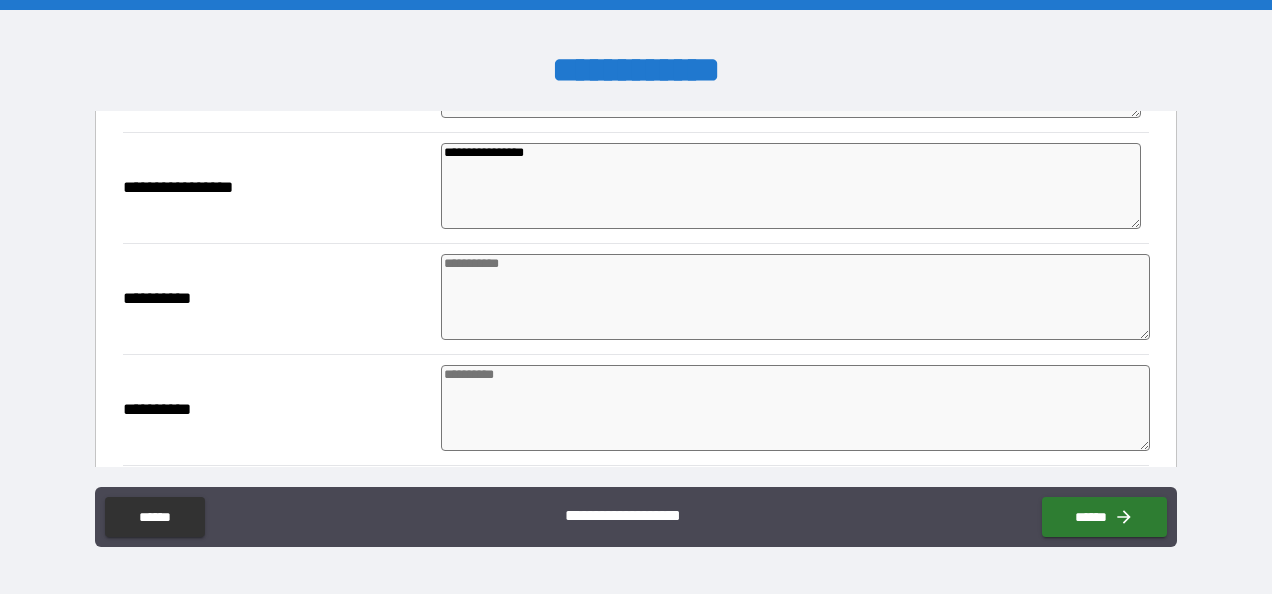 scroll, scrollTop: 1072, scrollLeft: 0, axis: vertical 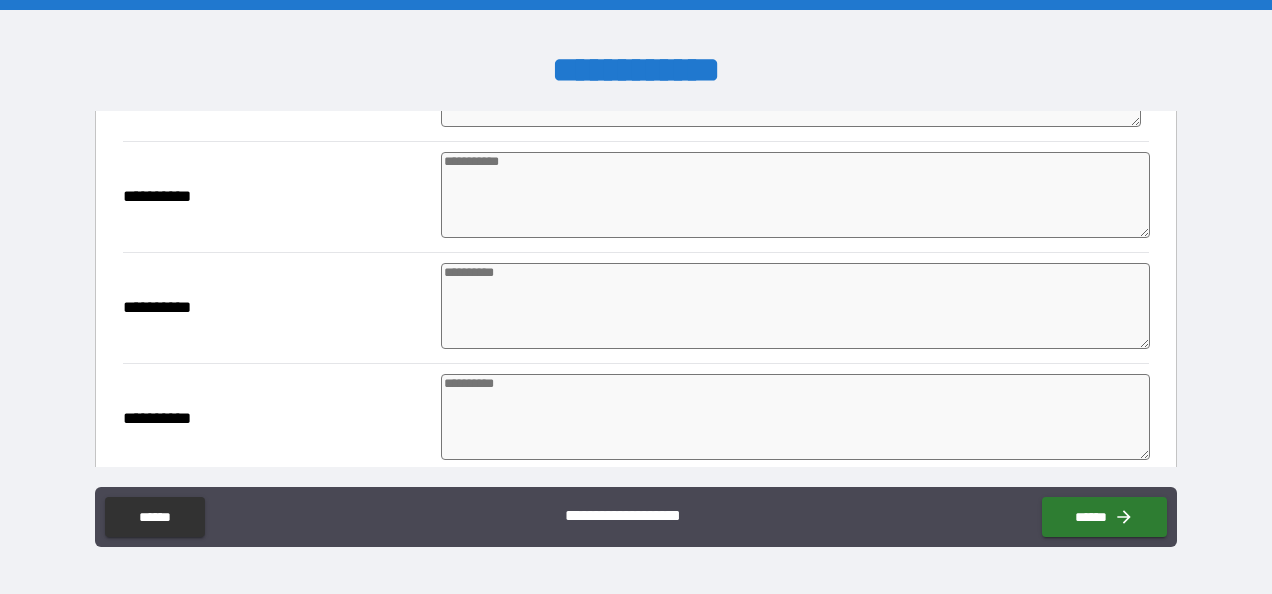 click at bounding box center [795, 306] 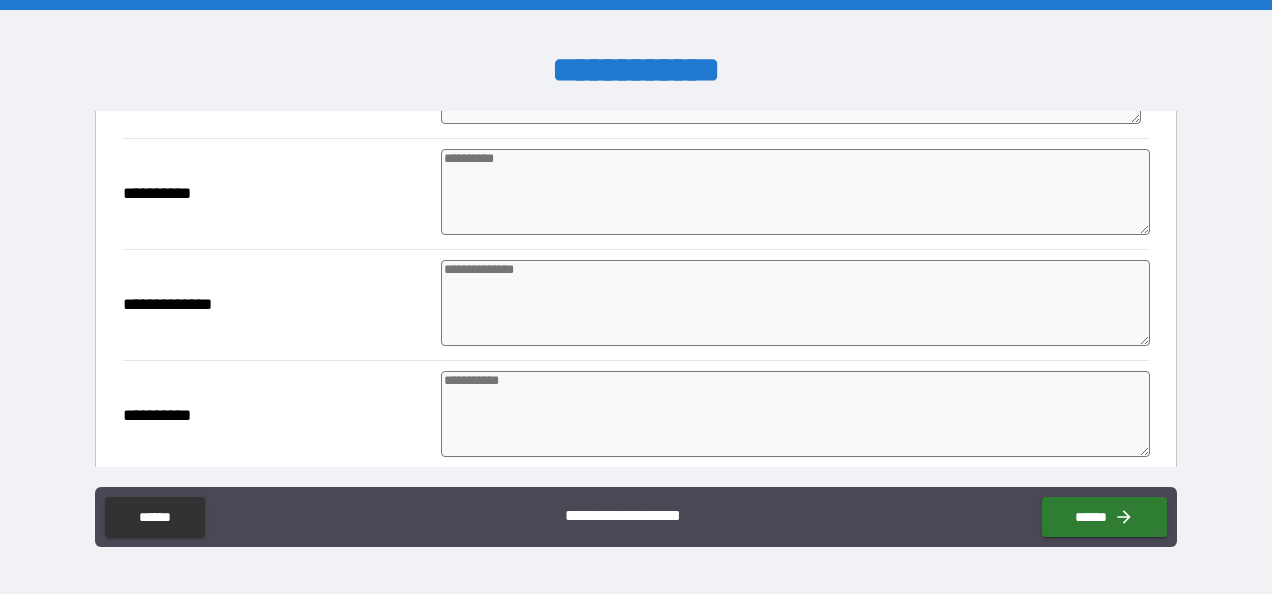 scroll, scrollTop: 1364, scrollLeft: 0, axis: vertical 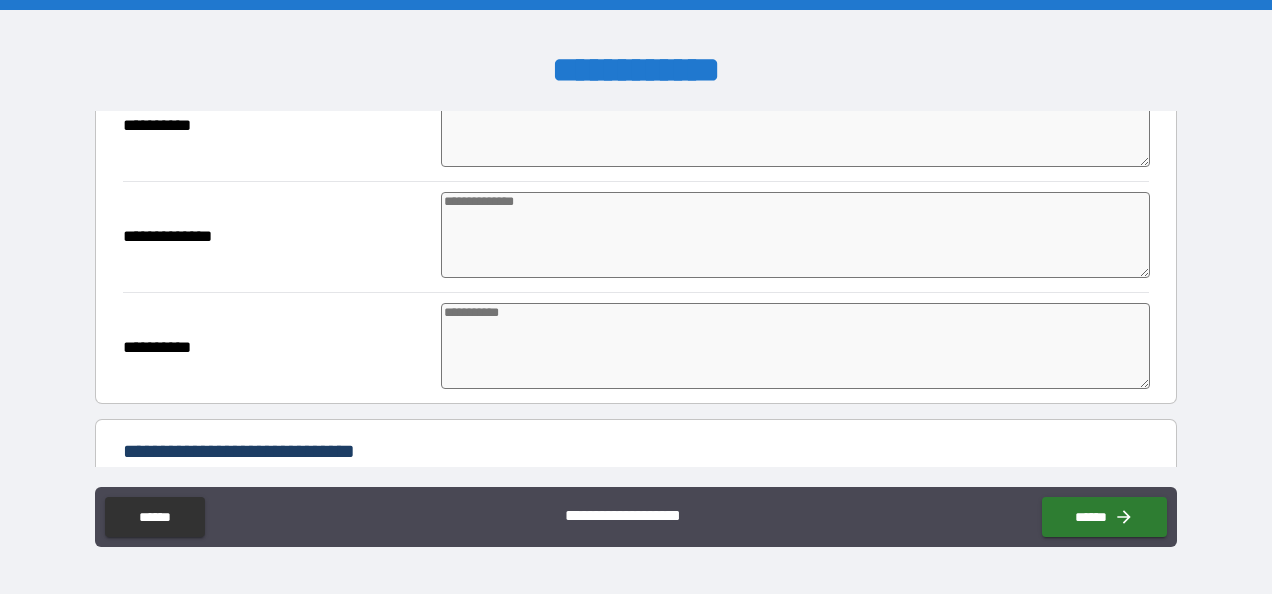 click at bounding box center (795, 235) 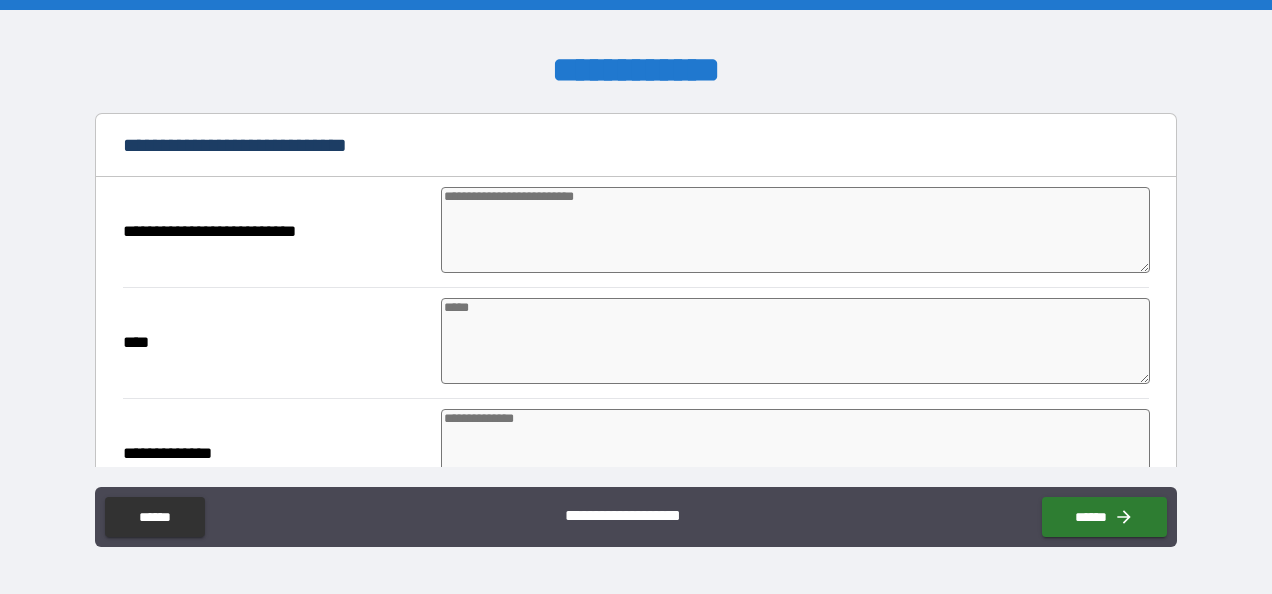 scroll, scrollTop: 2875, scrollLeft: 0, axis: vertical 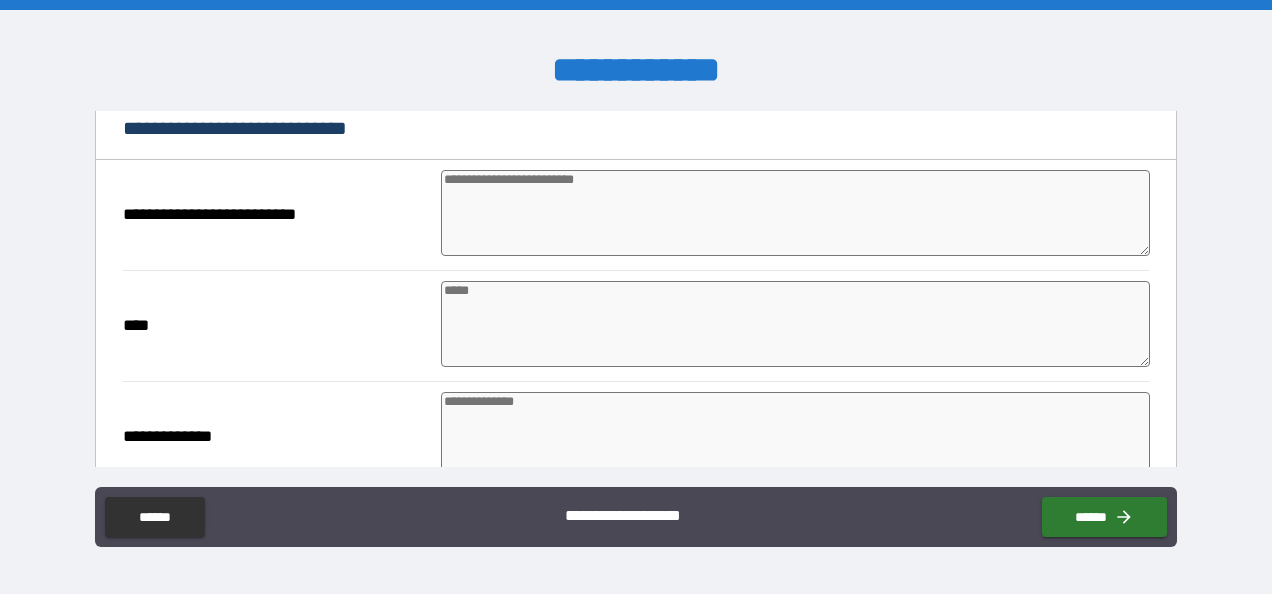 click at bounding box center (795, 213) 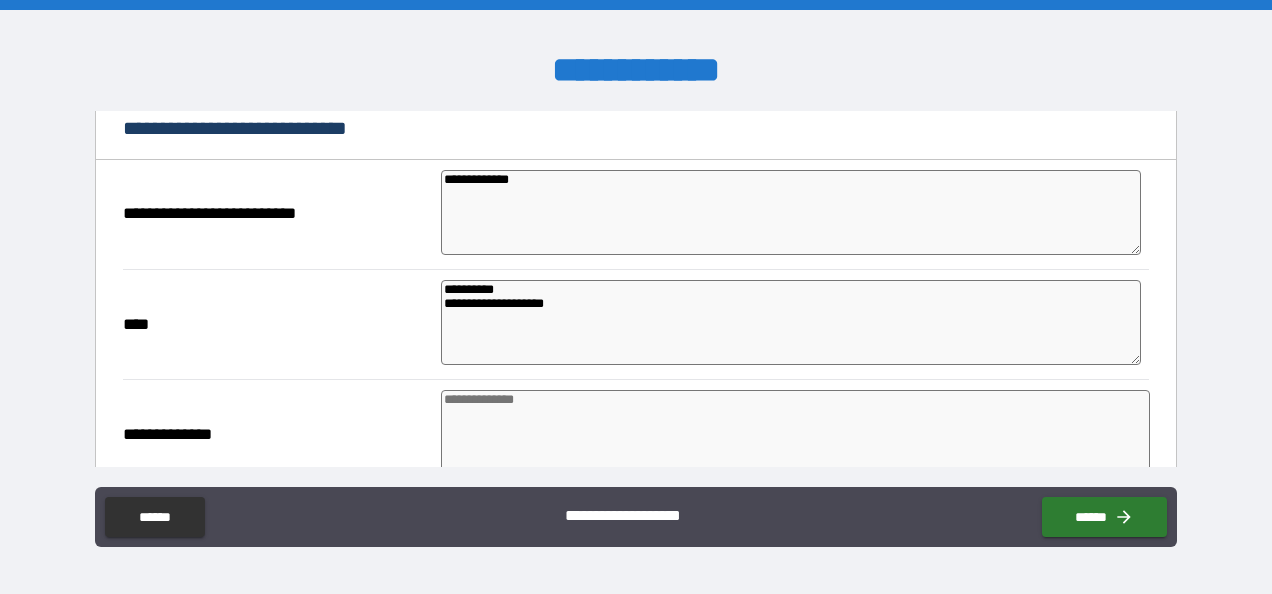 click at bounding box center (795, 433) 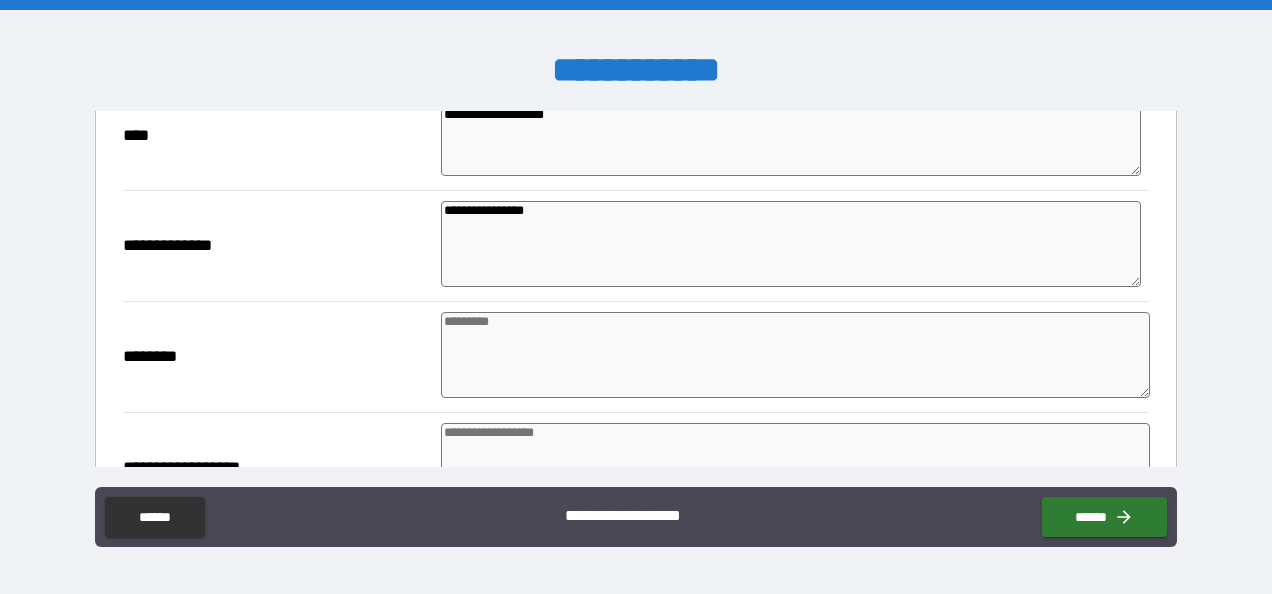 scroll, scrollTop: 3098, scrollLeft: 0, axis: vertical 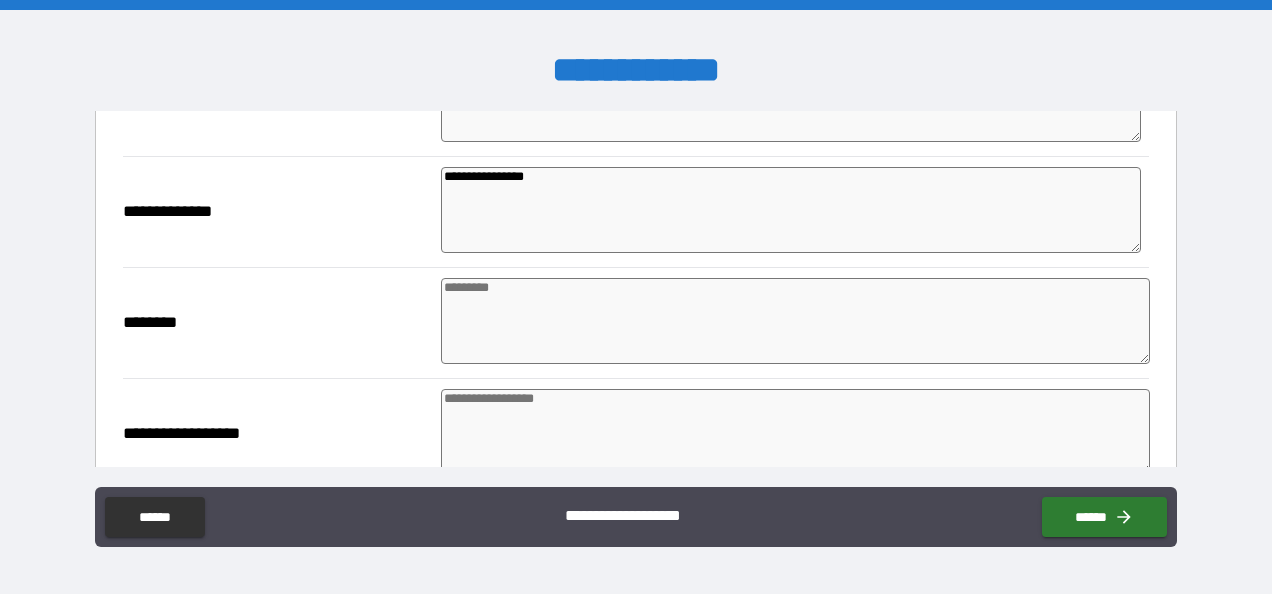click at bounding box center (795, 321) 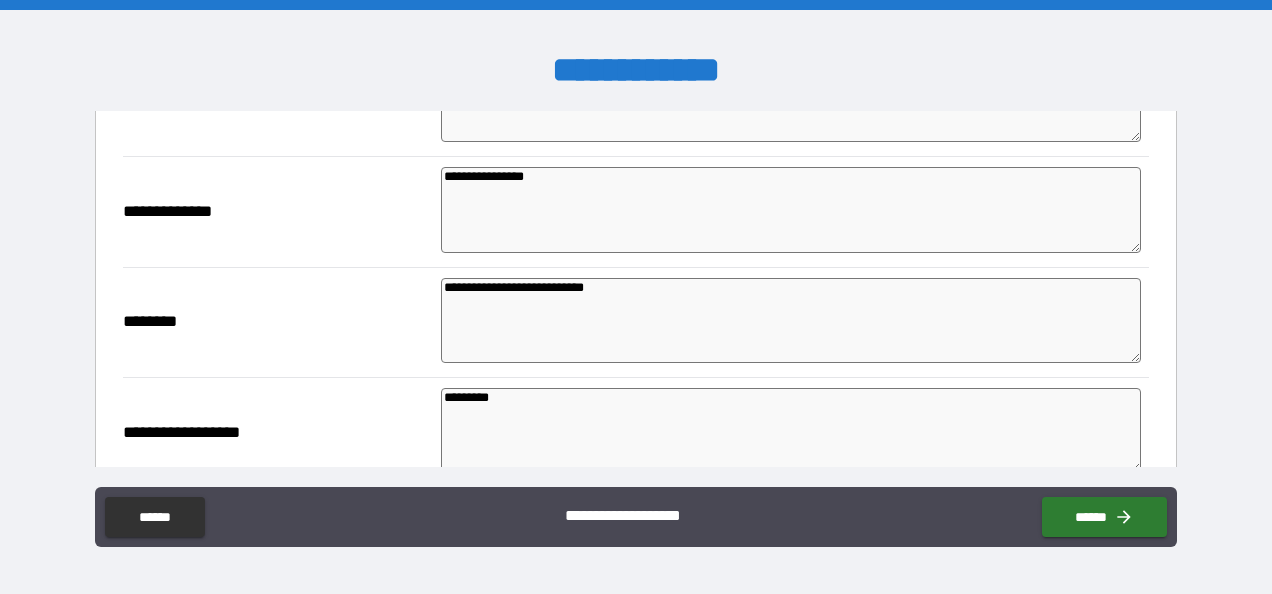 click on "**********" at bounding box center [636, 299] 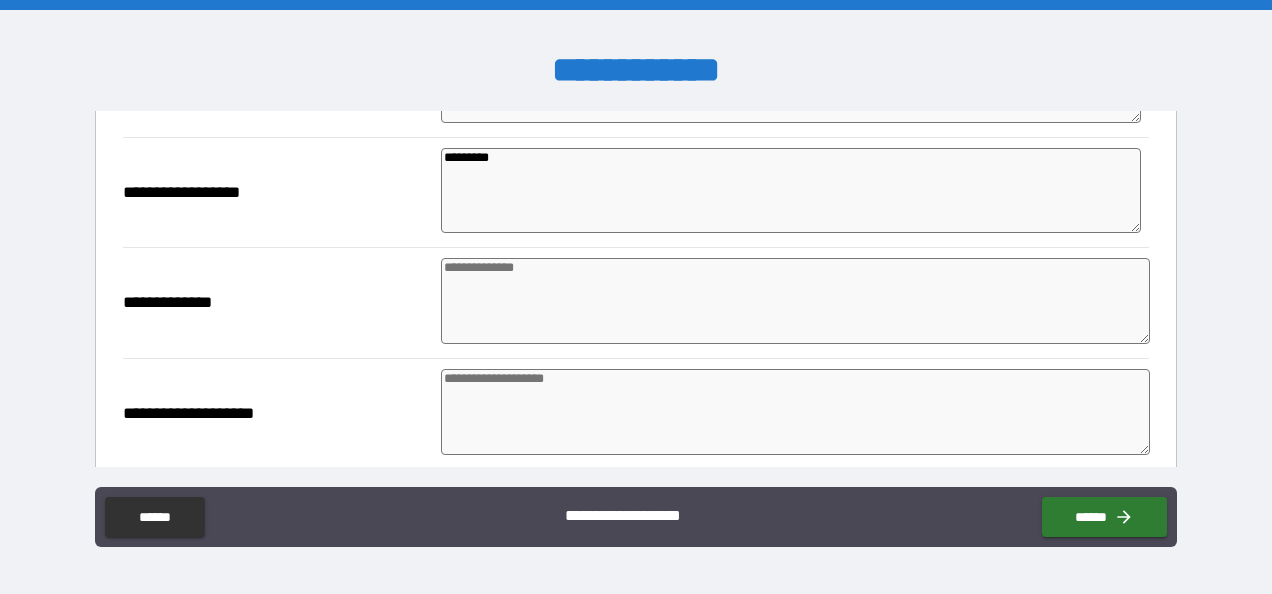 scroll, scrollTop: 3347, scrollLeft: 0, axis: vertical 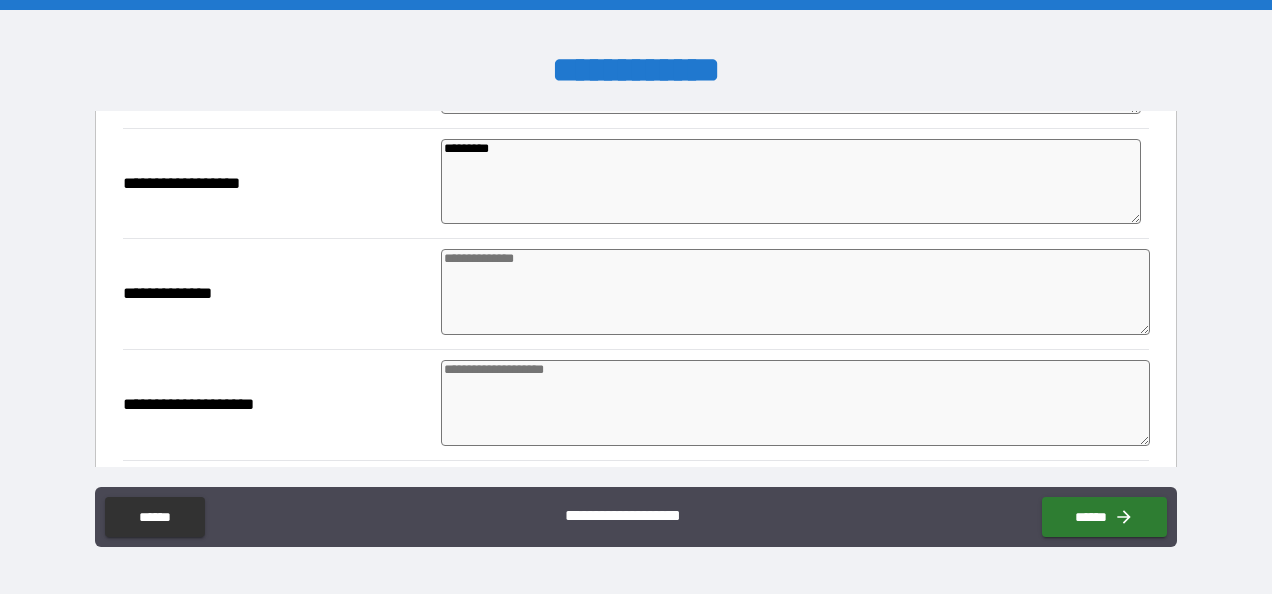 click at bounding box center (795, 292) 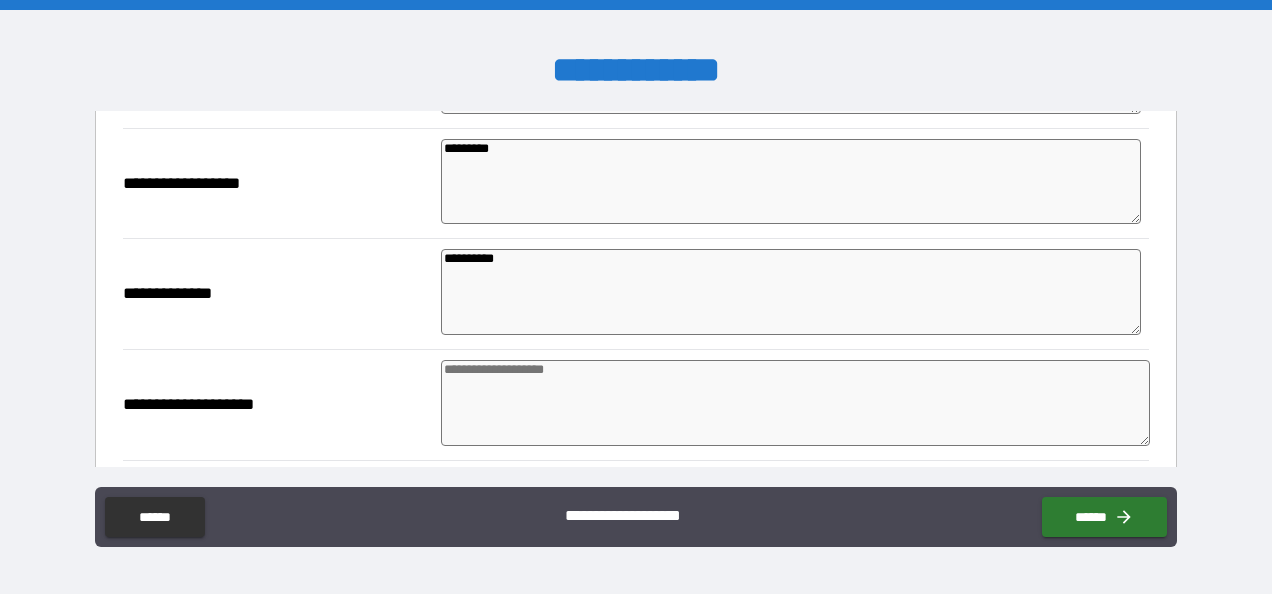 click on "**********" at bounding box center (636, 299) 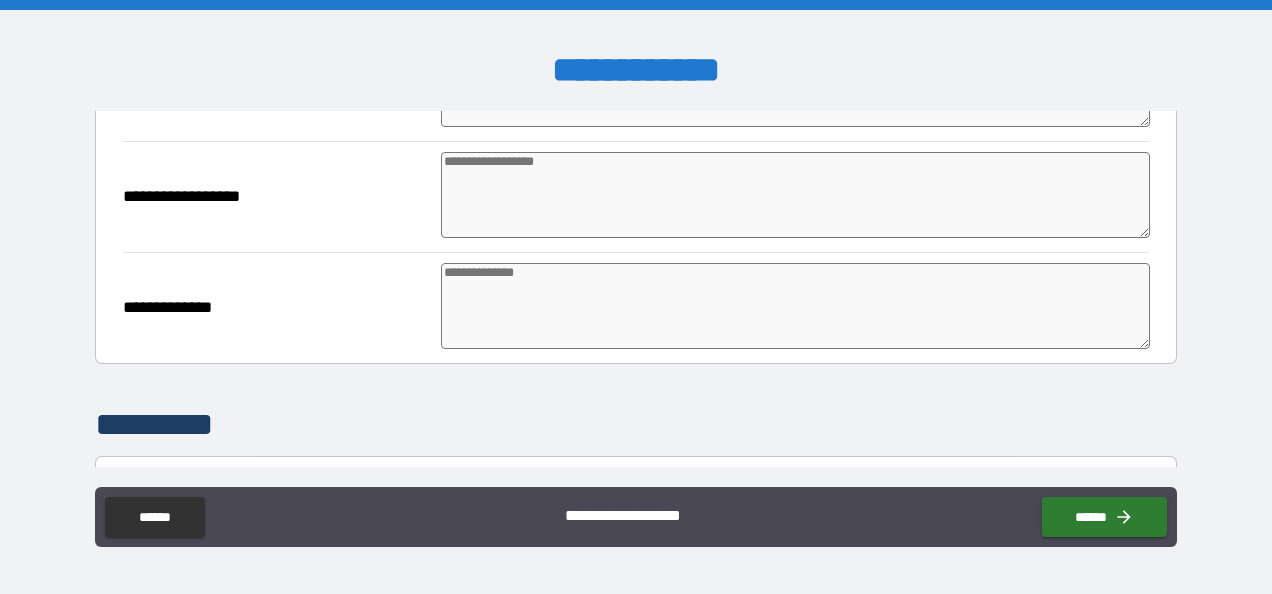 scroll, scrollTop: 4110, scrollLeft: 0, axis: vertical 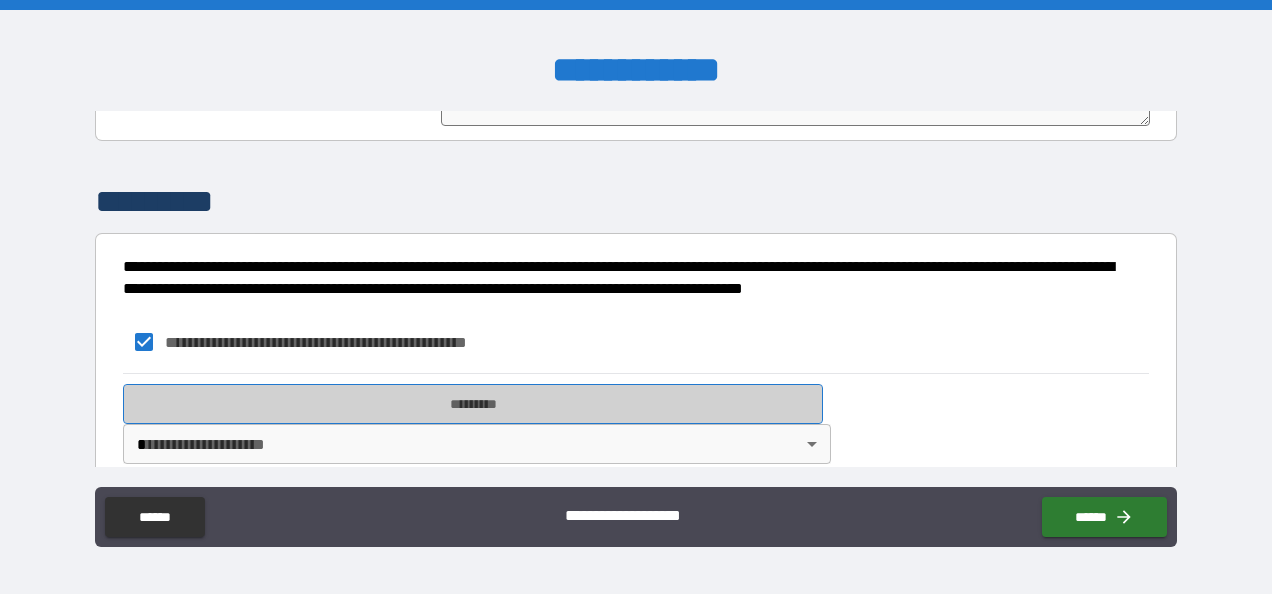 click on "*********" at bounding box center [473, 404] 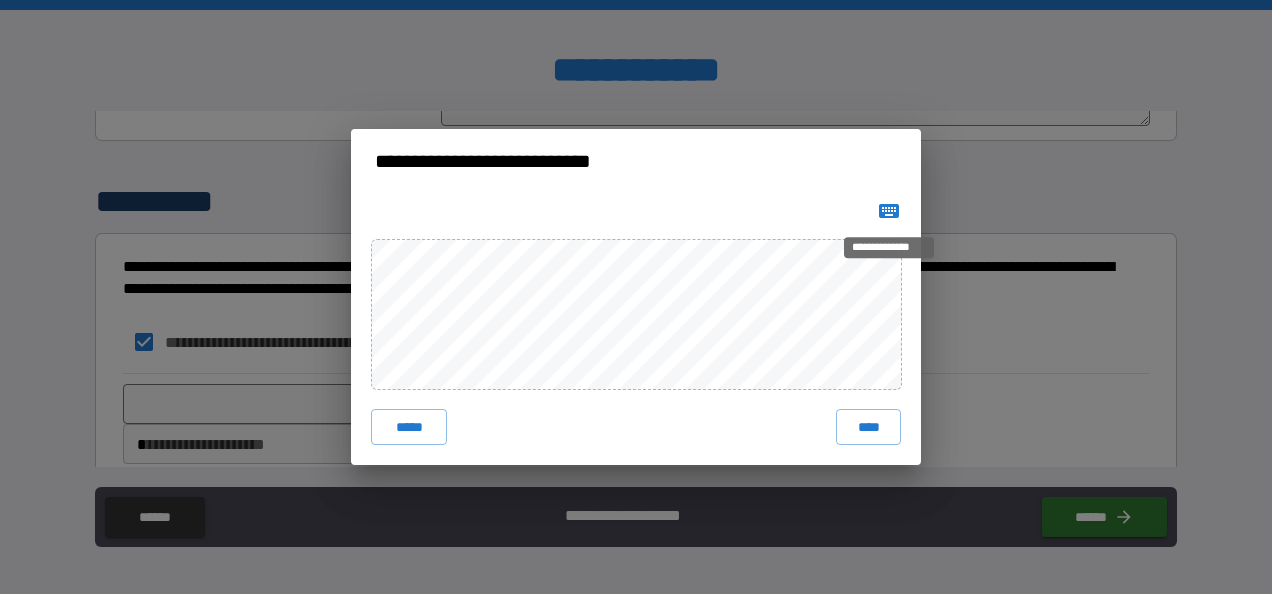 click 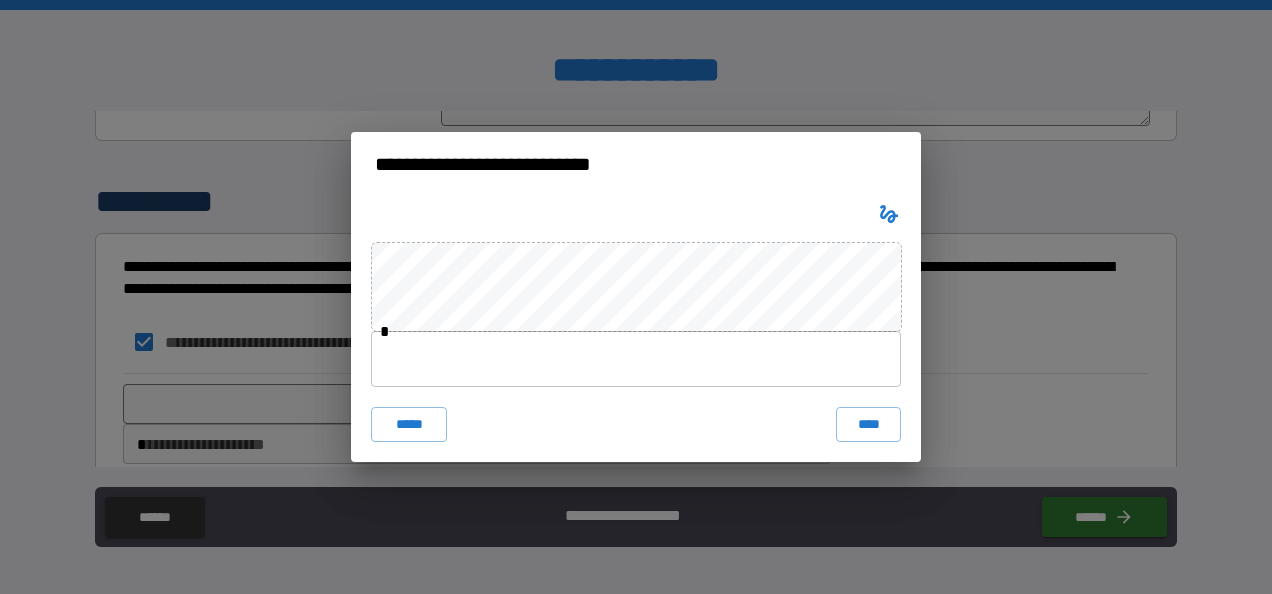 click at bounding box center (636, 359) 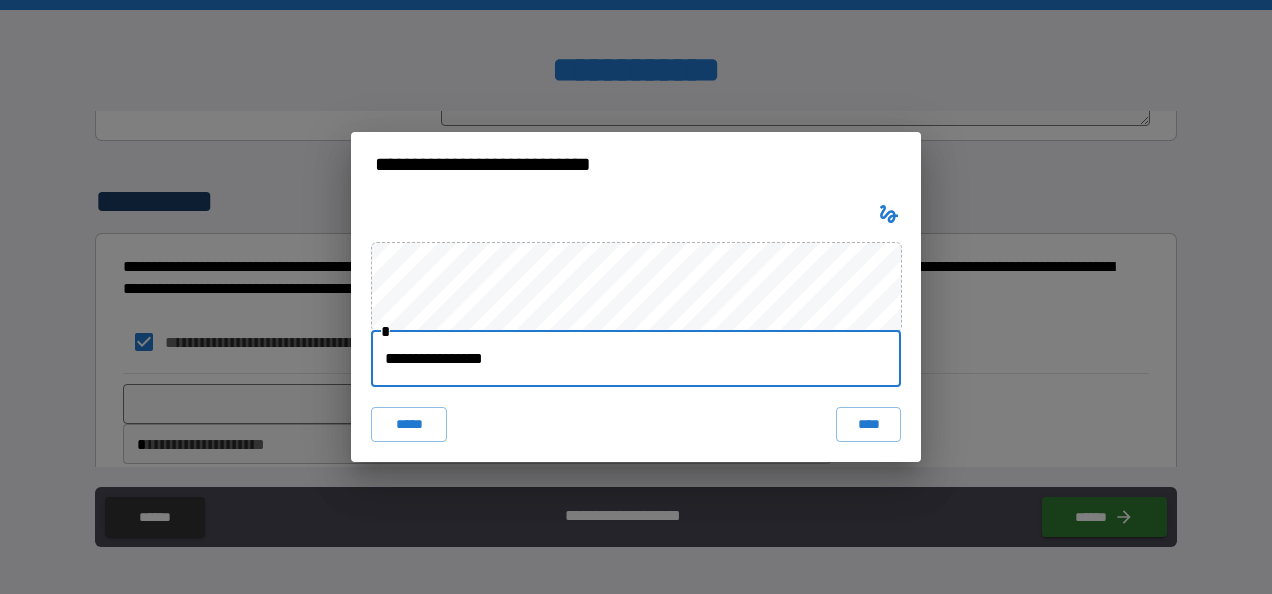 click on "**********" at bounding box center (636, 329) 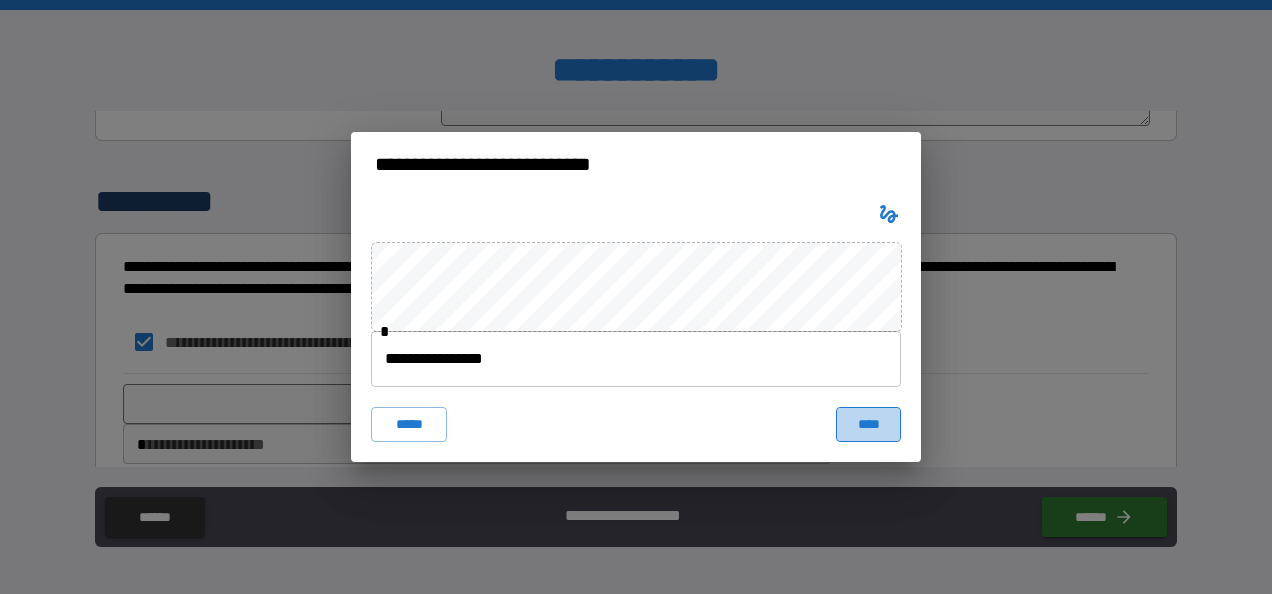 click on "****" at bounding box center [868, 425] 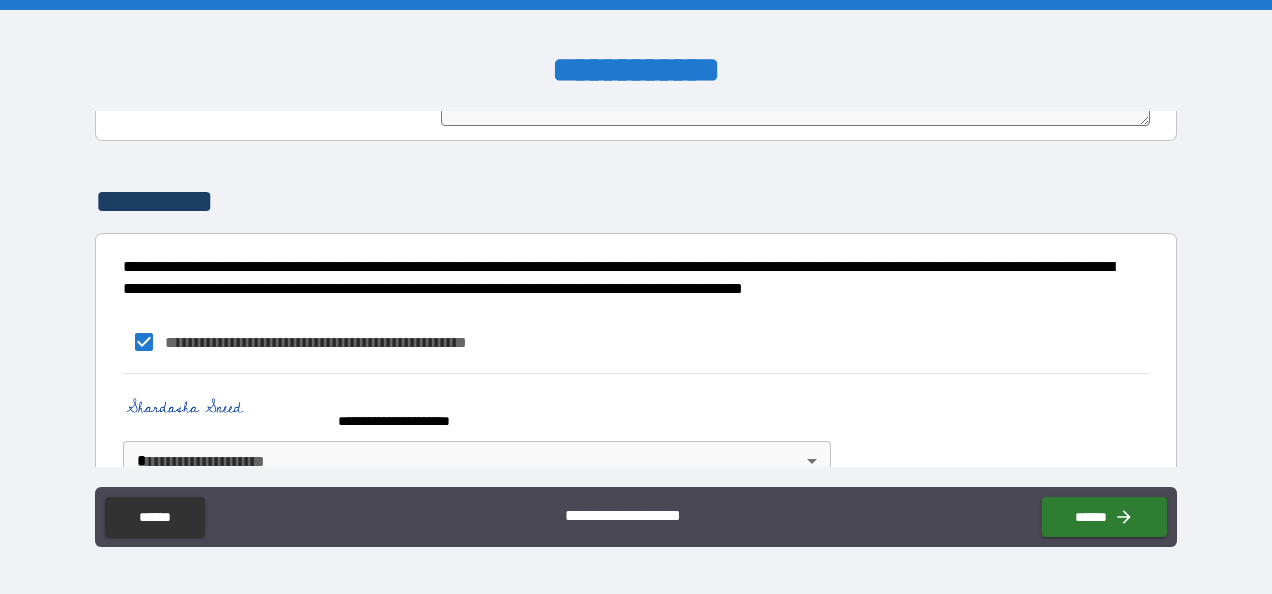 click on "**********" at bounding box center [636, 297] 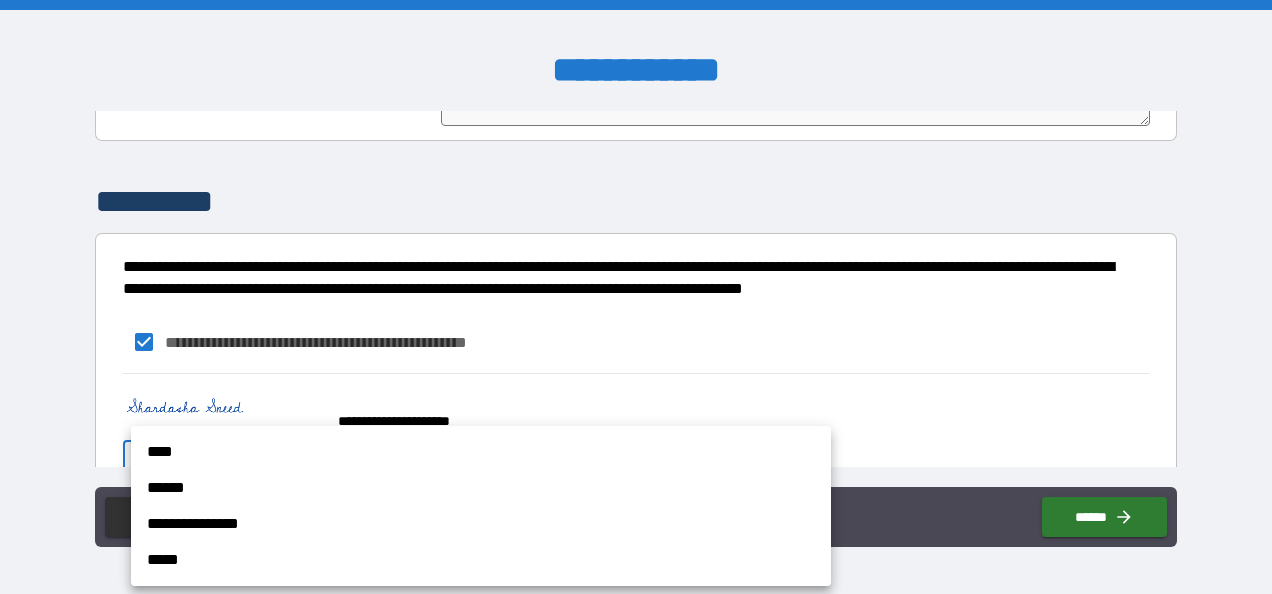 drag, startPoint x: 559, startPoint y: 471, endPoint x: 554, endPoint y: 439, distance: 32.38827 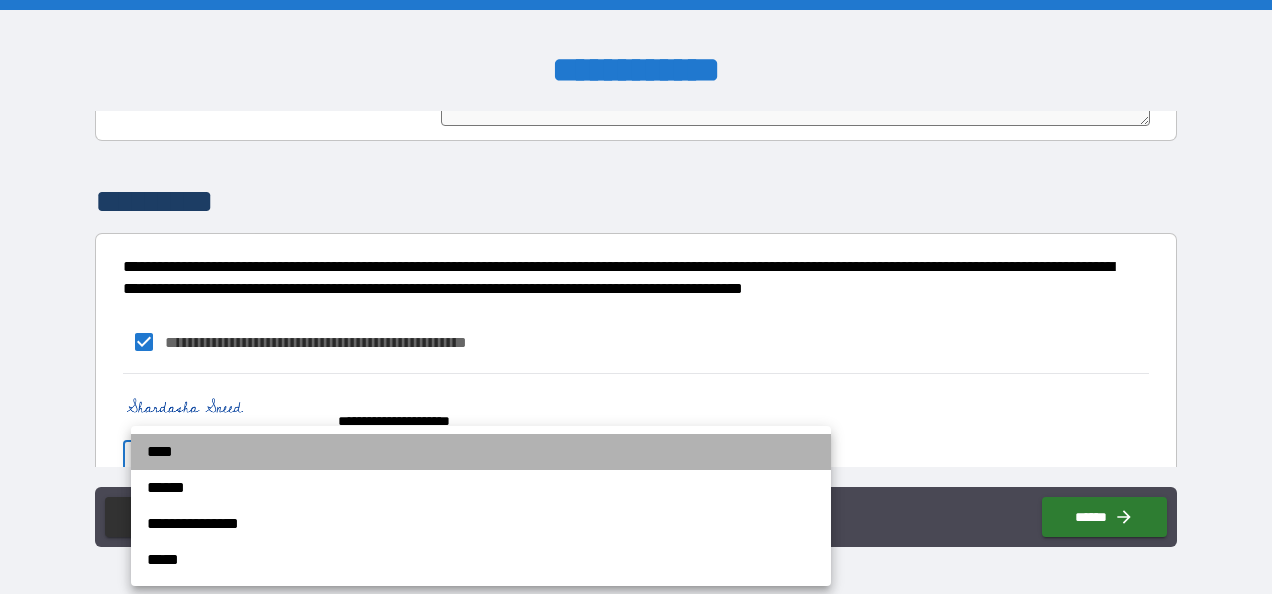 click on "****" at bounding box center [481, 452] 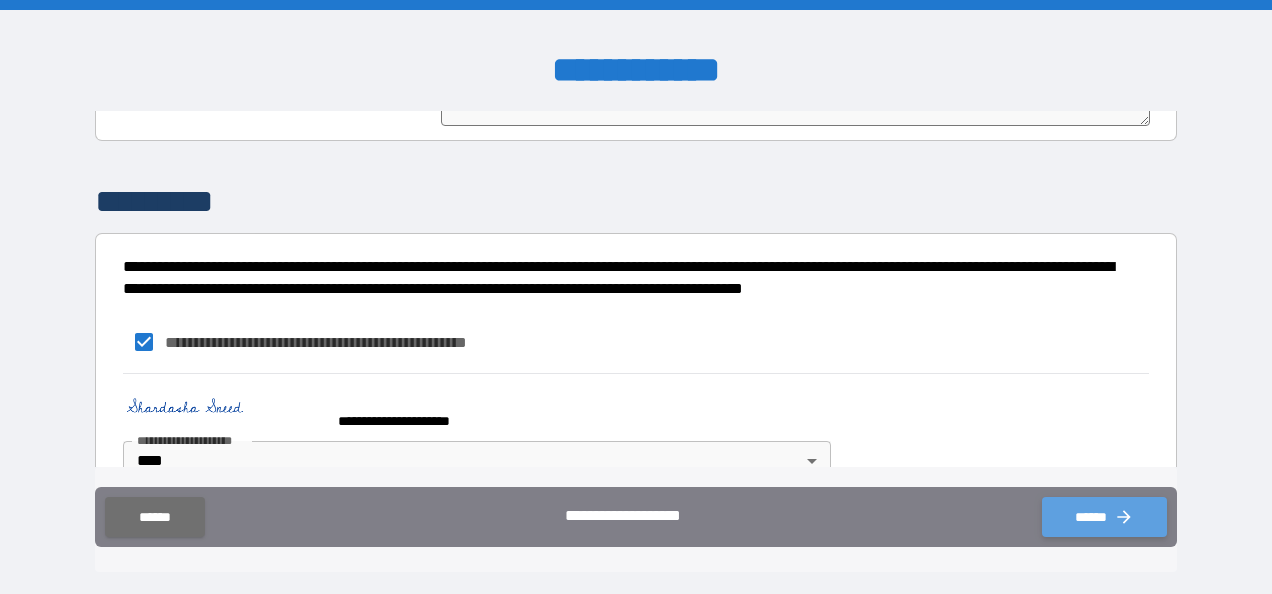 click 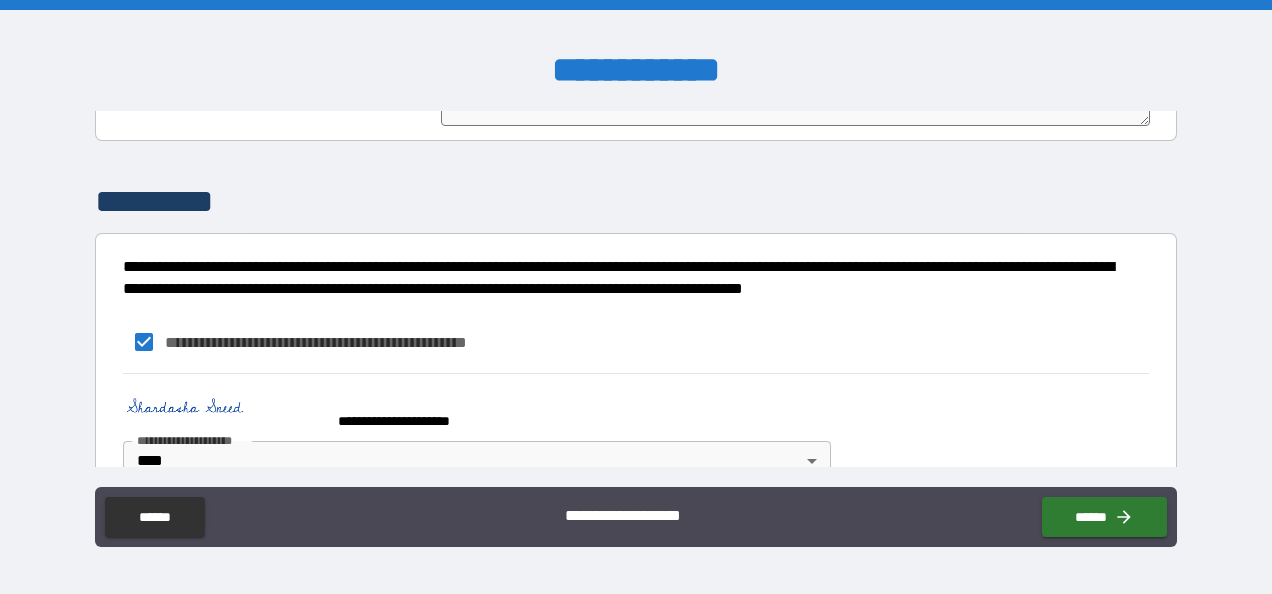 drag, startPoint x: 1162, startPoint y: 390, endPoint x: 1166, endPoint y: 362, distance: 28.284271 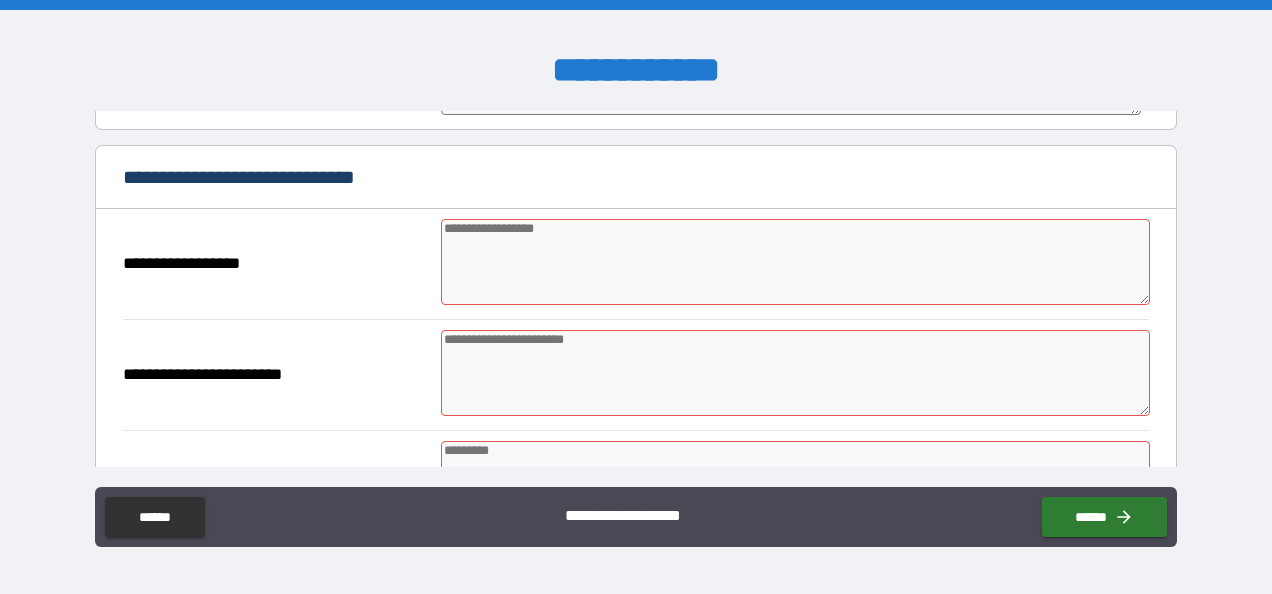 scroll, scrollTop: 1645, scrollLeft: 0, axis: vertical 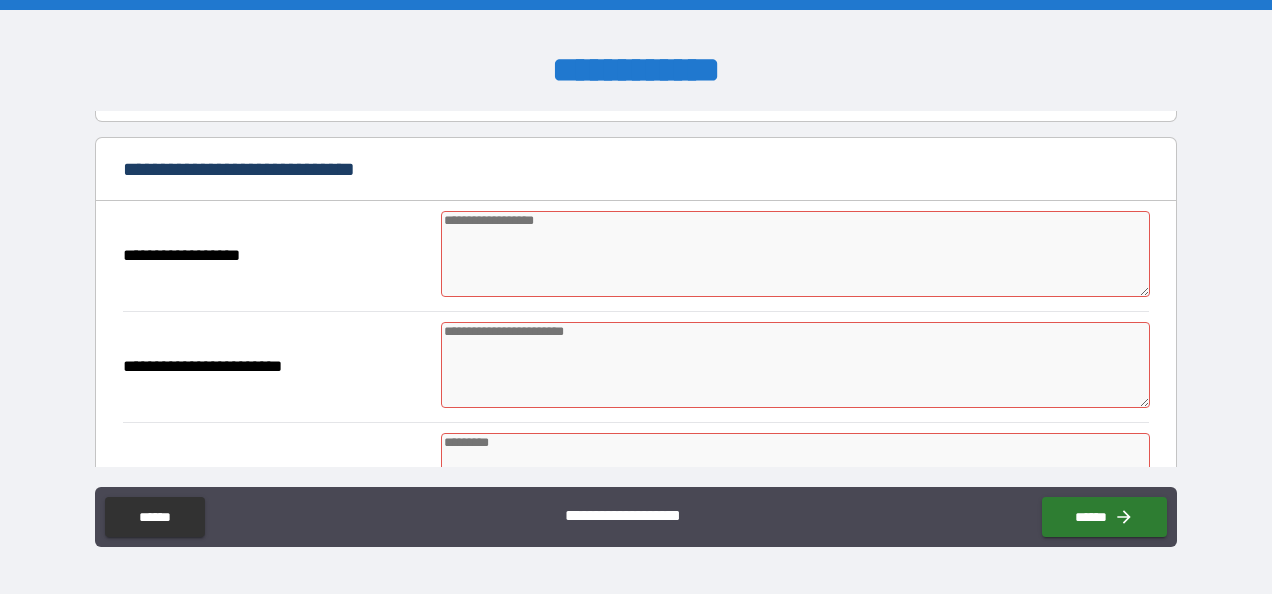 click at bounding box center [795, 254] 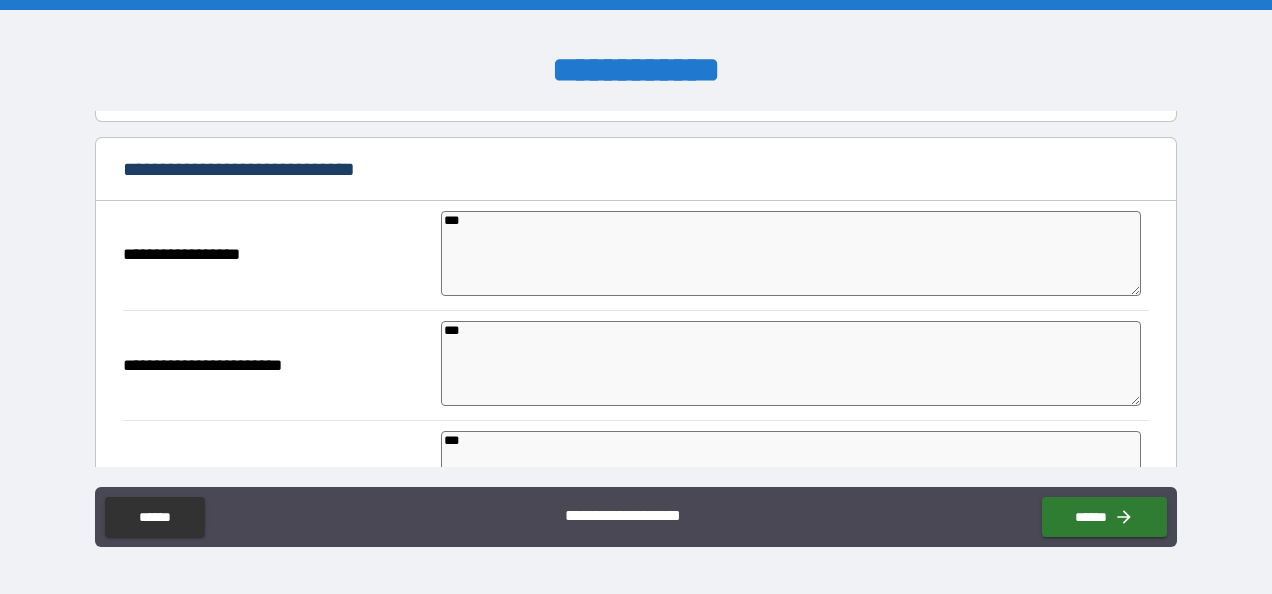 scroll, scrollTop: 1899, scrollLeft: 0, axis: vertical 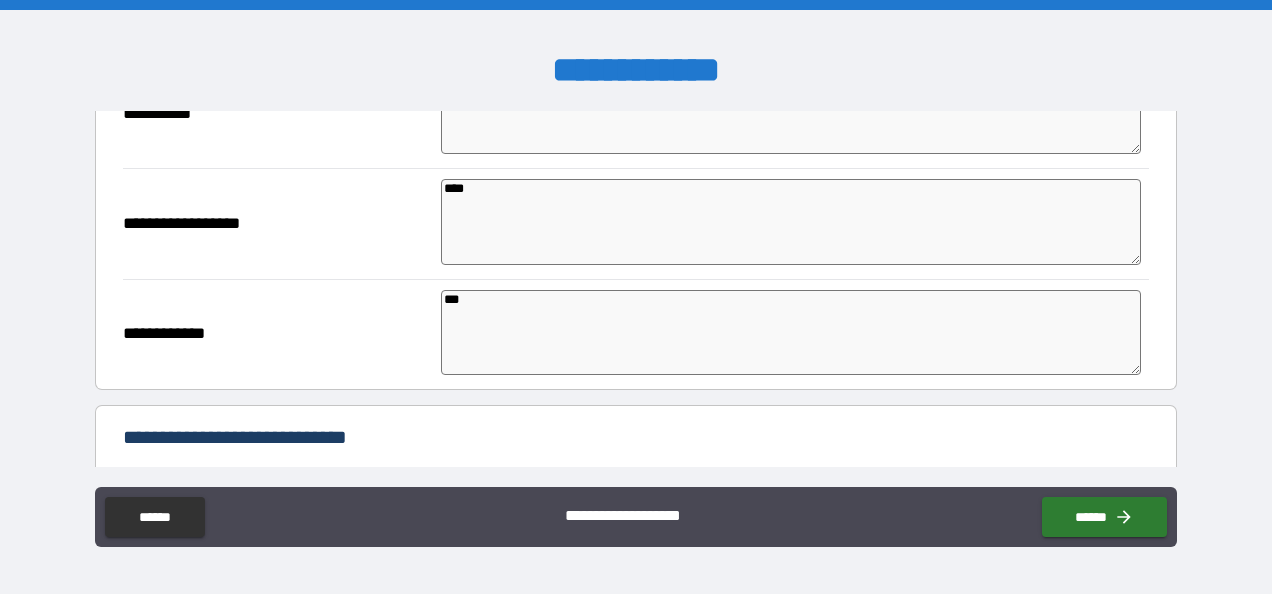 click on "****" at bounding box center [791, 221] 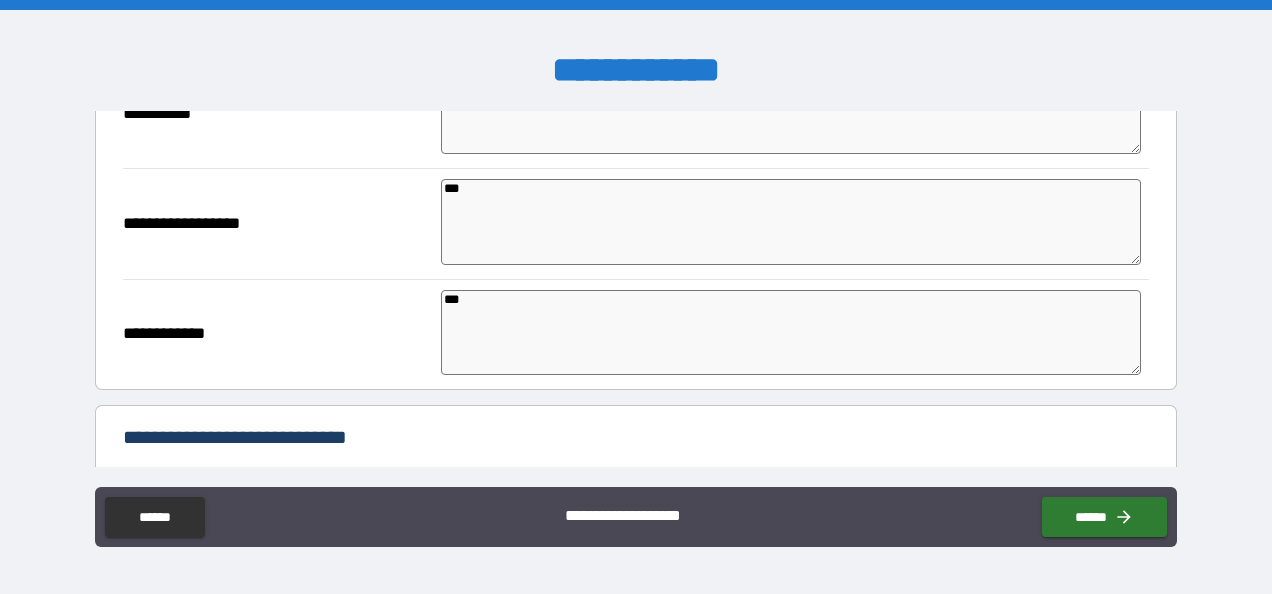 click on "**********" at bounding box center [636, 299] 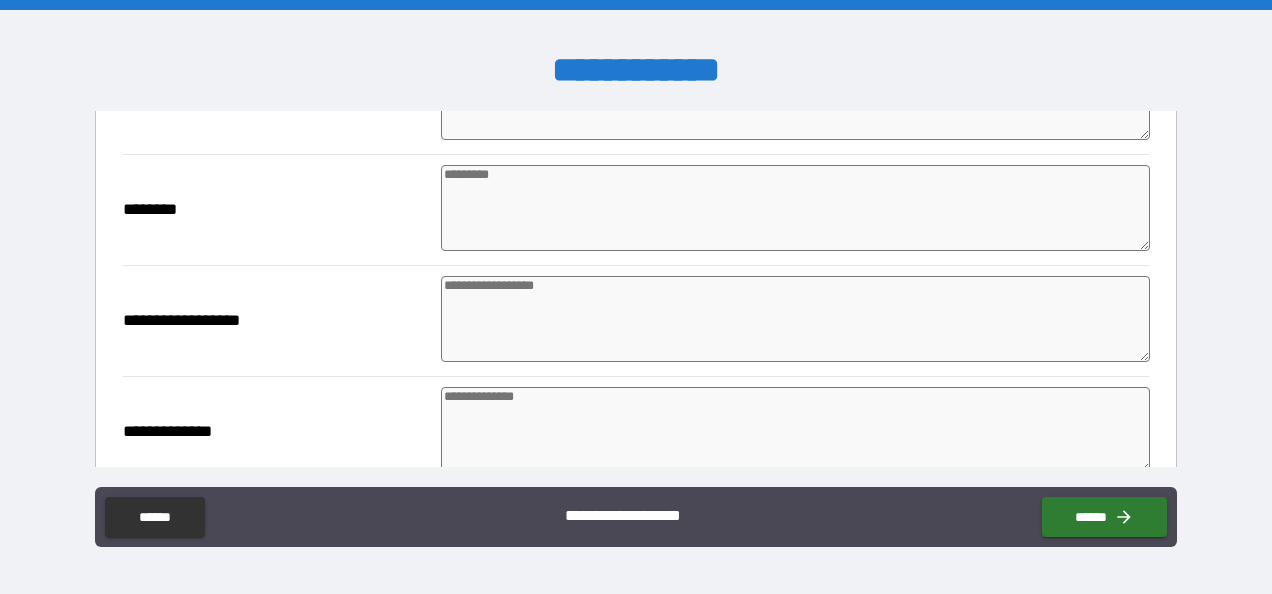 scroll, scrollTop: 4239, scrollLeft: 0, axis: vertical 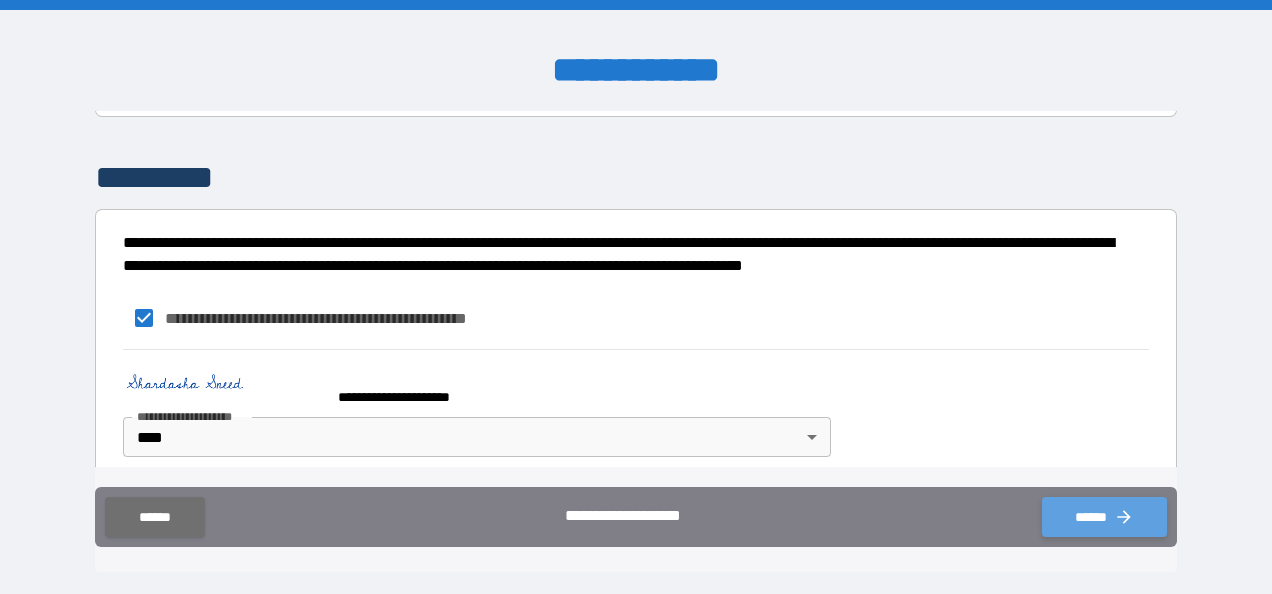 click on "******" at bounding box center (1104, 517) 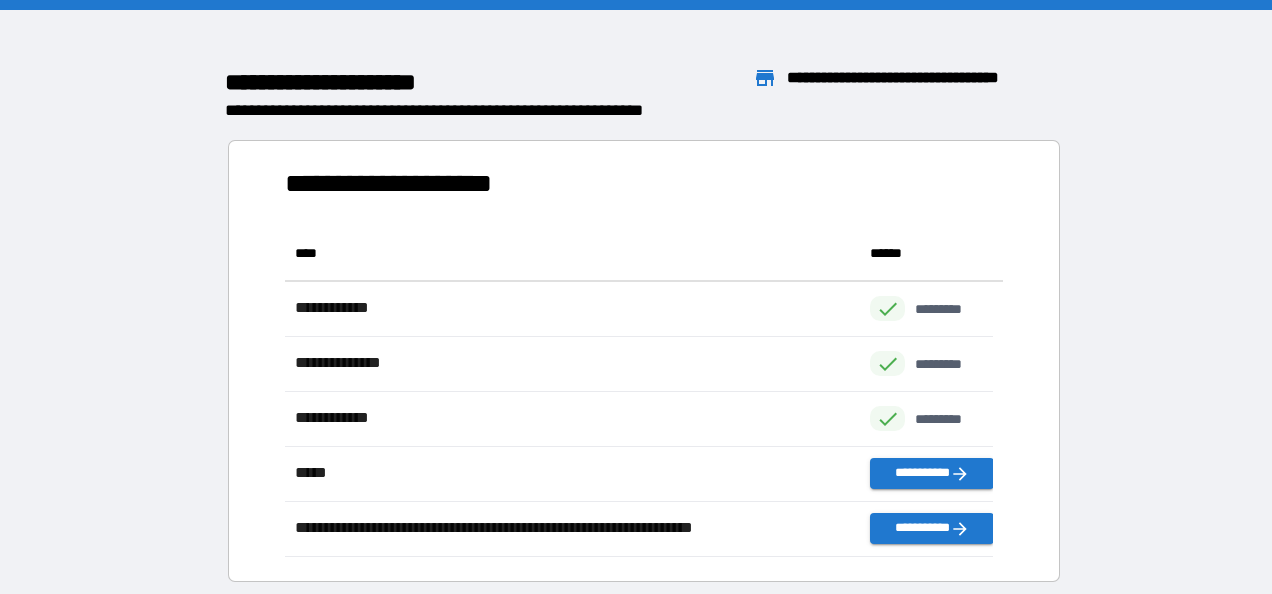 scroll, scrollTop: 16, scrollLeft: 16, axis: both 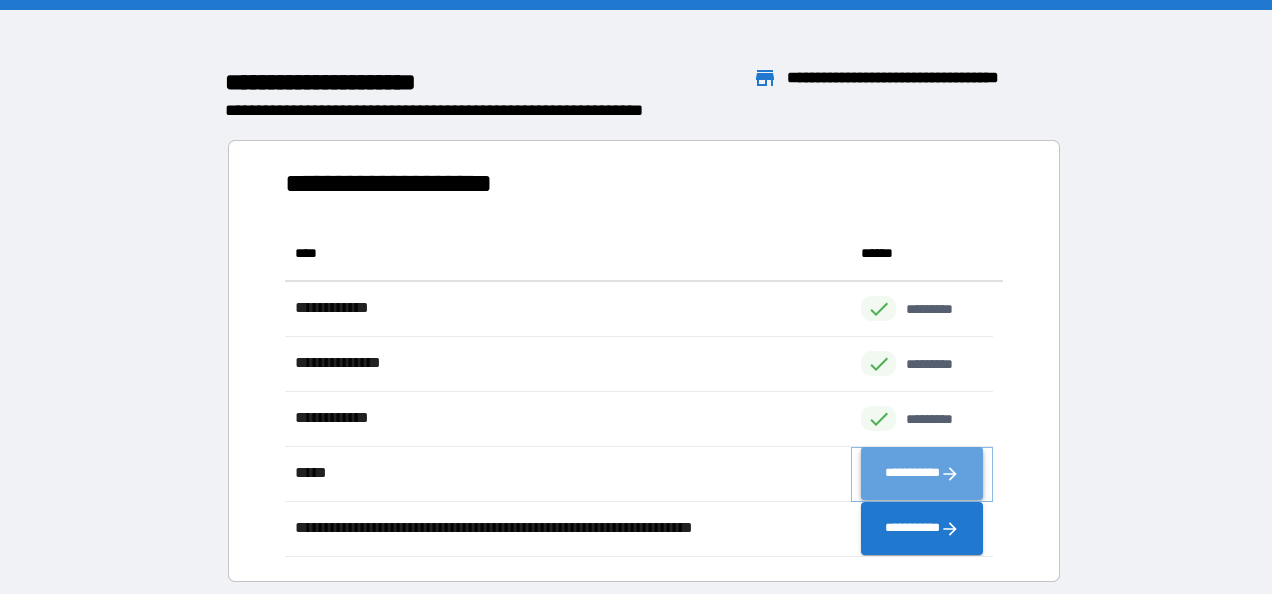 click on "**********" at bounding box center (922, 474) 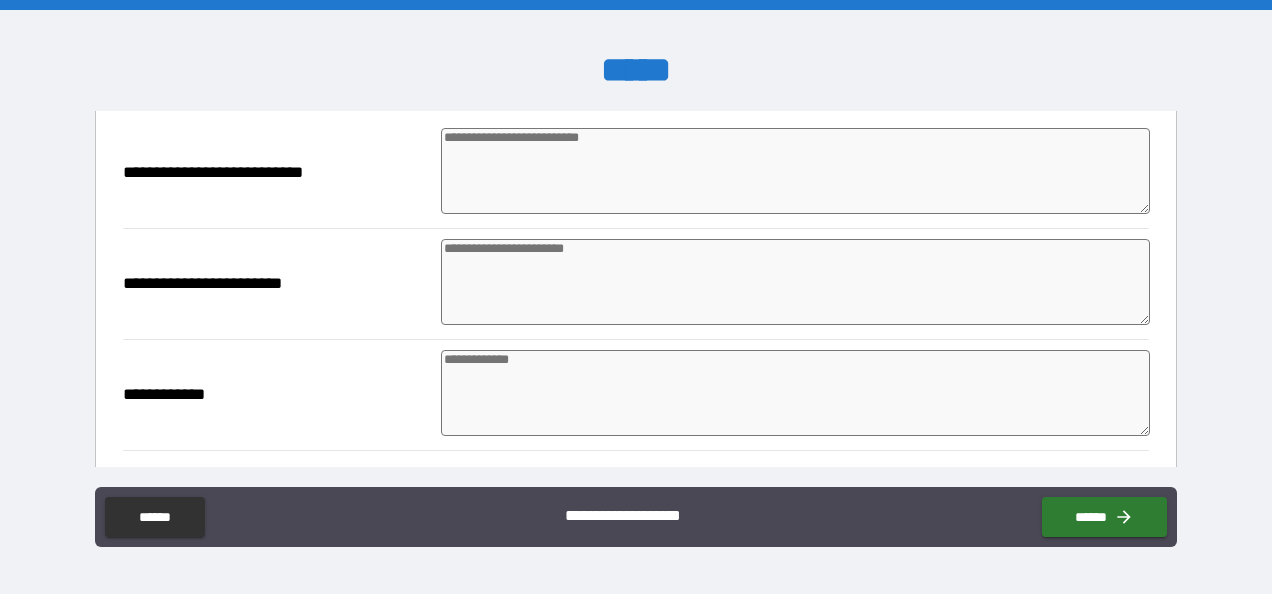 scroll, scrollTop: 0, scrollLeft: 0, axis: both 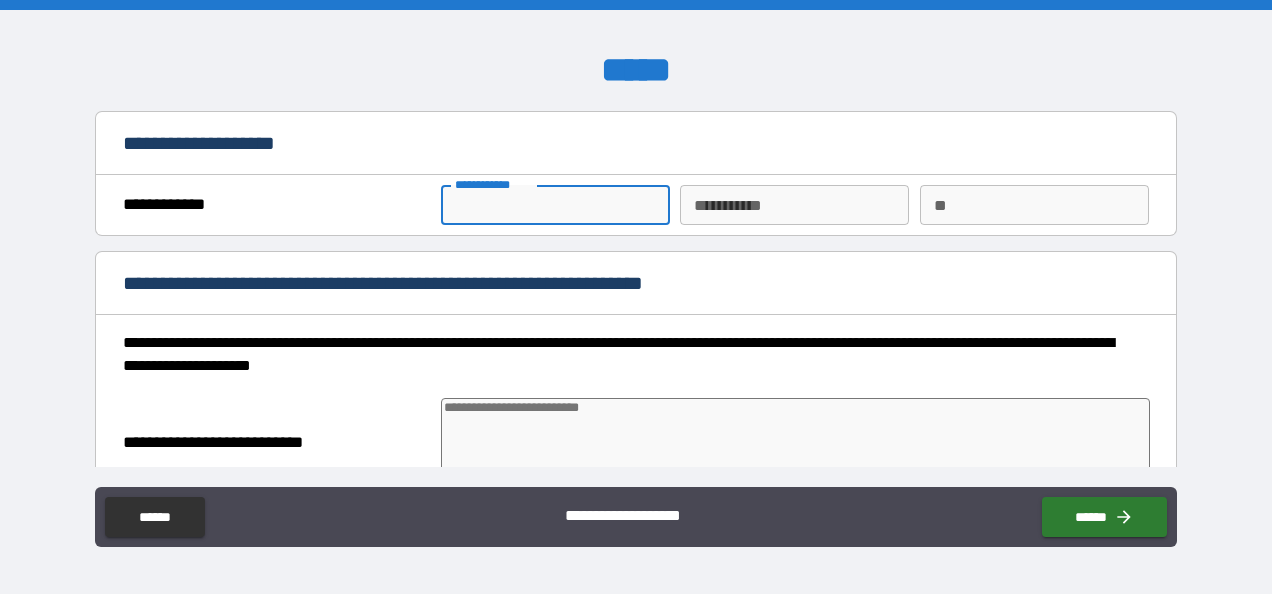 click on "**********" at bounding box center (555, 205) 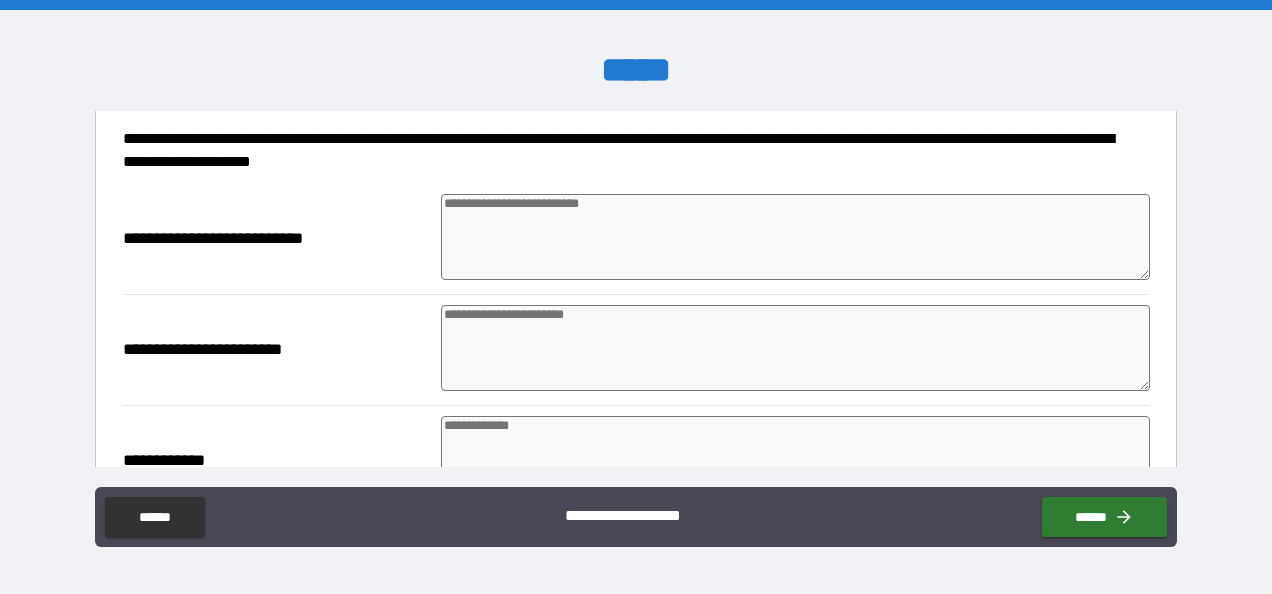 scroll, scrollTop: 212, scrollLeft: 0, axis: vertical 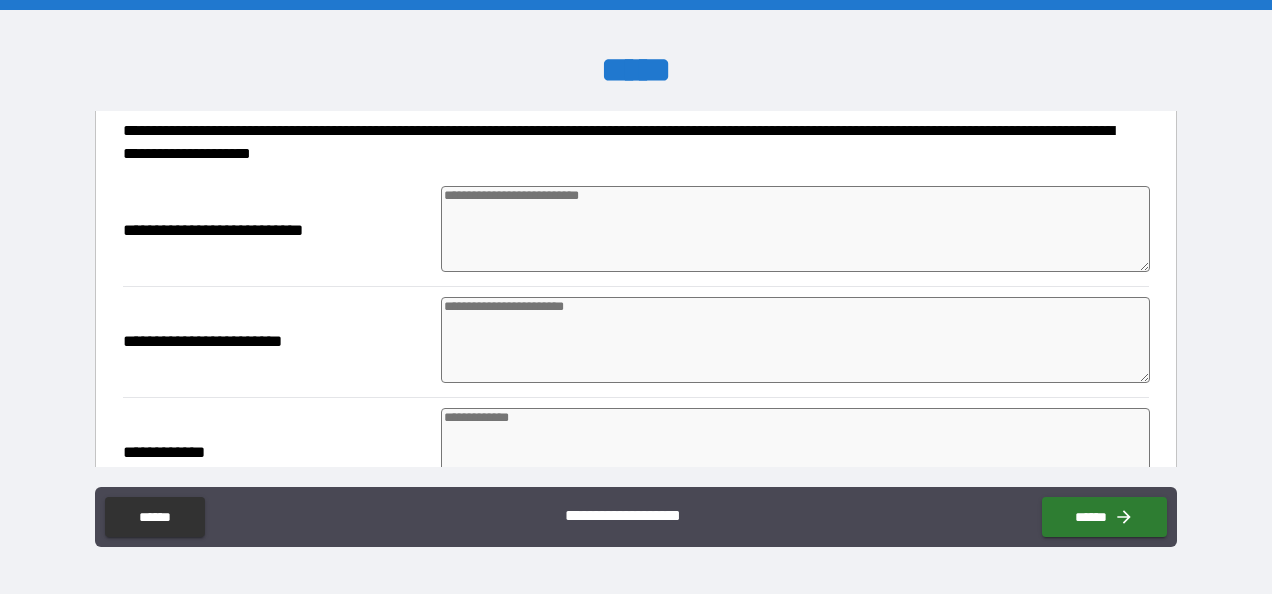 click at bounding box center (795, 229) 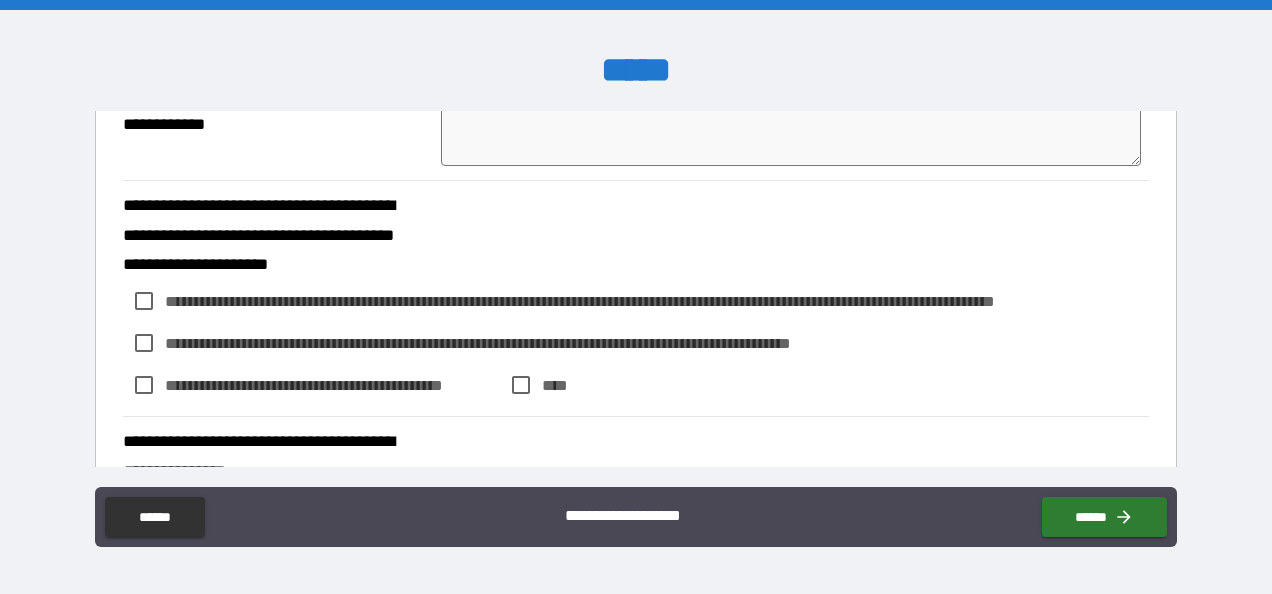 scroll, scrollTop: 545, scrollLeft: 0, axis: vertical 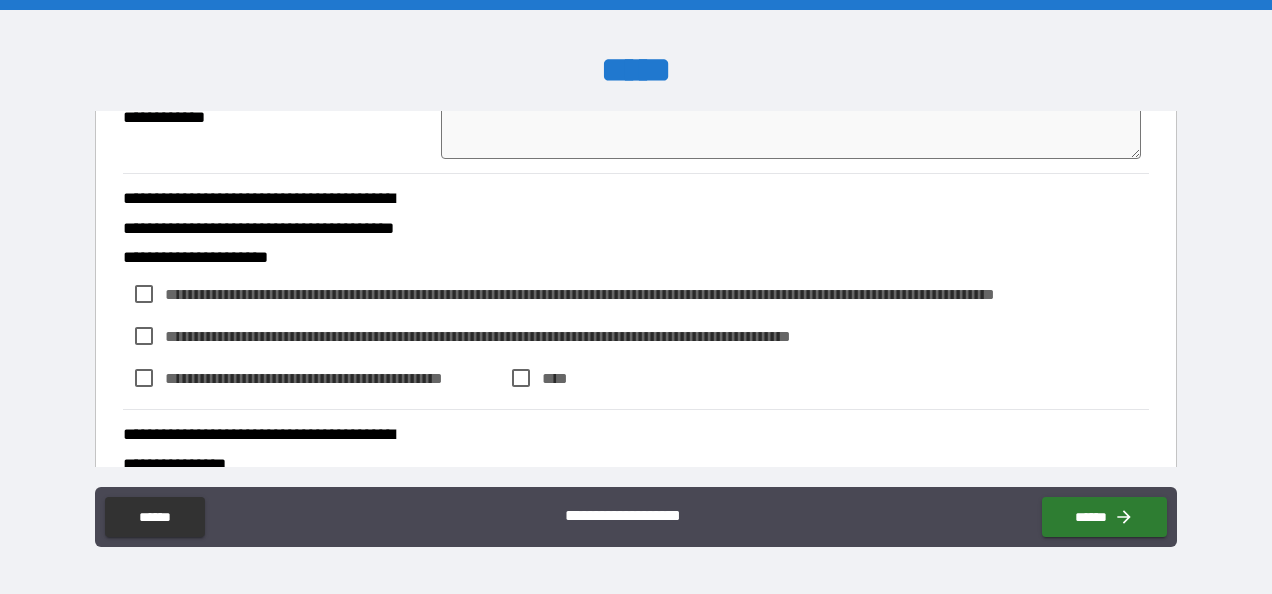 click on "**********" at bounding box center [651, 294] 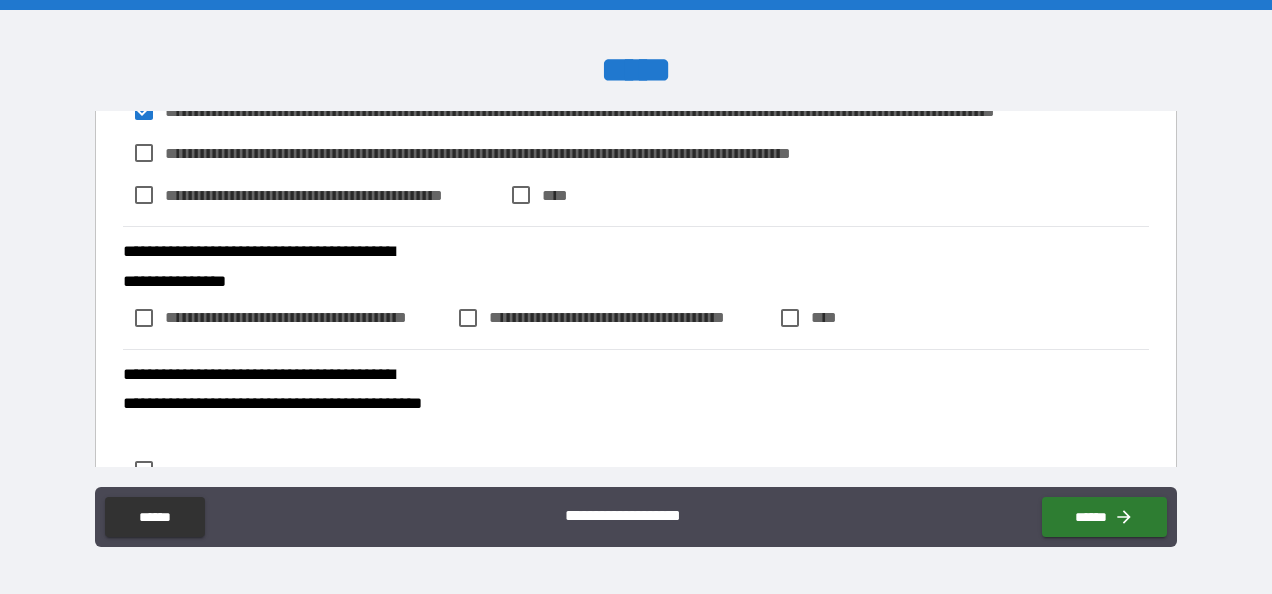 scroll, scrollTop: 735, scrollLeft: 0, axis: vertical 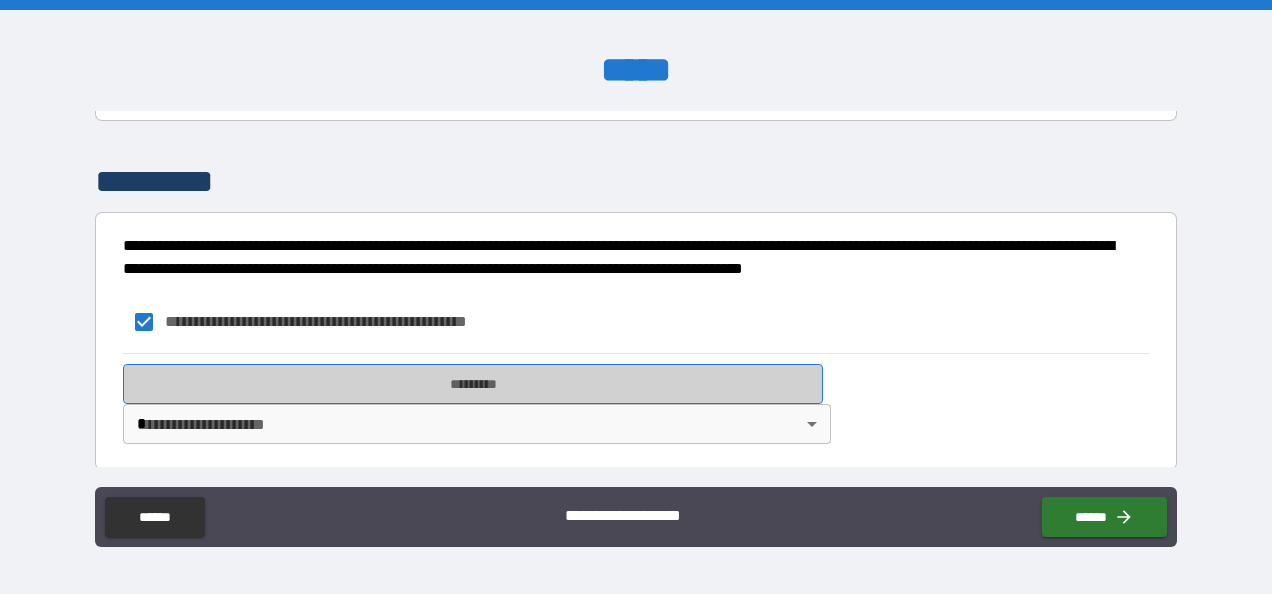 click on "*********" at bounding box center (473, 384) 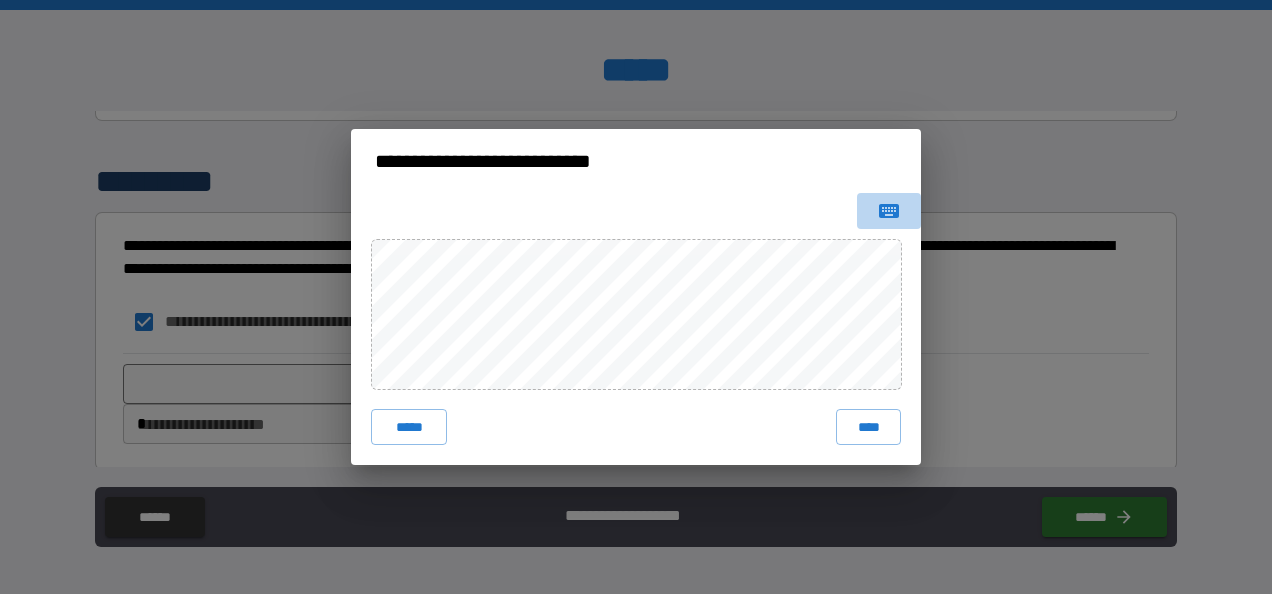click at bounding box center [889, 211] 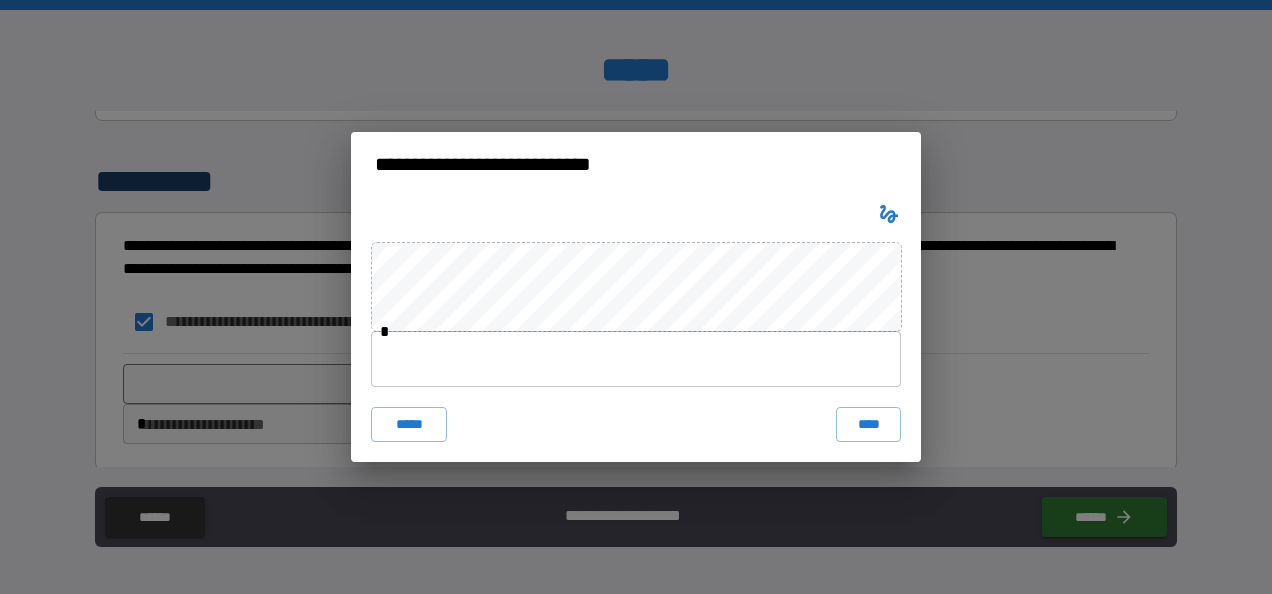 click at bounding box center [636, 359] 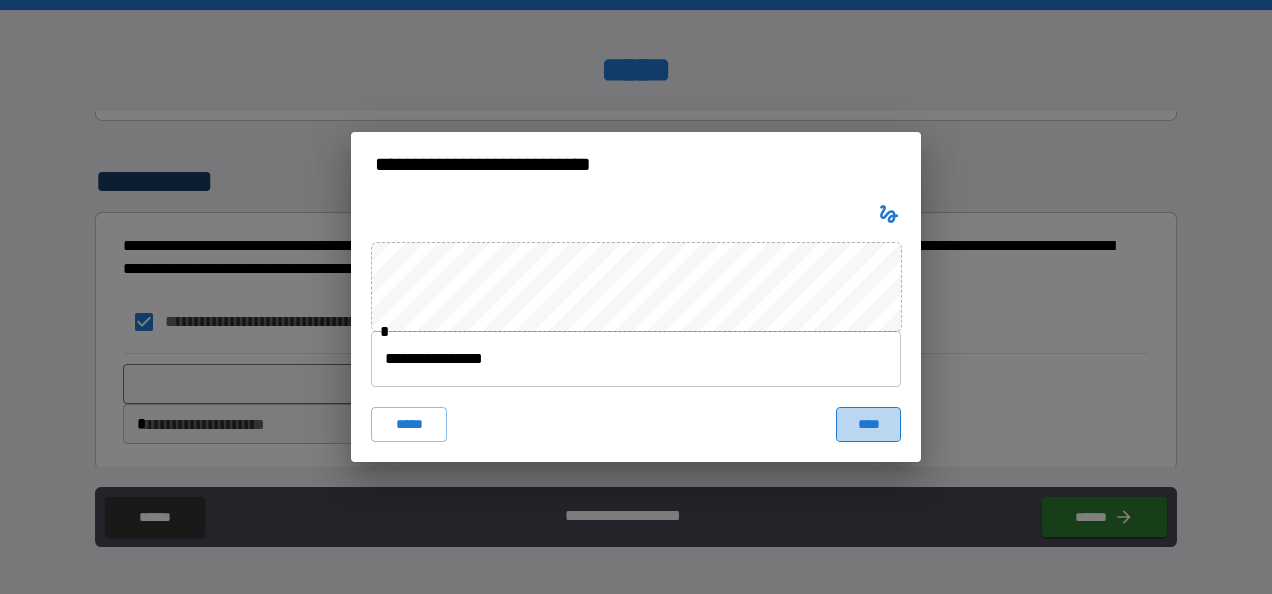 click on "****" at bounding box center (868, 425) 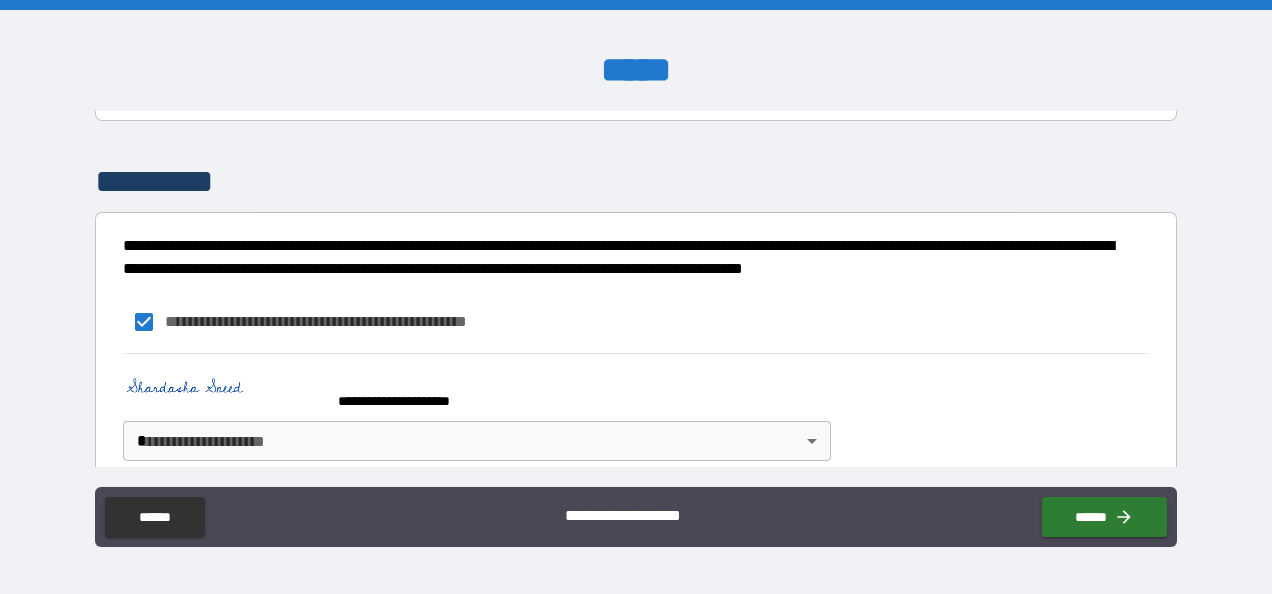 click on "**********" at bounding box center (636, 297) 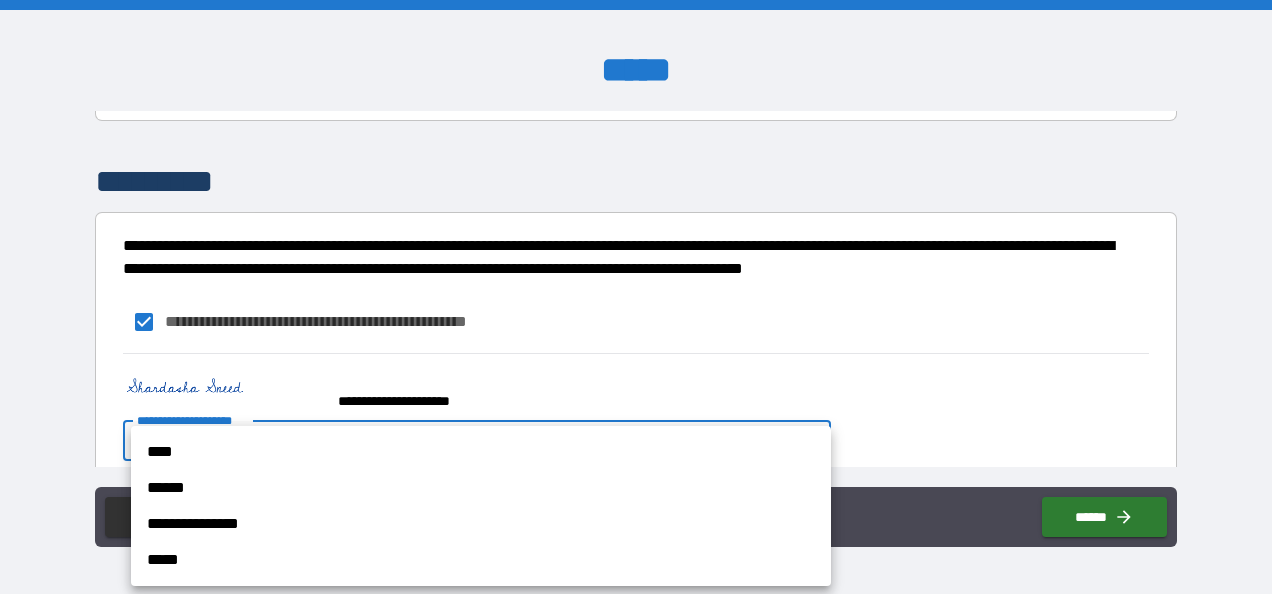 click on "****" at bounding box center [481, 452] 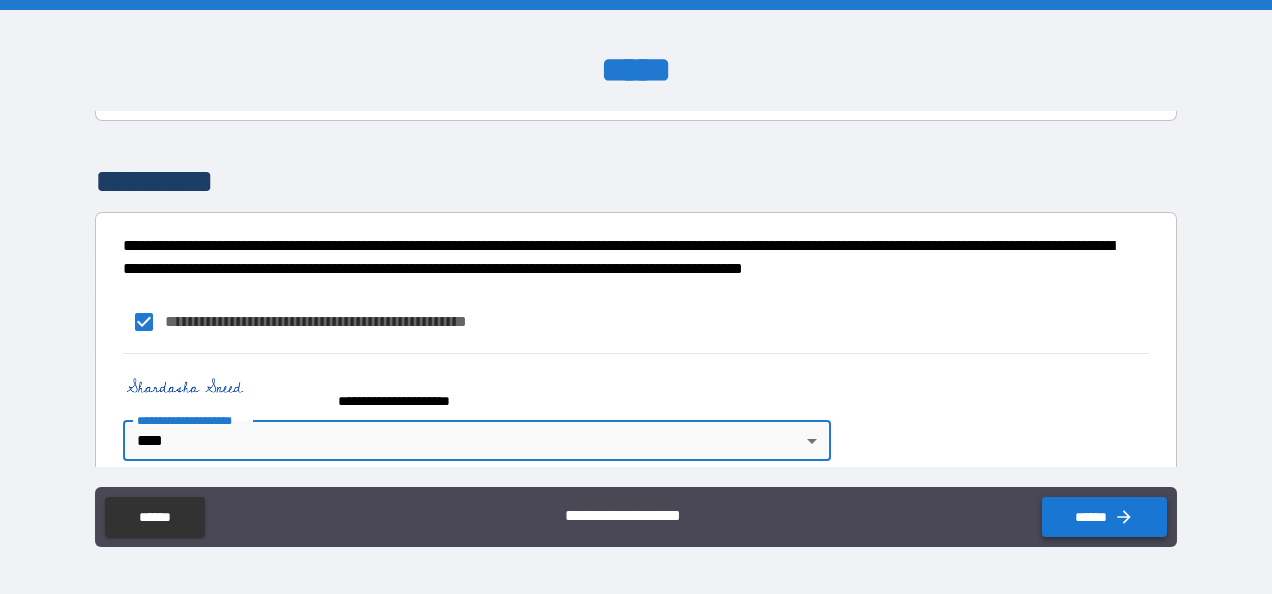 click on "******" at bounding box center (1104, 517) 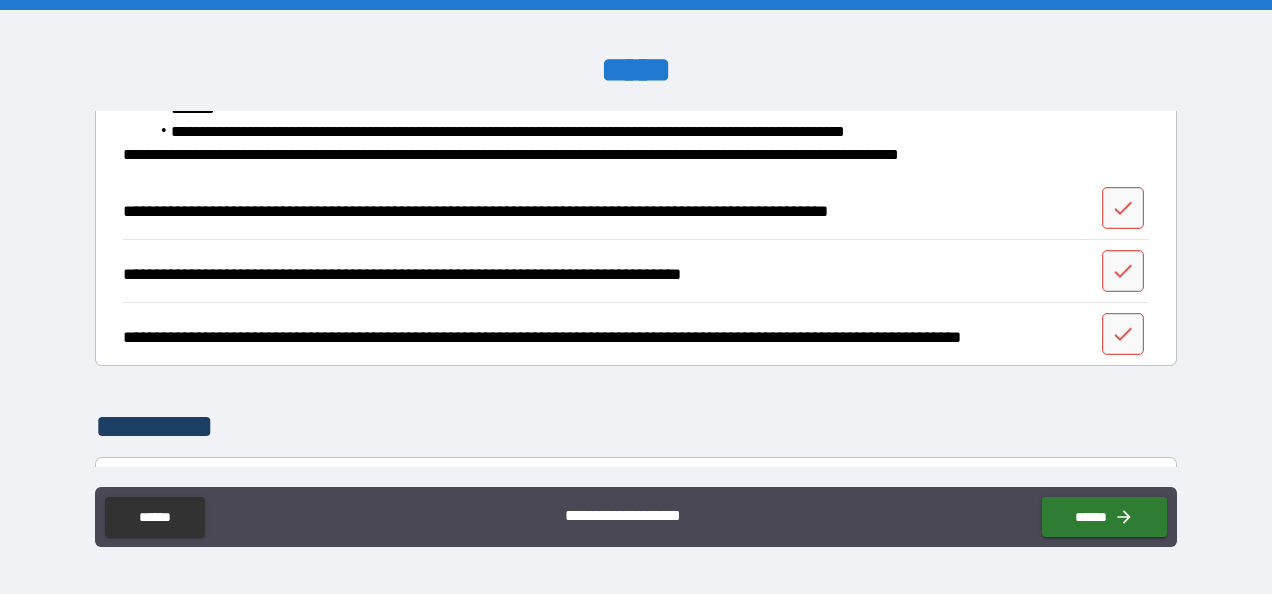 scroll, scrollTop: 1339, scrollLeft: 0, axis: vertical 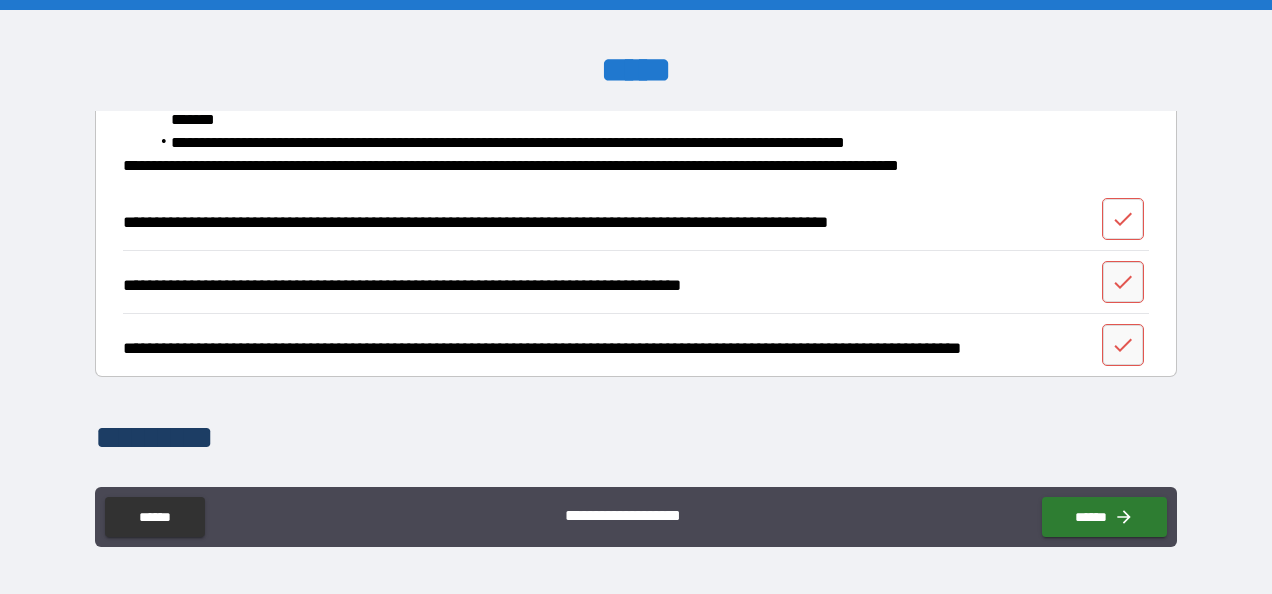 click 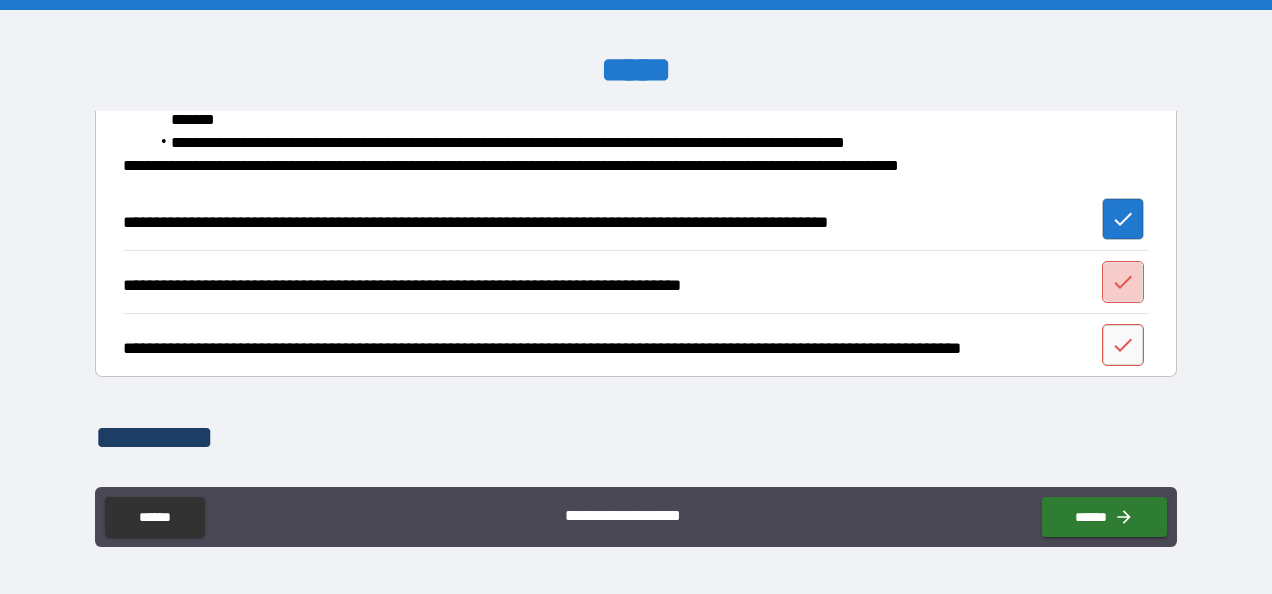 click 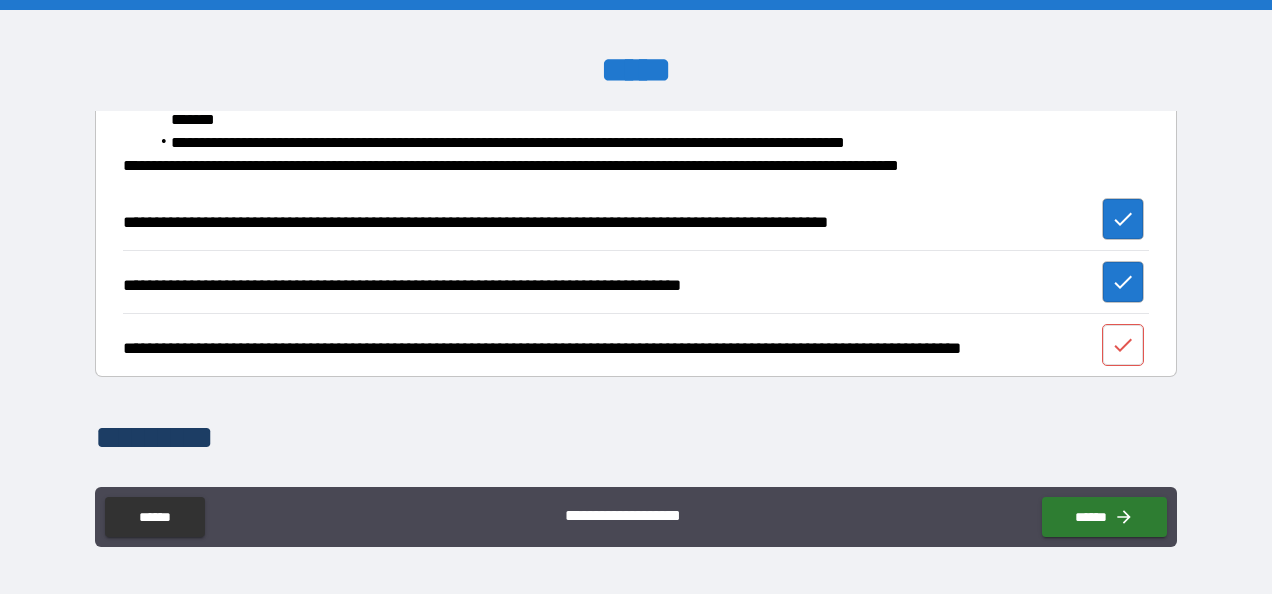 click 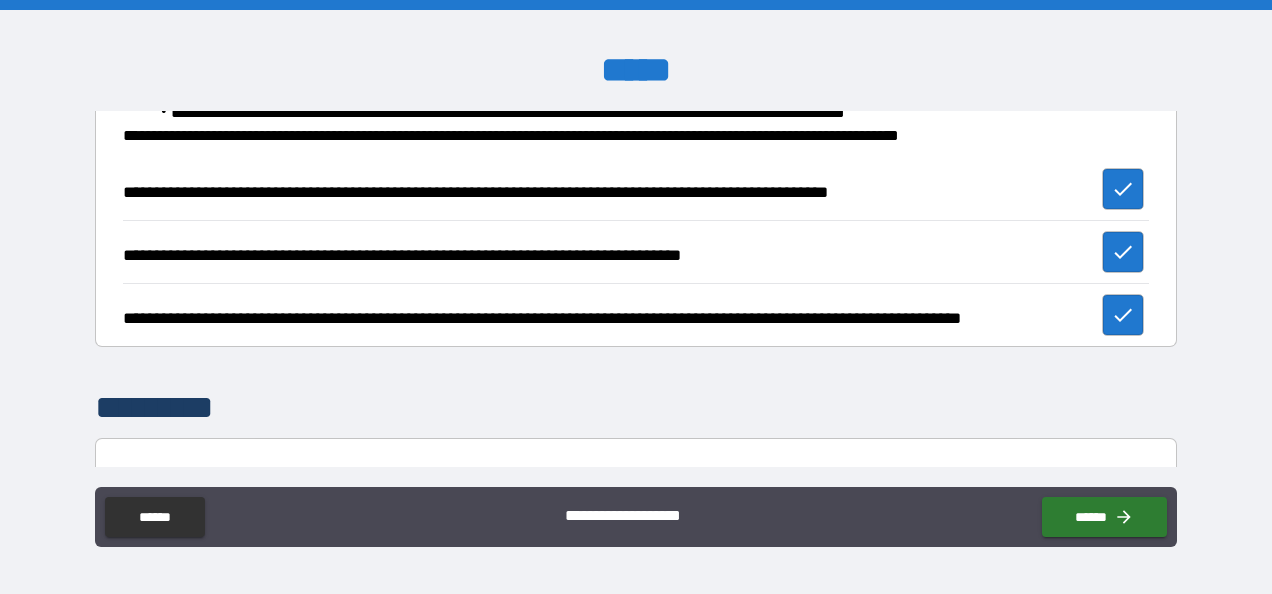 scroll, scrollTop: 1612, scrollLeft: 0, axis: vertical 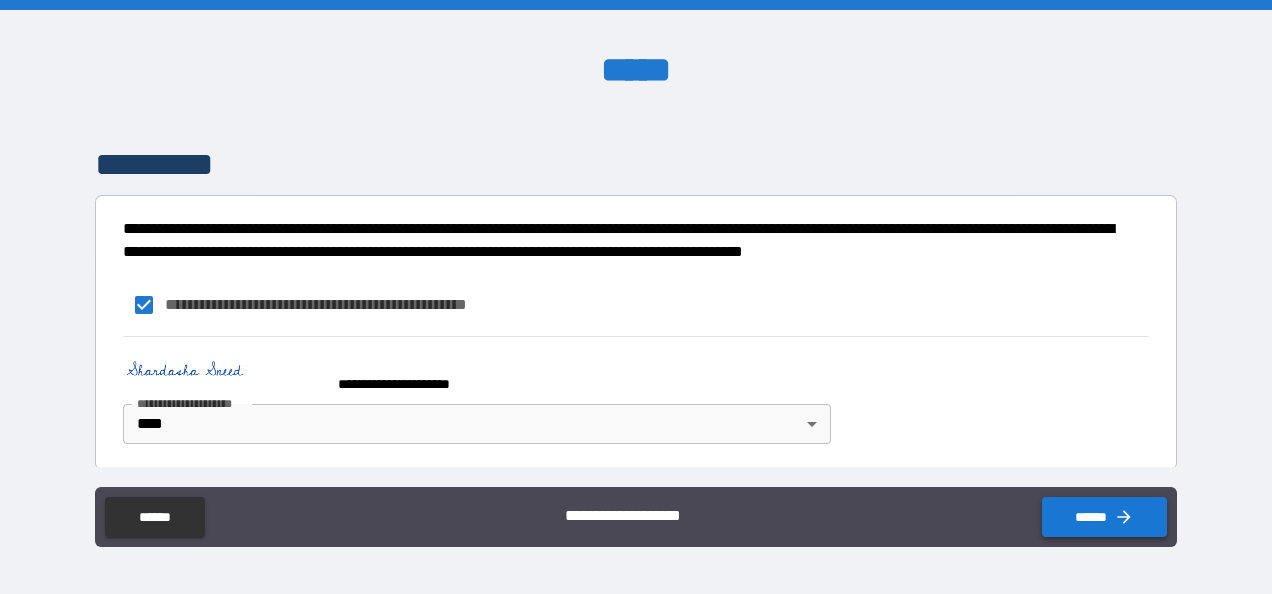 click on "******" at bounding box center (1104, 517) 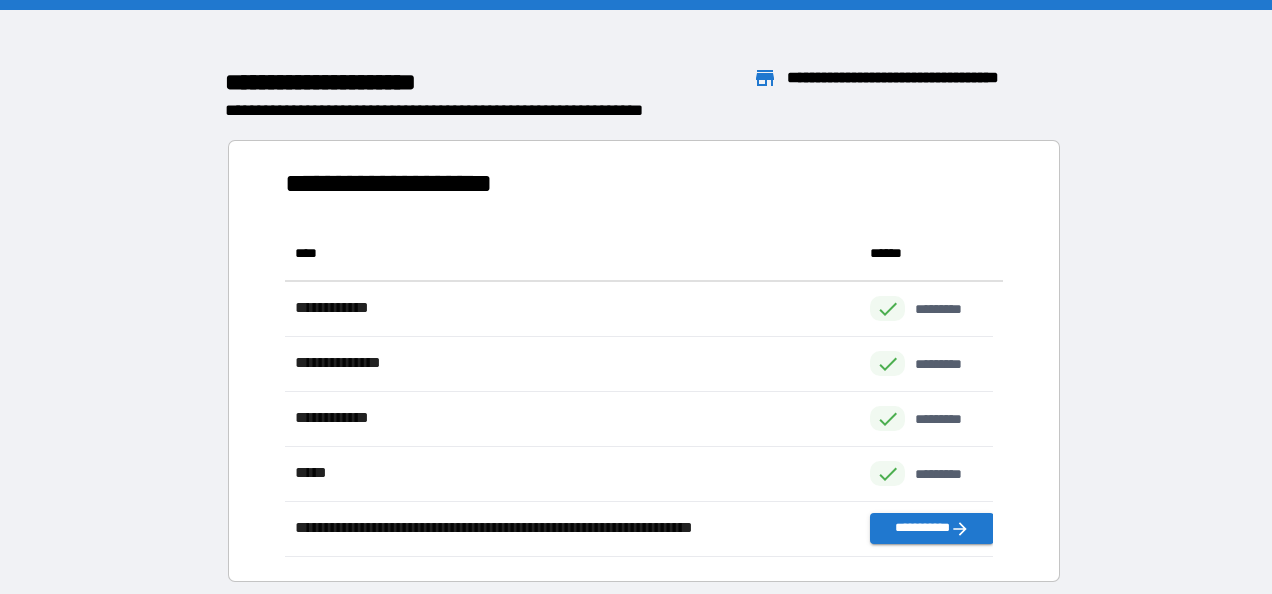 scroll, scrollTop: 16, scrollLeft: 16, axis: both 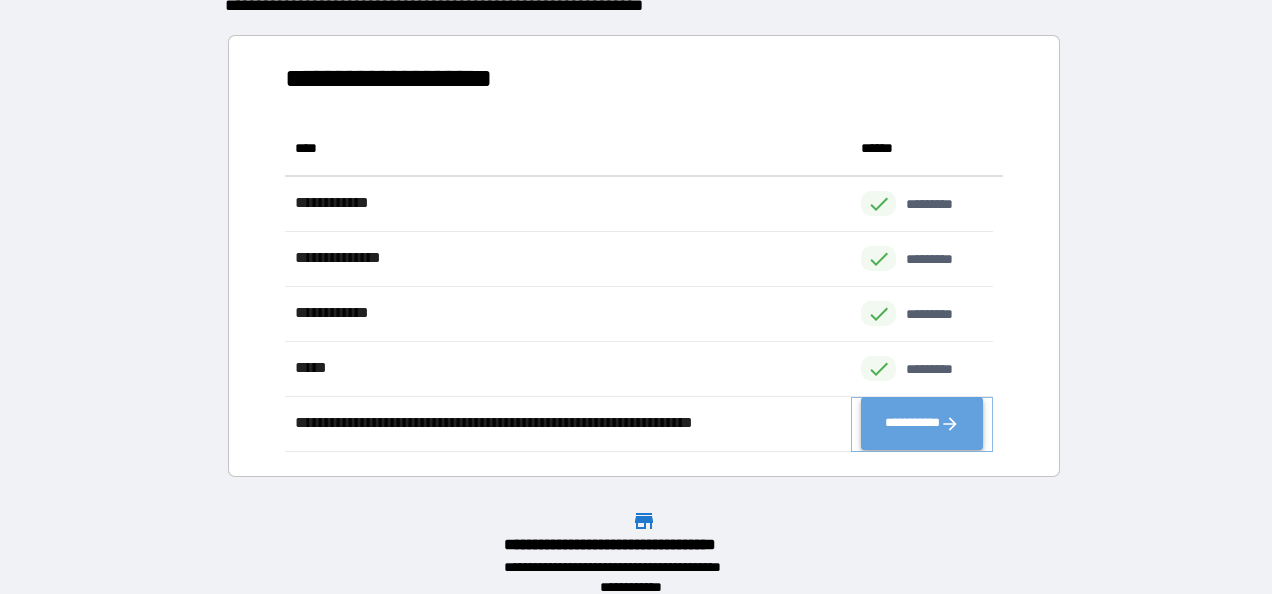 click on "**********" at bounding box center (922, 424) 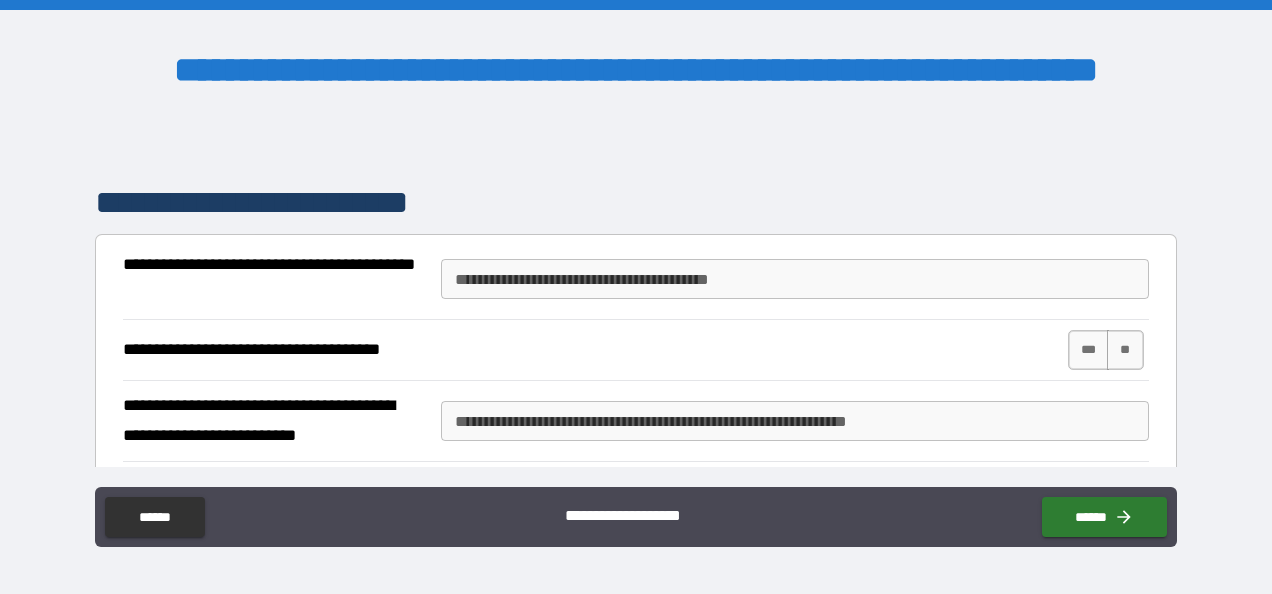 scroll, scrollTop: 148, scrollLeft: 0, axis: vertical 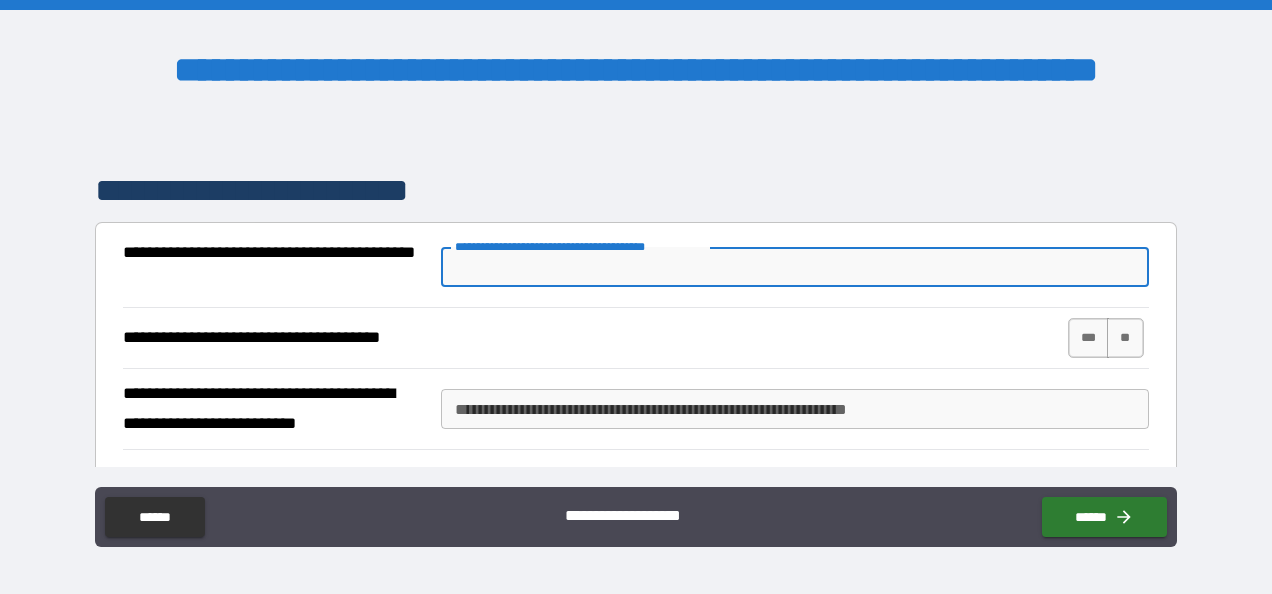 click on "**********" at bounding box center (794, 267) 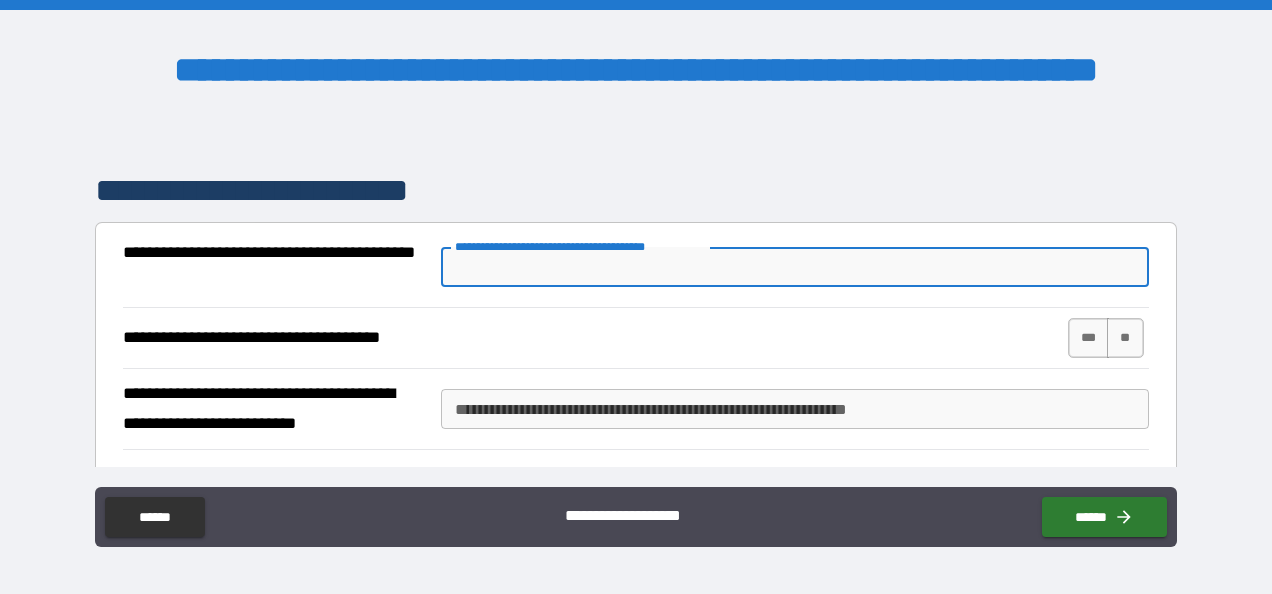 click on "**********" at bounding box center (794, 267) 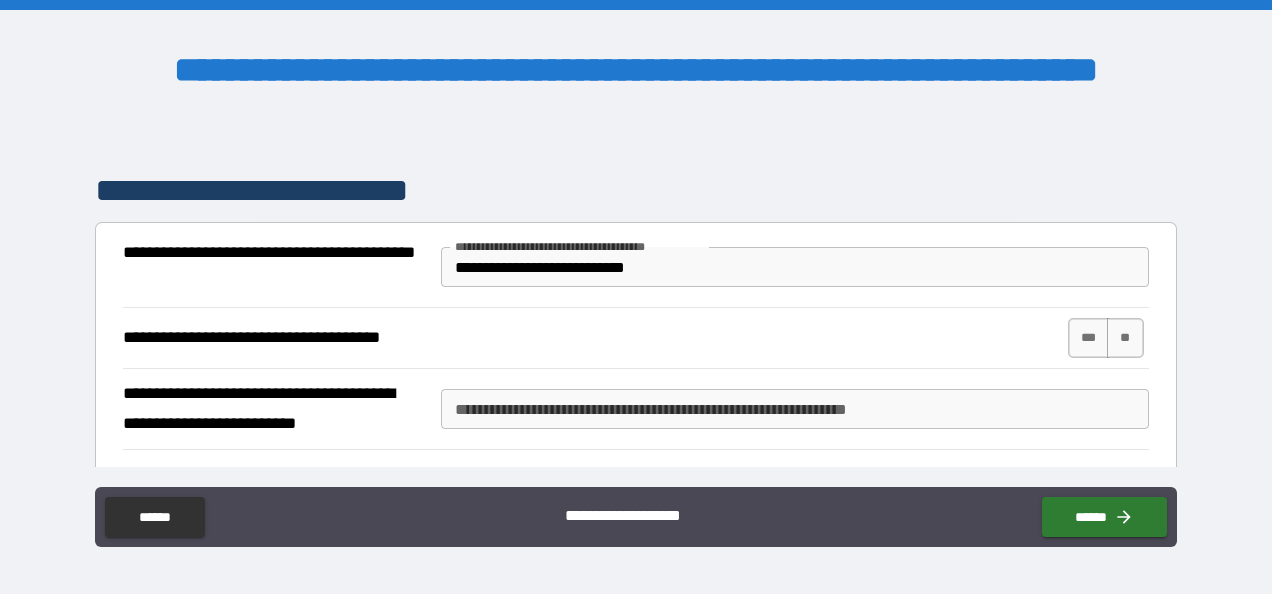 click on "**********" at bounding box center [578, 246] 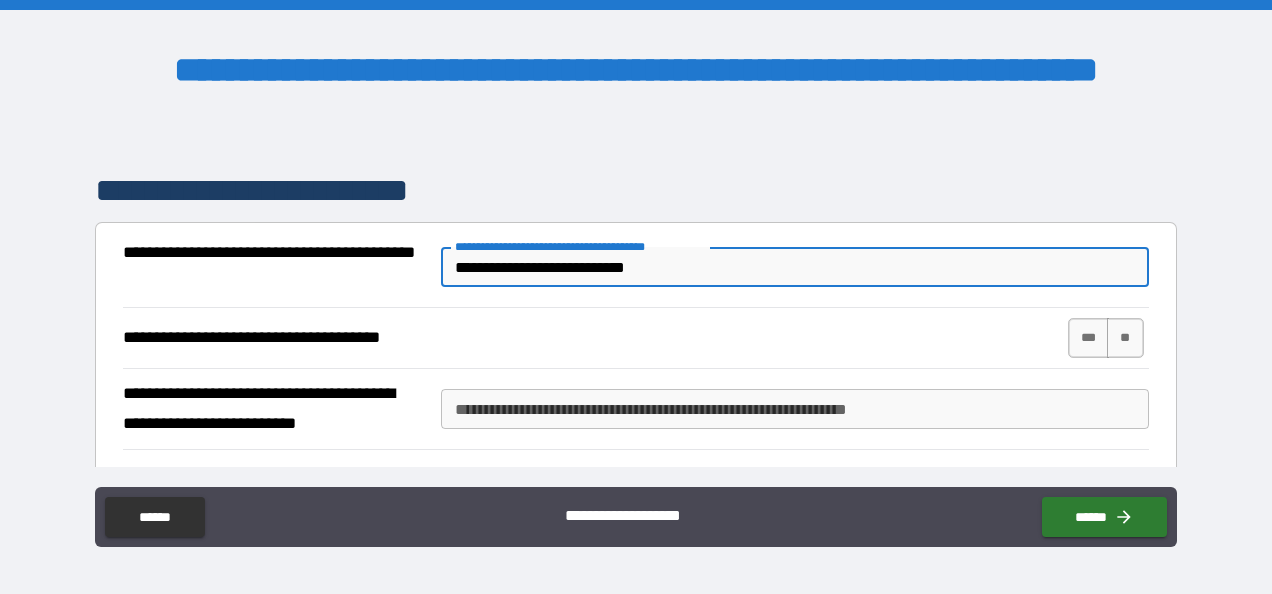 drag, startPoint x: 658, startPoint y: 261, endPoint x: 556, endPoint y: 271, distance: 102.48902 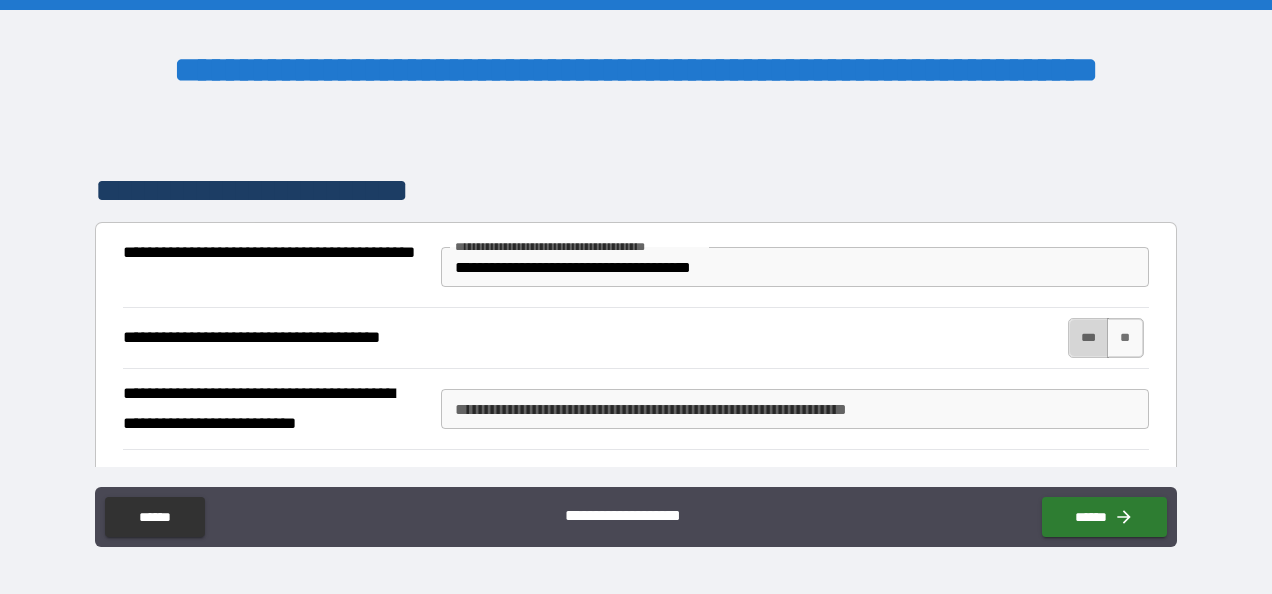 click on "***" at bounding box center [1089, 338] 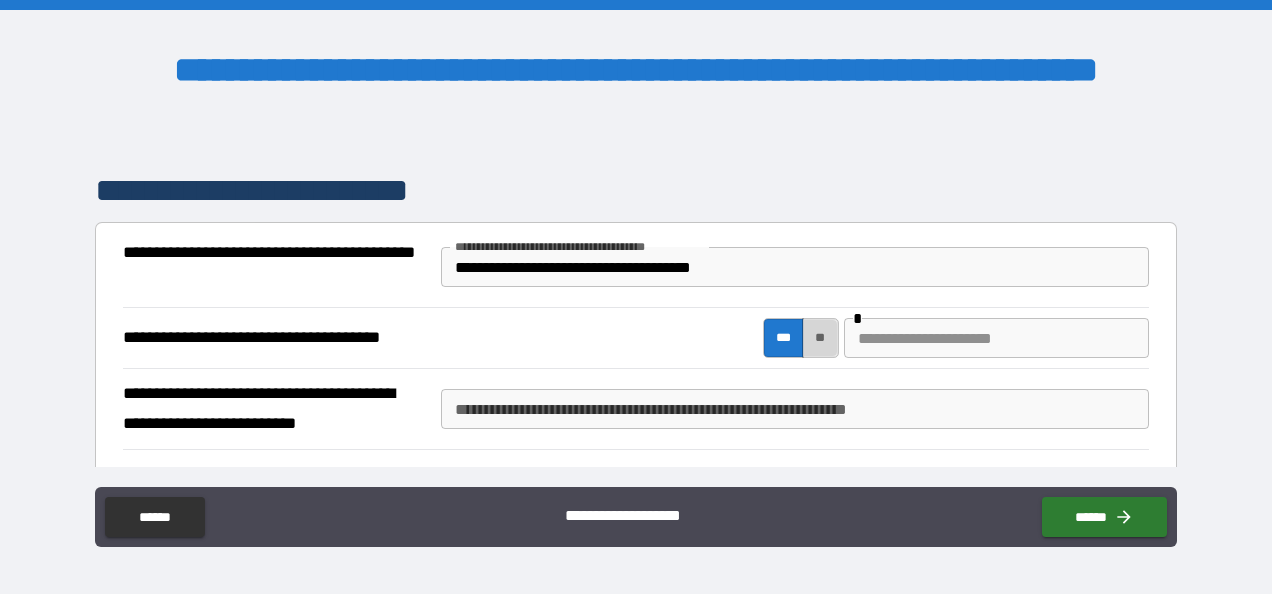 click on "**" at bounding box center [820, 338] 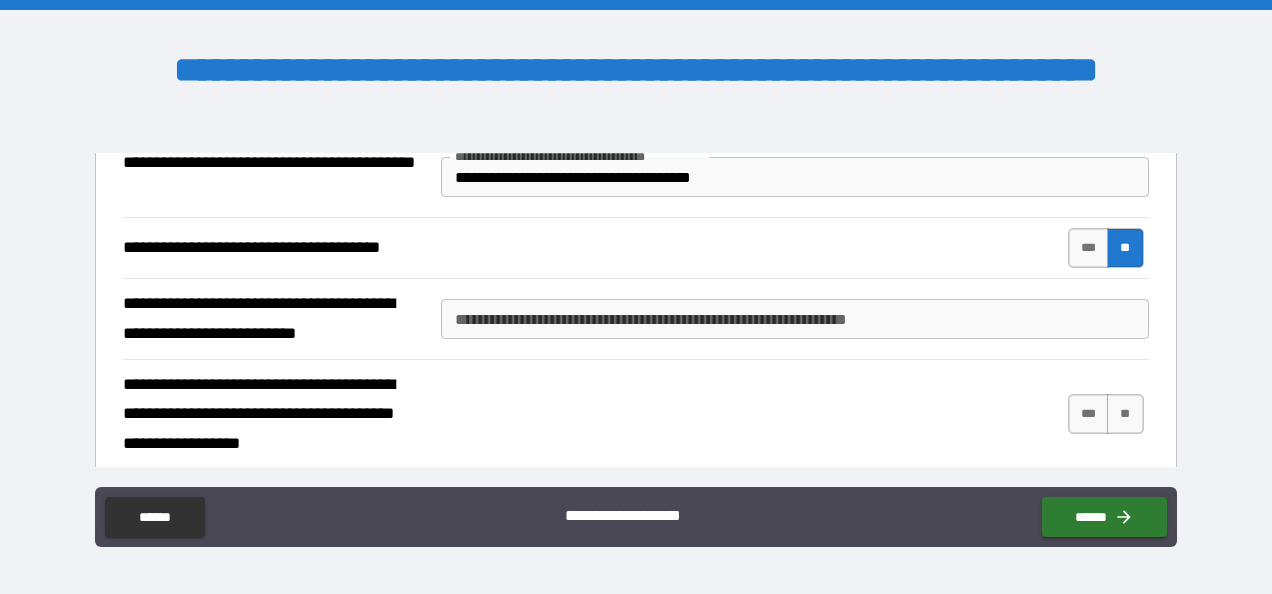 scroll, scrollTop: 250, scrollLeft: 0, axis: vertical 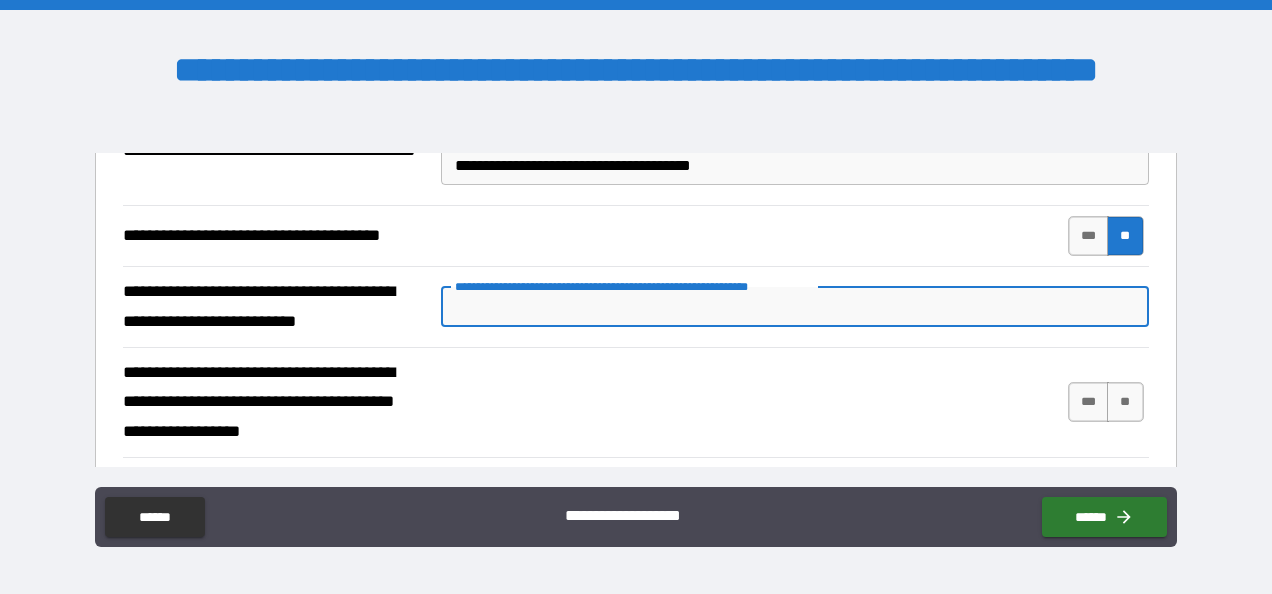 click on "**********" at bounding box center (794, 307) 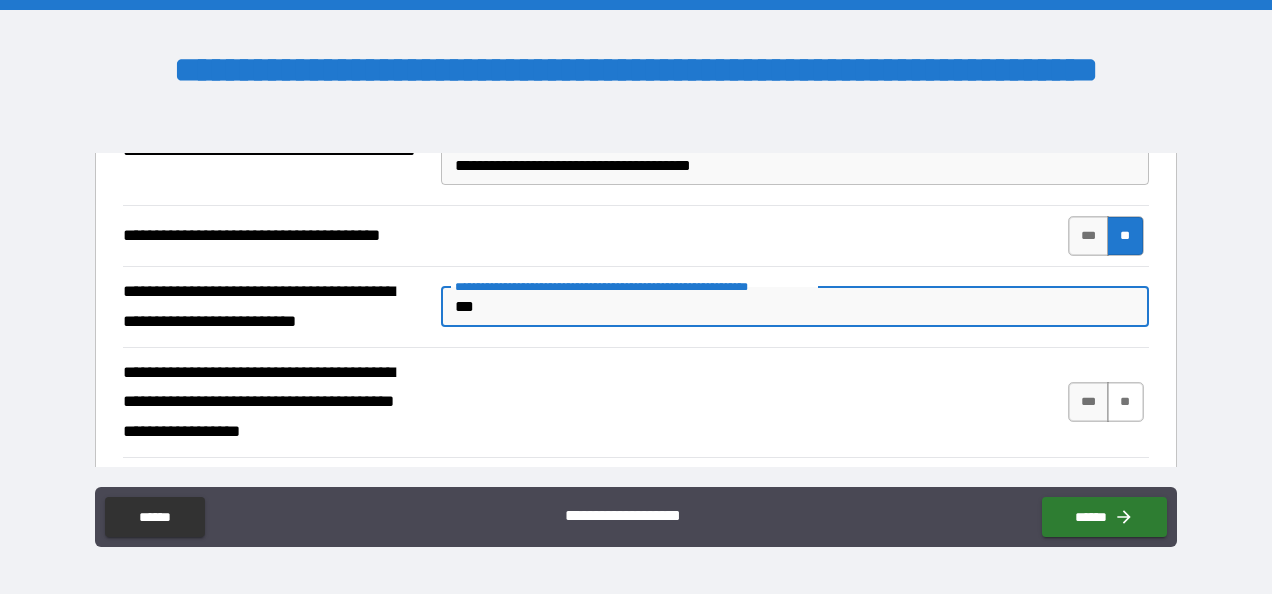 click on "**" at bounding box center [1125, 402] 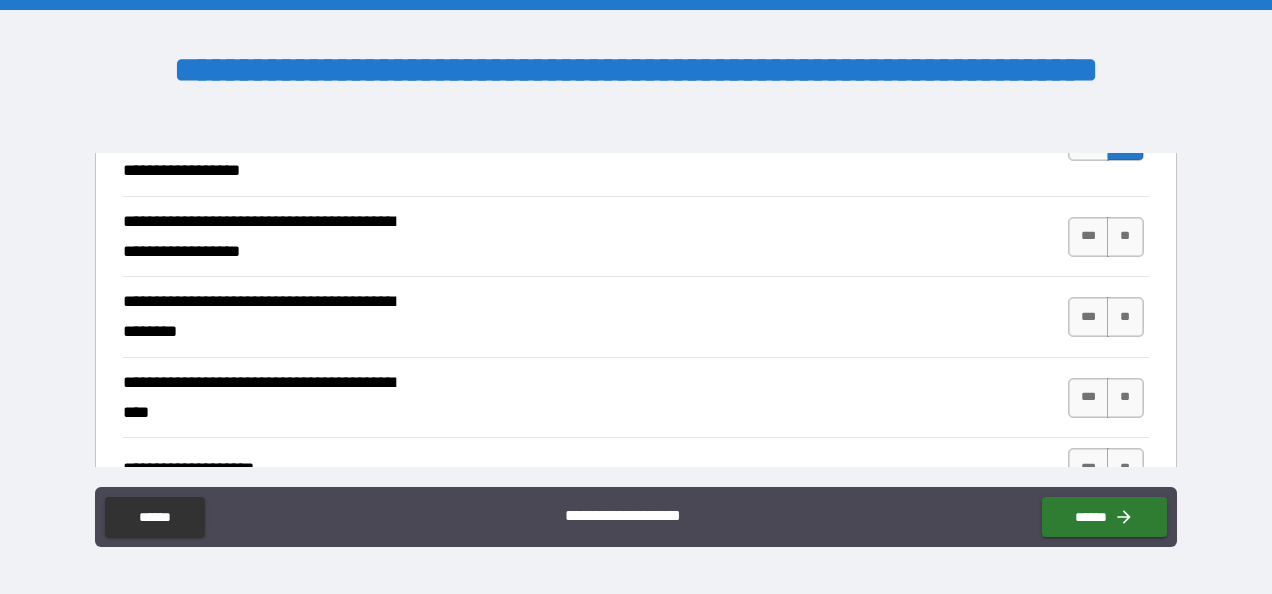 scroll, scrollTop: 556, scrollLeft: 0, axis: vertical 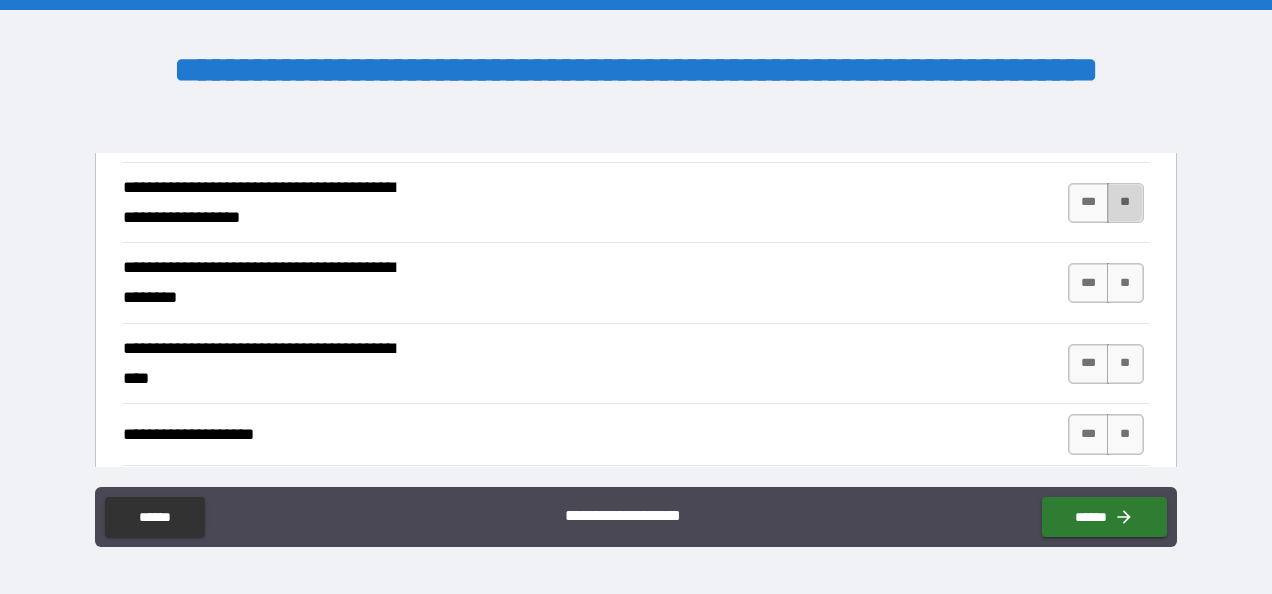 click on "**" at bounding box center (1125, 203) 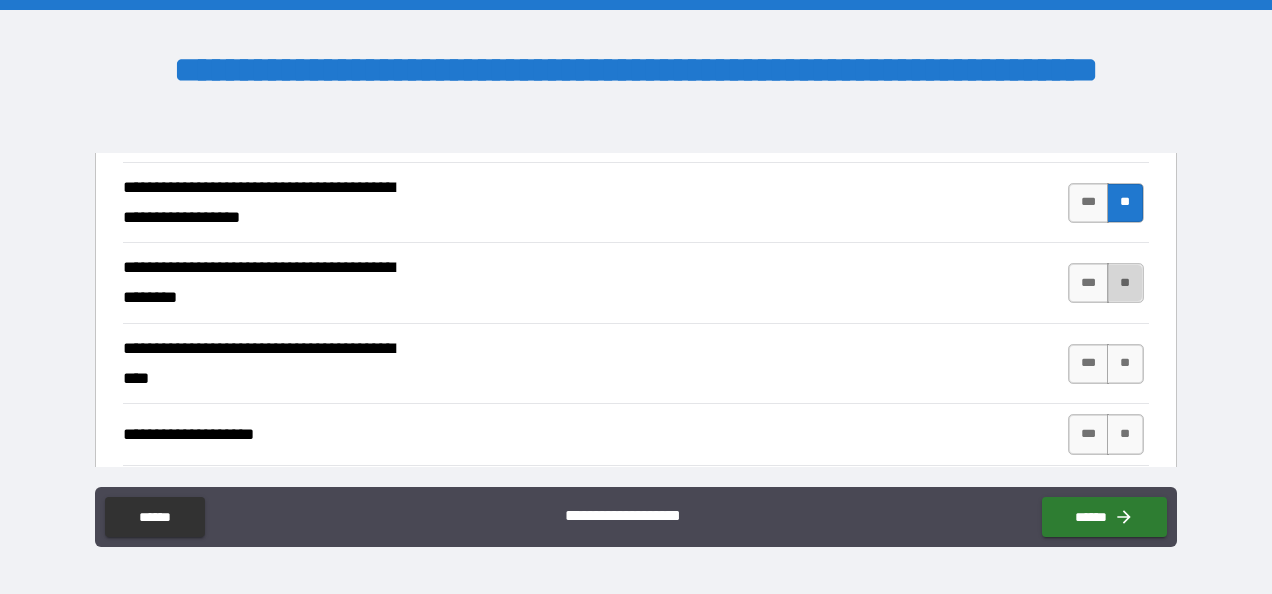click on "**" at bounding box center [1125, 283] 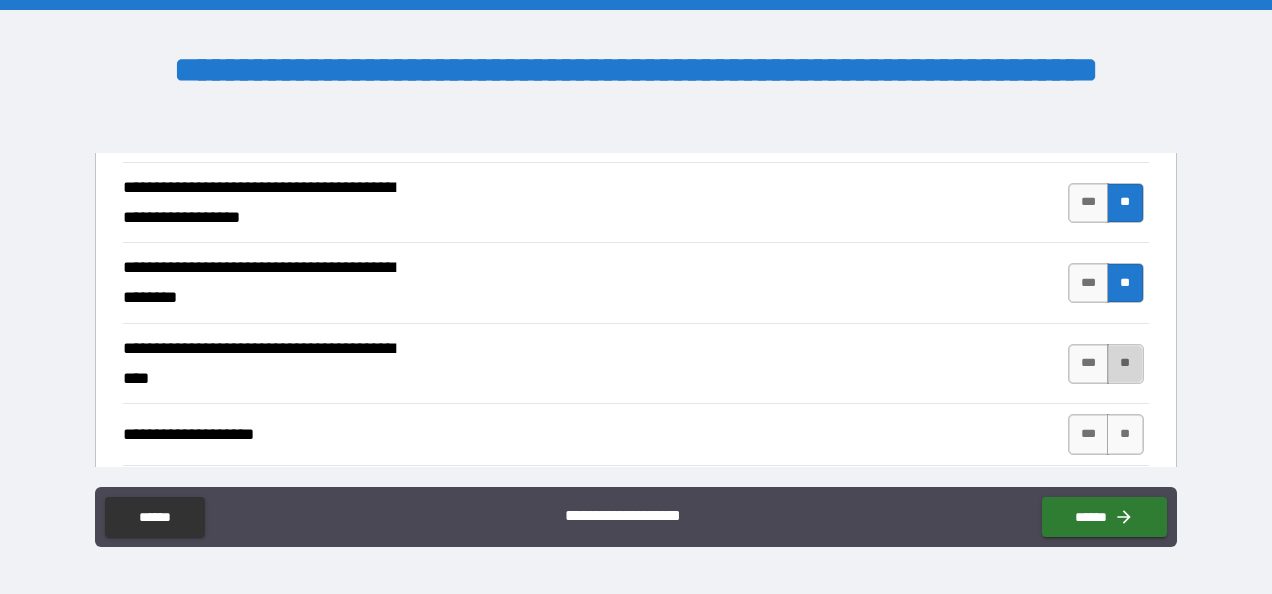click on "**" at bounding box center [1125, 364] 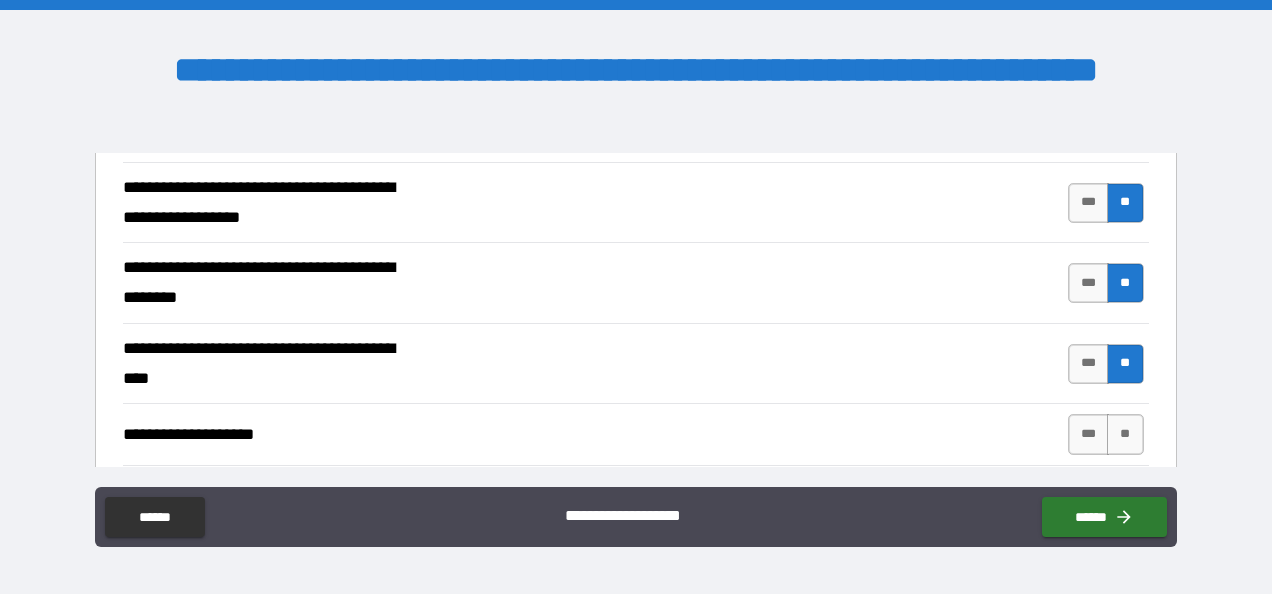 click on "*** **" at bounding box center (1106, 434) 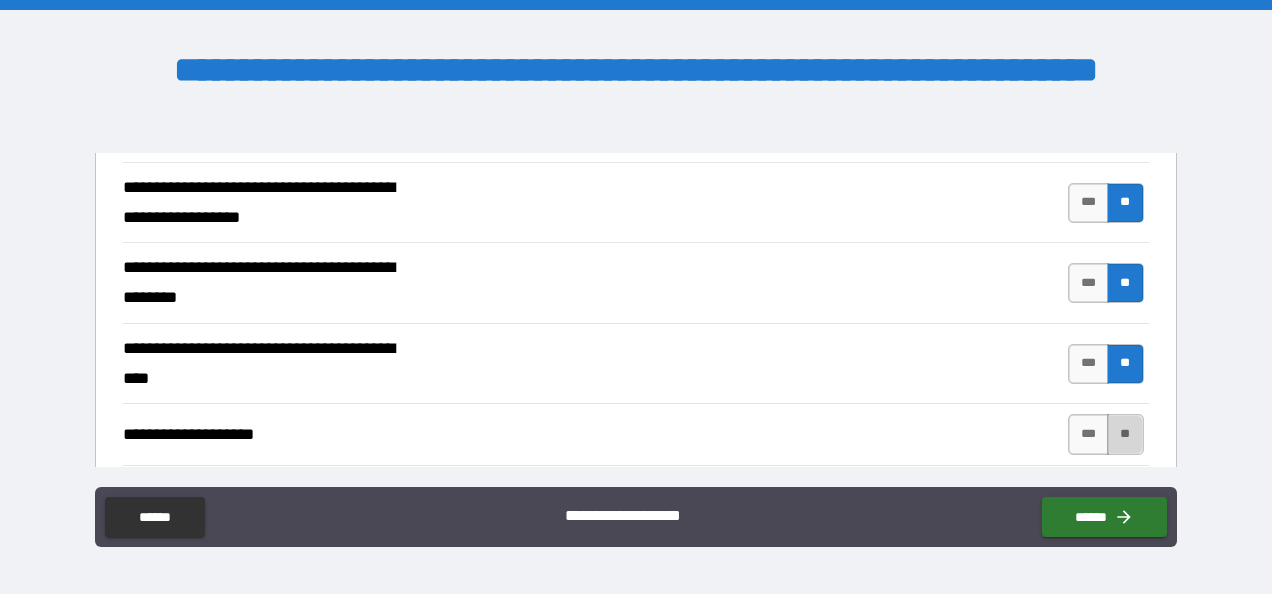 click on "**" at bounding box center (1125, 434) 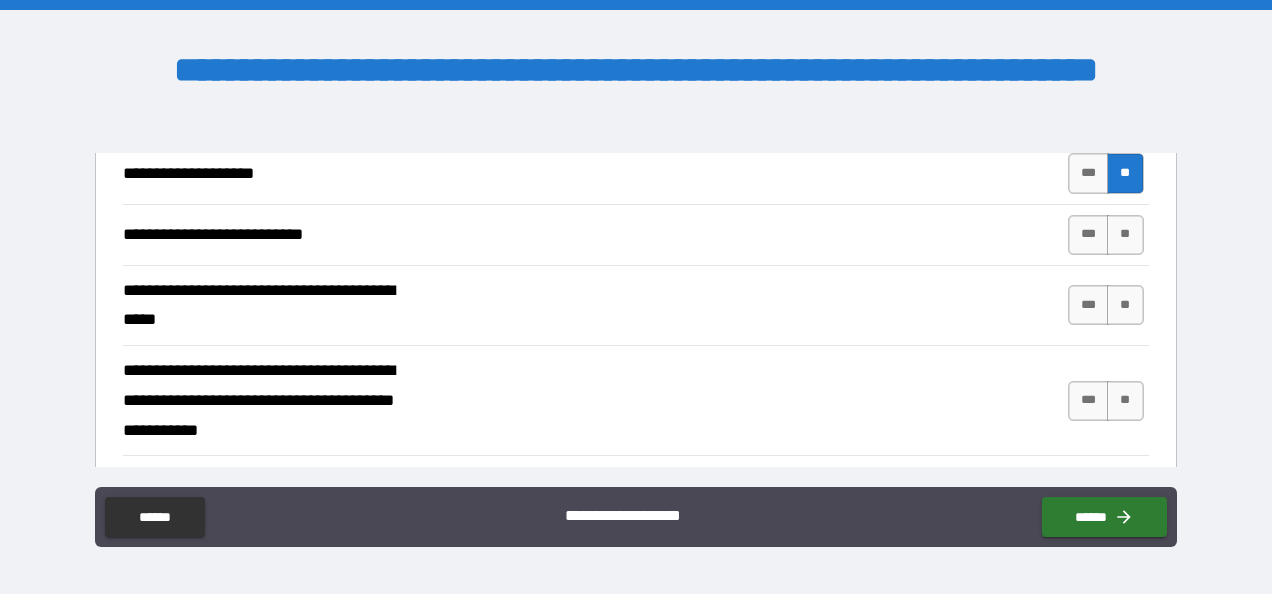 scroll, scrollTop: 852, scrollLeft: 0, axis: vertical 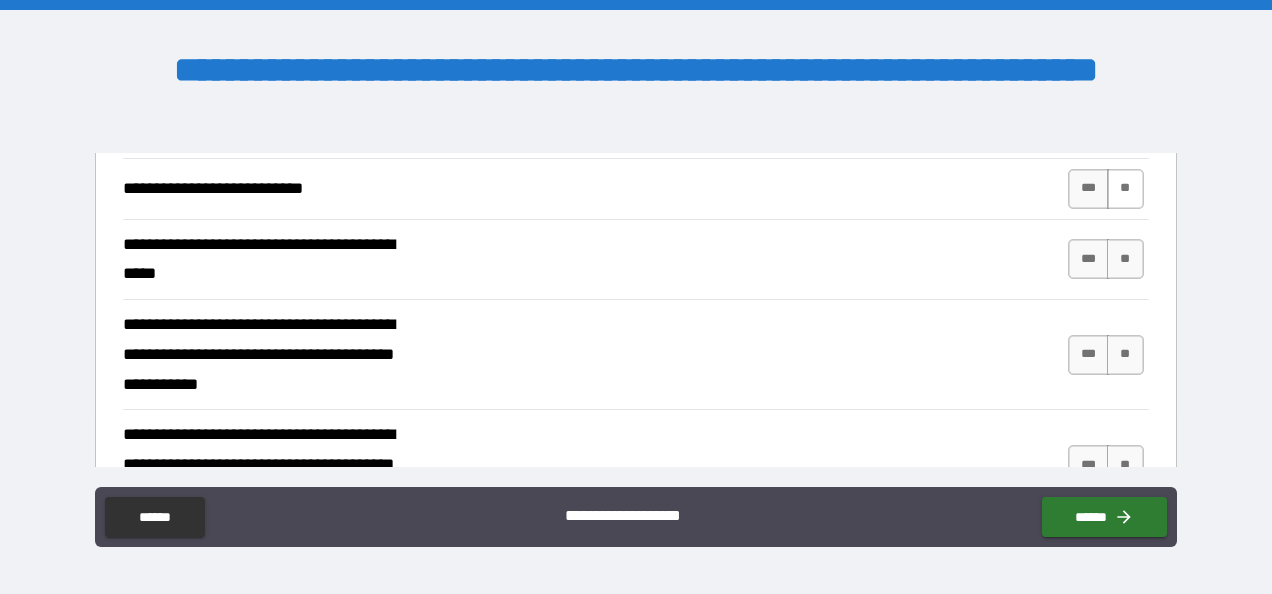click on "**" at bounding box center [1125, 189] 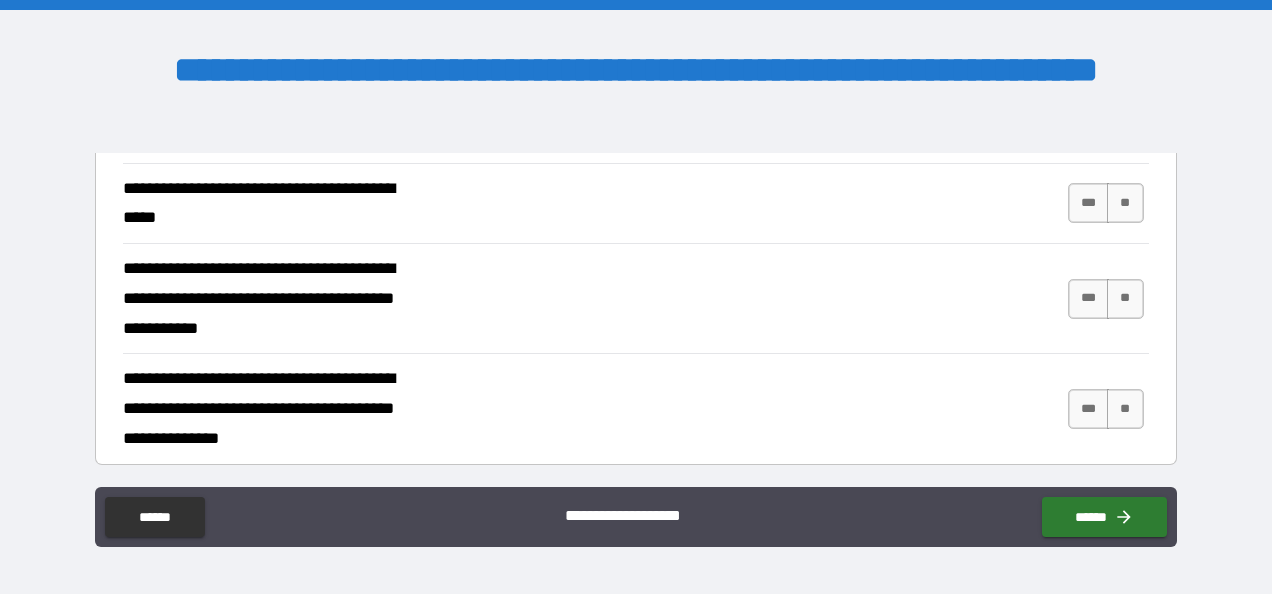 scroll, scrollTop: 920, scrollLeft: 0, axis: vertical 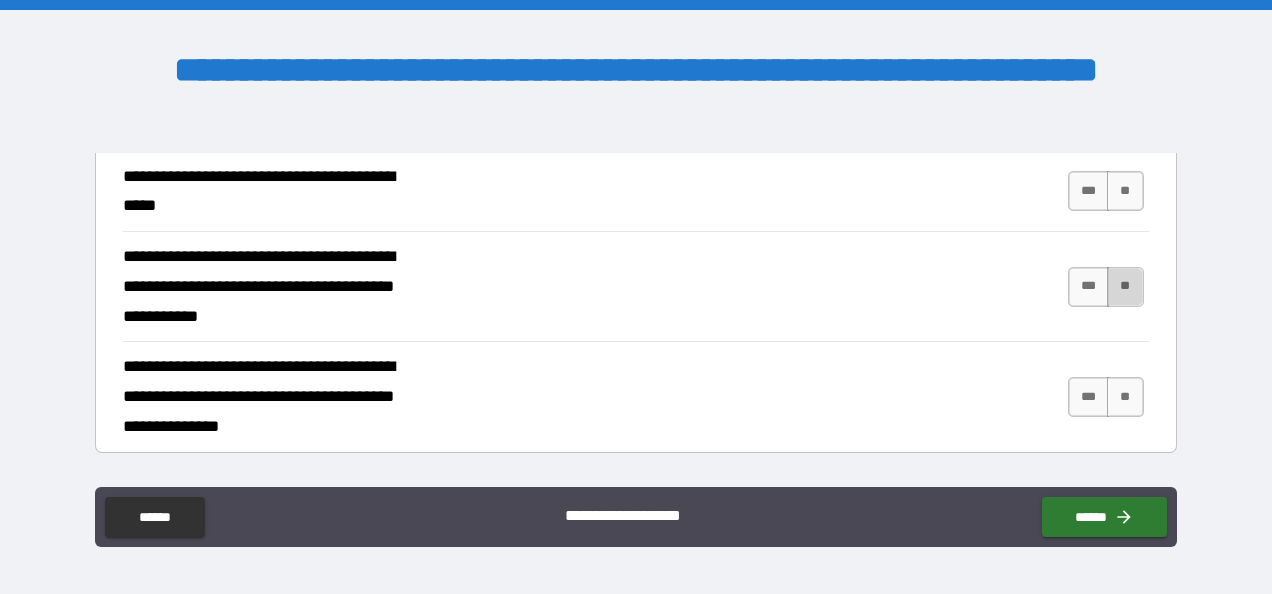 click on "**" at bounding box center (1125, 287) 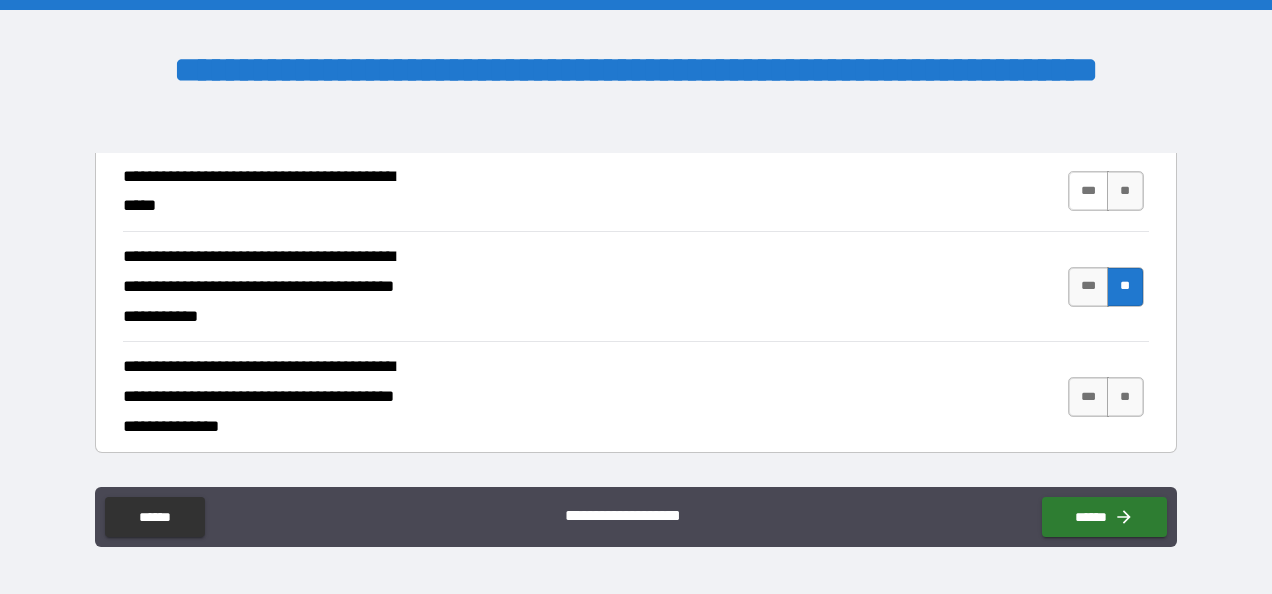 click on "***" at bounding box center (1089, 191) 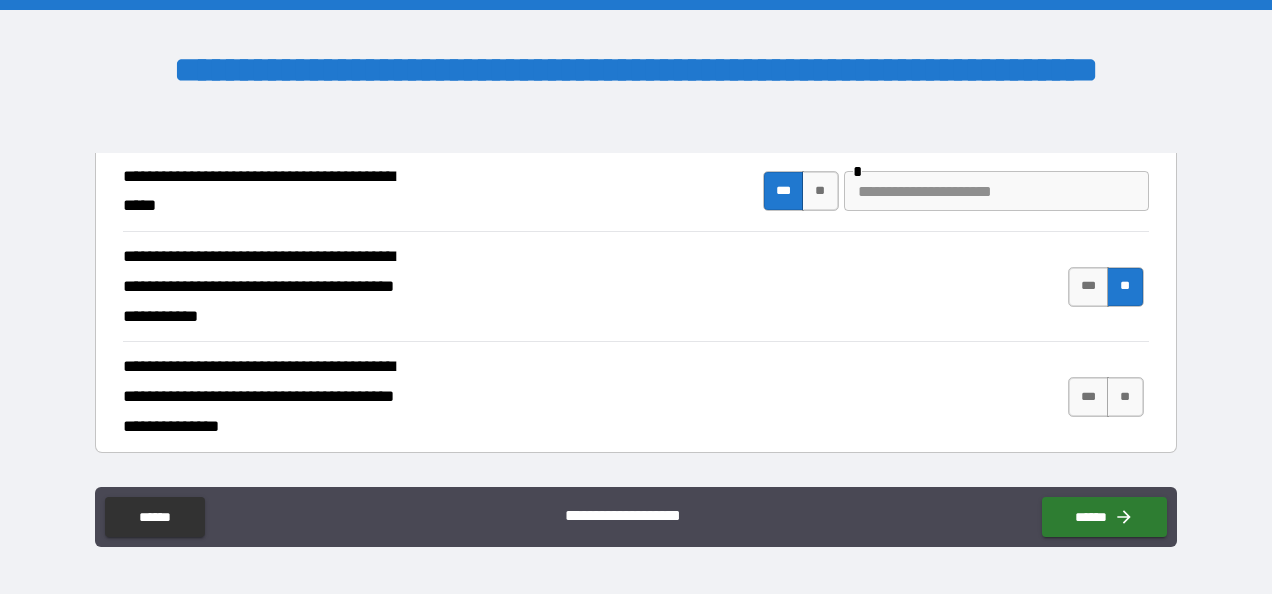 scroll, scrollTop: 919, scrollLeft: 0, axis: vertical 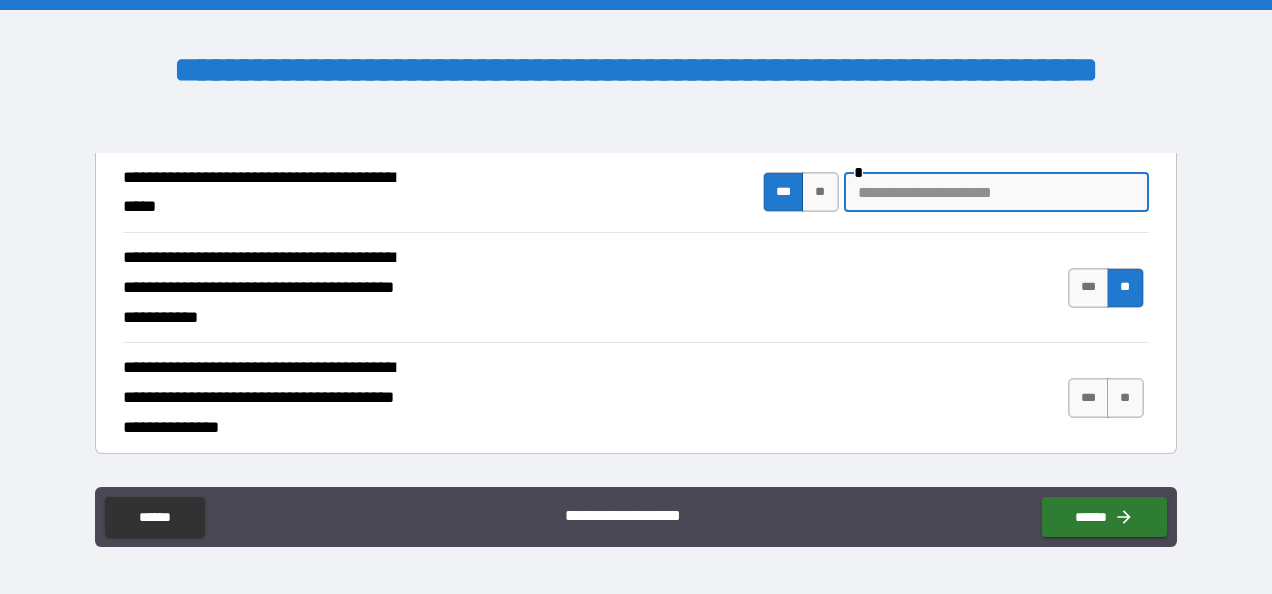 click at bounding box center [996, 192] 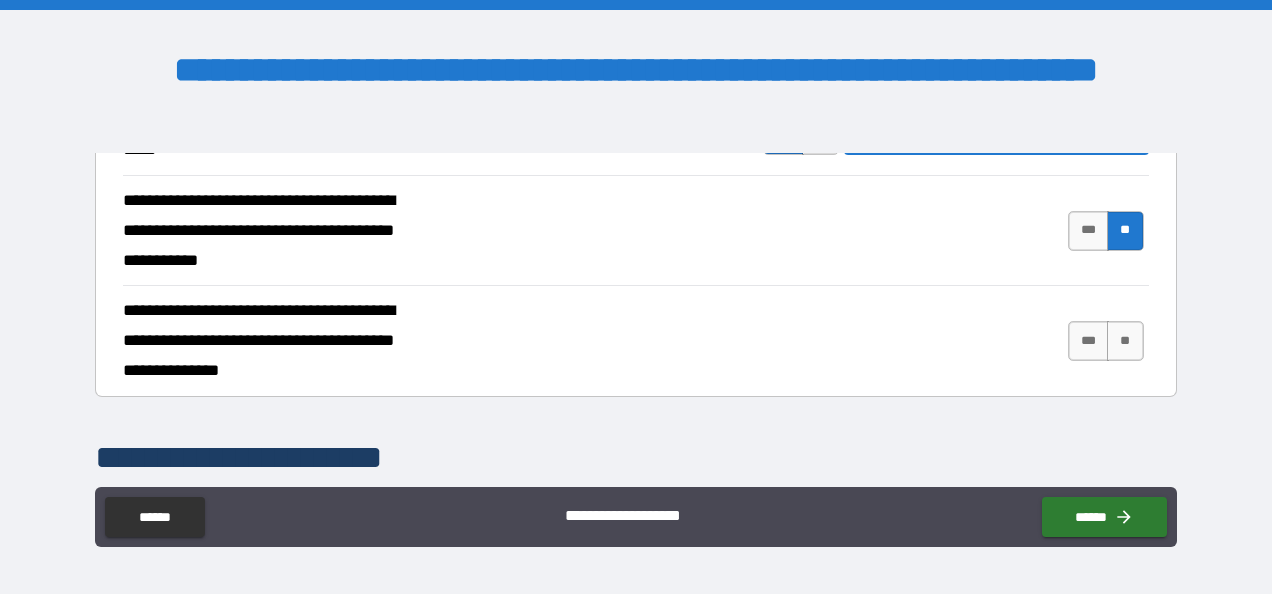 scroll, scrollTop: 988, scrollLeft: 0, axis: vertical 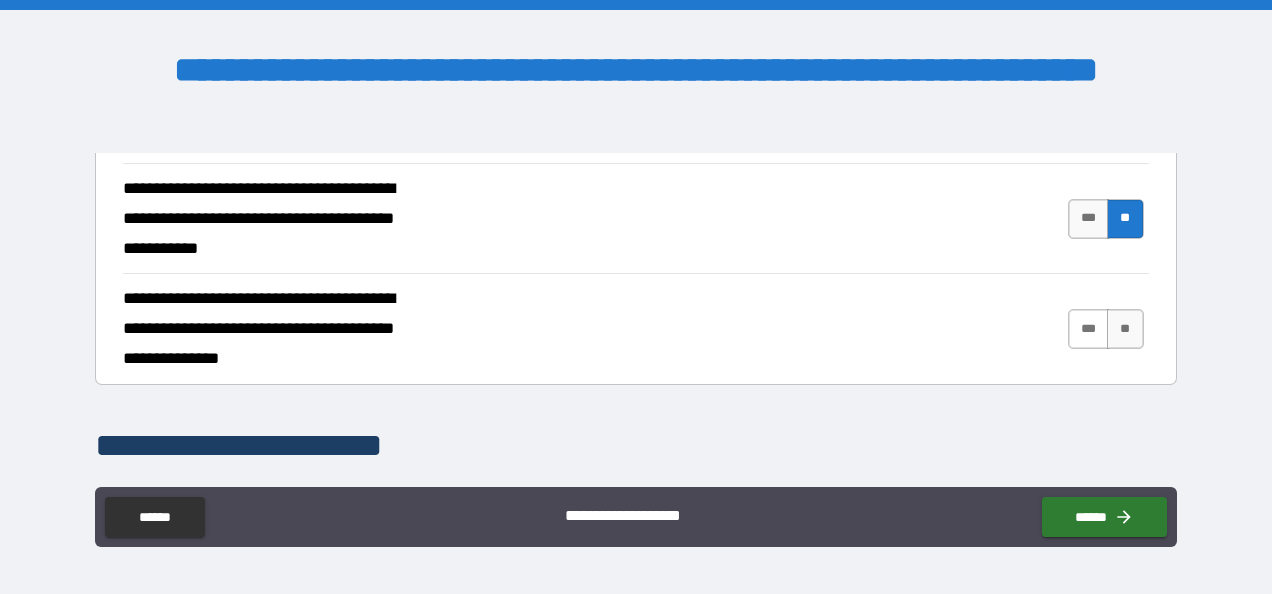 click on "***" at bounding box center [1089, 329] 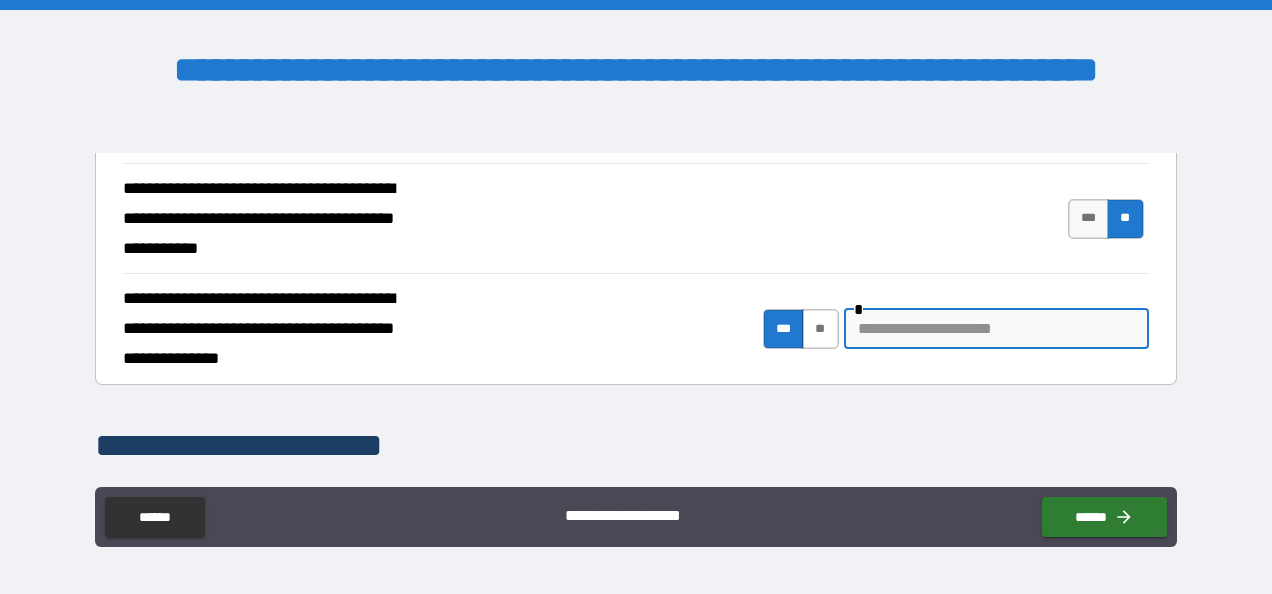 click on "**" at bounding box center (820, 329) 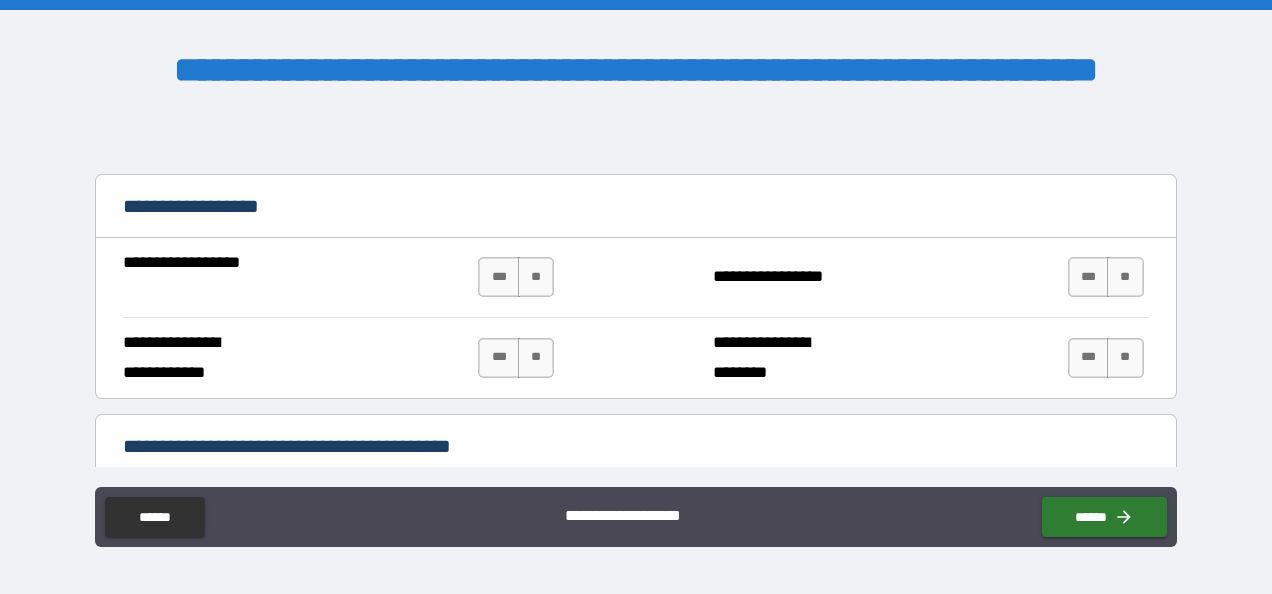 scroll, scrollTop: 1329, scrollLeft: 0, axis: vertical 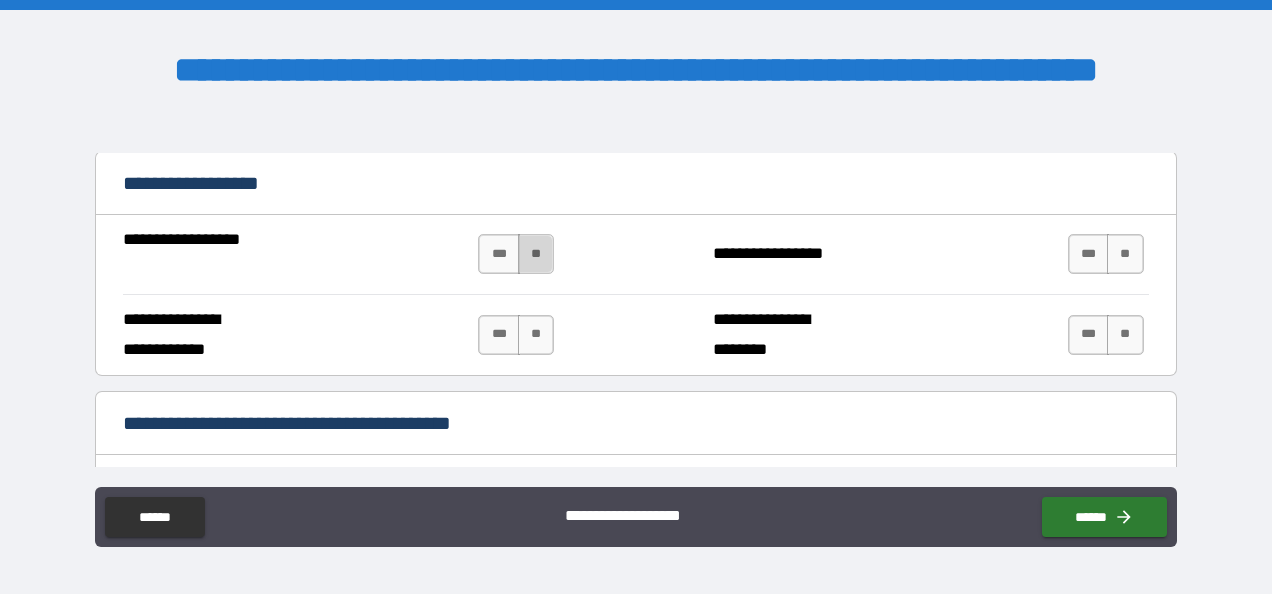 click on "**" at bounding box center (536, 254) 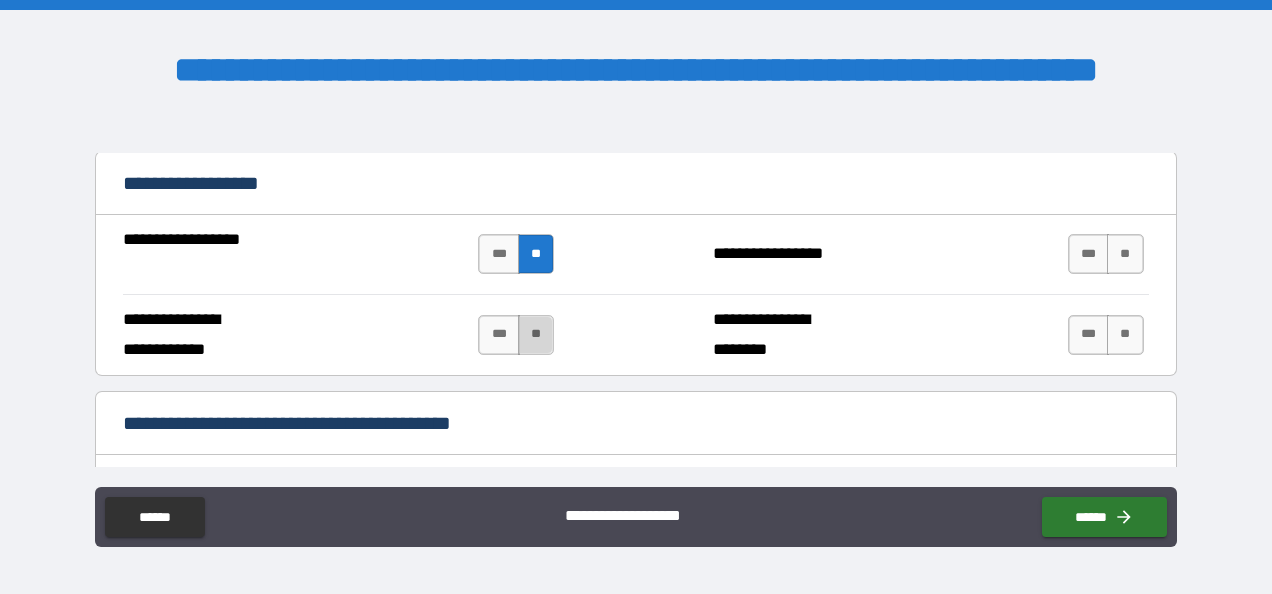 click on "**" at bounding box center (536, 335) 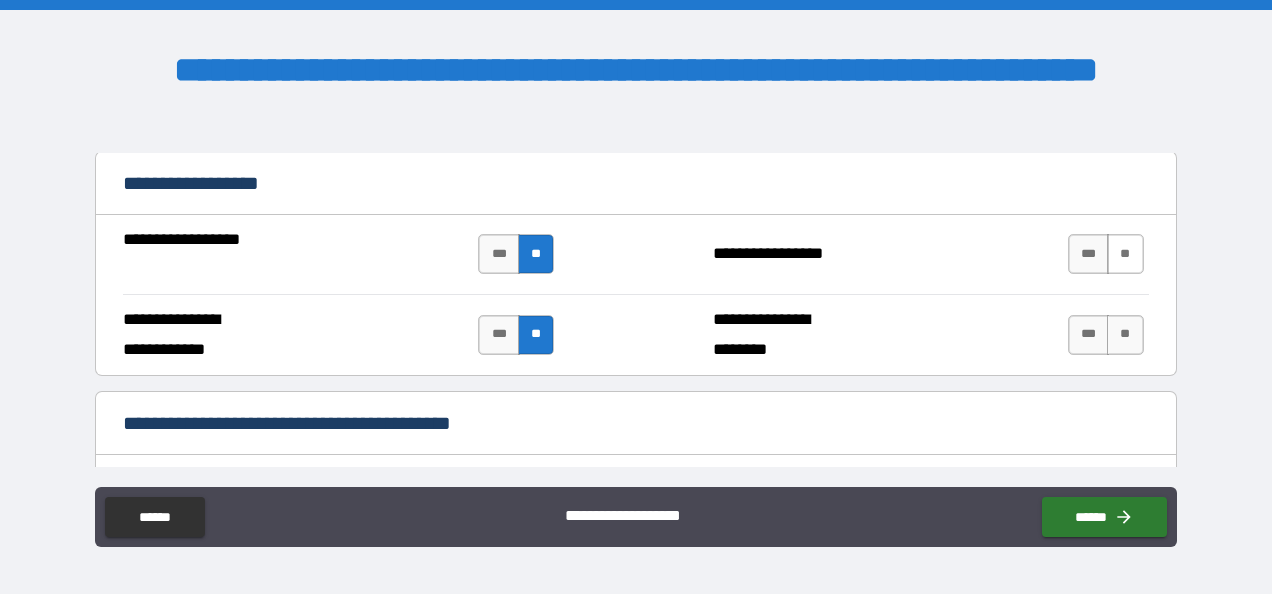 click on "**" at bounding box center (1125, 254) 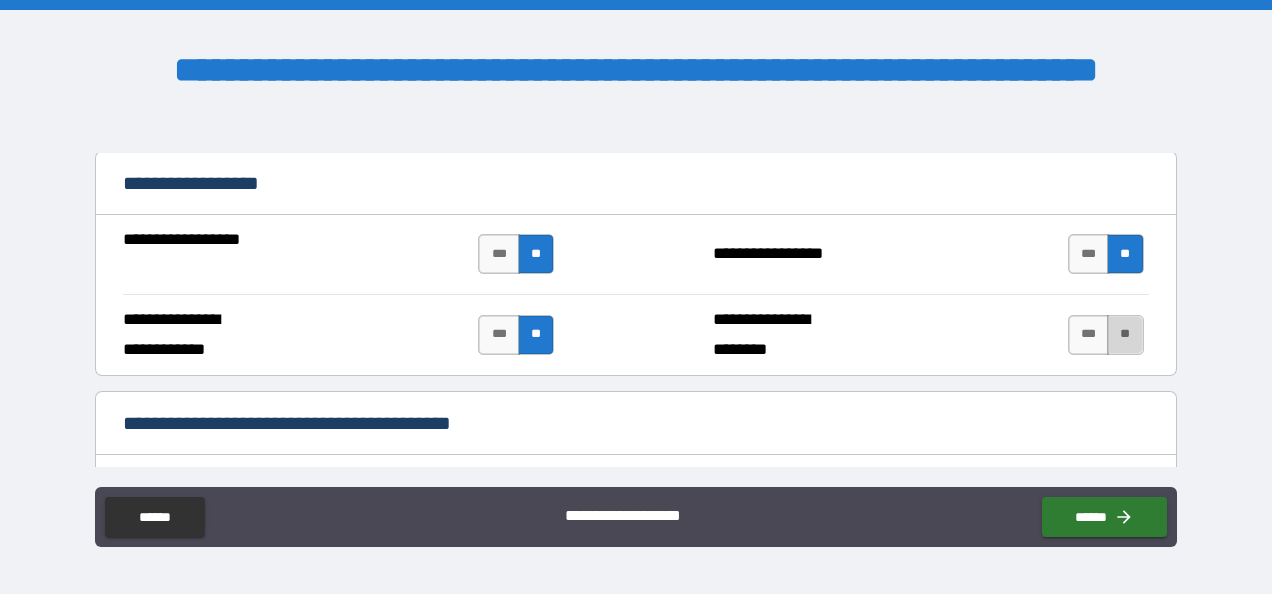 click on "**" at bounding box center (1125, 335) 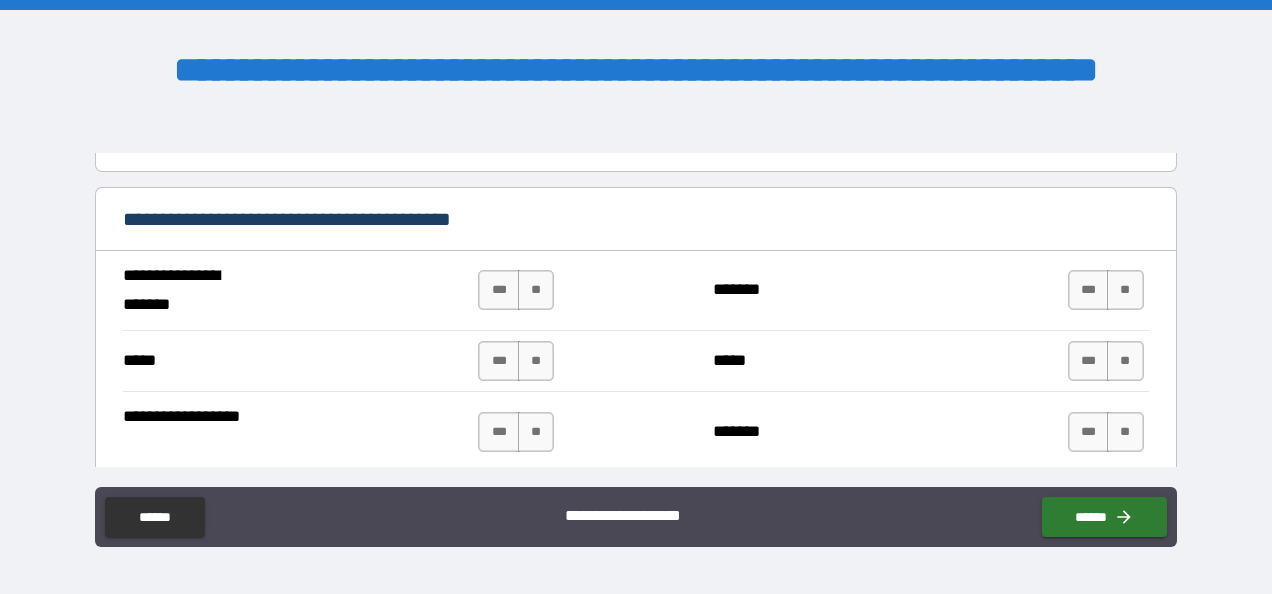 scroll, scrollTop: 1578, scrollLeft: 0, axis: vertical 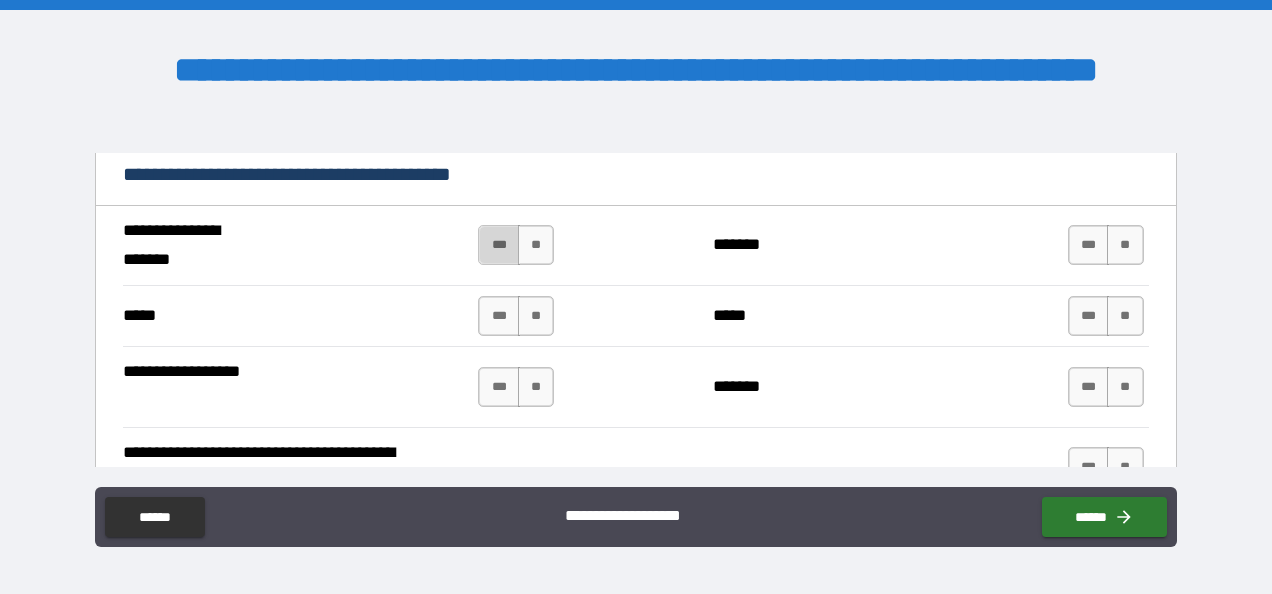 click on "***" at bounding box center [499, 245] 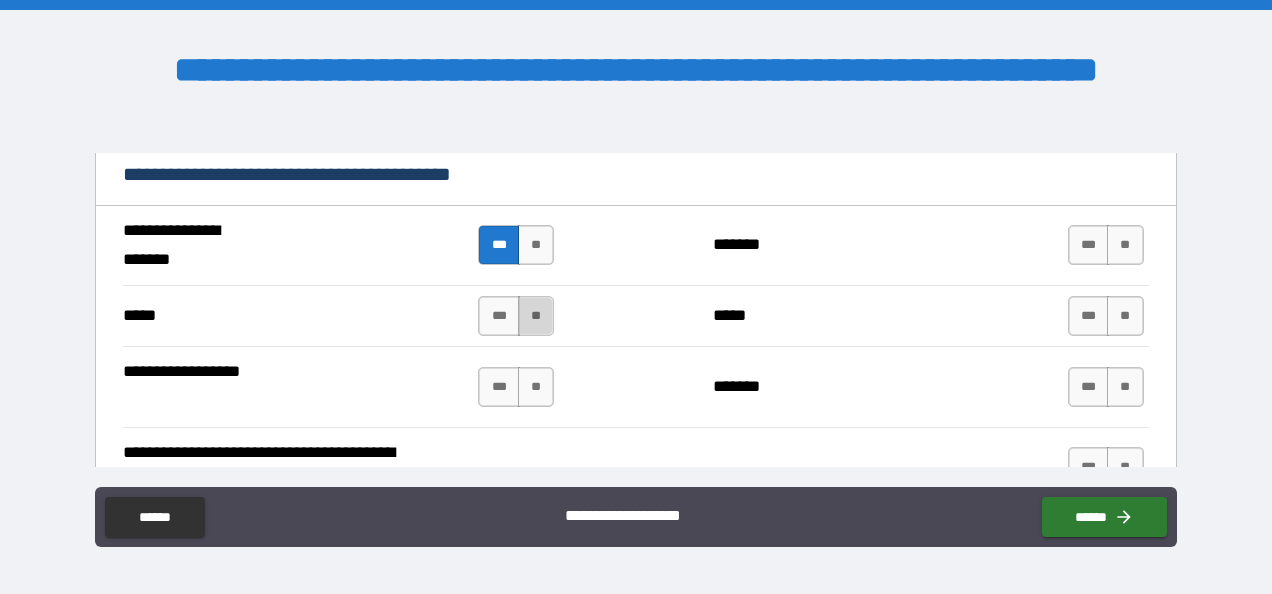 click on "**" at bounding box center (536, 316) 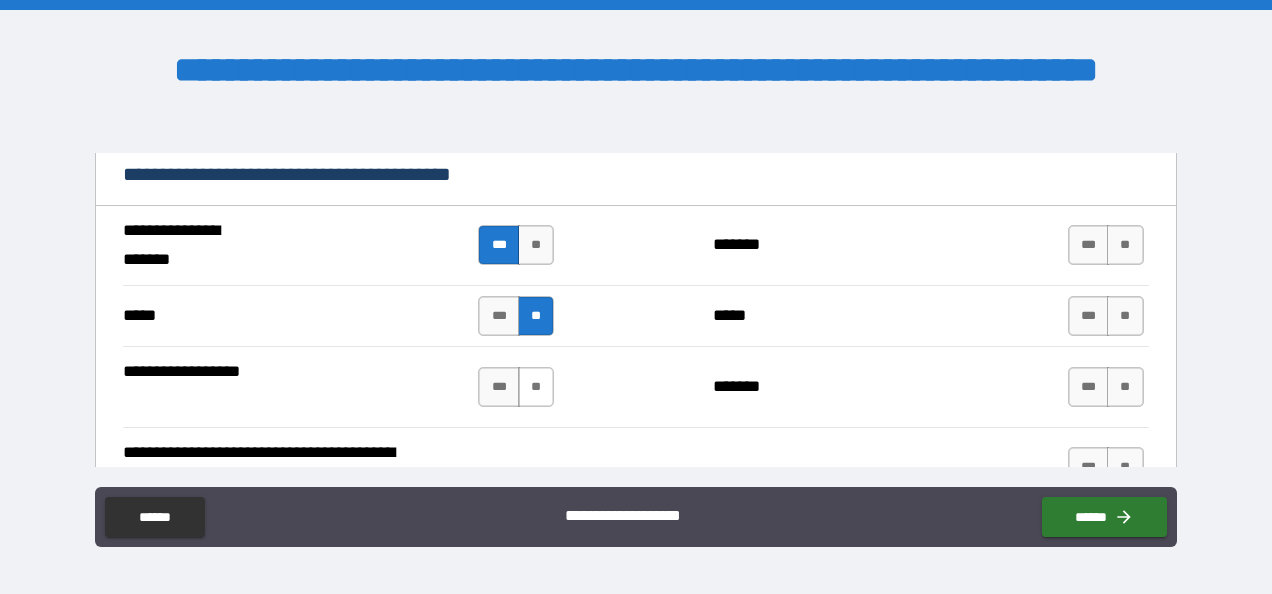 click on "**" at bounding box center [536, 387] 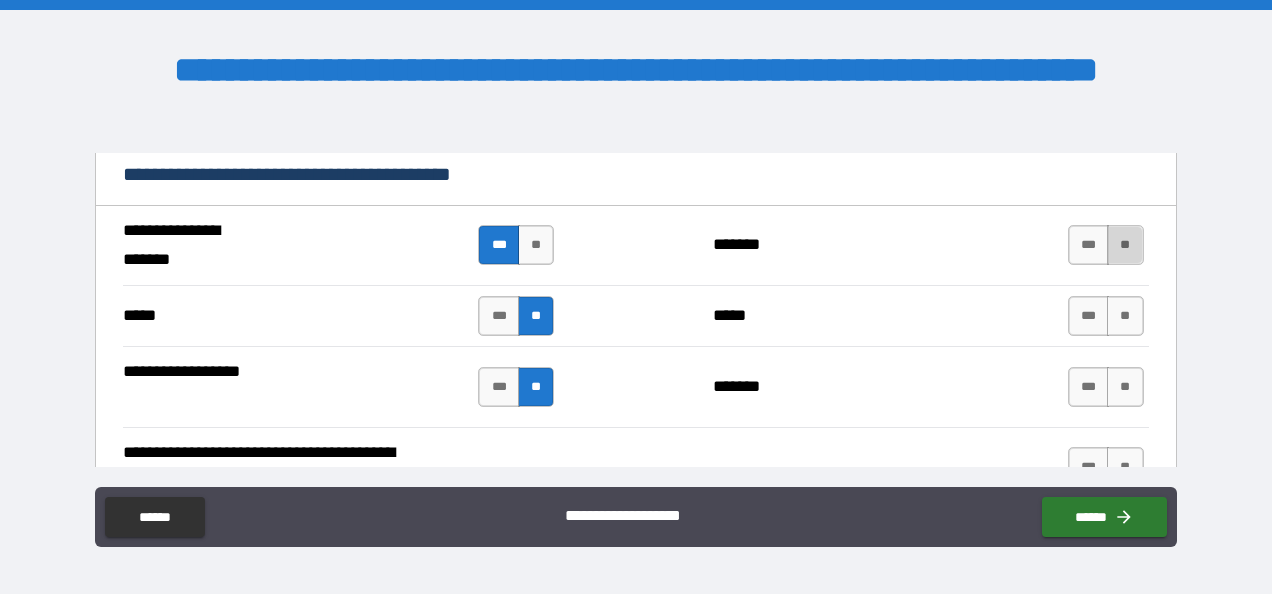 click on "**" at bounding box center (1125, 245) 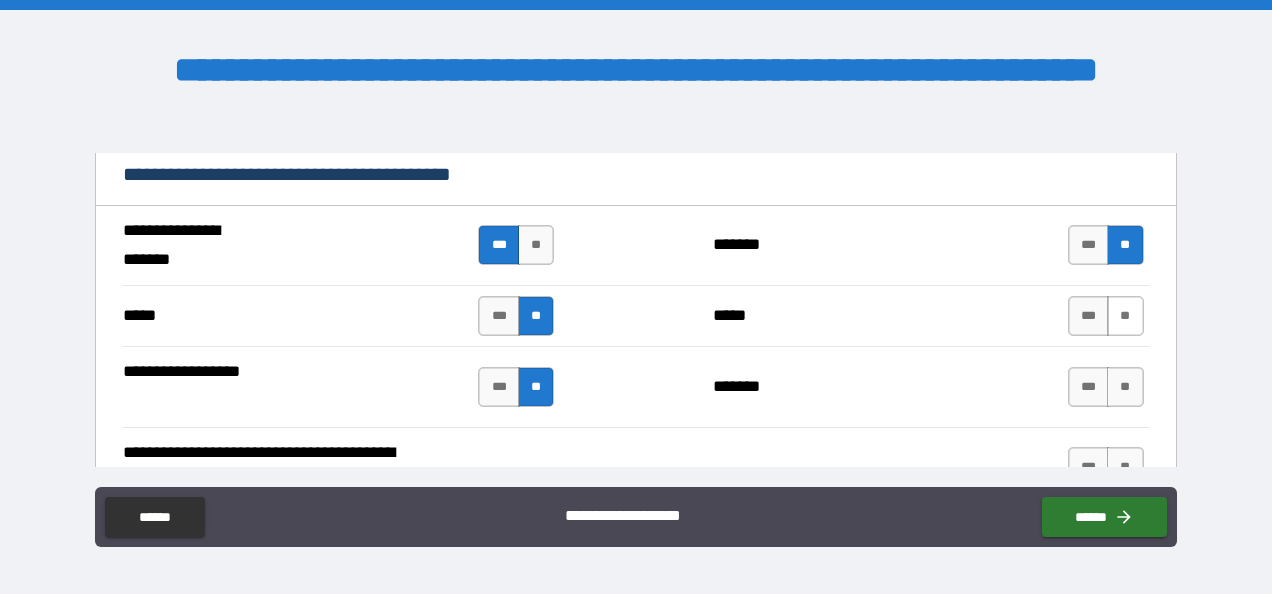 click on "**" at bounding box center [1125, 316] 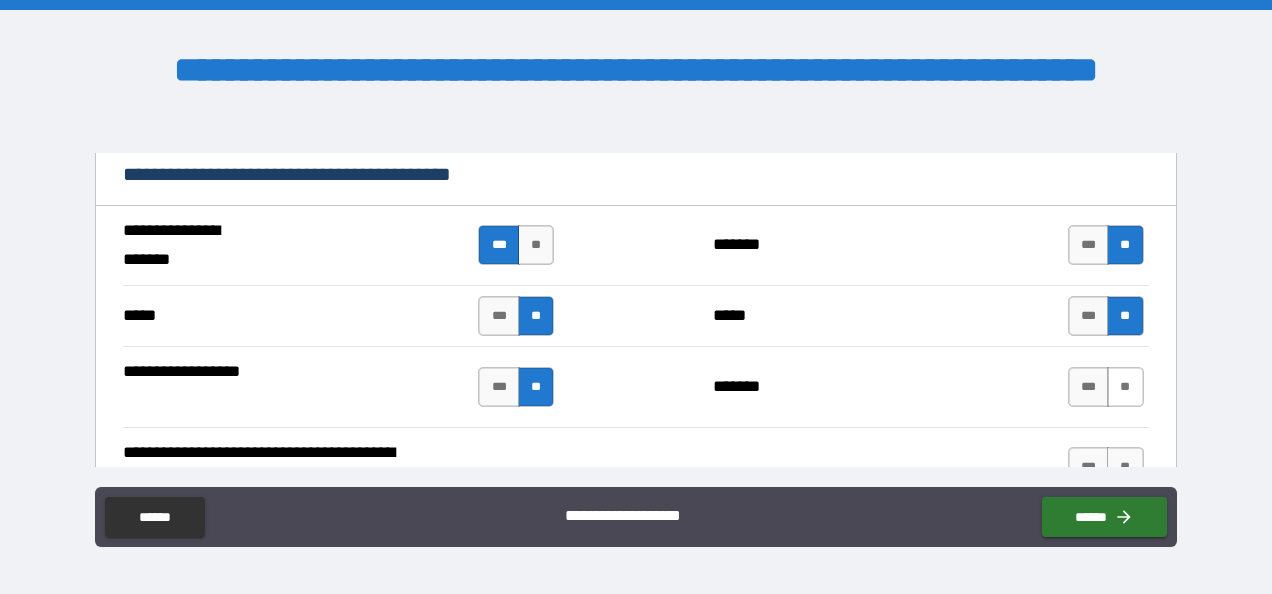 click on "**" at bounding box center (1125, 387) 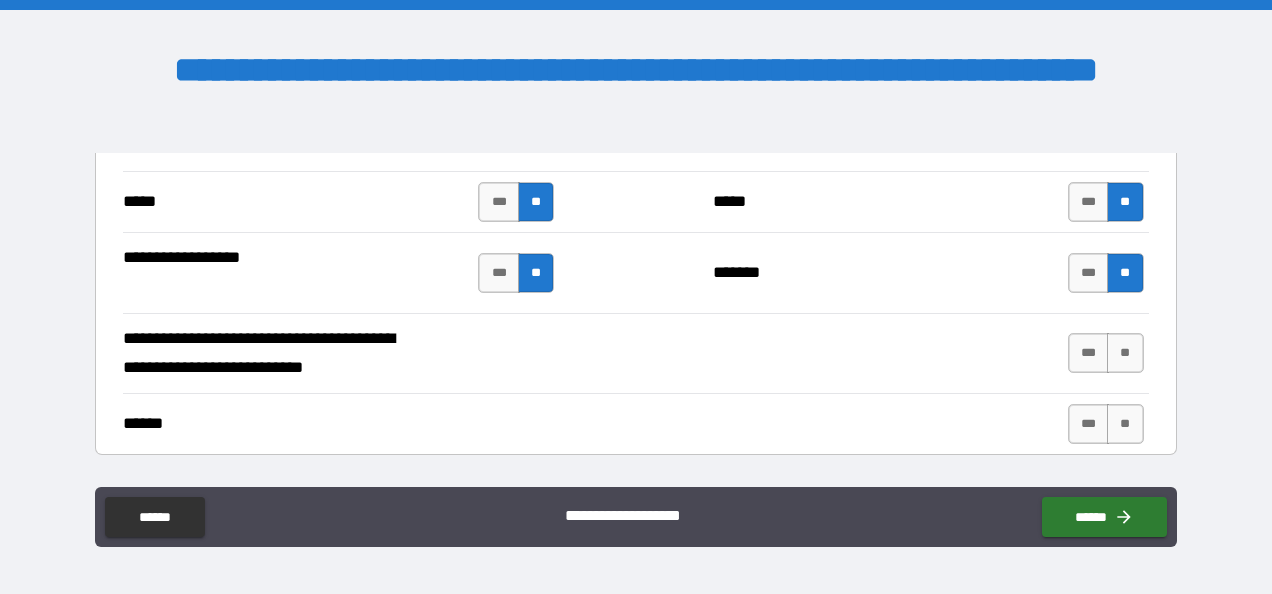 scroll, scrollTop: 1715, scrollLeft: 0, axis: vertical 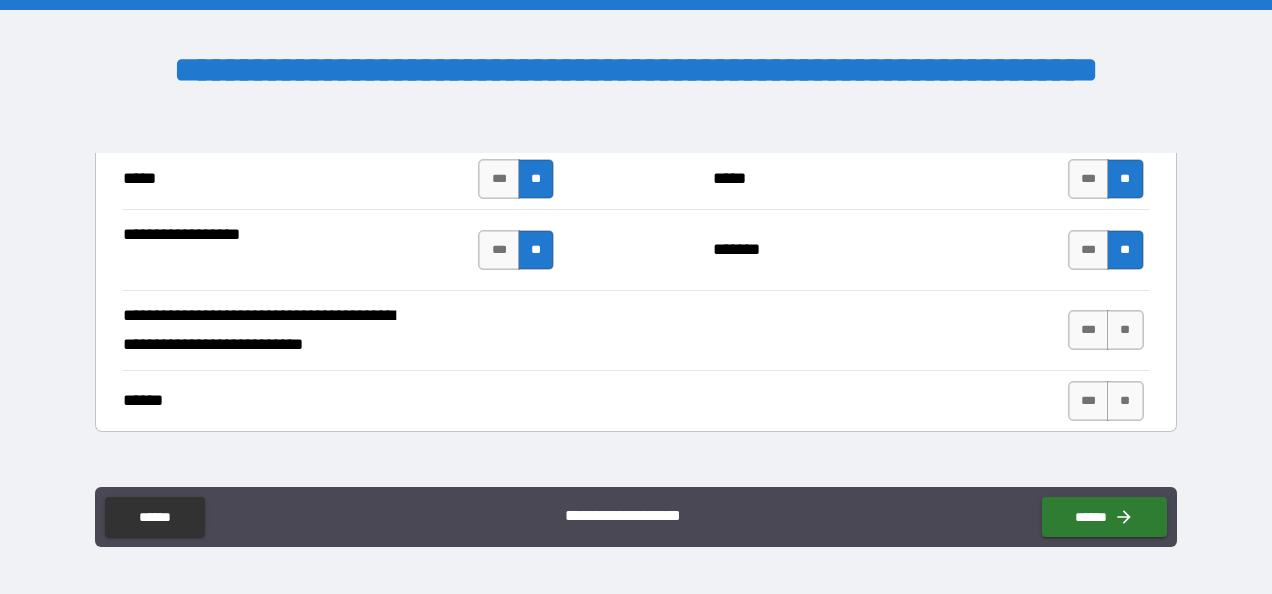 click on "*** **" at bounding box center (1108, 331) 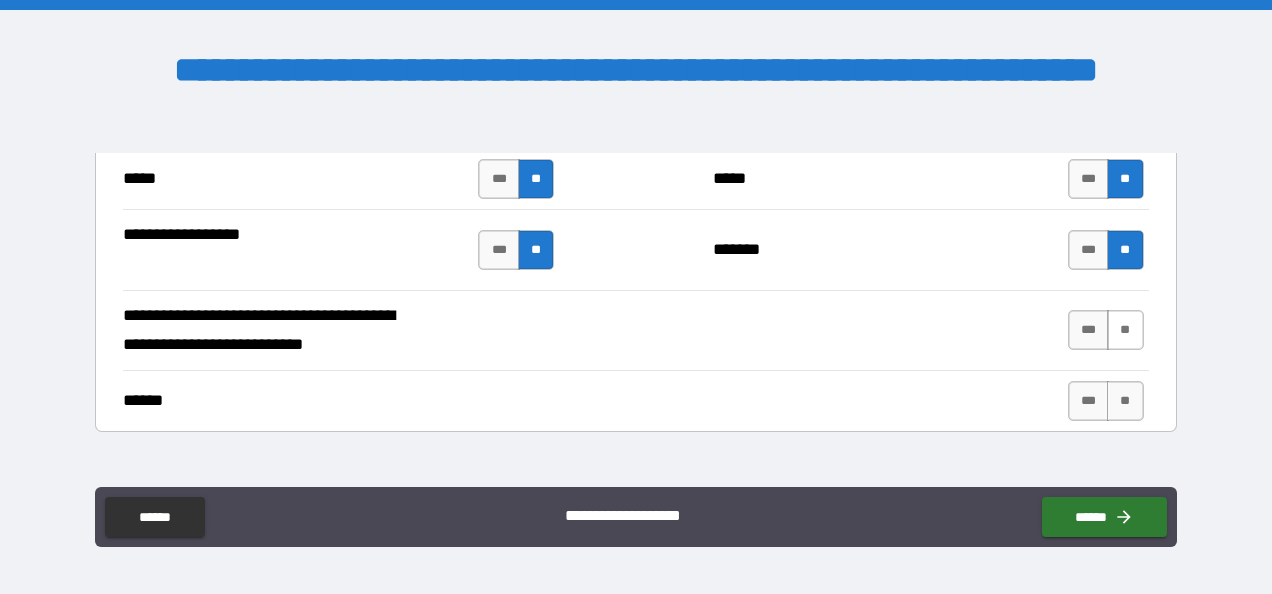 click on "**" at bounding box center [1125, 330] 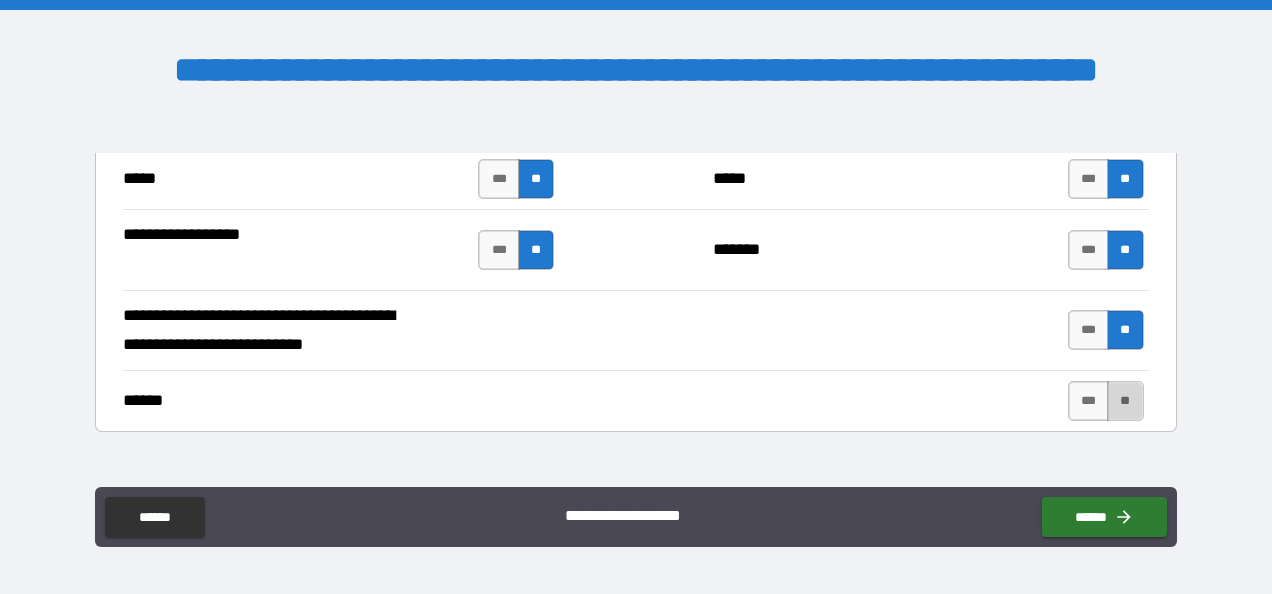 click on "**" at bounding box center [1125, 401] 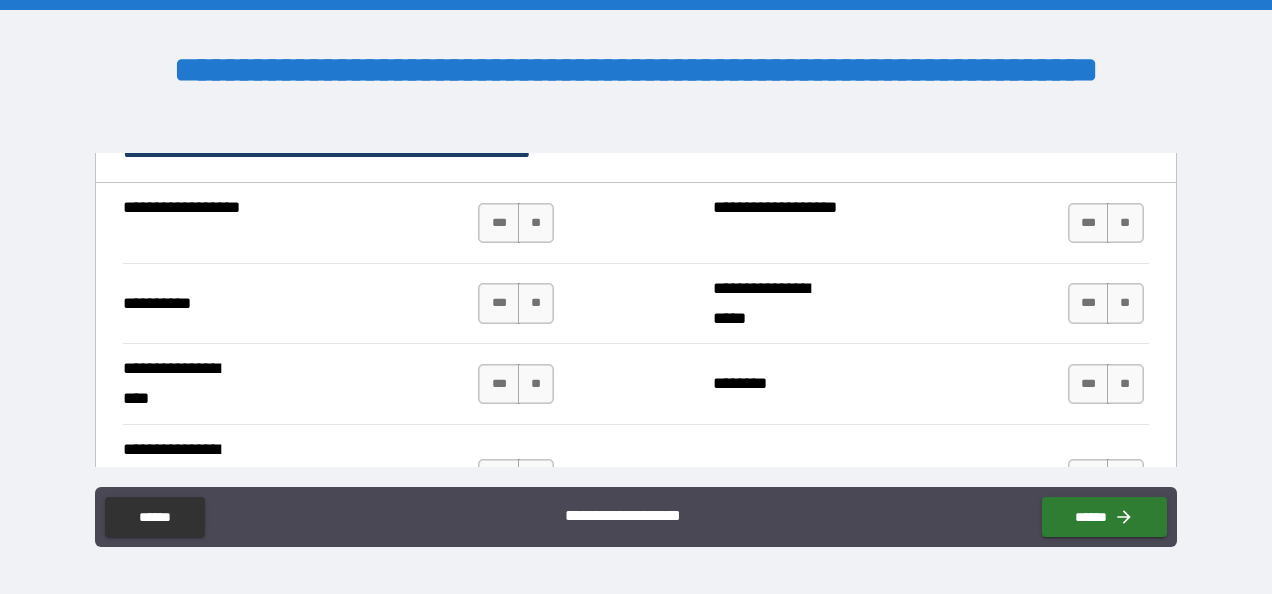 scroll, scrollTop: 2158, scrollLeft: 0, axis: vertical 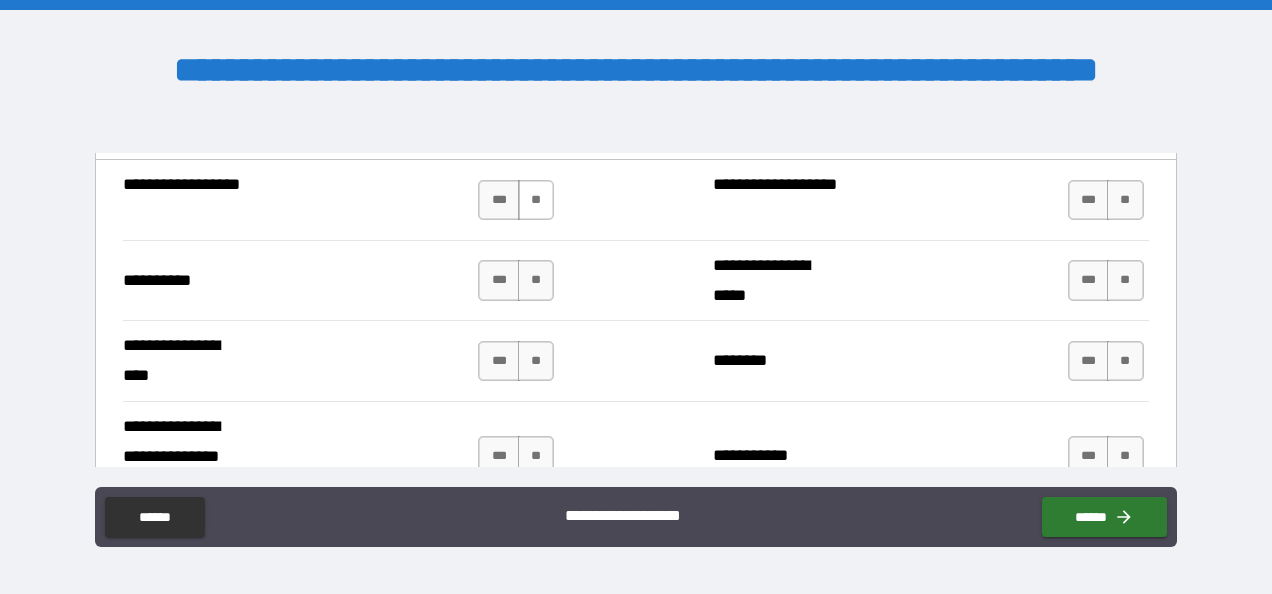 click on "**" at bounding box center (536, 200) 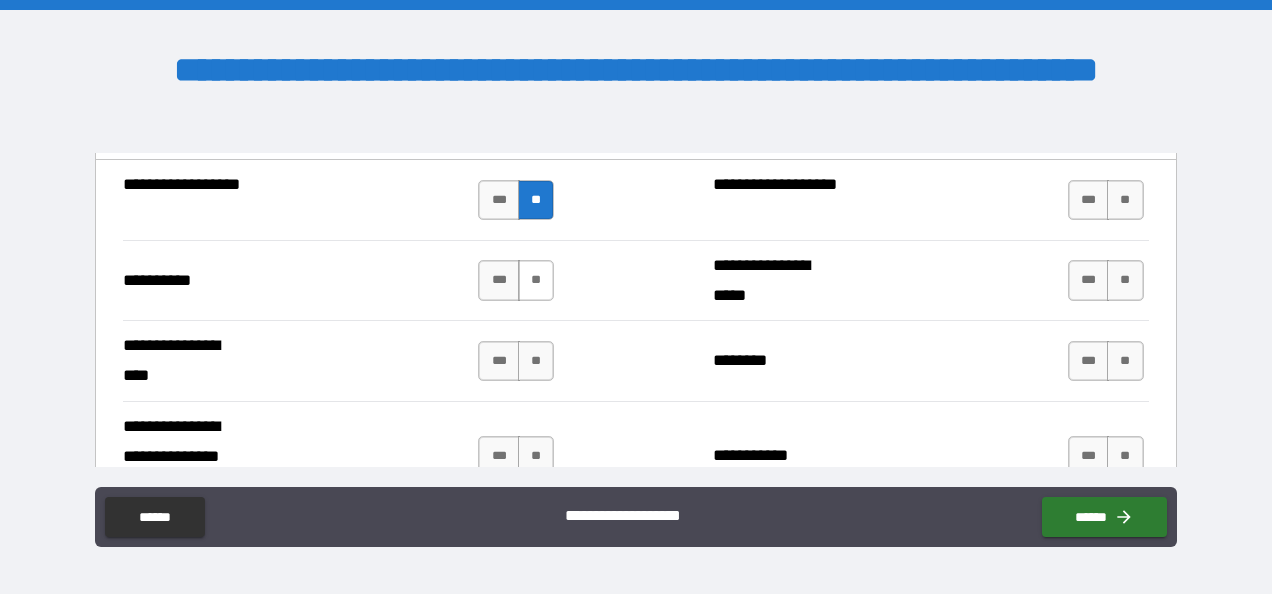 click on "**" at bounding box center [536, 280] 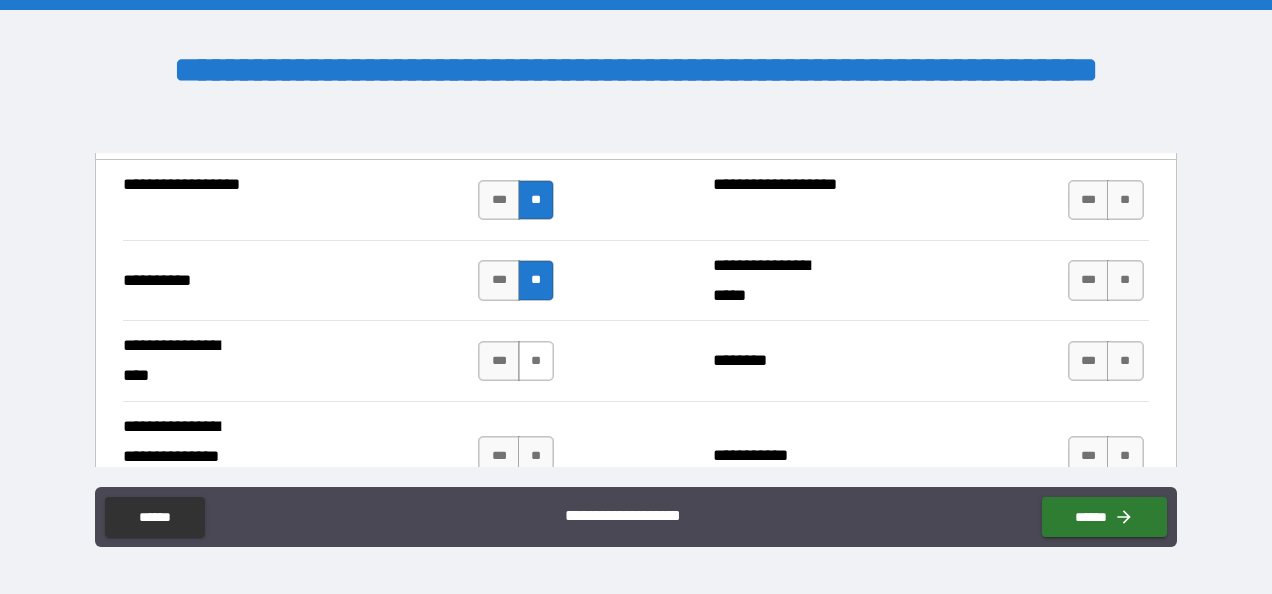 click on "**" at bounding box center [536, 361] 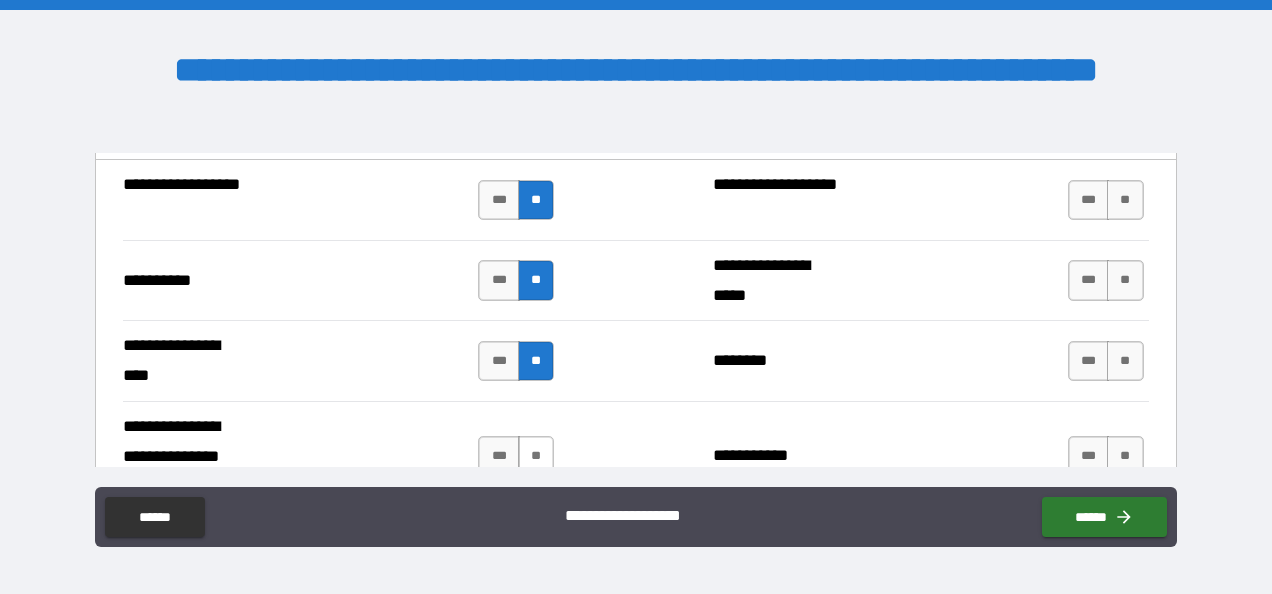 click on "**" at bounding box center [536, 456] 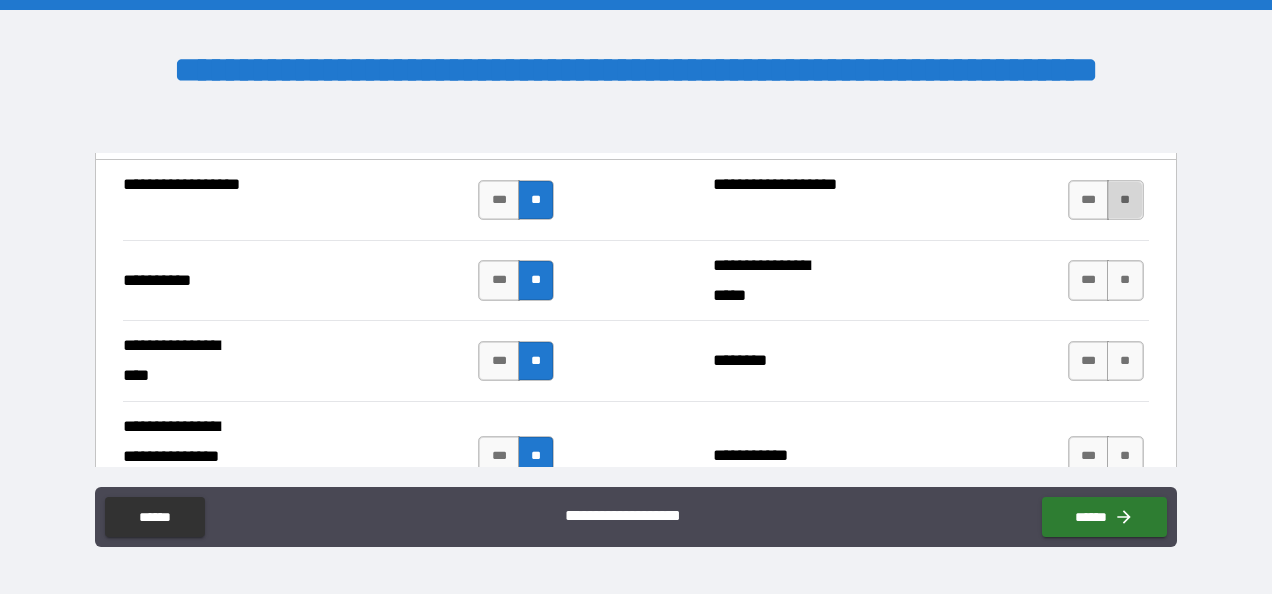 click on "**" at bounding box center (1125, 200) 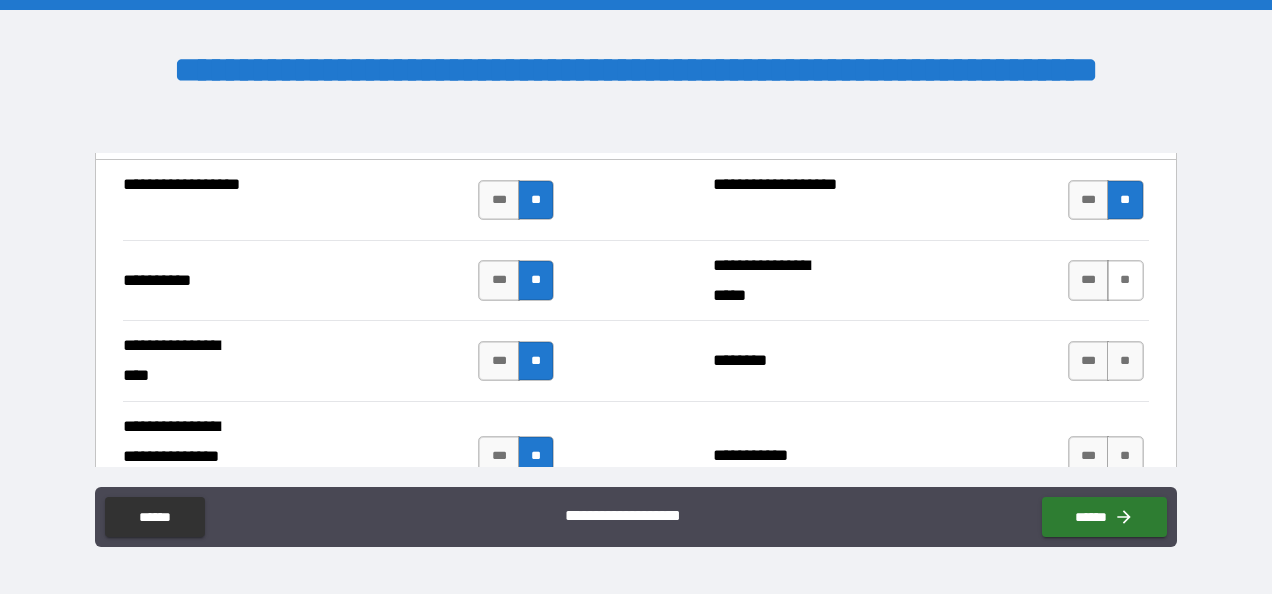 click on "**" at bounding box center [1125, 280] 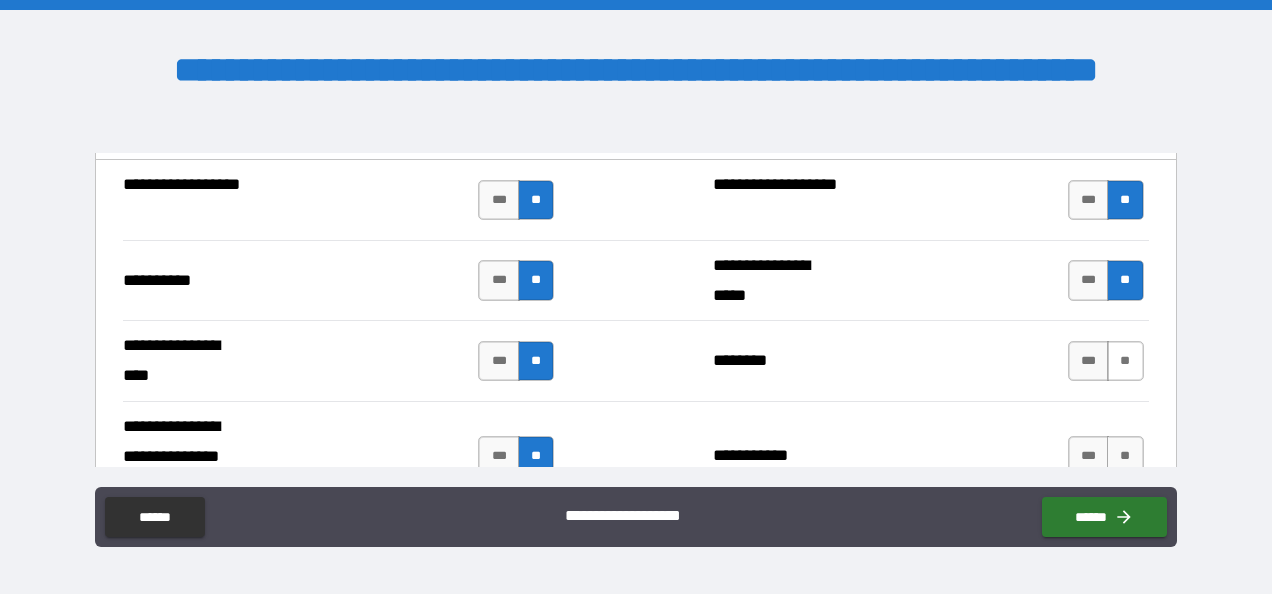 click on "**" at bounding box center (1125, 361) 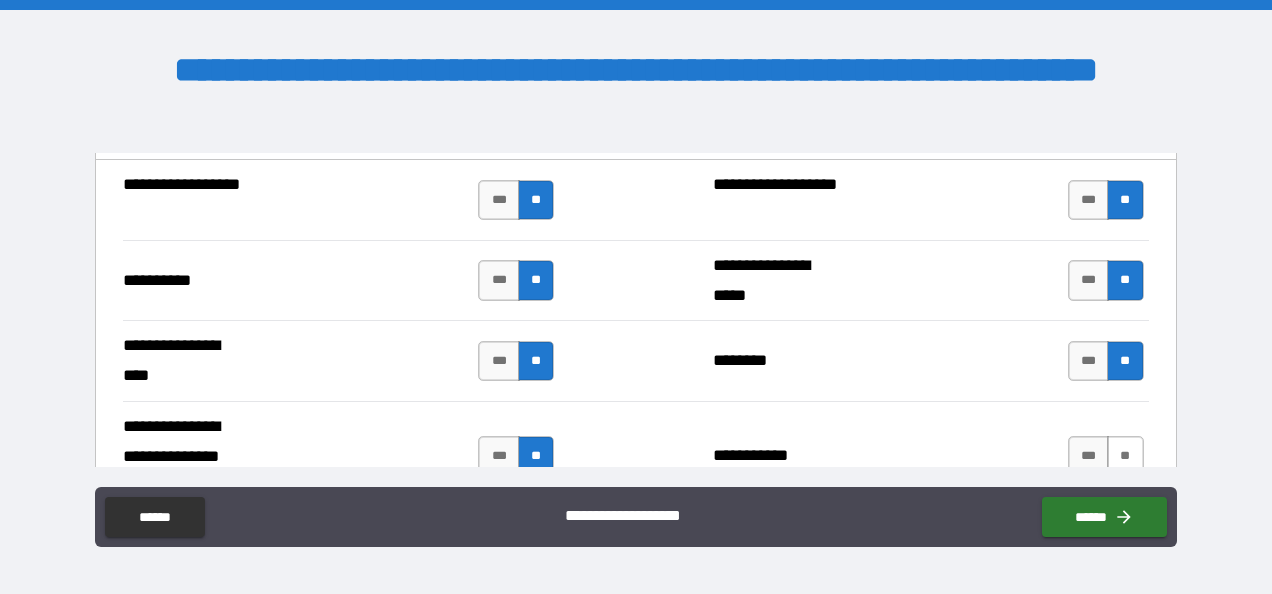 click on "**" at bounding box center (1125, 456) 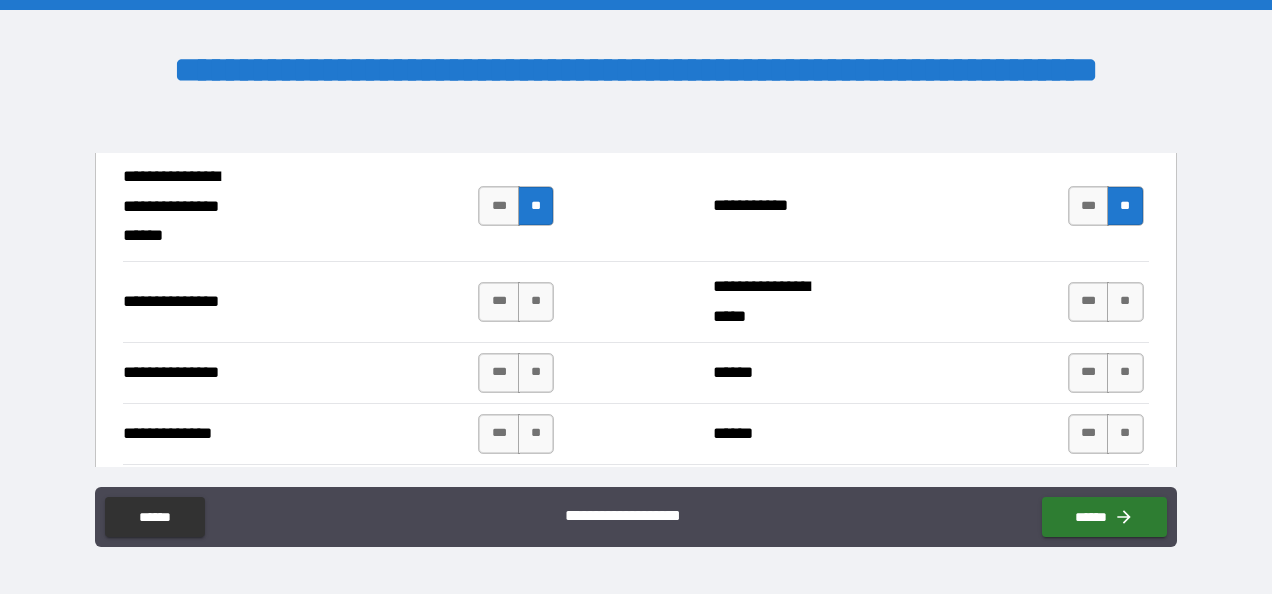scroll, scrollTop: 2442, scrollLeft: 0, axis: vertical 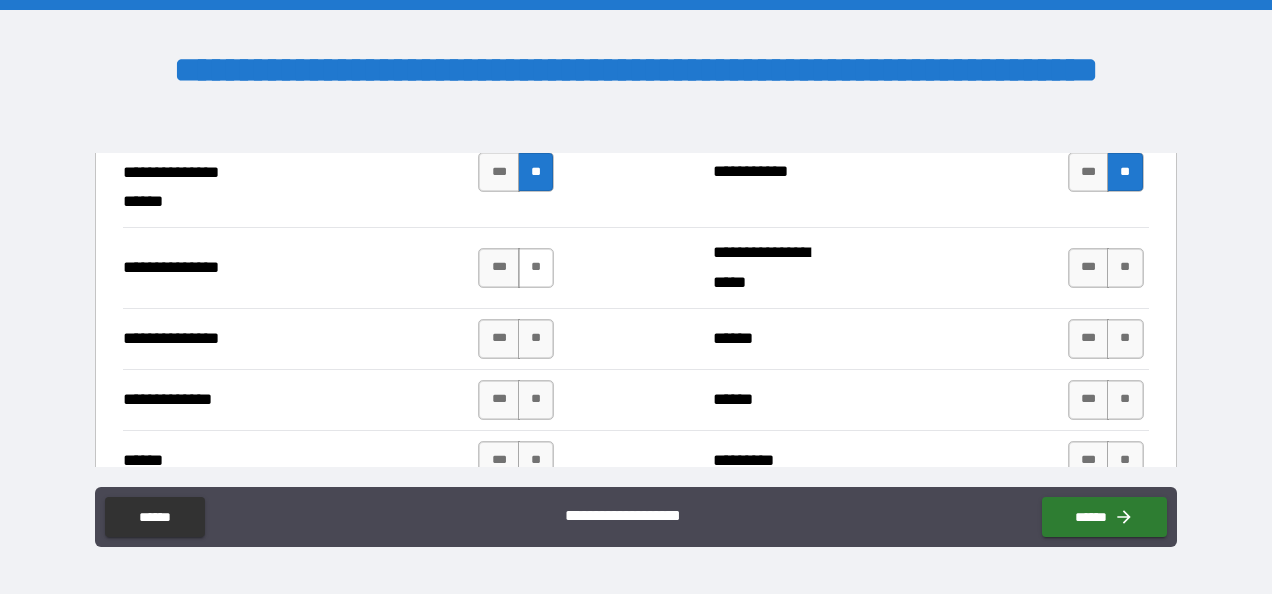click on "**" at bounding box center [536, 268] 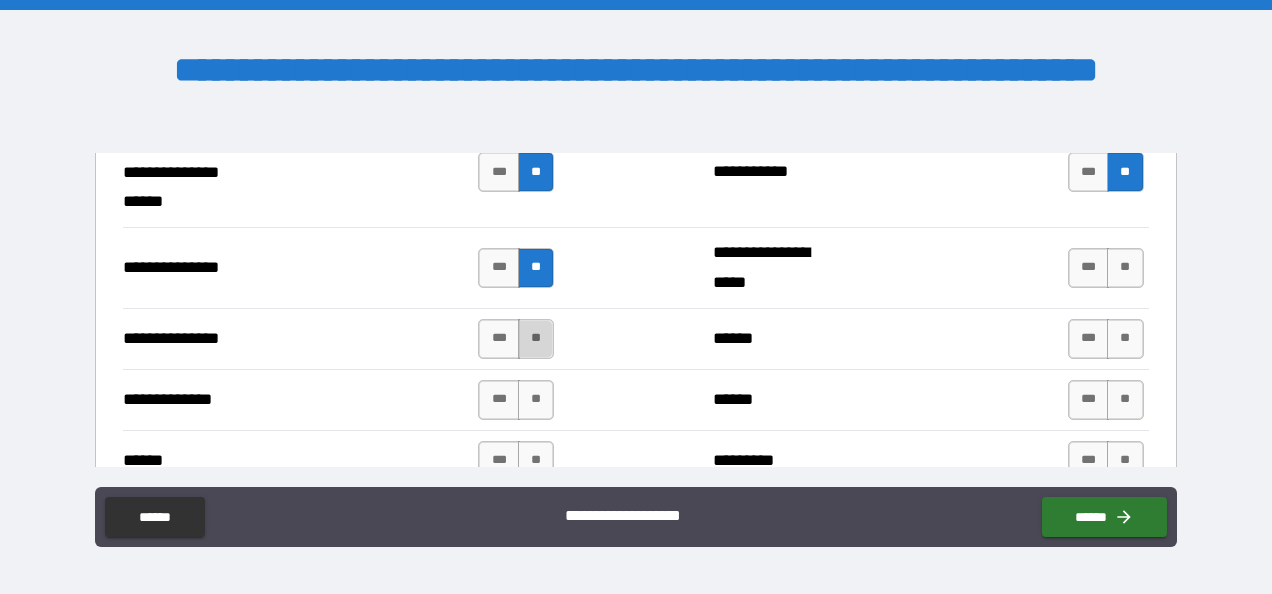 click on "**" at bounding box center (536, 339) 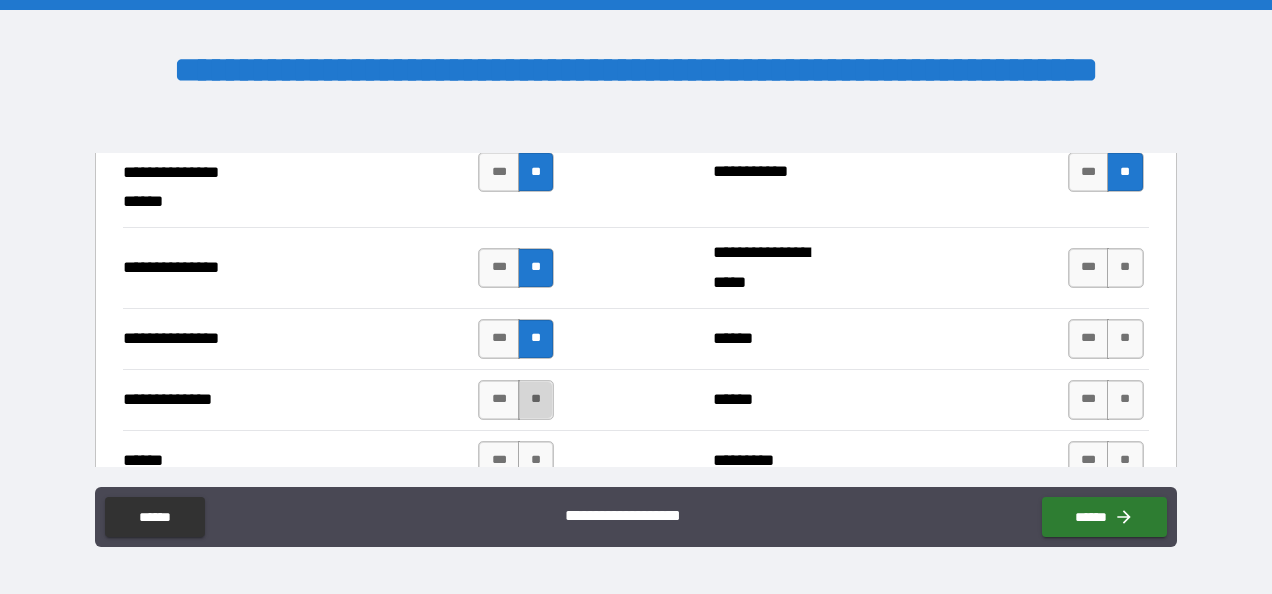 click on "**" at bounding box center (536, 400) 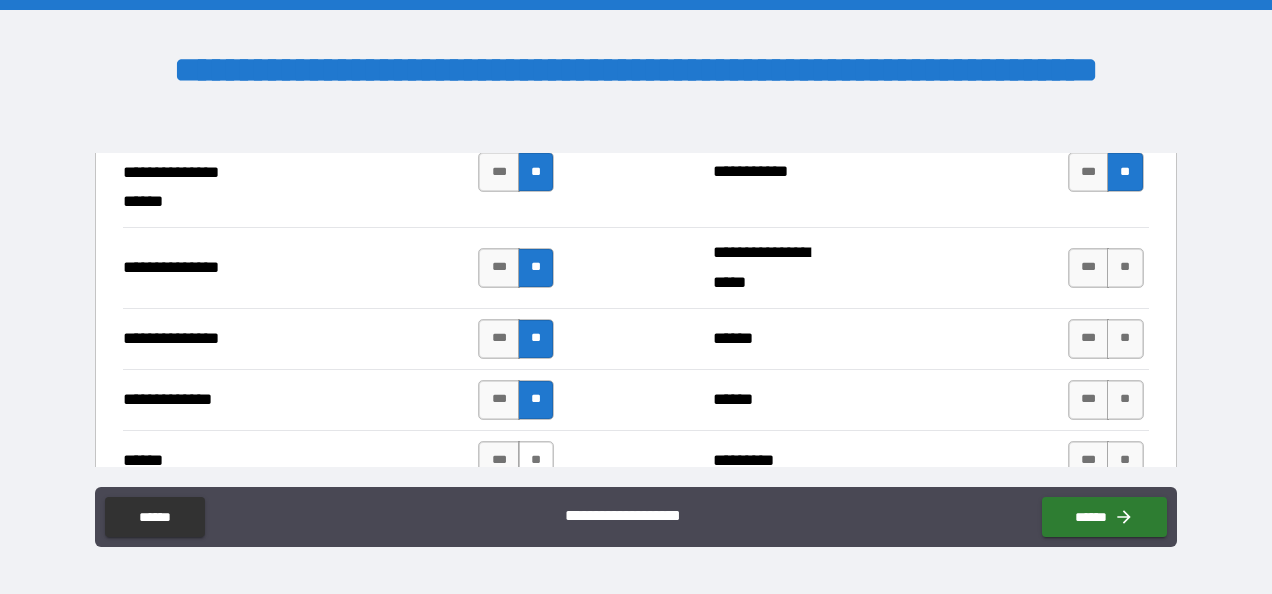 click on "**" at bounding box center (536, 461) 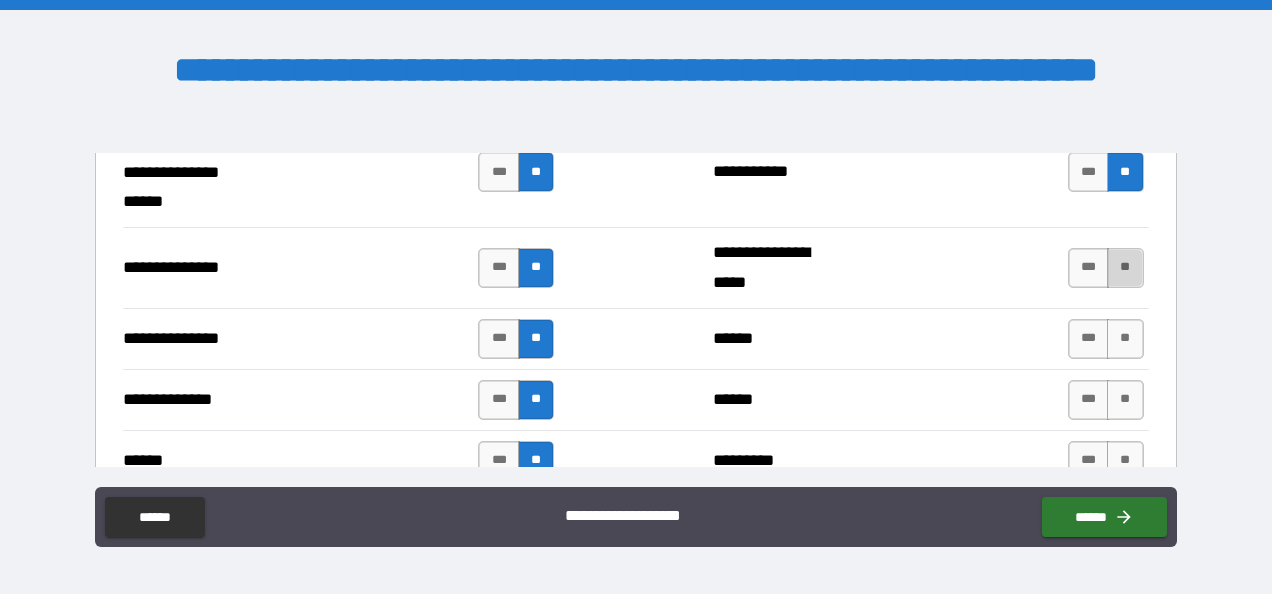 click on "**" at bounding box center [1125, 268] 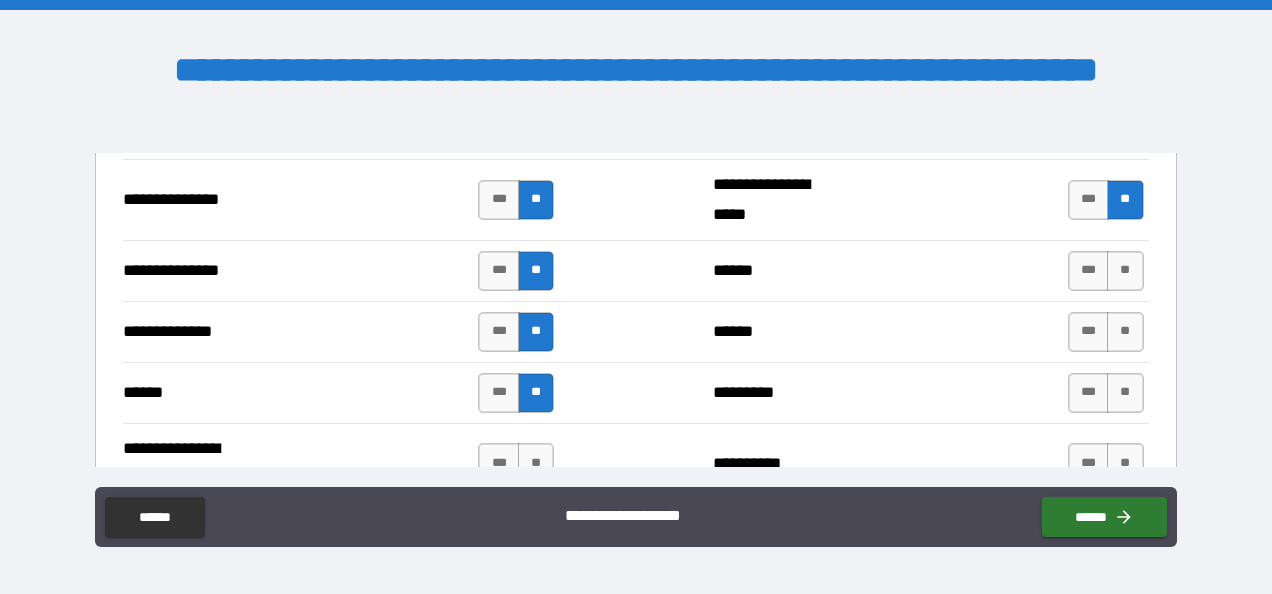 scroll, scrollTop: 2521, scrollLeft: 0, axis: vertical 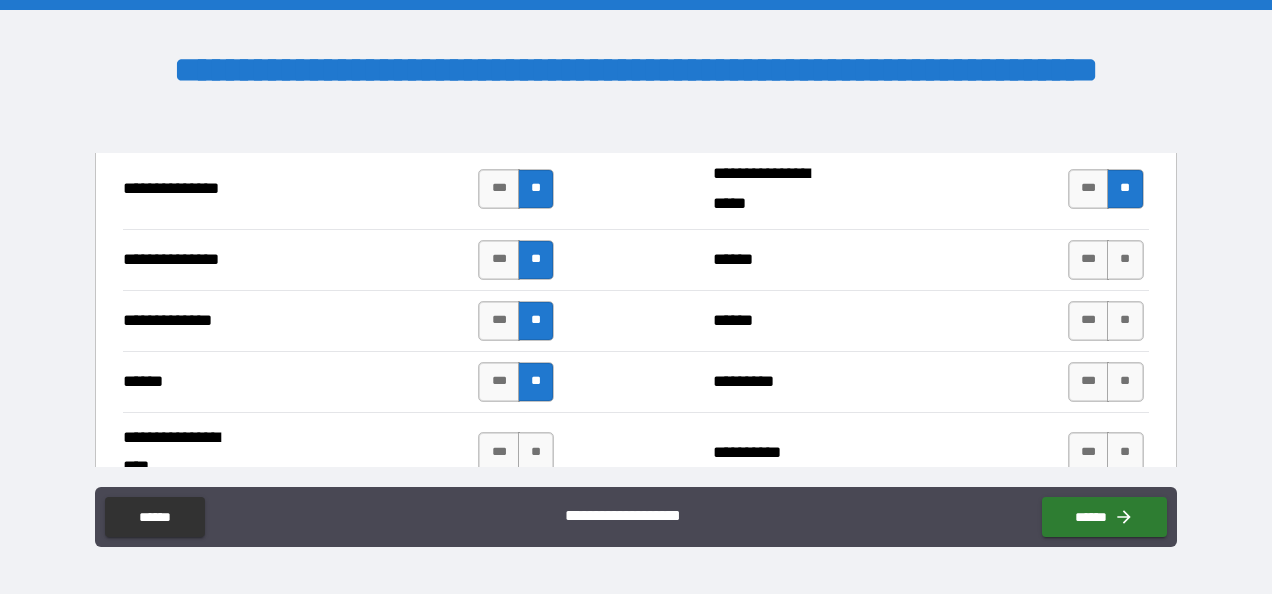click on "**********" at bounding box center [636, 299] 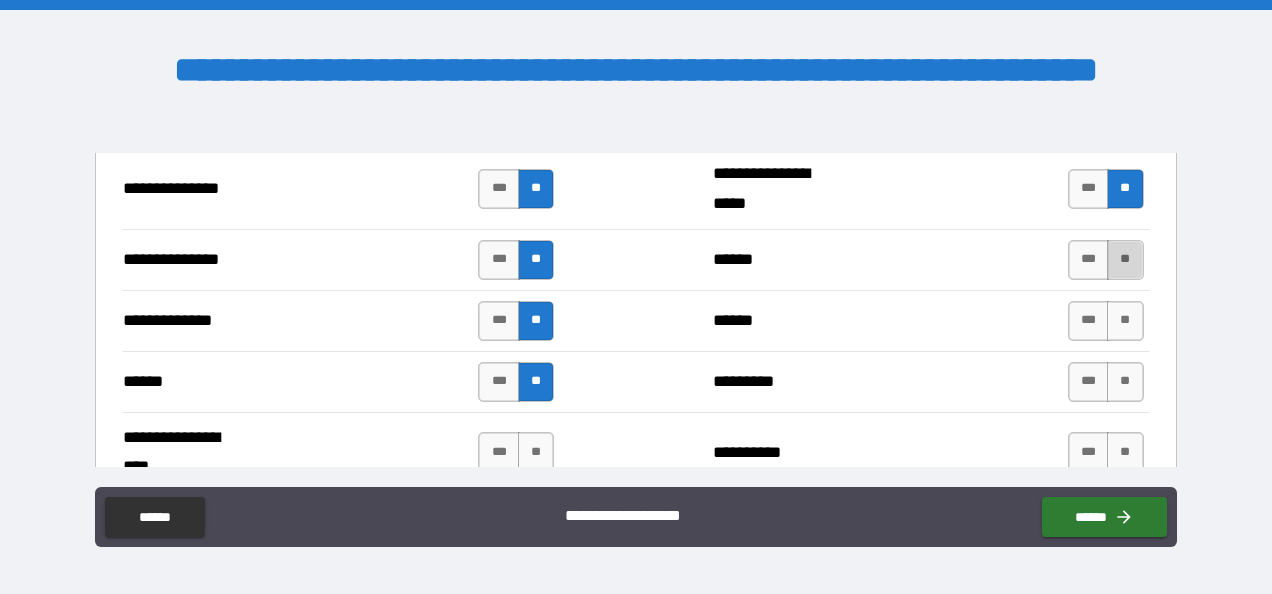 click on "**" at bounding box center [1125, 260] 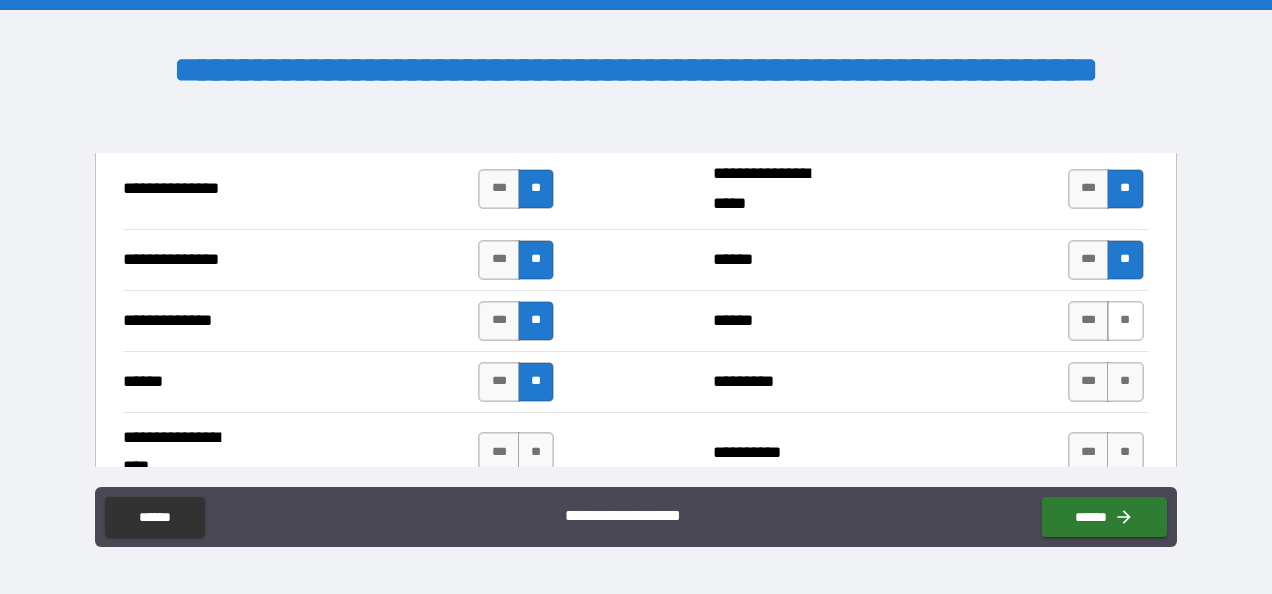 click on "**" at bounding box center [1125, 321] 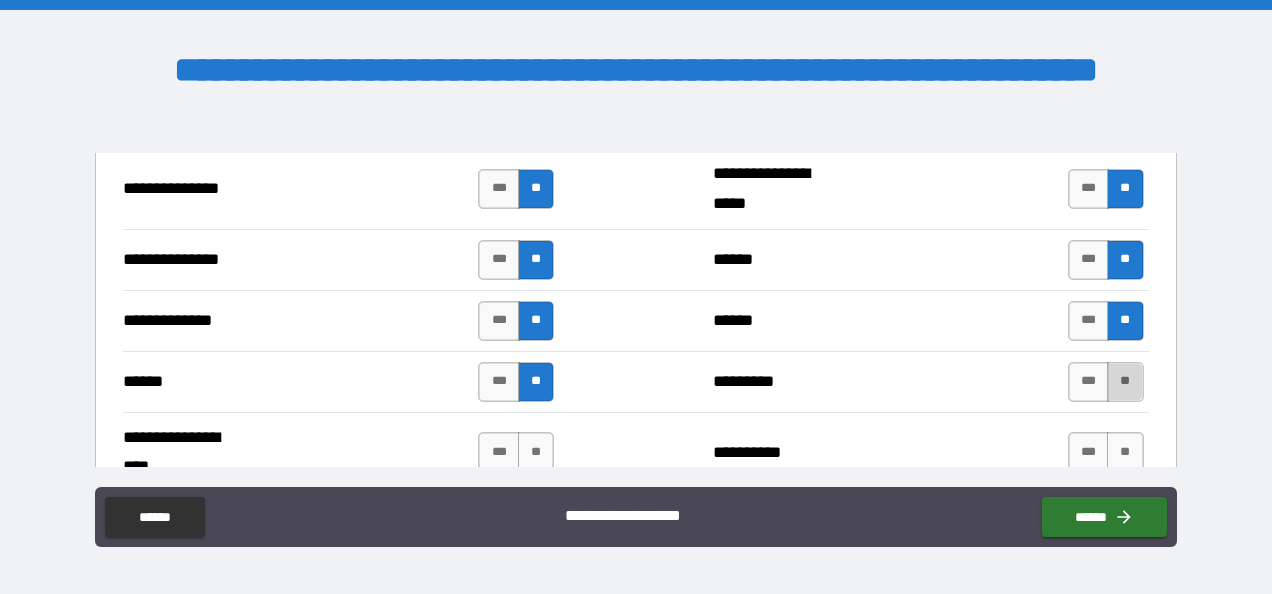 click on "**" at bounding box center [1125, 382] 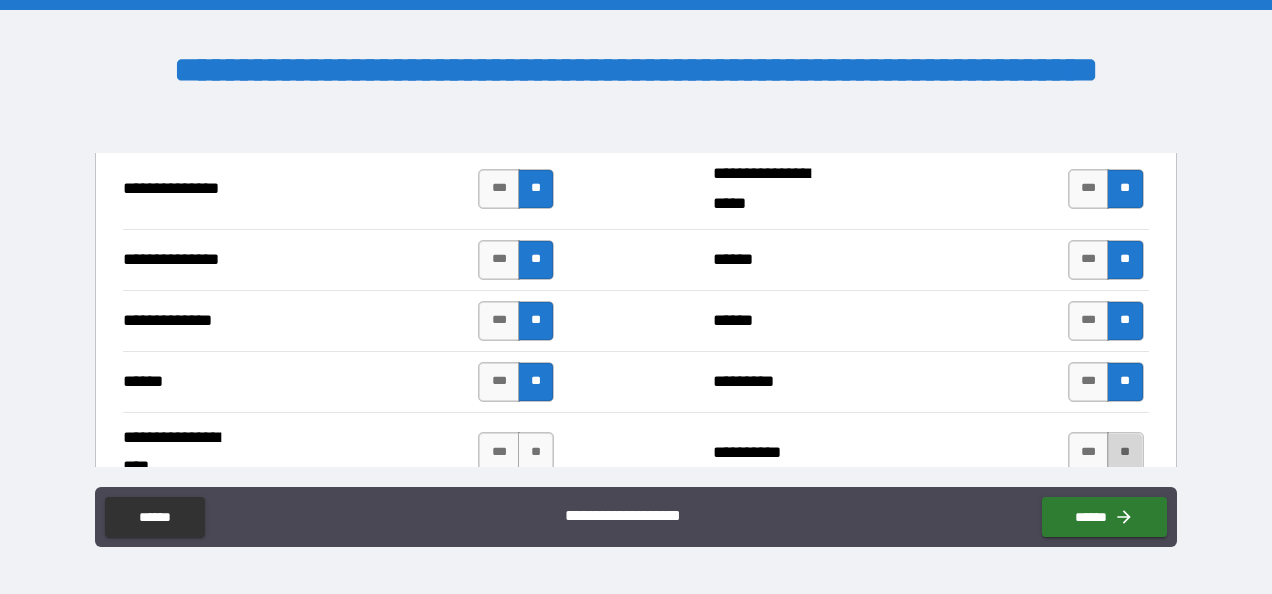 click on "**" at bounding box center (1125, 452) 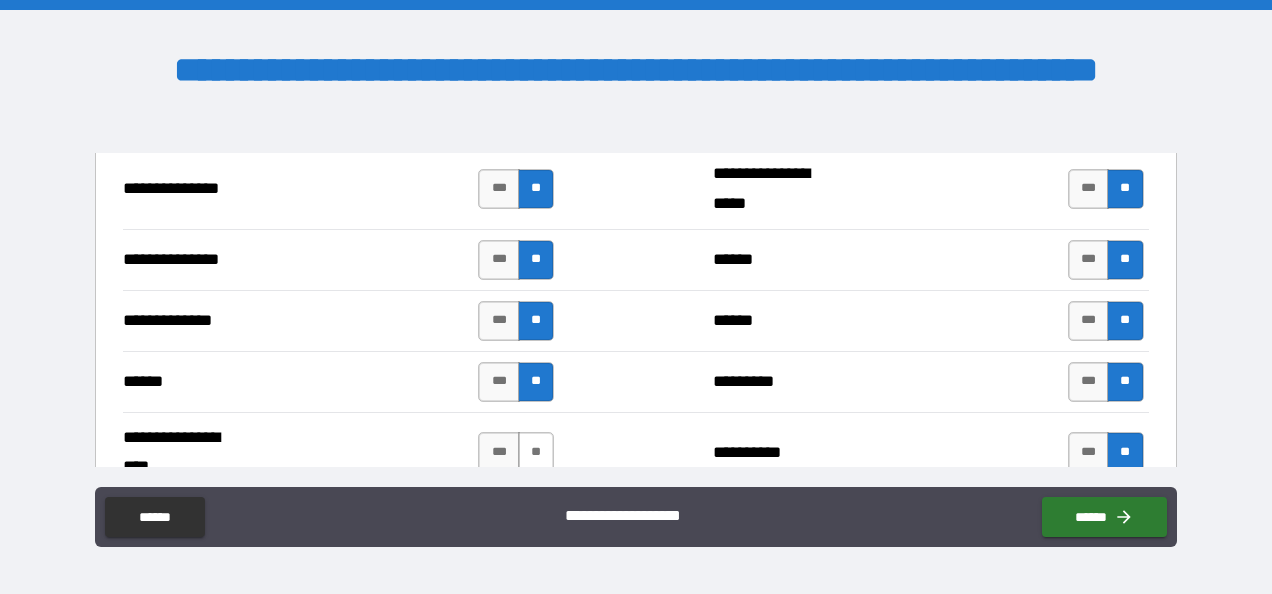 click on "**" at bounding box center (536, 452) 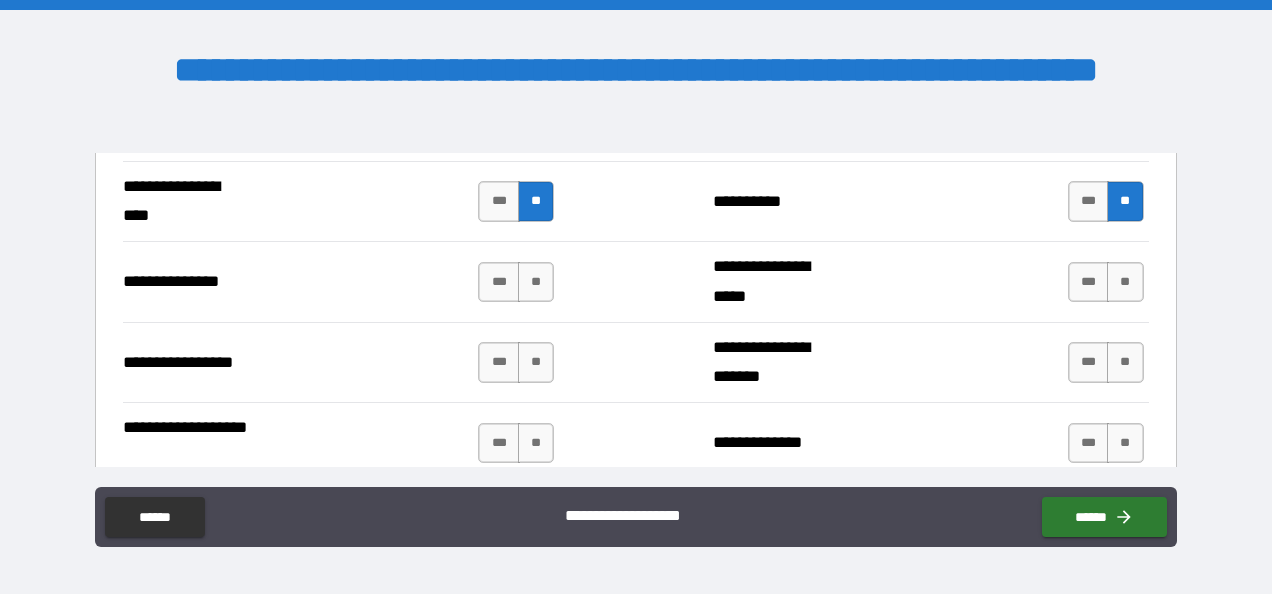scroll, scrollTop: 2782, scrollLeft: 0, axis: vertical 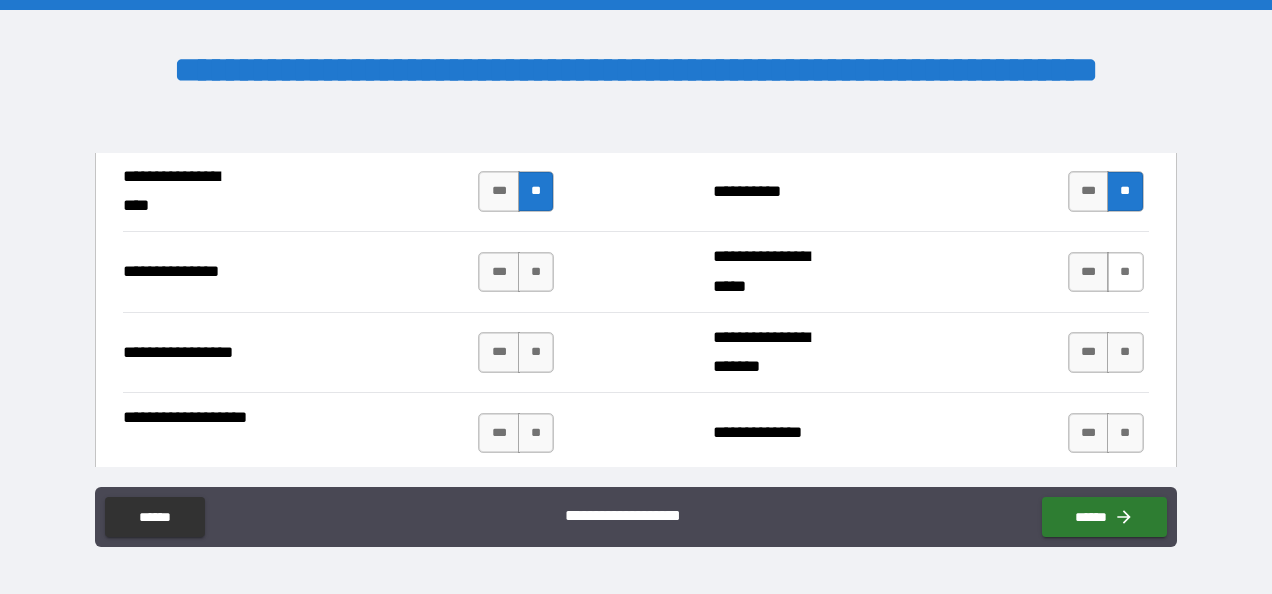 click on "**" at bounding box center (1125, 272) 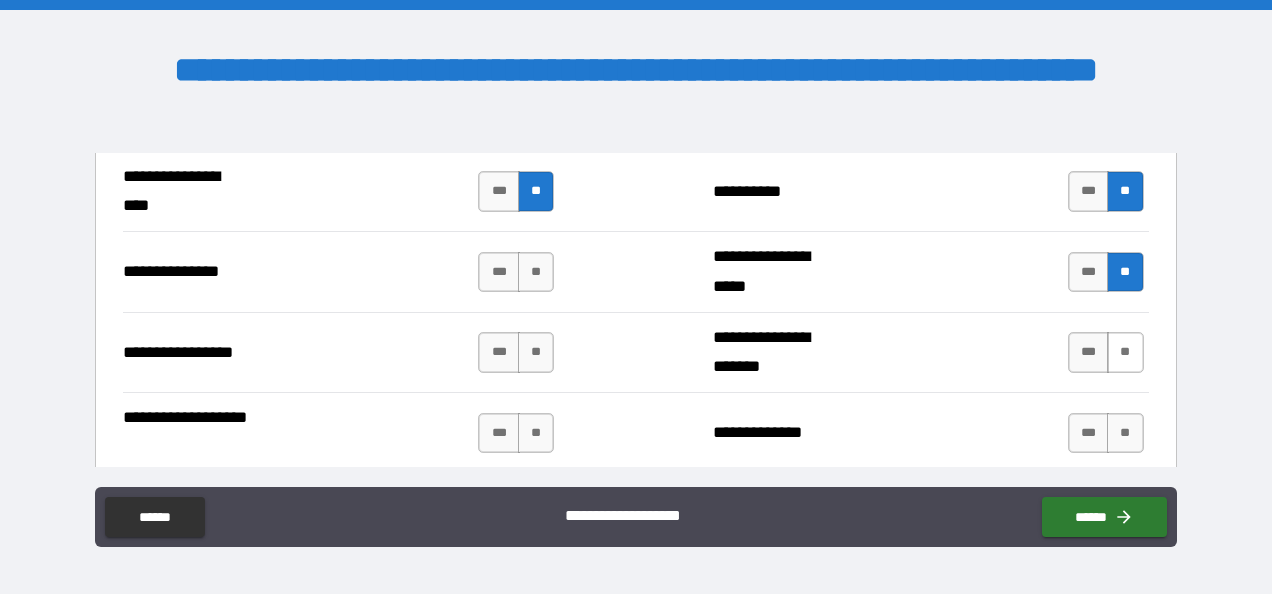 click on "**" at bounding box center [1125, 352] 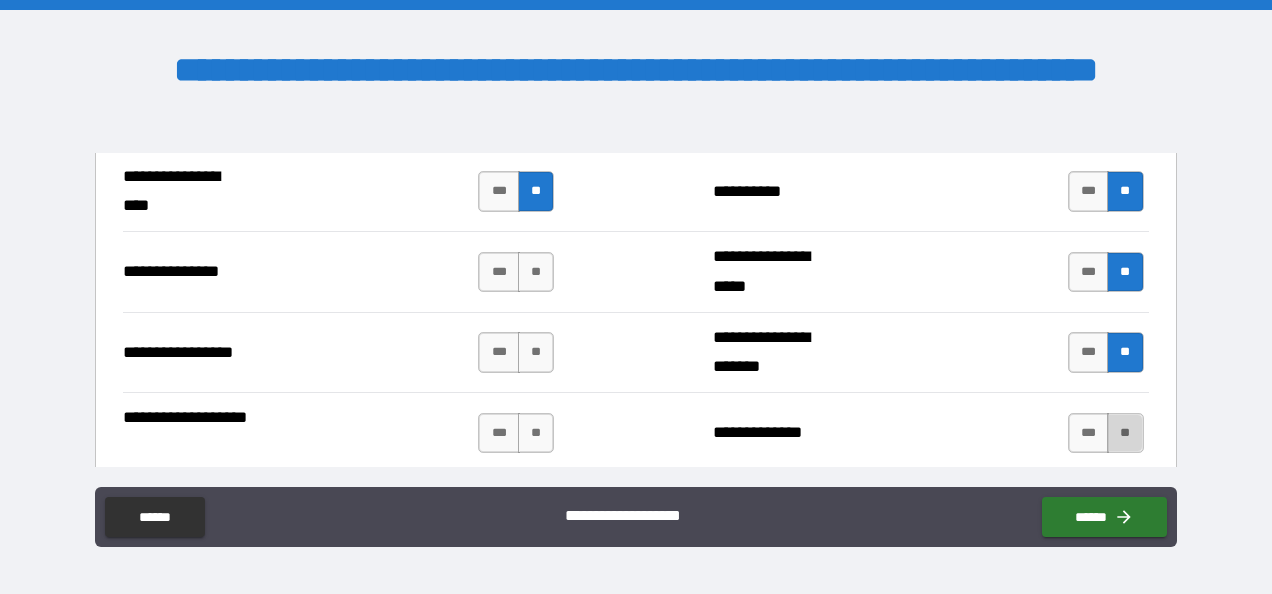 click on "**" at bounding box center [1125, 433] 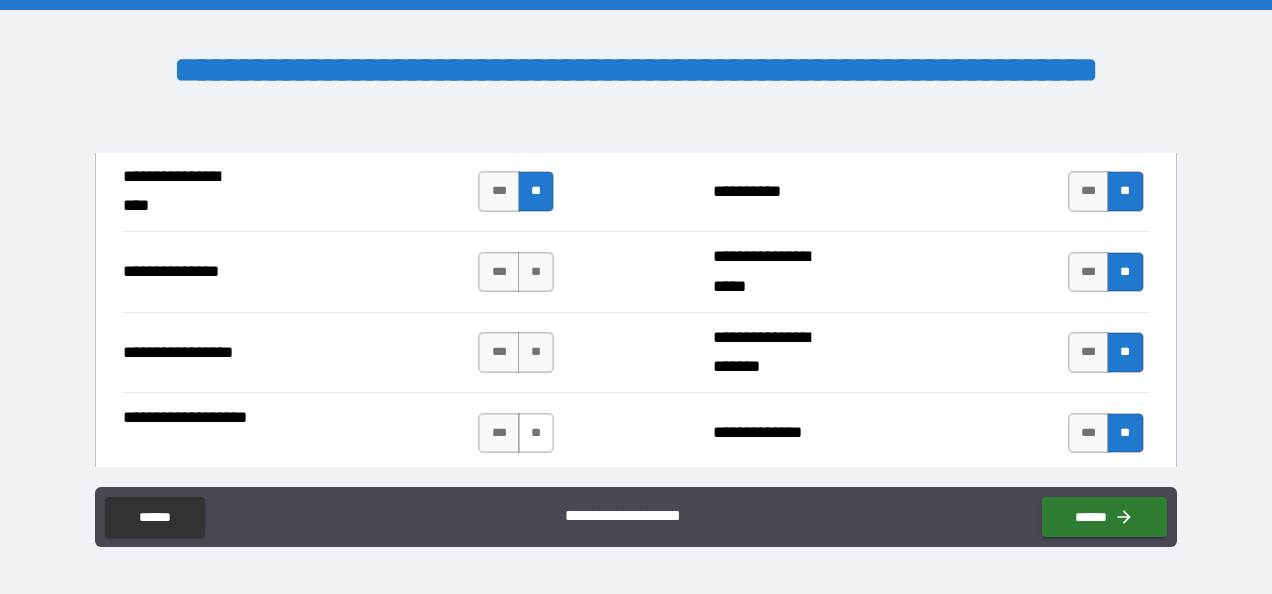 click on "**" at bounding box center (536, 433) 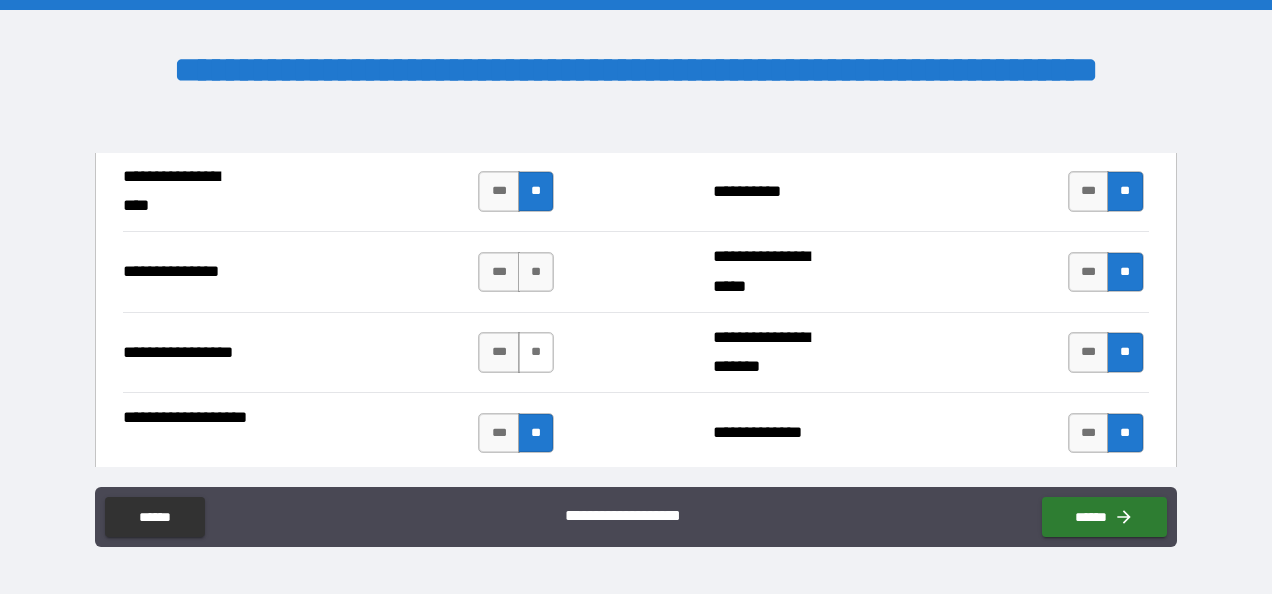 click on "**" at bounding box center (536, 352) 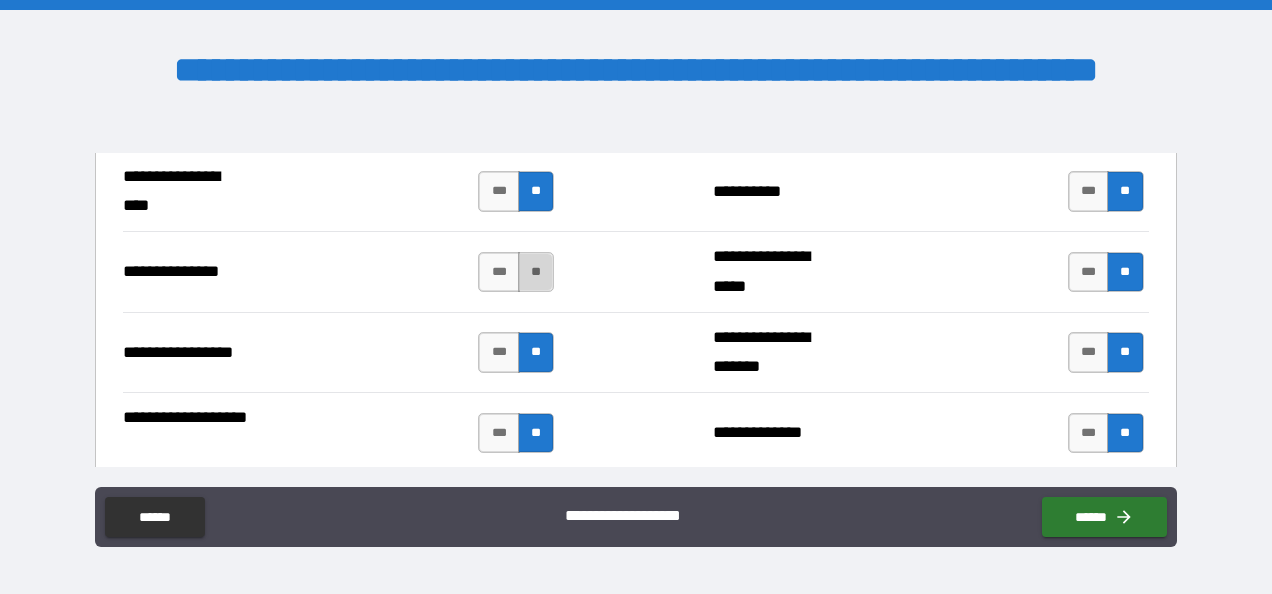 click on "**" at bounding box center [536, 272] 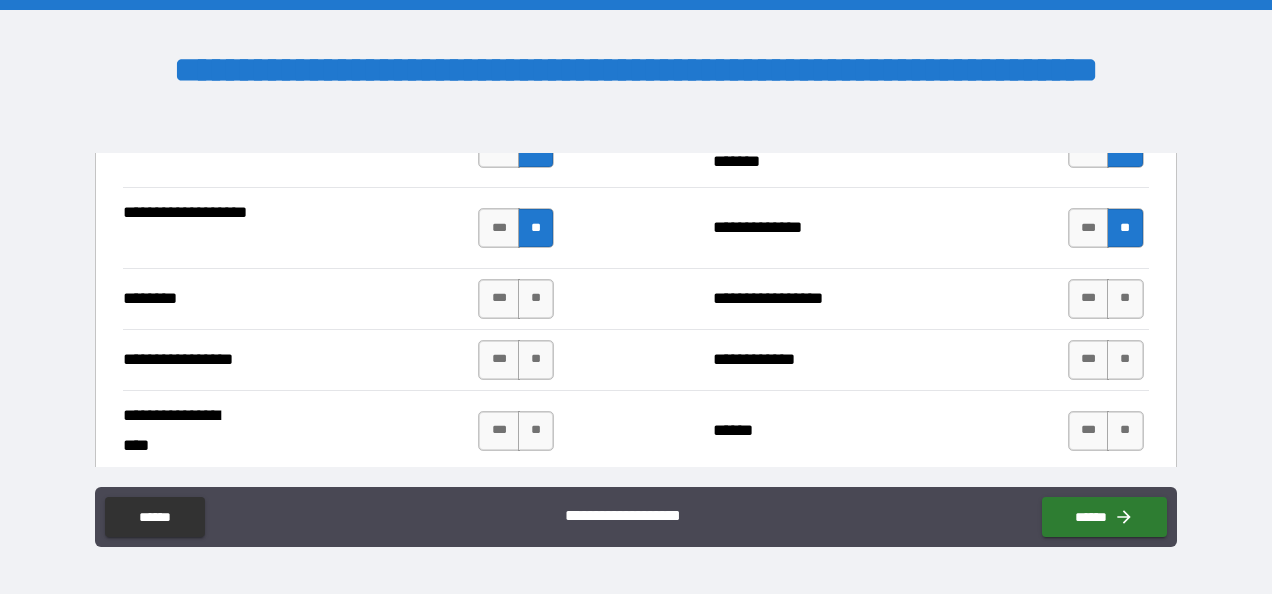 scroll, scrollTop: 3032, scrollLeft: 0, axis: vertical 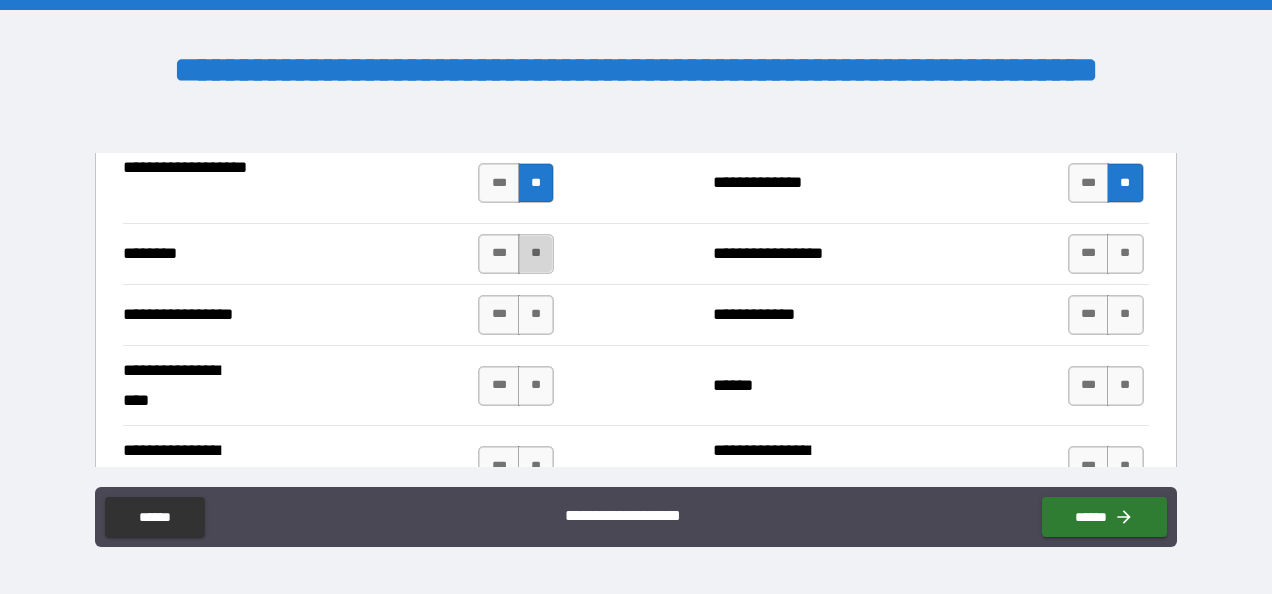 click on "**" at bounding box center (536, 254) 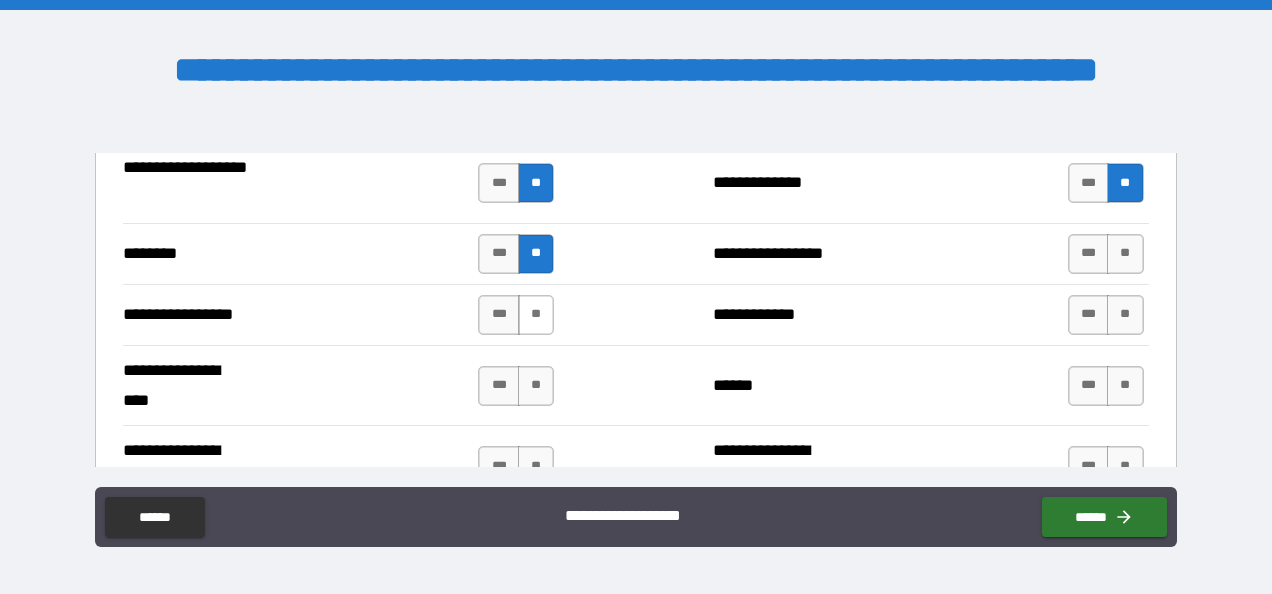 click on "**" at bounding box center [536, 315] 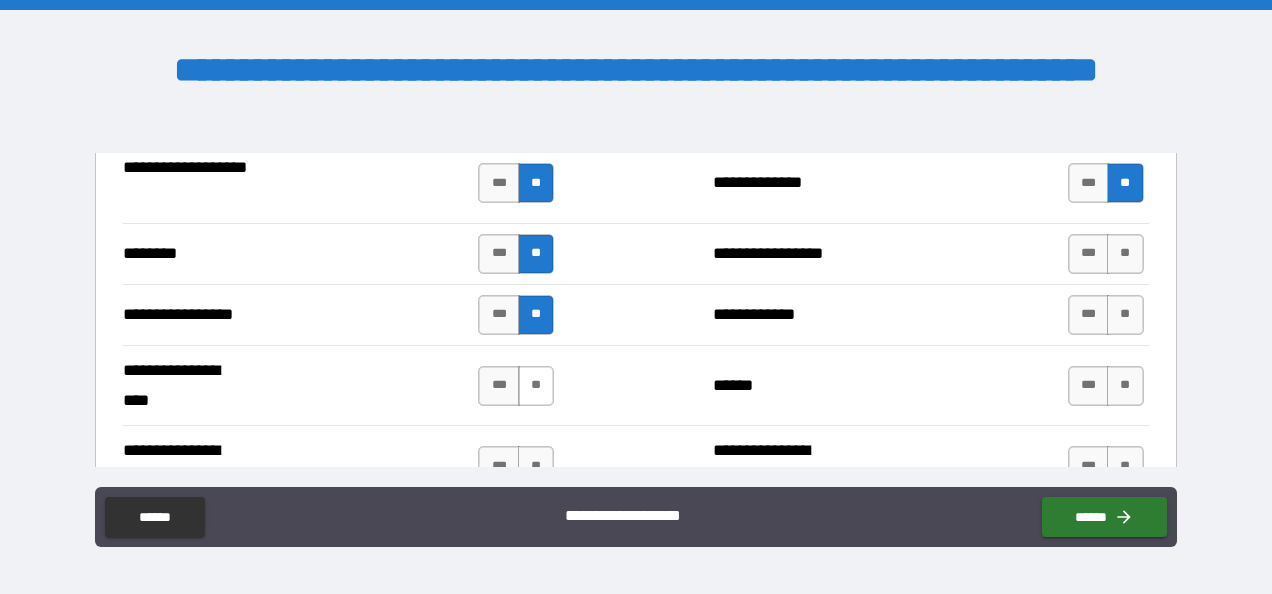 click on "**" at bounding box center [536, 386] 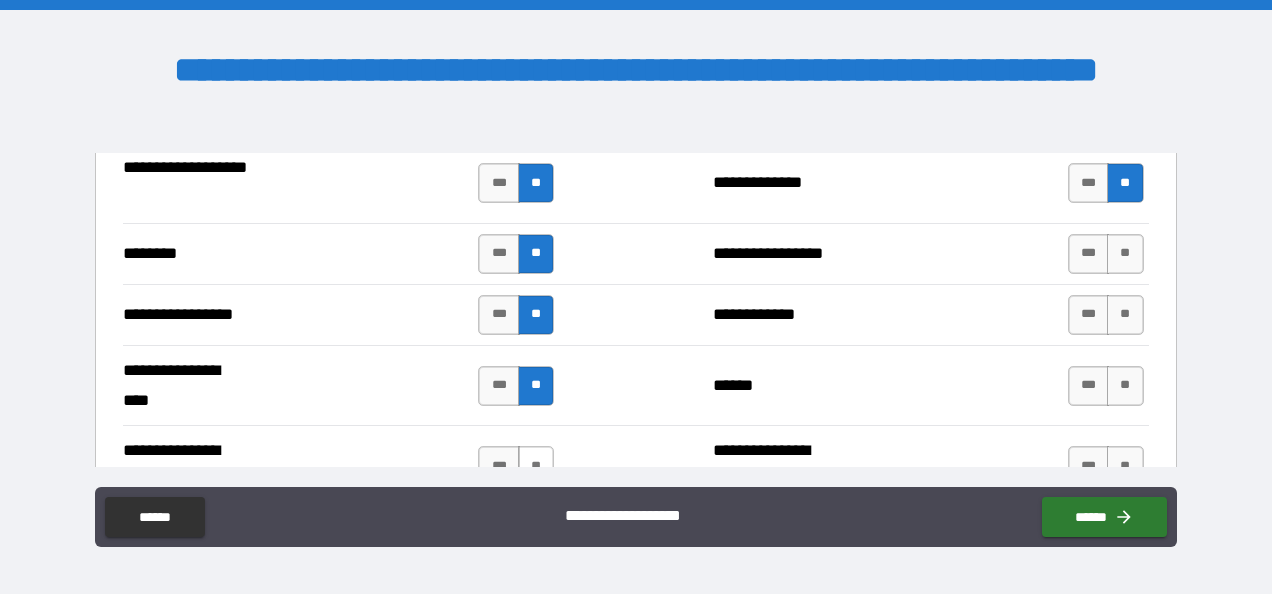 click on "**" at bounding box center [536, 466] 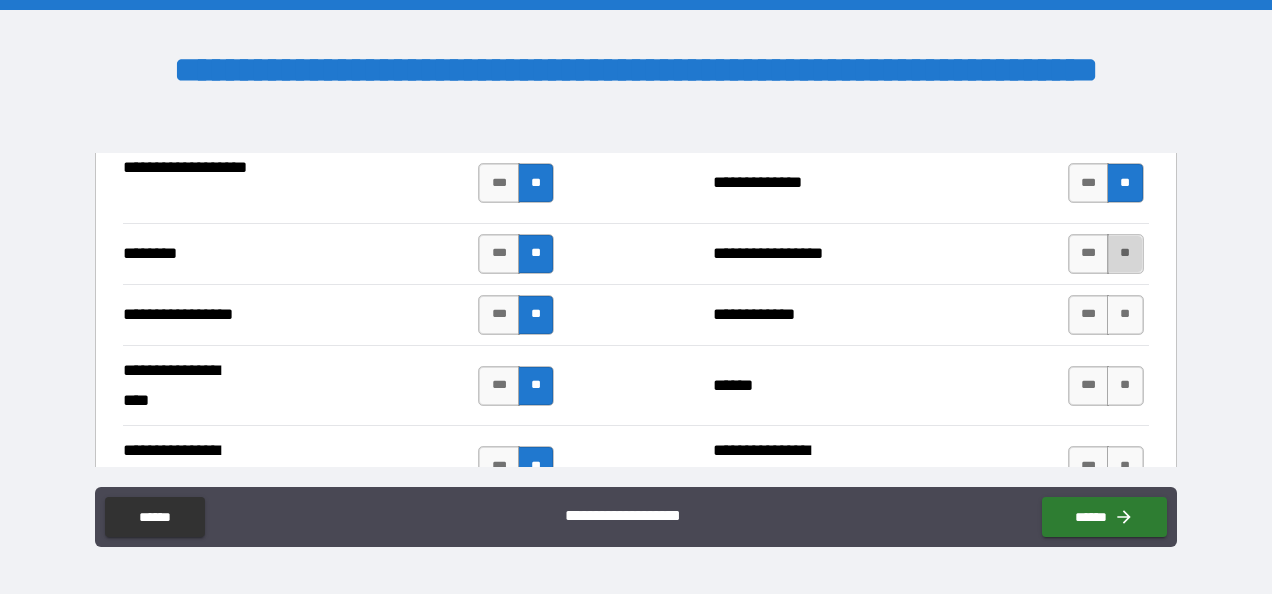 click on "**" at bounding box center [1125, 254] 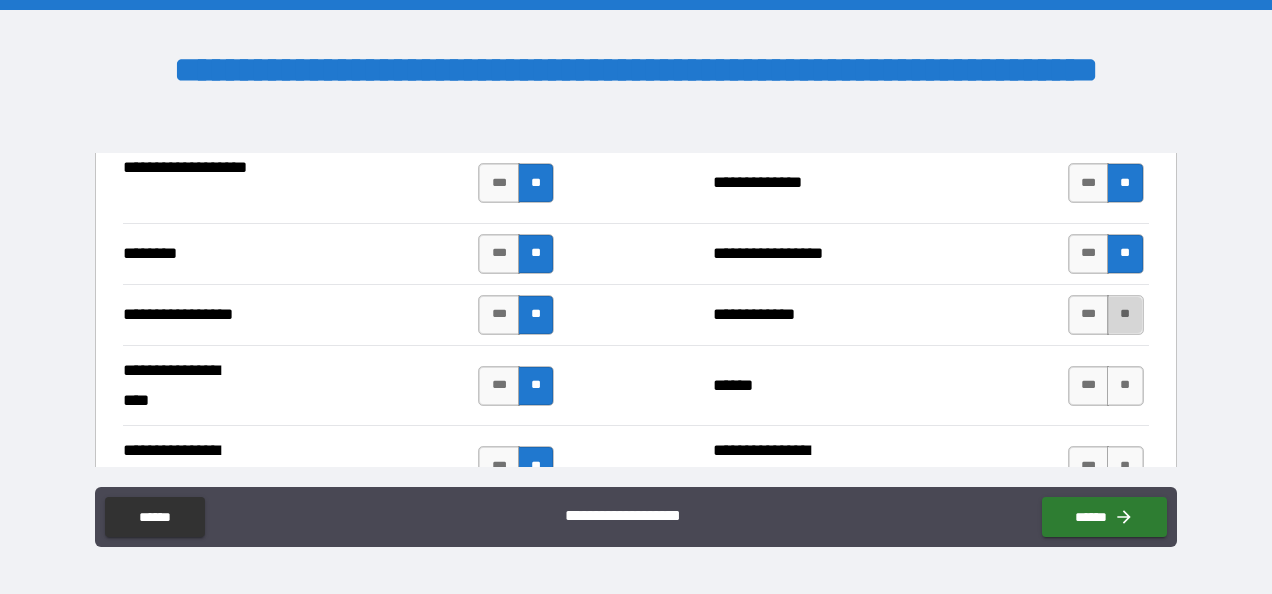 click on "**" at bounding box center [1125, 315] 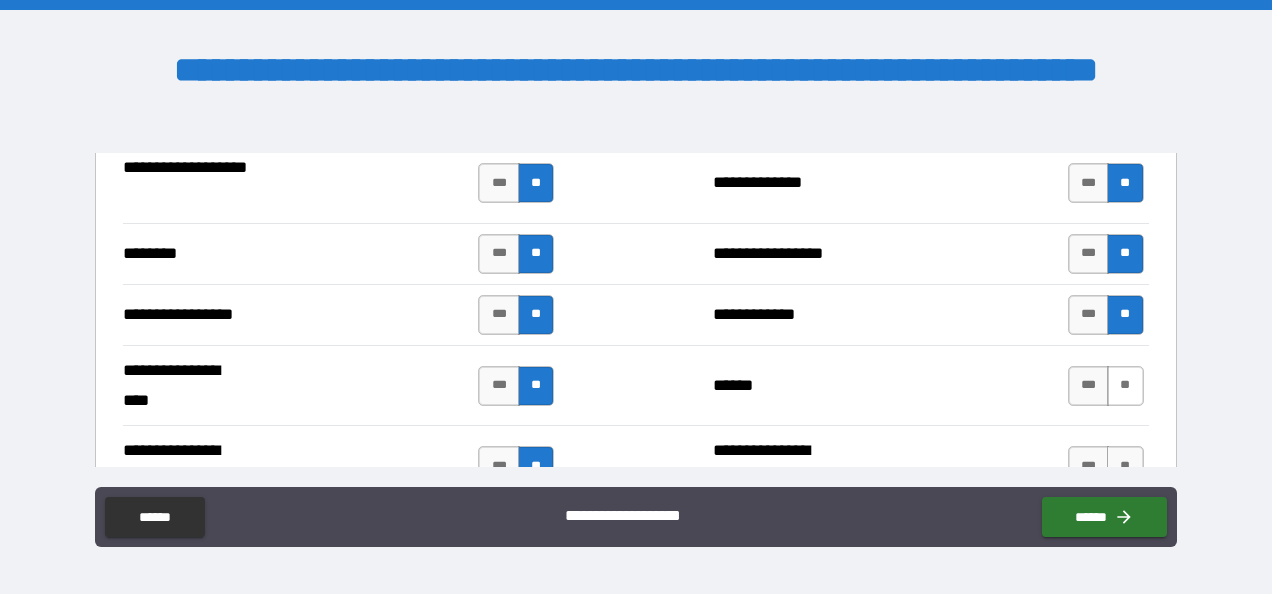 click on "**" at bounding box center [1125, 386] 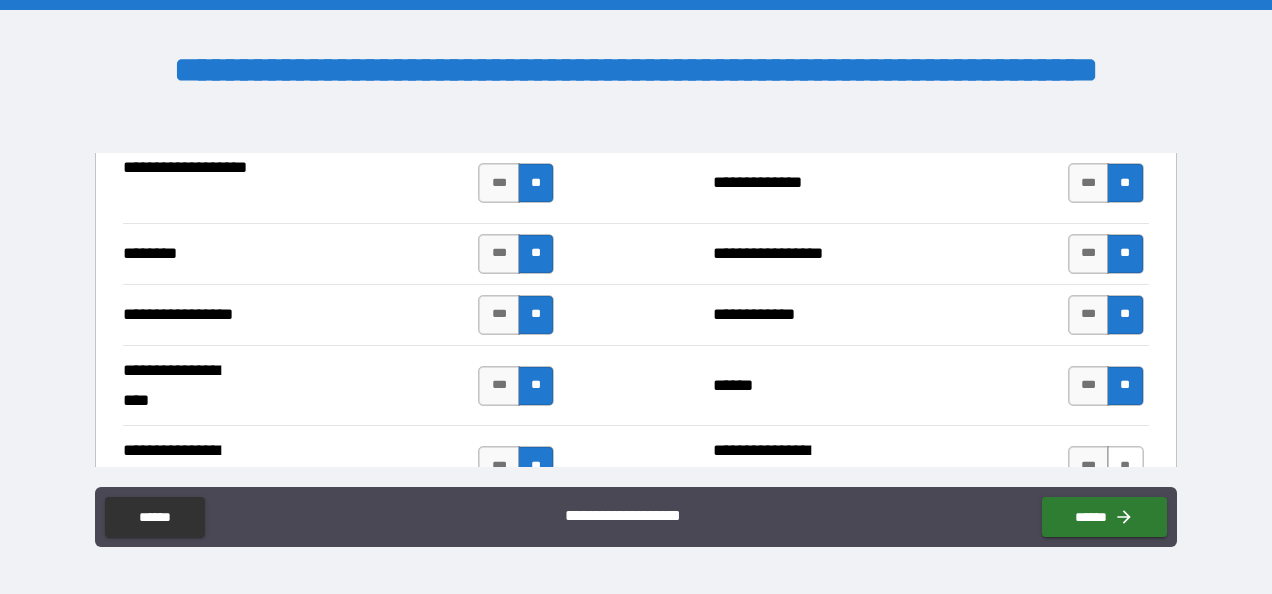 click on "**" at bounding box center (1125, 466) 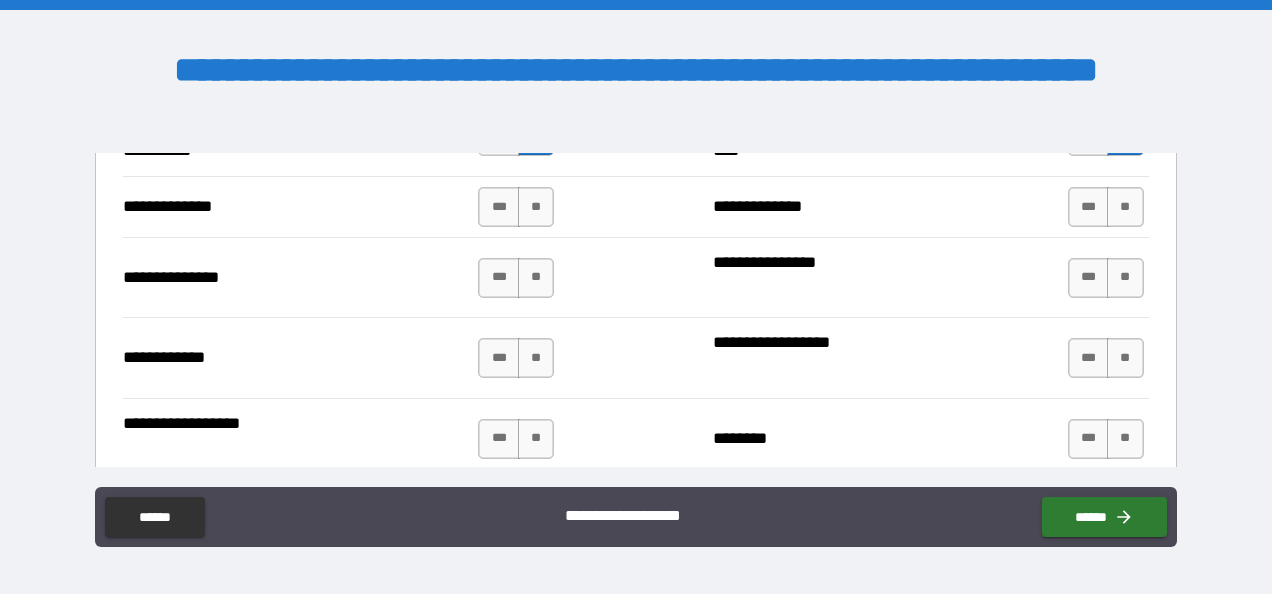 scroll, scrollTop: 3385, scrollLeft: 0, axis: vertical 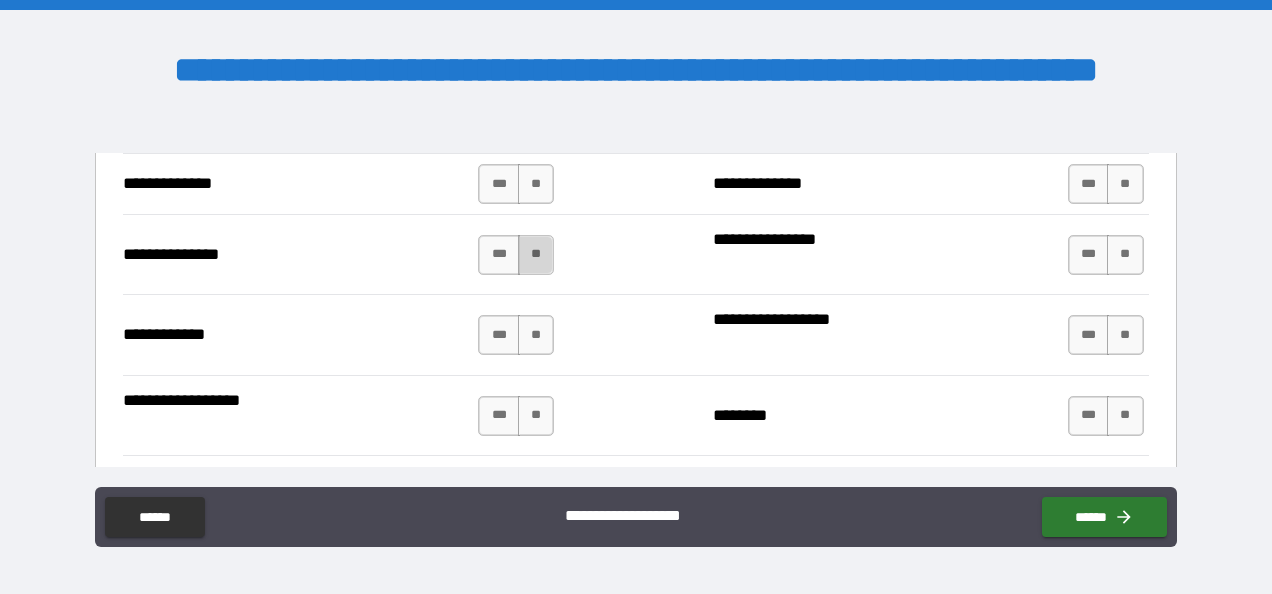 click on "**" at bounding box center [536, 255] 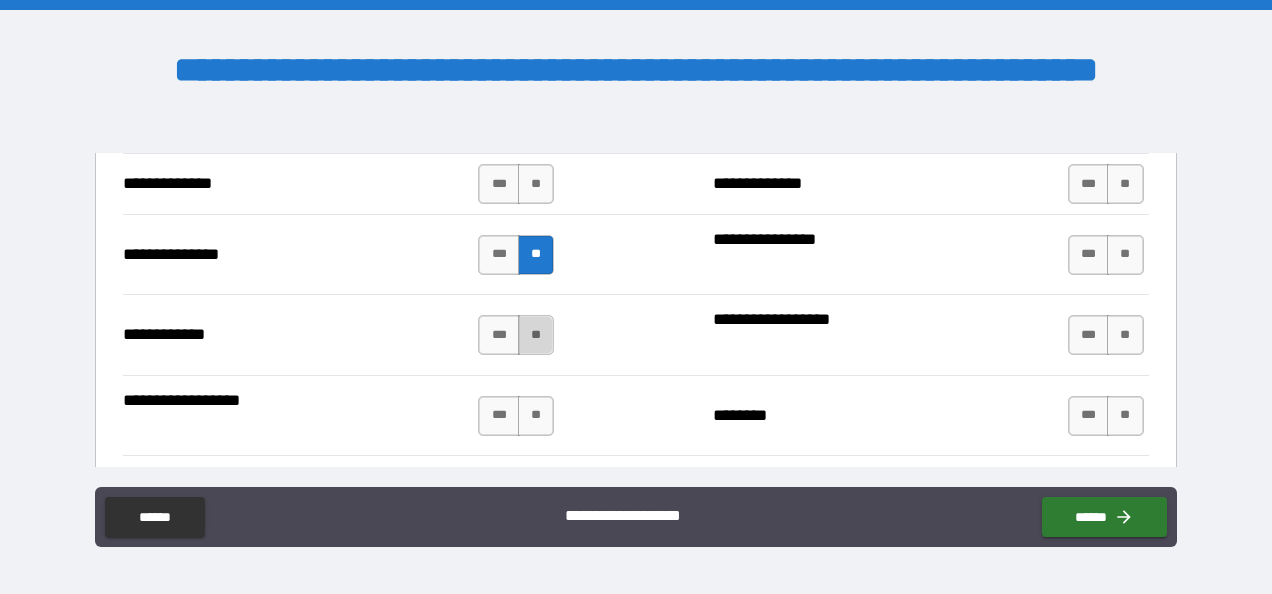 click on "**" at bounding box center [536, 335] 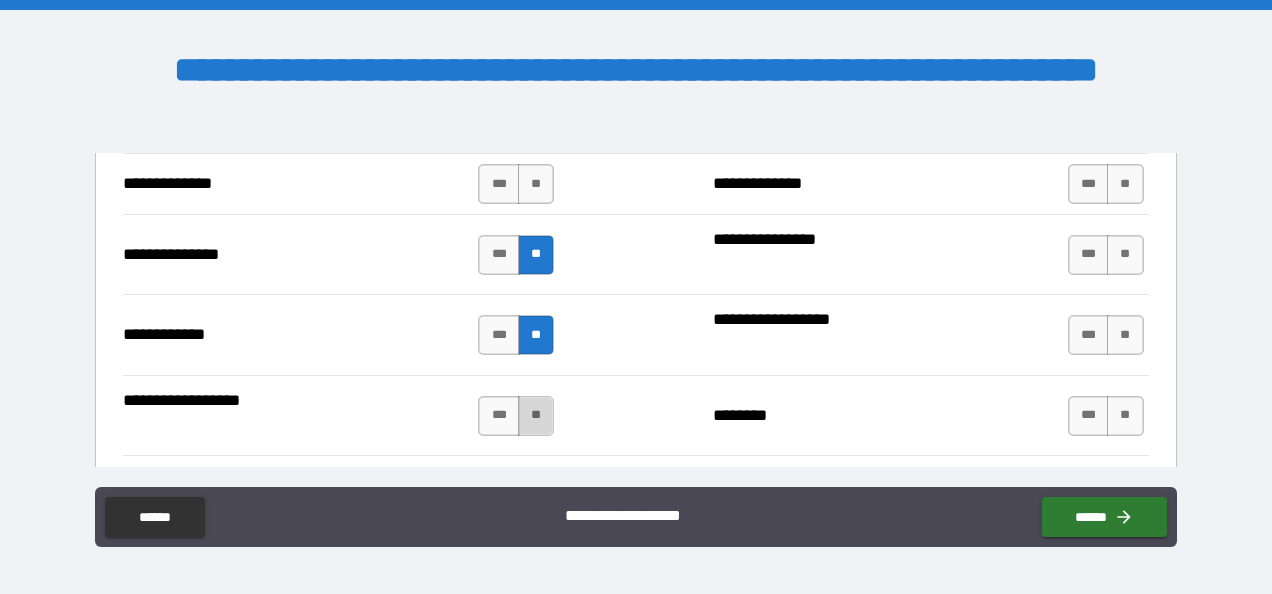 click on "**" at bounding box center [536, 416] 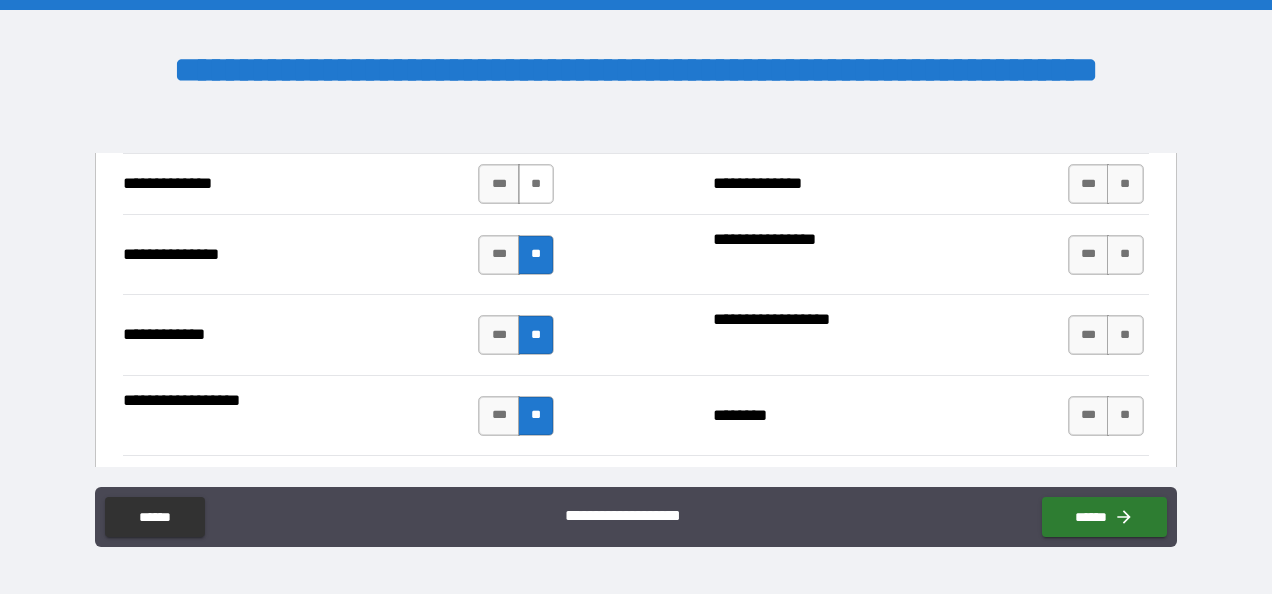 click on "**" at bounding box center (536, 184) 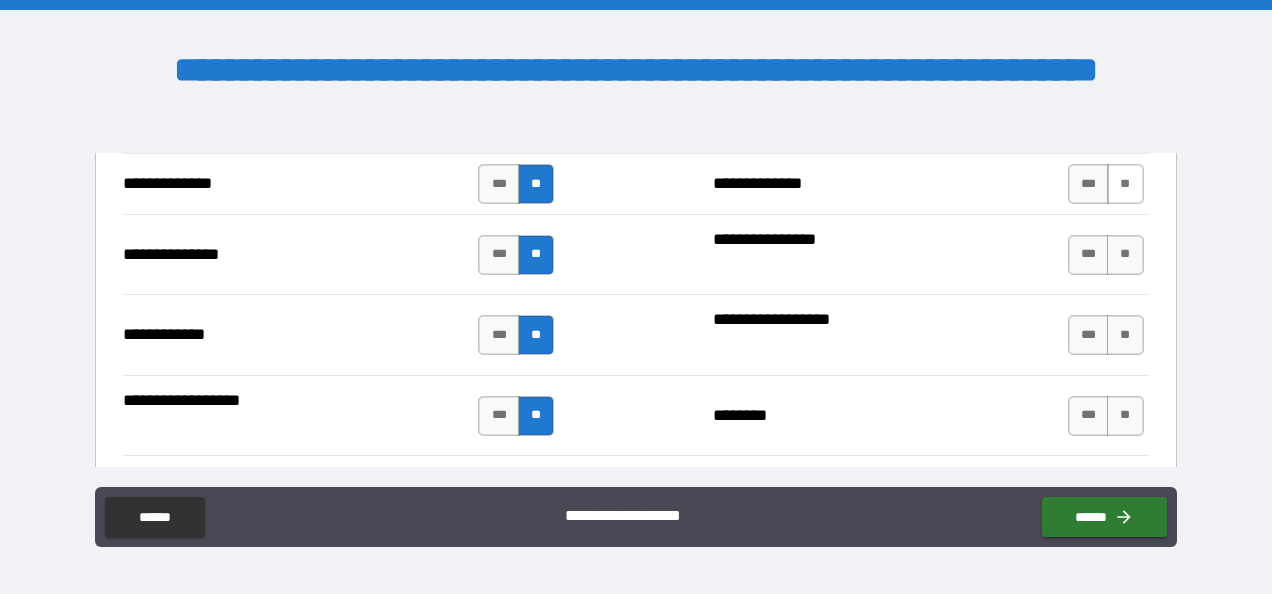 click on "**" at bounding box center [1125, 184] 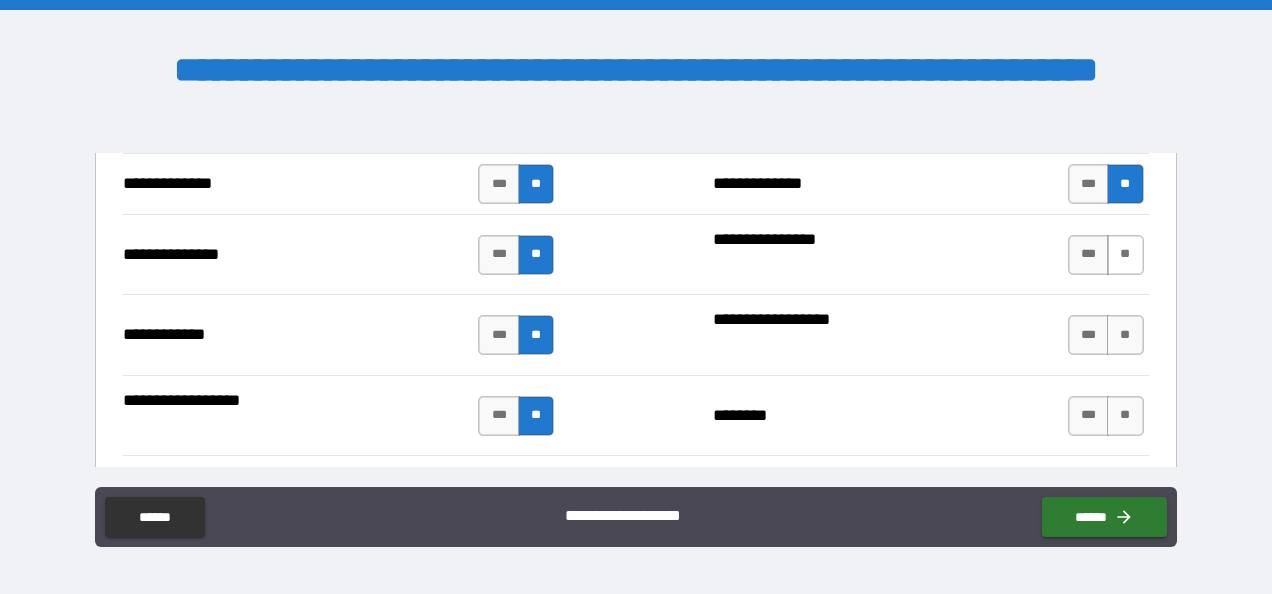 click on "**" at bounding box center (1125, 255) 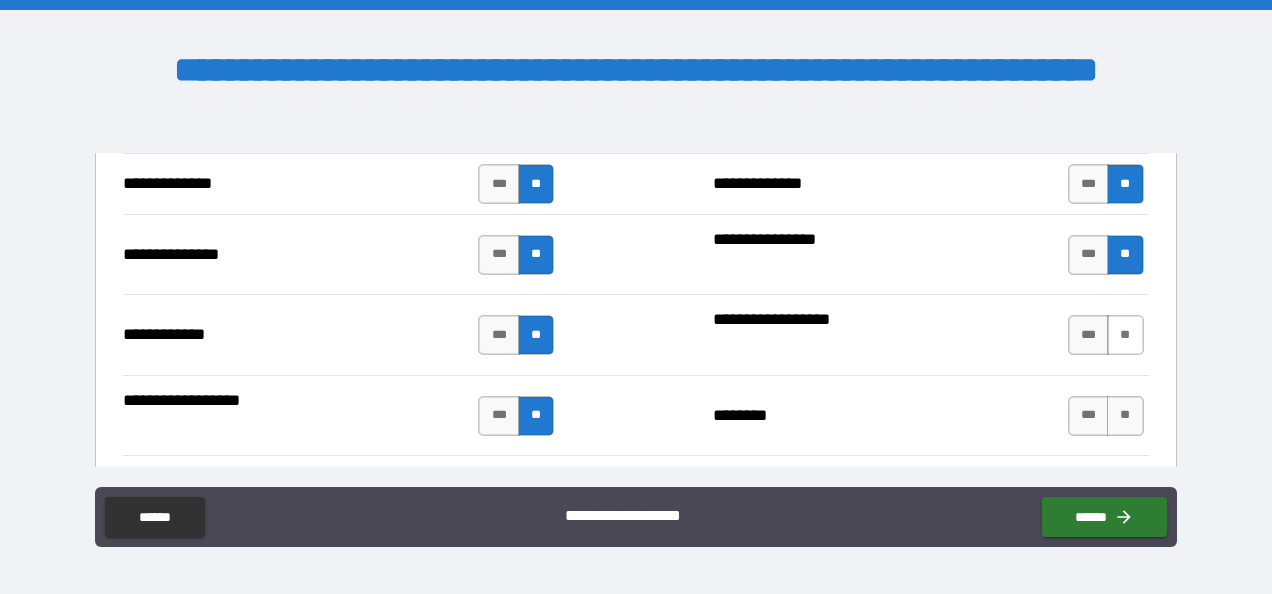 click on "**" at bounding box center [1125, 335] 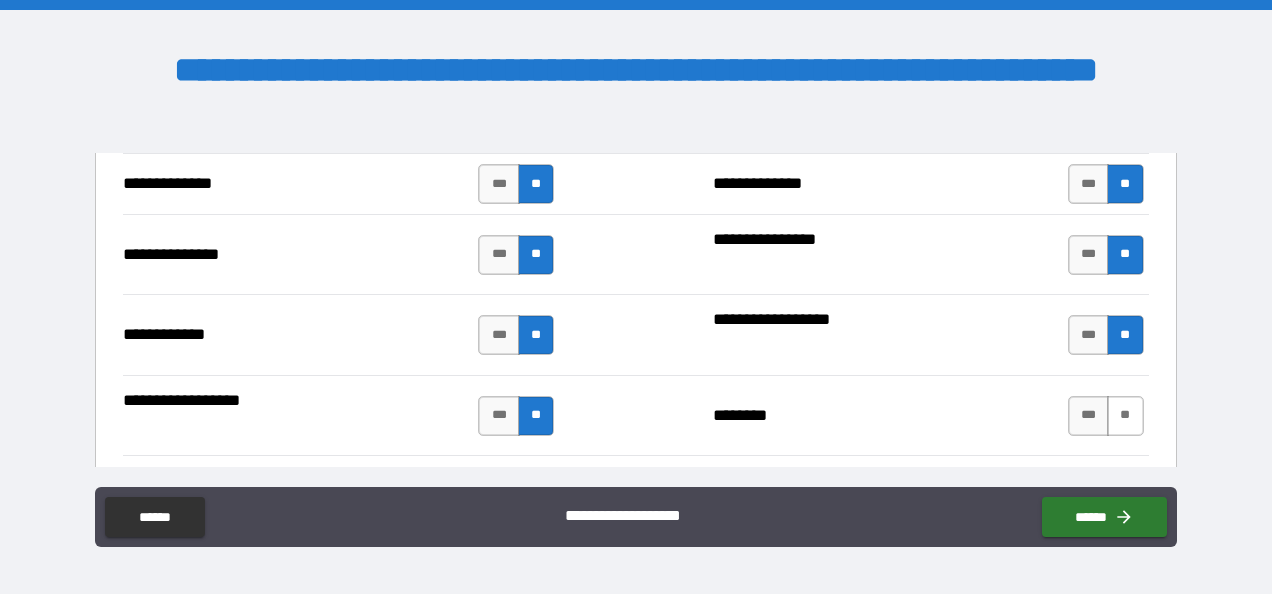 click on "**" at bounding box center [1125, 416] 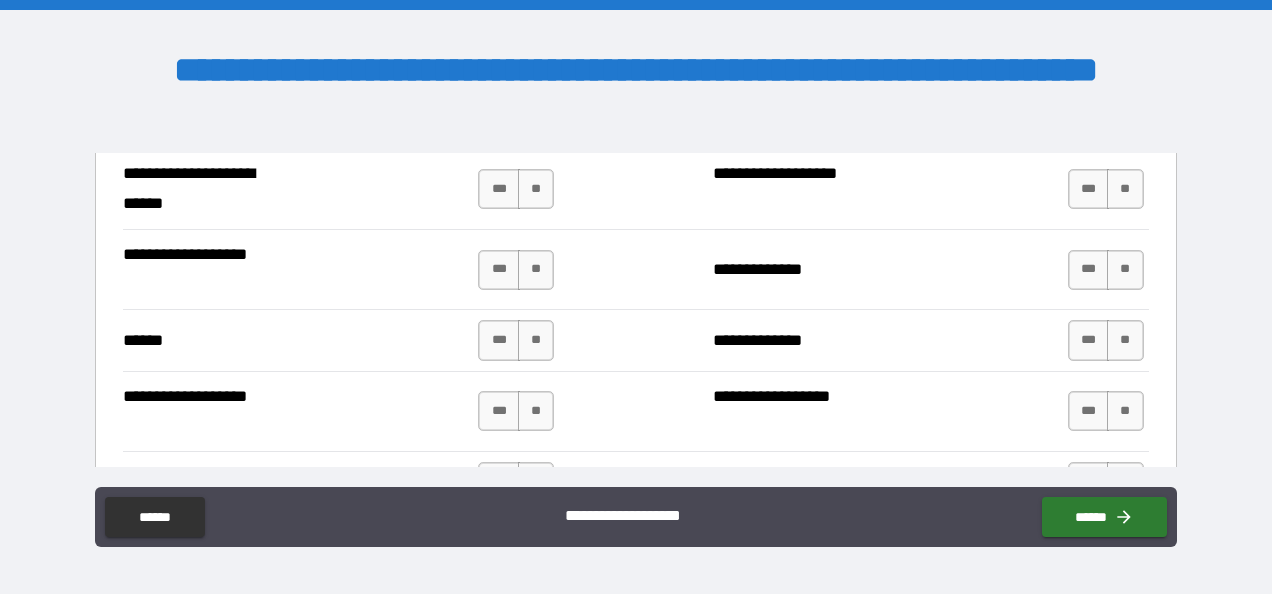 scroll, scrollTop: 3680, scrollLeft: 0, axis: vertical 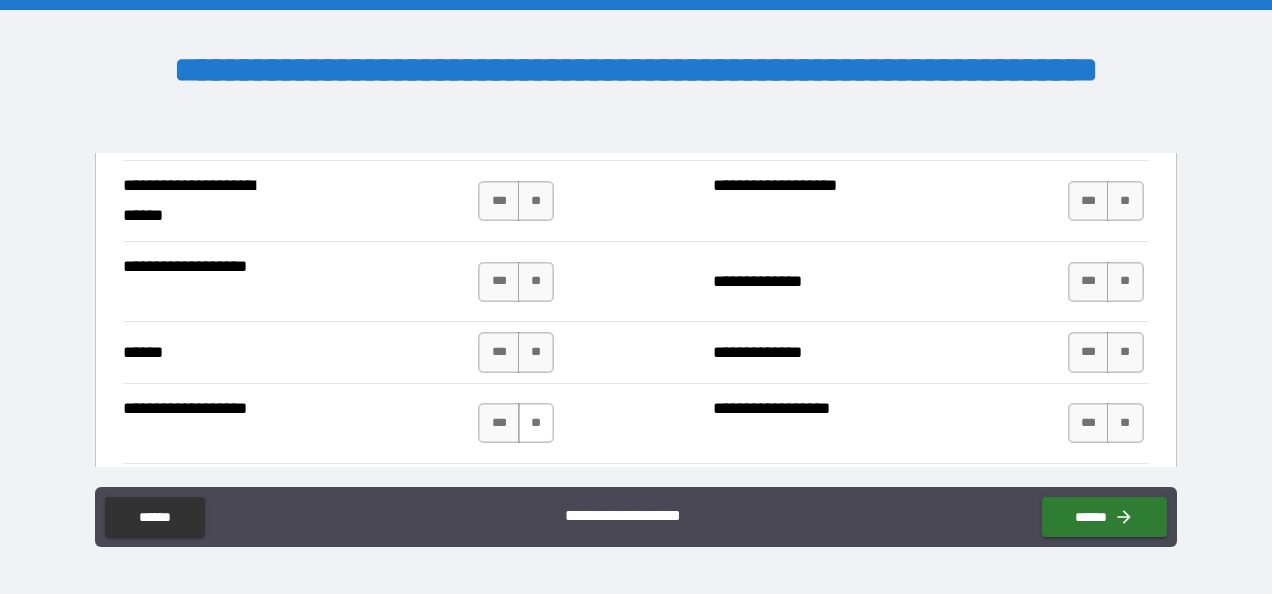 click on "**" at bounding box center (536, 423) 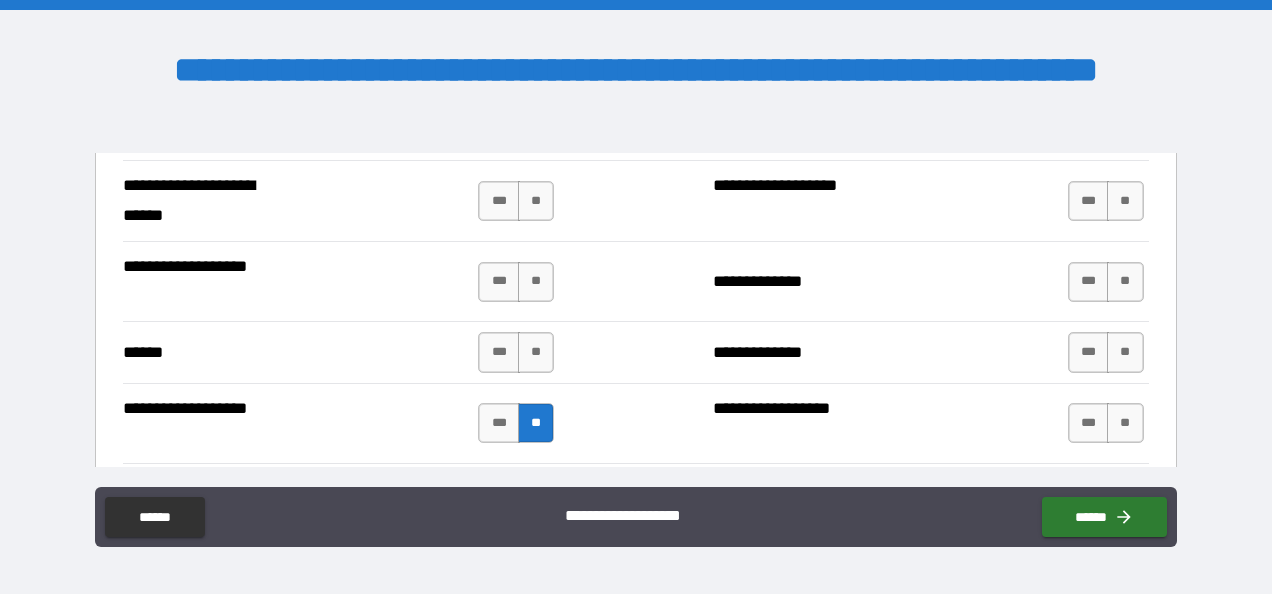 click on "**********" at bounding box center (635, 351) 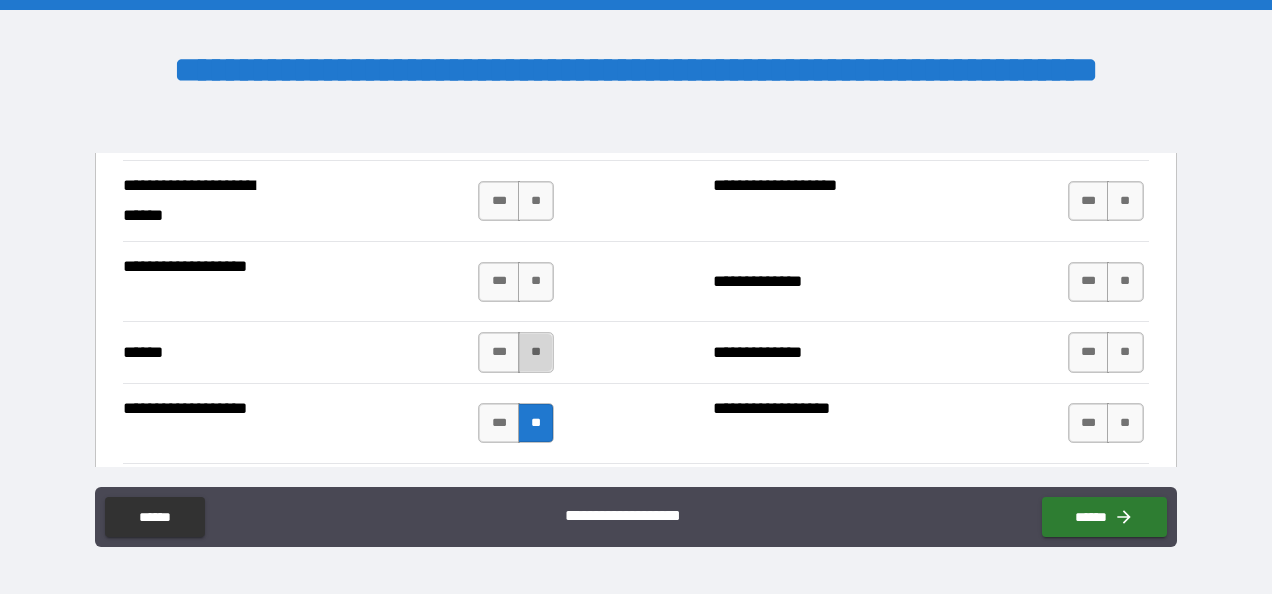 click on "**" at bounding box center (536, 352) 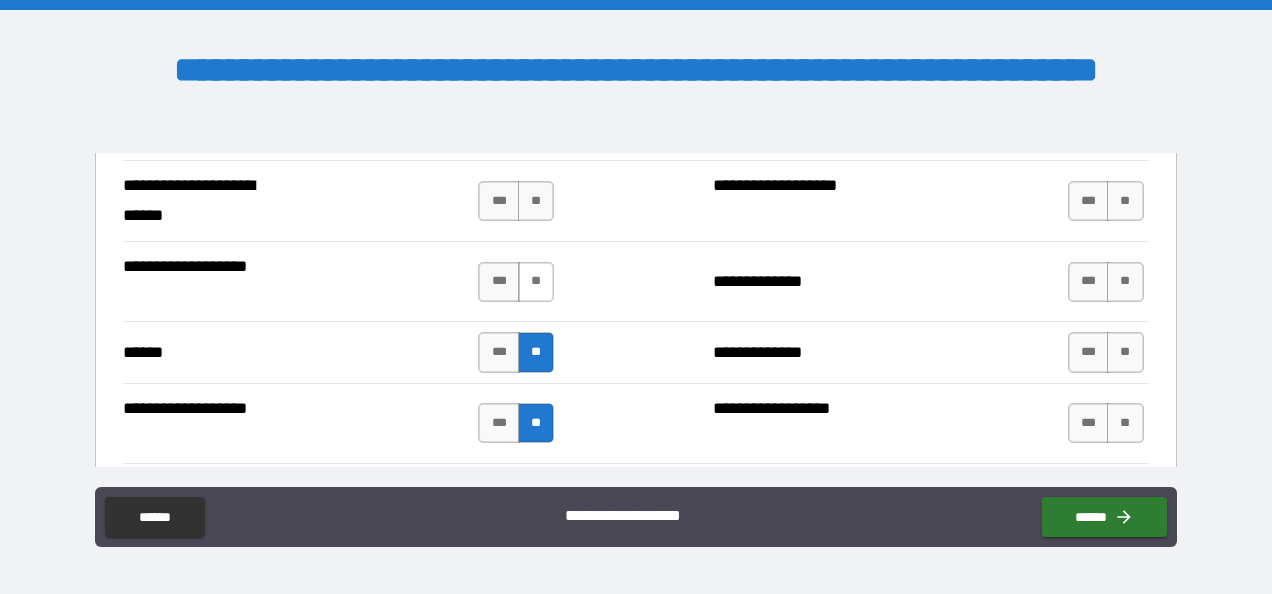 click on "**" at bounding box center [536, 282] 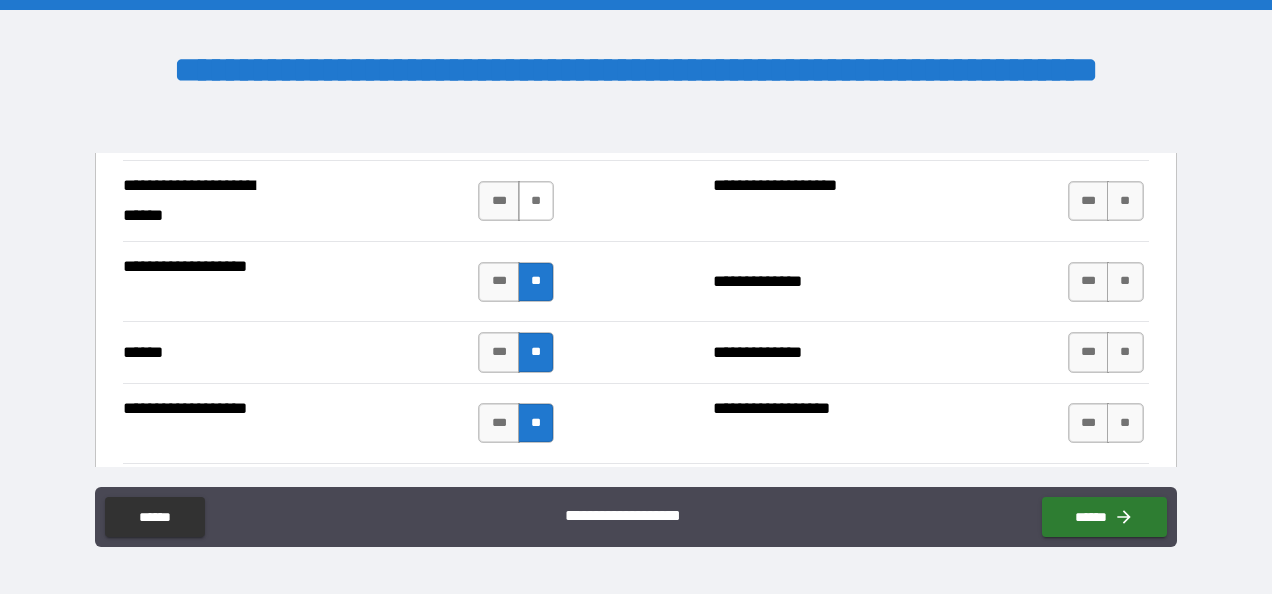 click on "**" at bounding box center [536, 201] 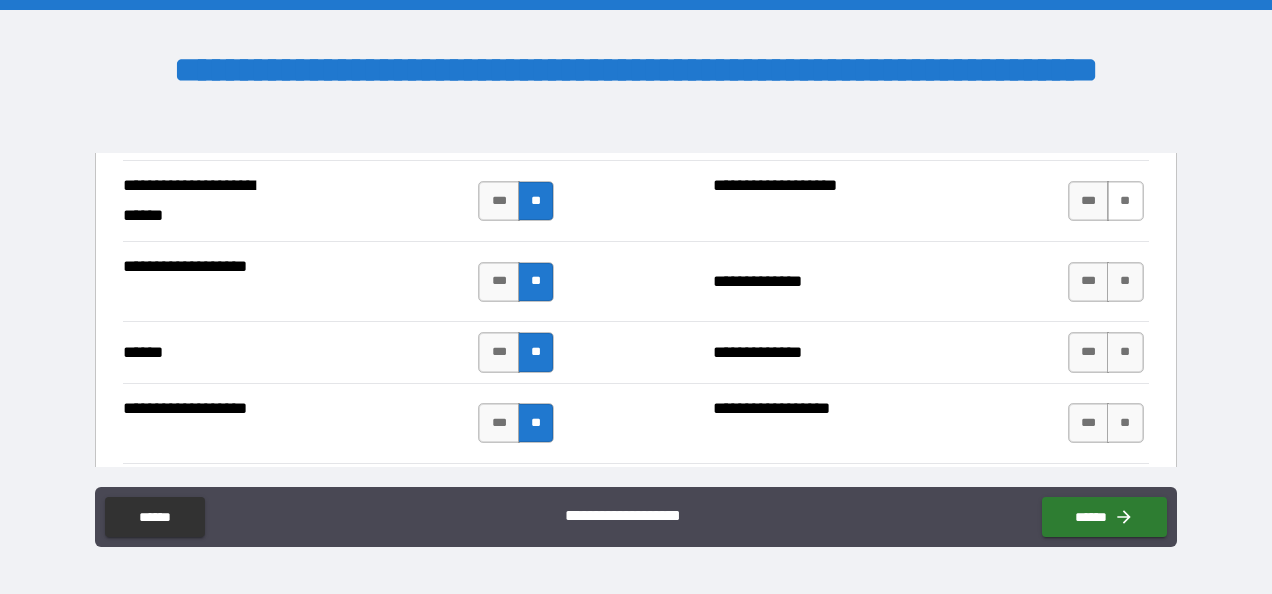 click on "**" at bounding box center [1125, 201] 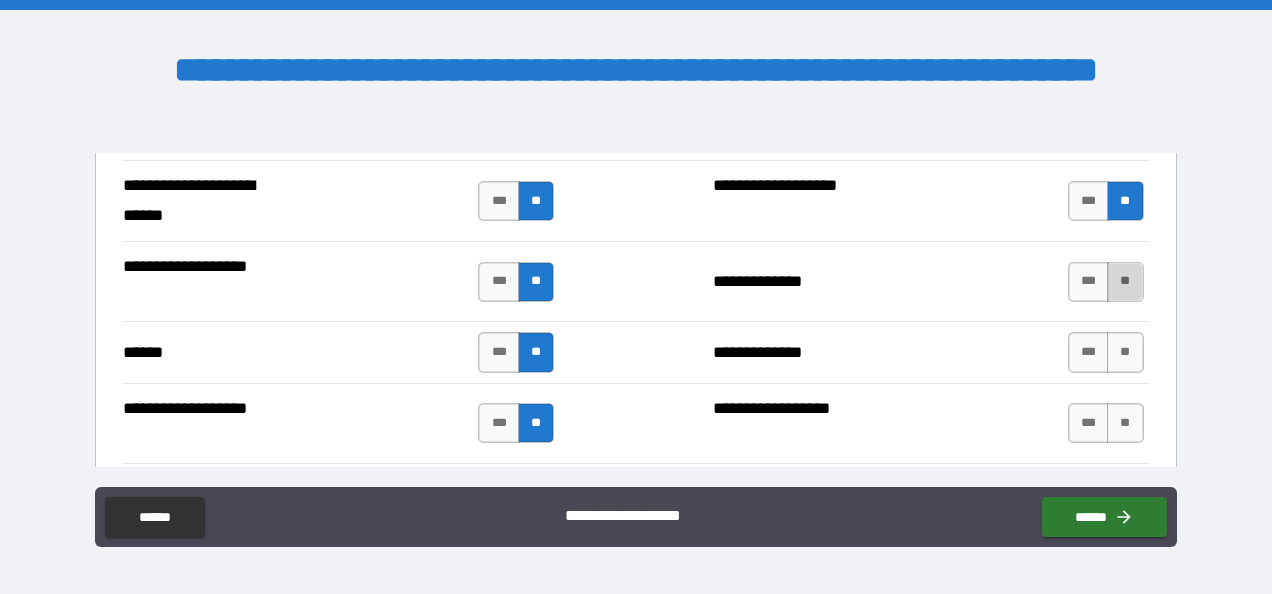 click on "**" at bounding box center (1125, 282) 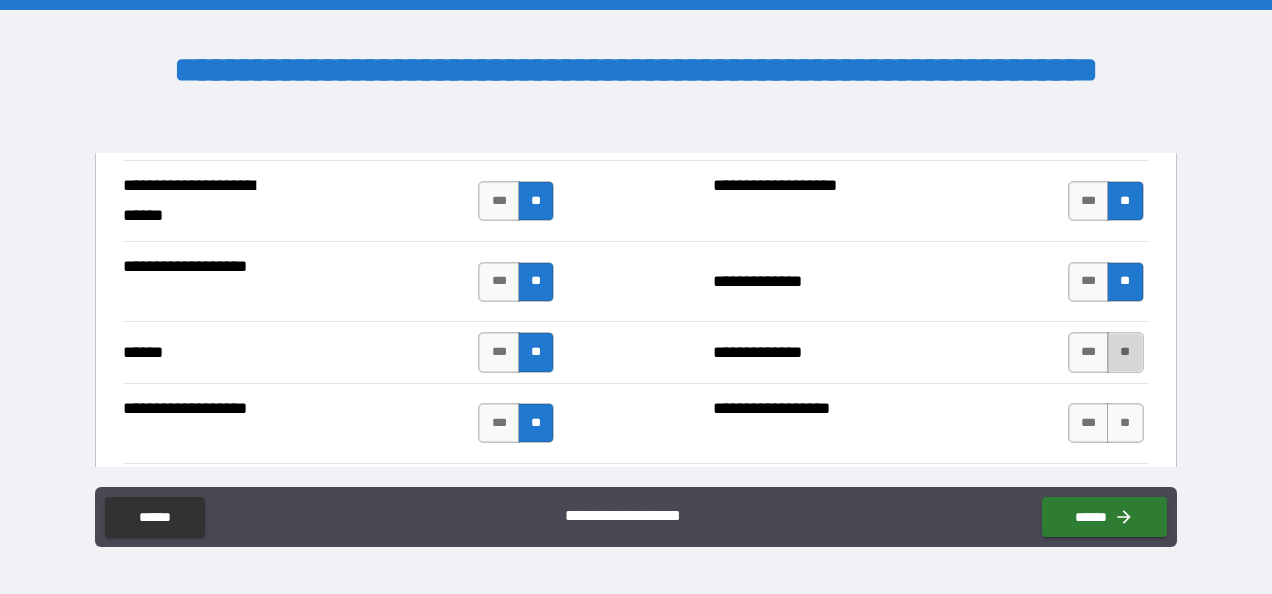click on "**" at bounding box center [1125, 352] 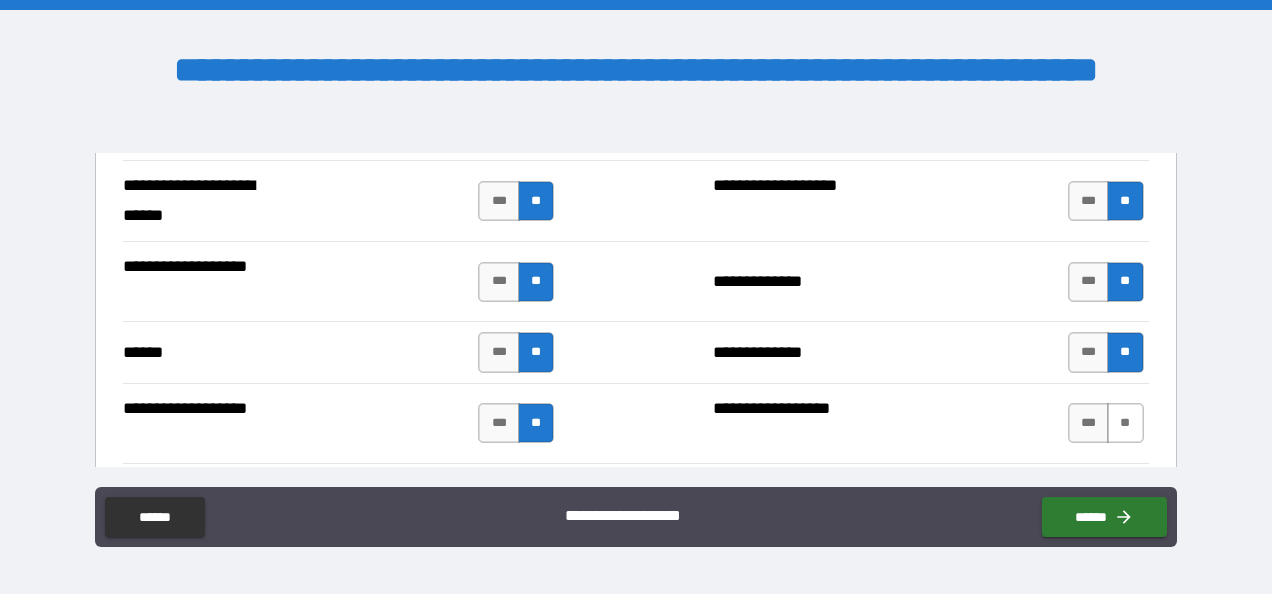click on "**" at bounding box center (1125, 423) 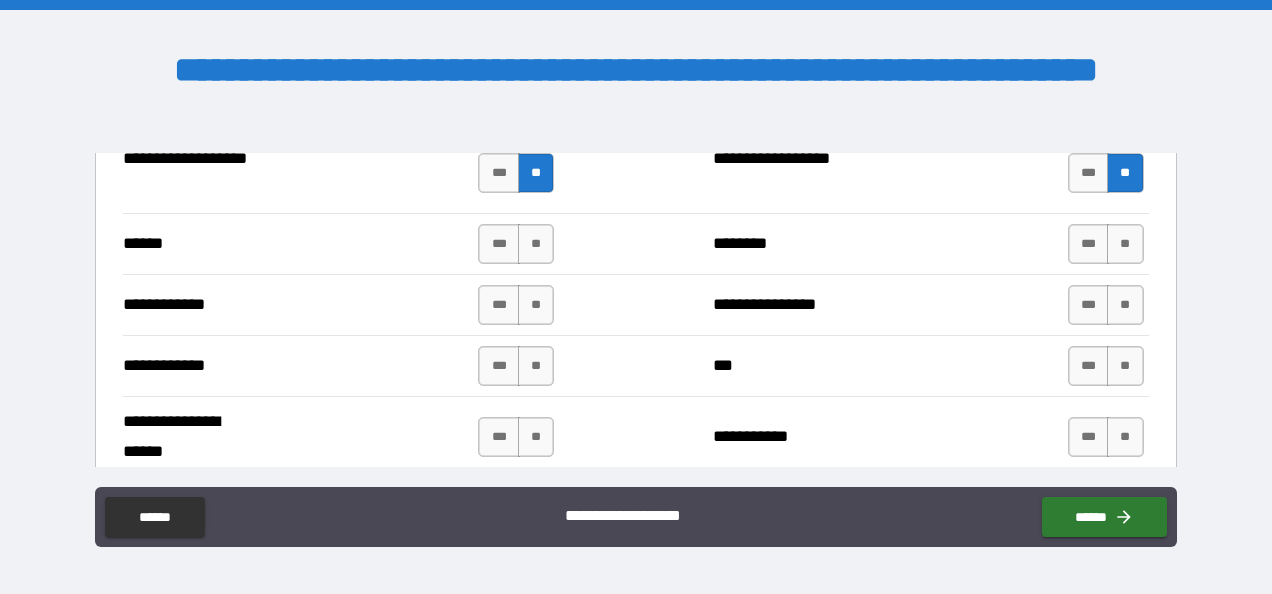 scroll, scrollTop: 3942, scrollLeft: 0, axis: vertical 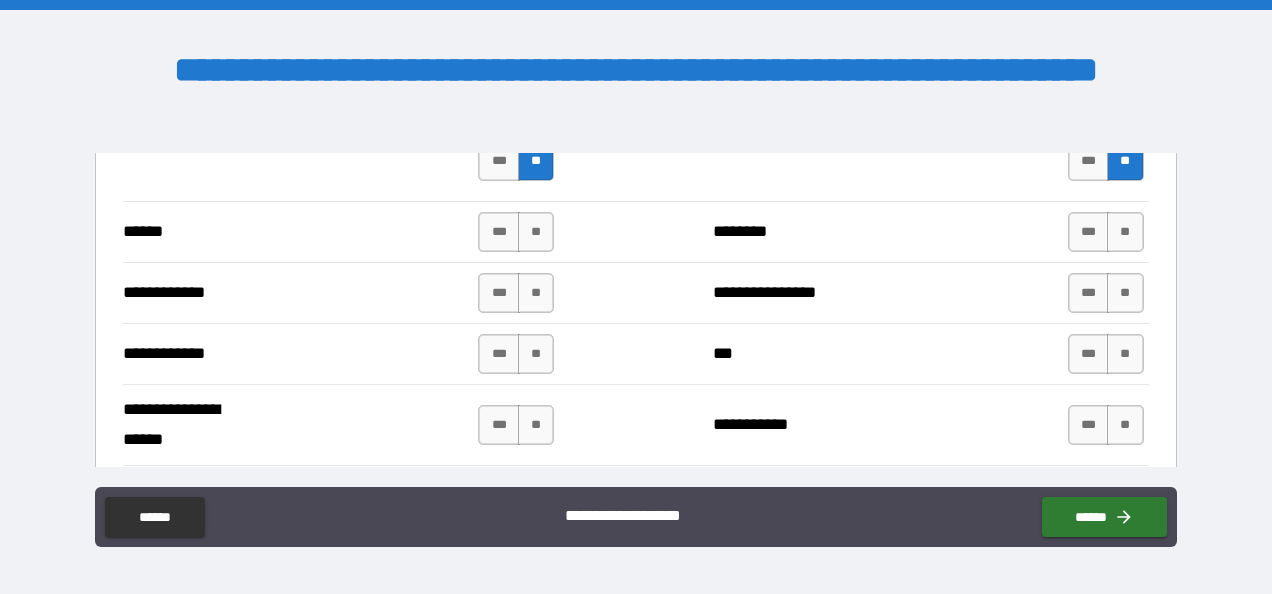 click on "****** *** ** ******** *** **" at bounding box center (635, 231) 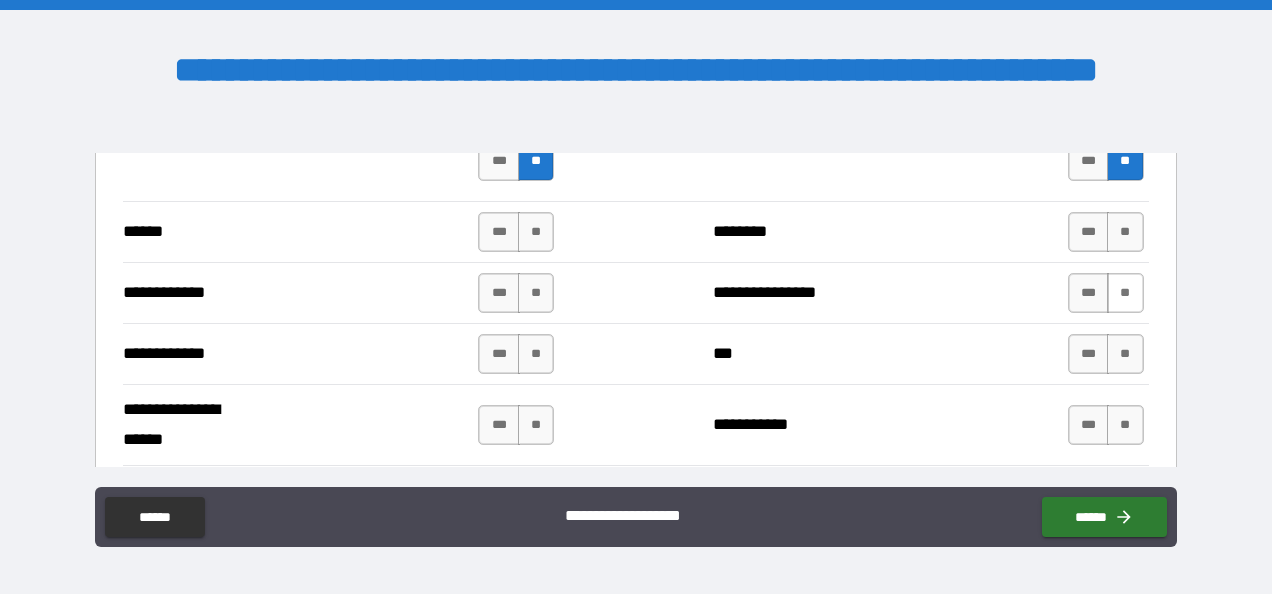 click on "**" at bounding box center [1125, 293] 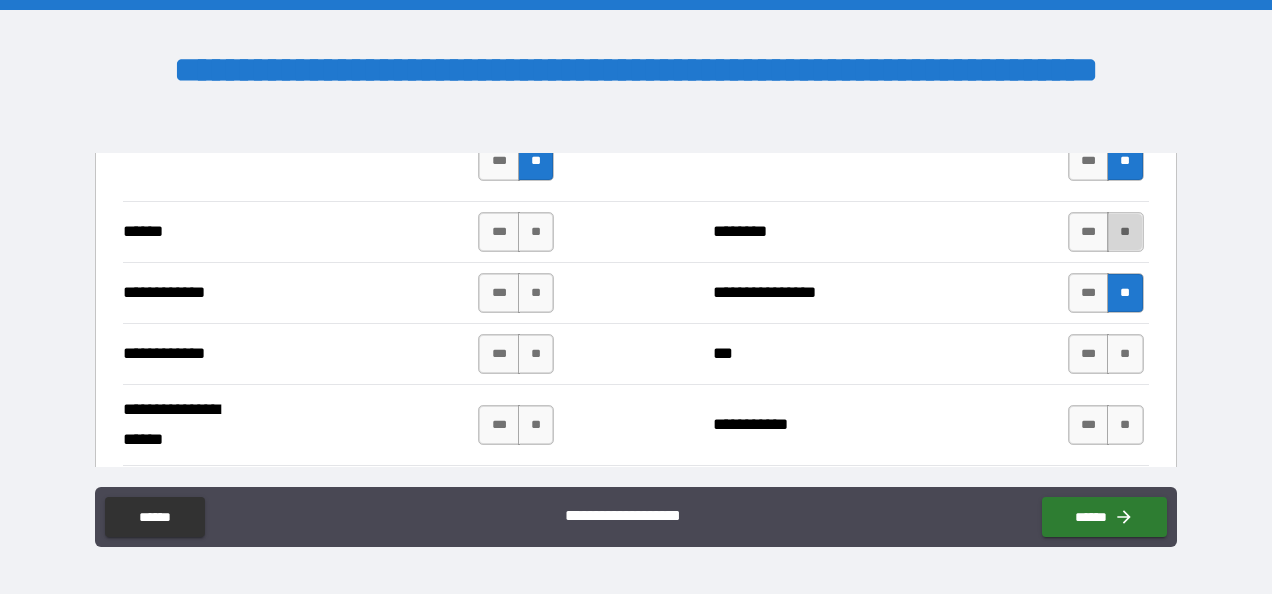 click on "**" at bounding box center (1125, 232) 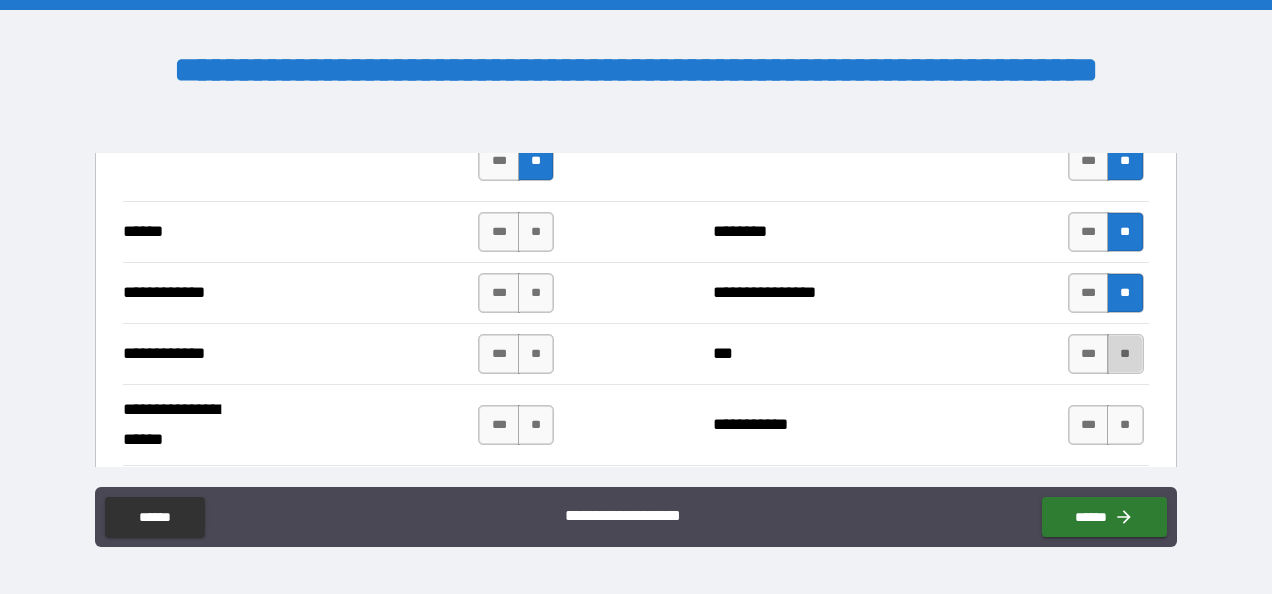 click on "**" at bounding box center [1125, 354] 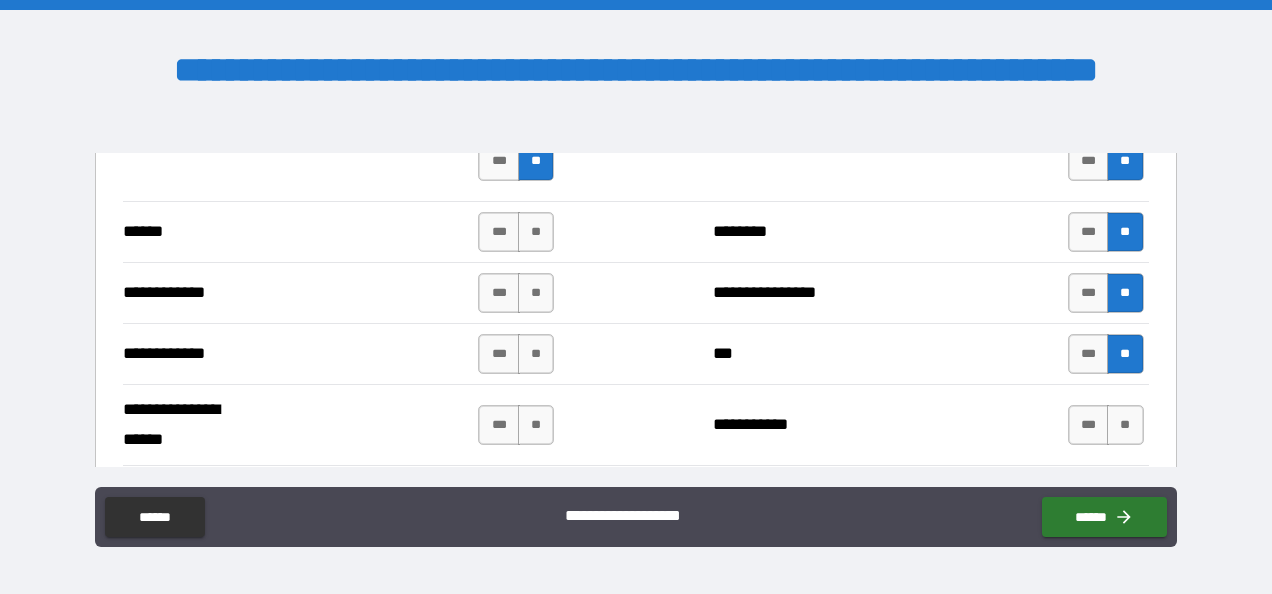 click on "**********" at bounding box center (635, 424) 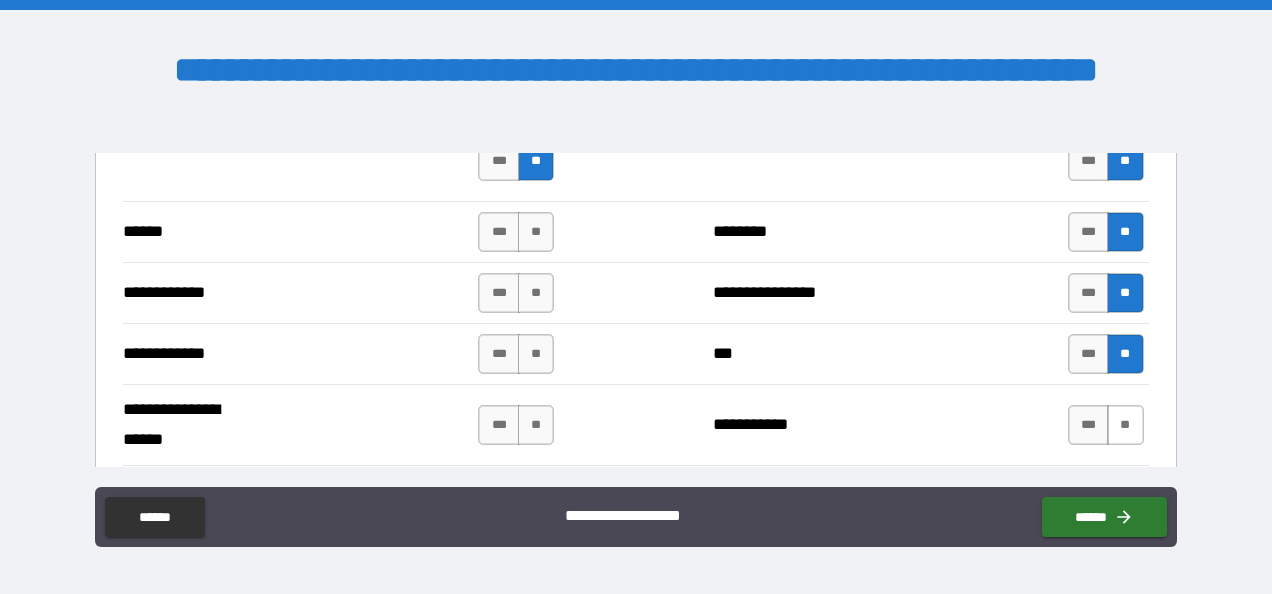 click on "**" at bounding box center (1125, 425) 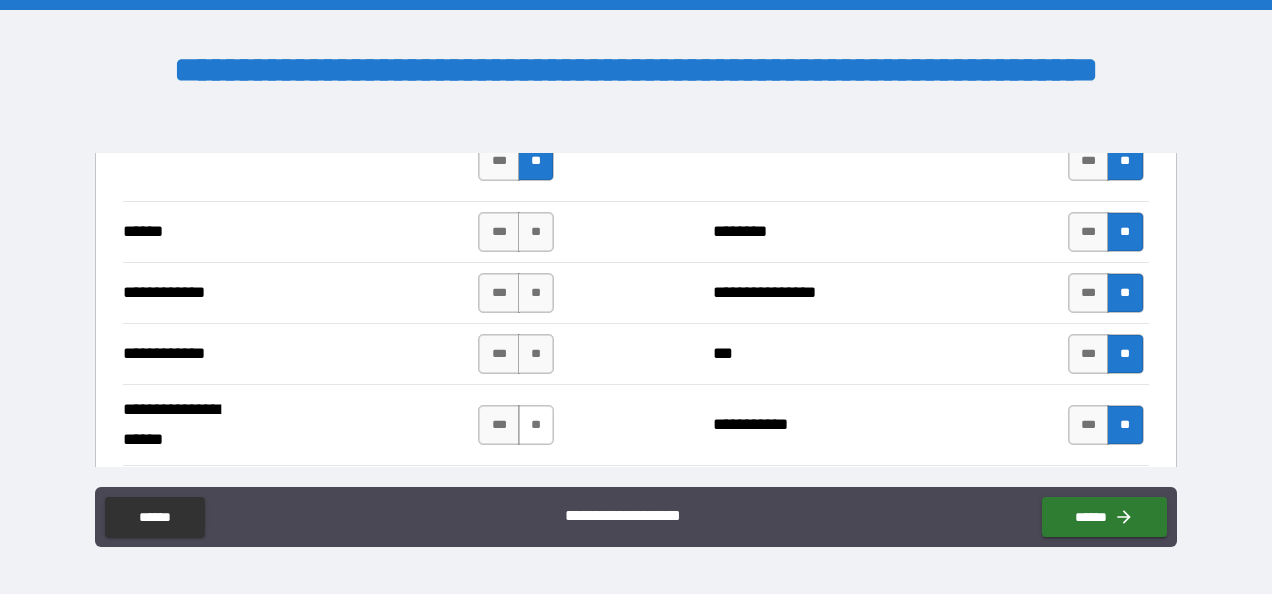 click on "**" at bounding box center [536, 425] 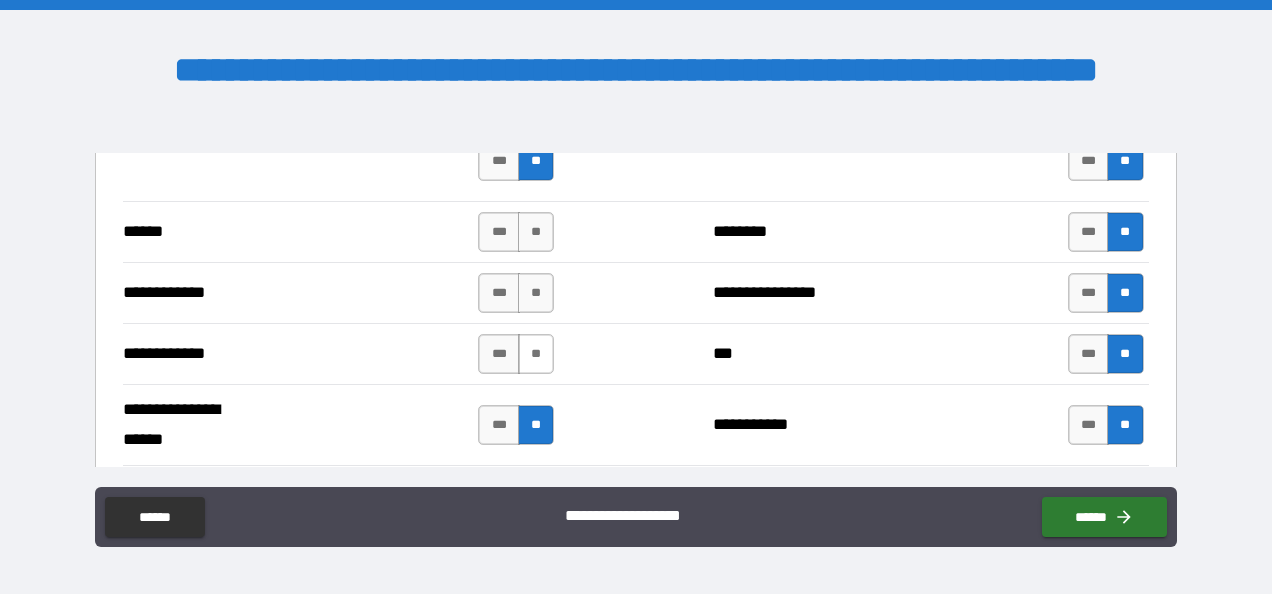 click on "**" at bounding box center (536, 354) 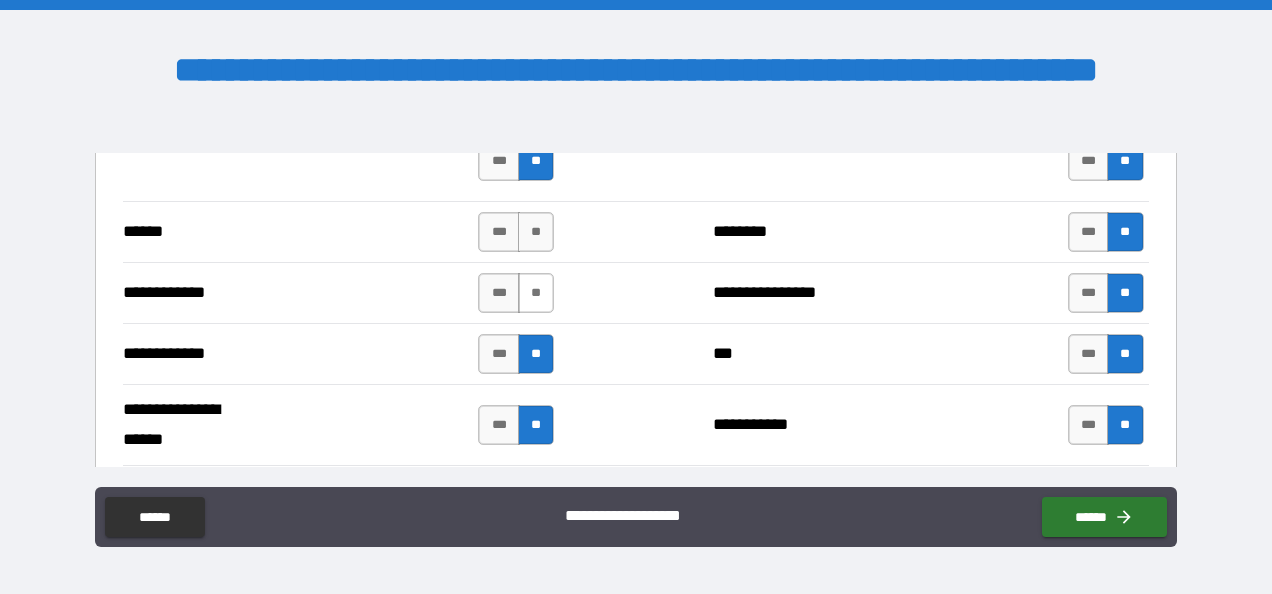 click on "**" at bounding box center (536, 293) 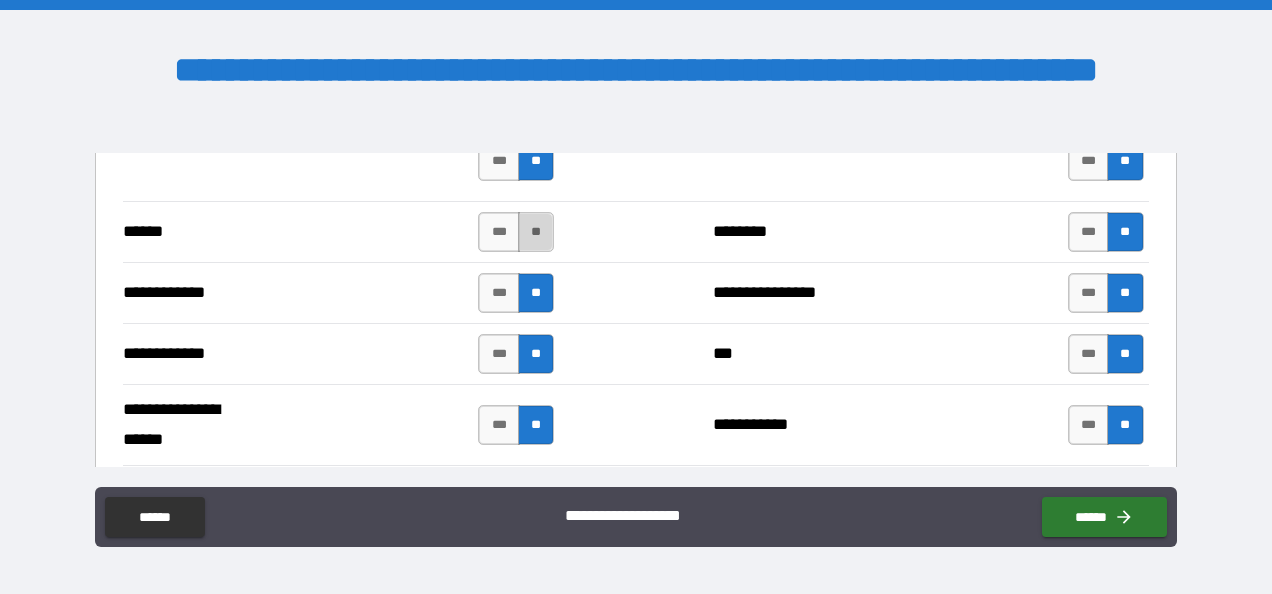 click on "**" at bounding box center [536, 232] 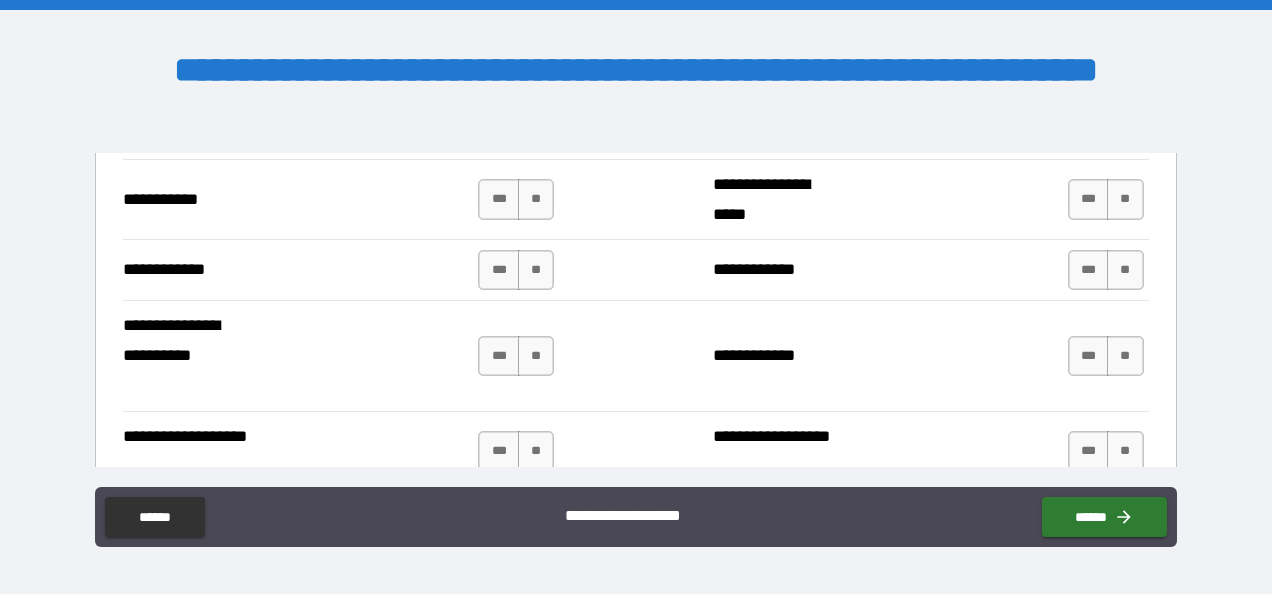 scroll, scrollTop: 4248, scrollLeft: 0, axis: vertical 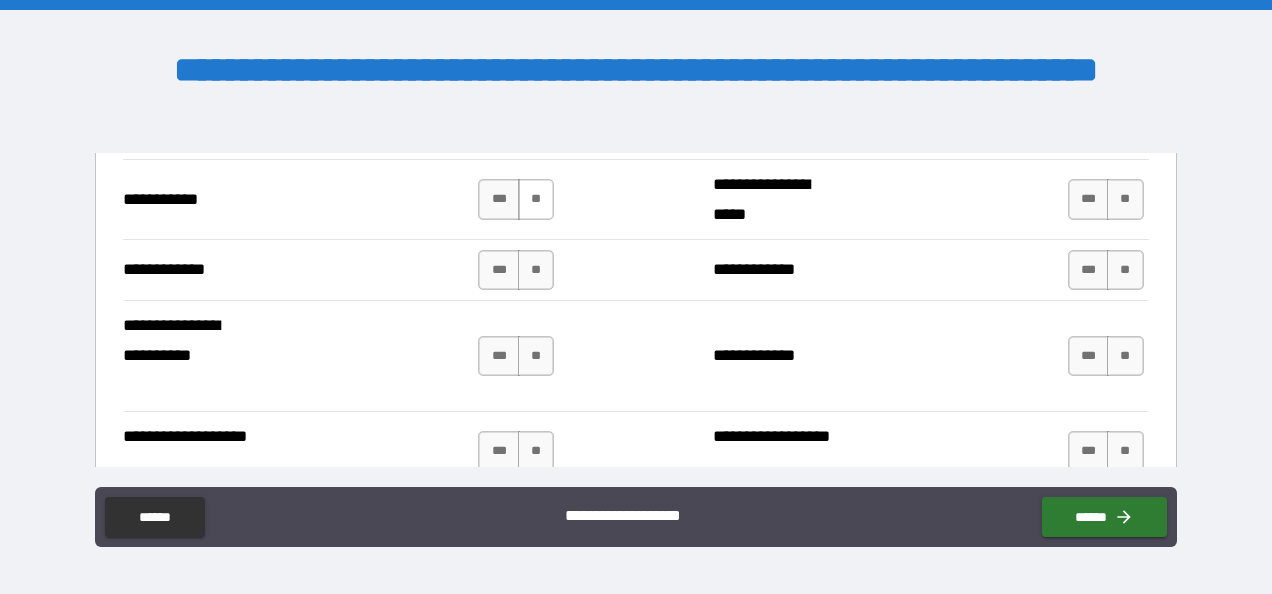 click on "**" at bounding box center [536, 199] 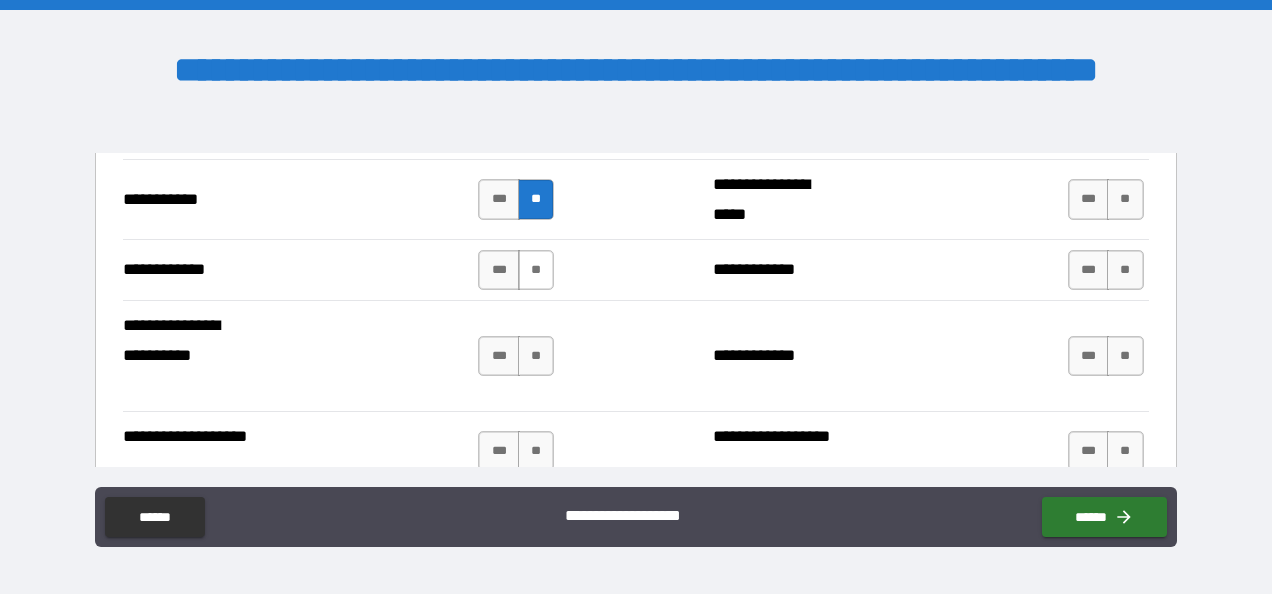 click on "**" at bounding box center (536, 270) 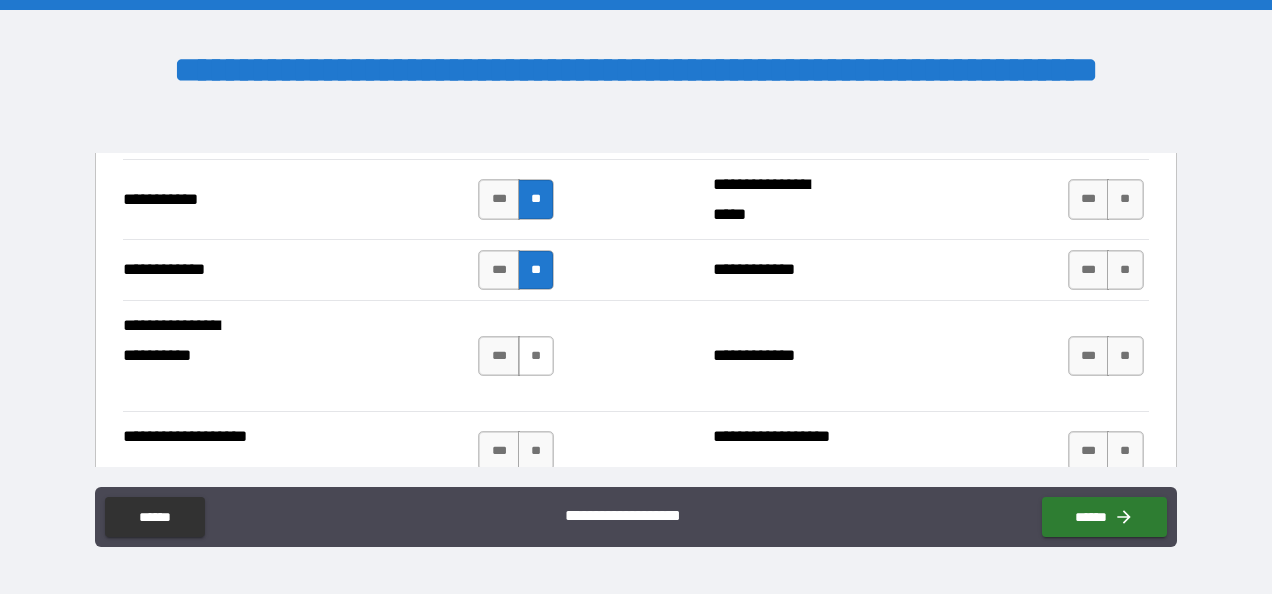 click on "**" at bounding box center (536, 356) 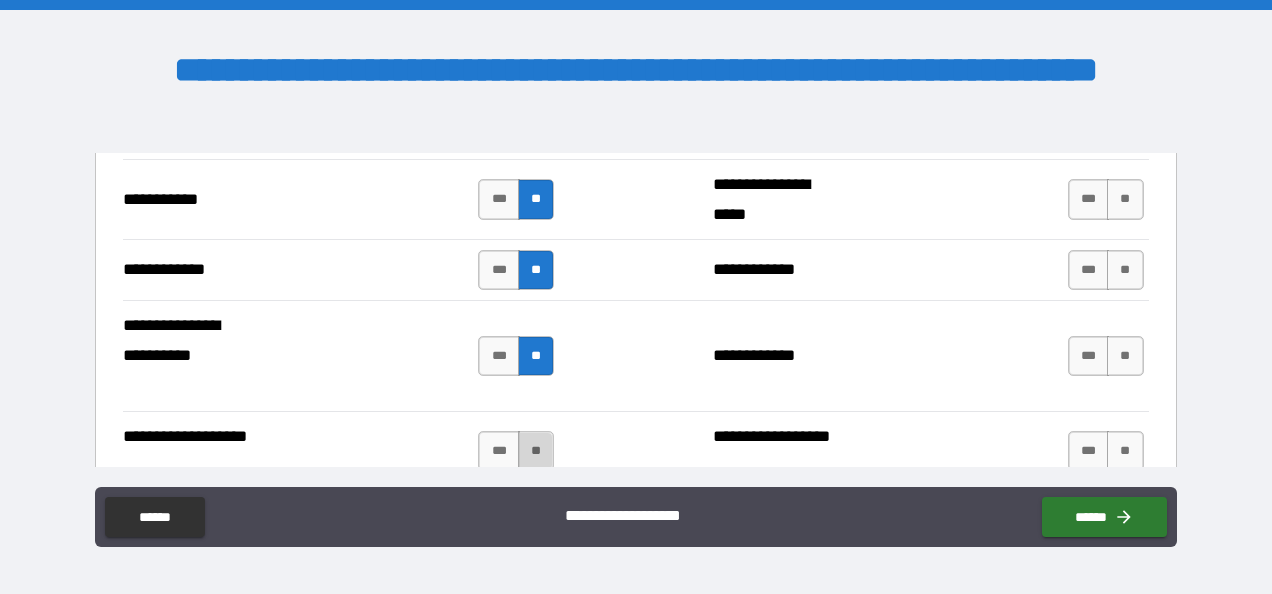 click on "**" at bounding box center [536, 451] 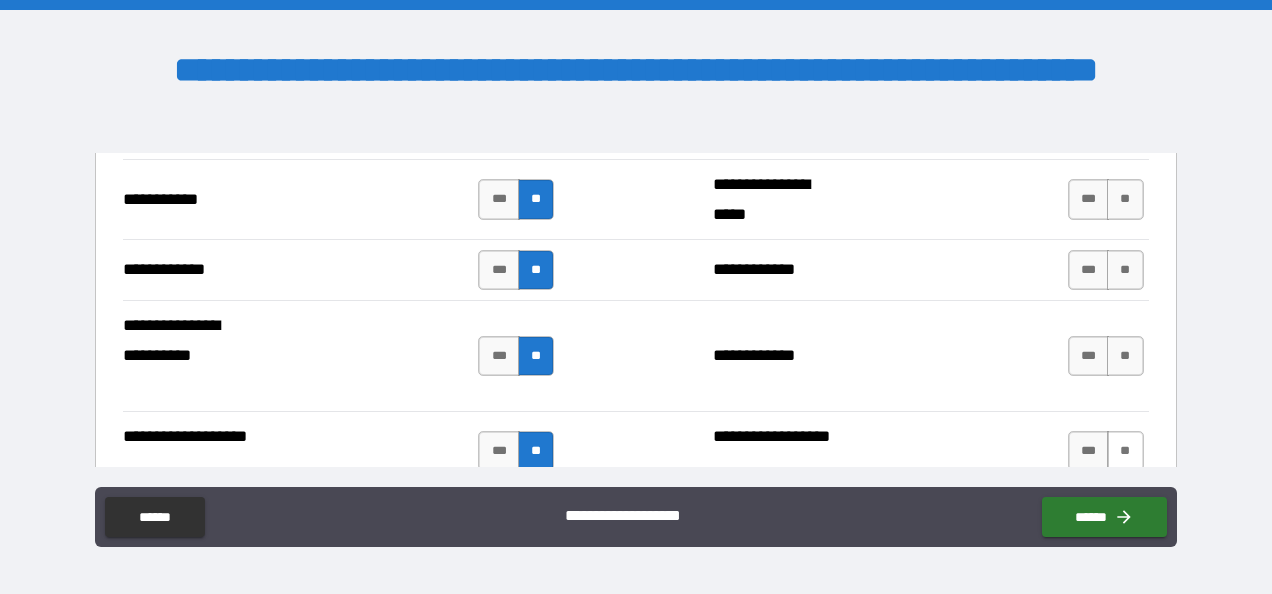 click on "**" at bounding box center (1125, 451) 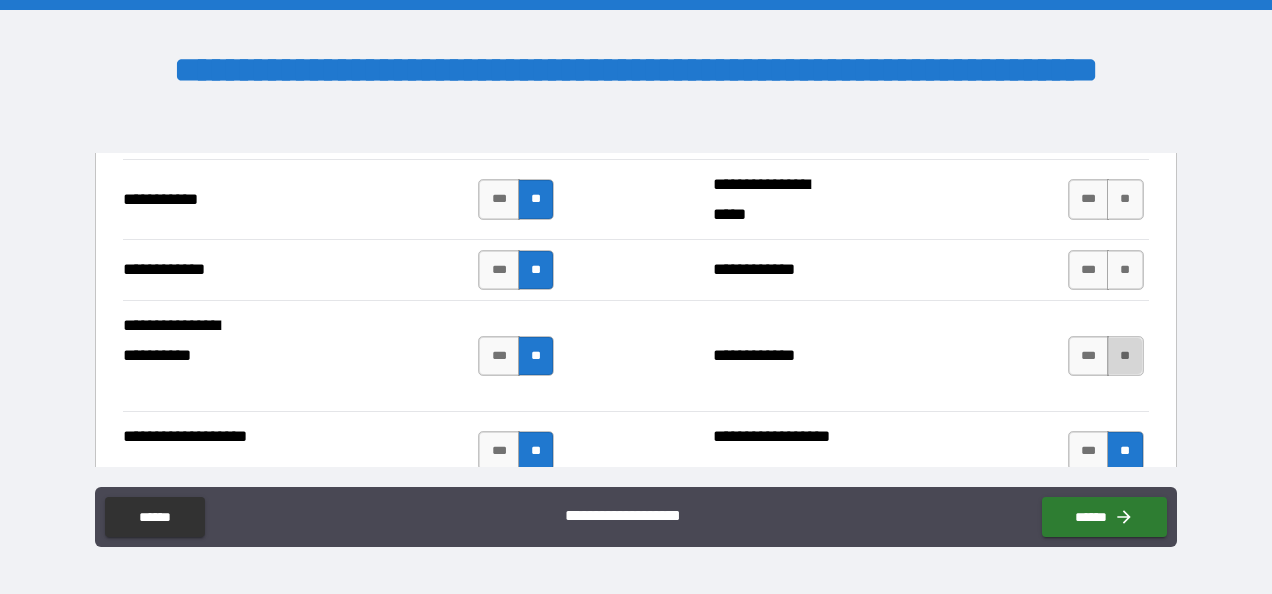 click on "**" at bounding box center (1125, 356) 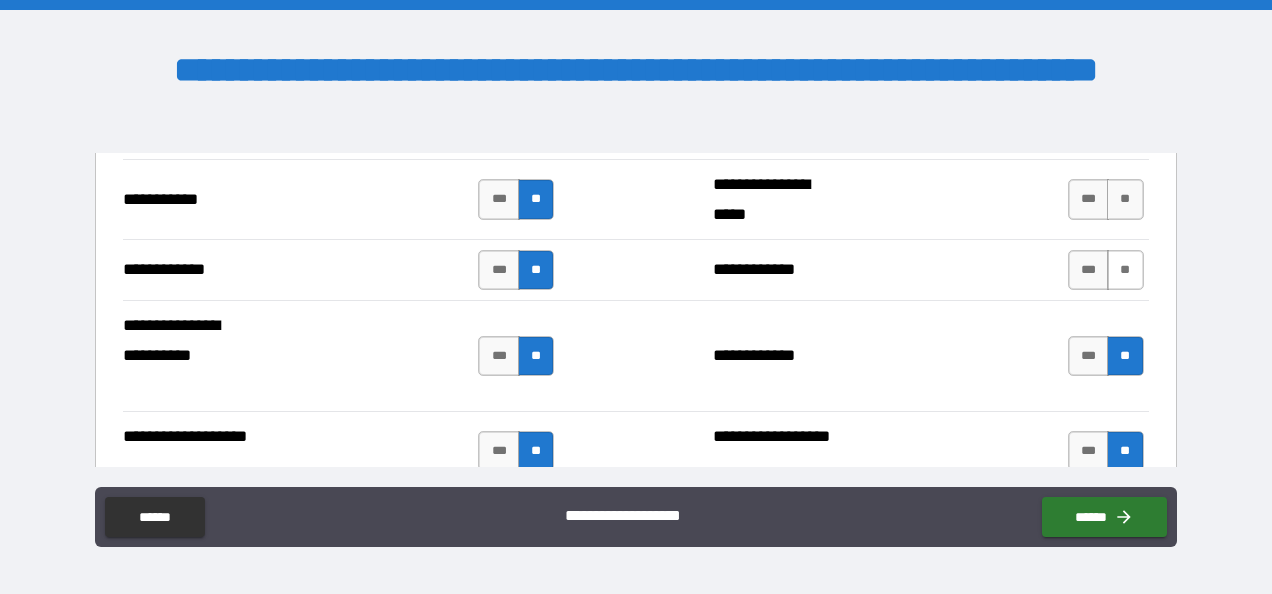 click on "**" at bounding box center [1125, 270] 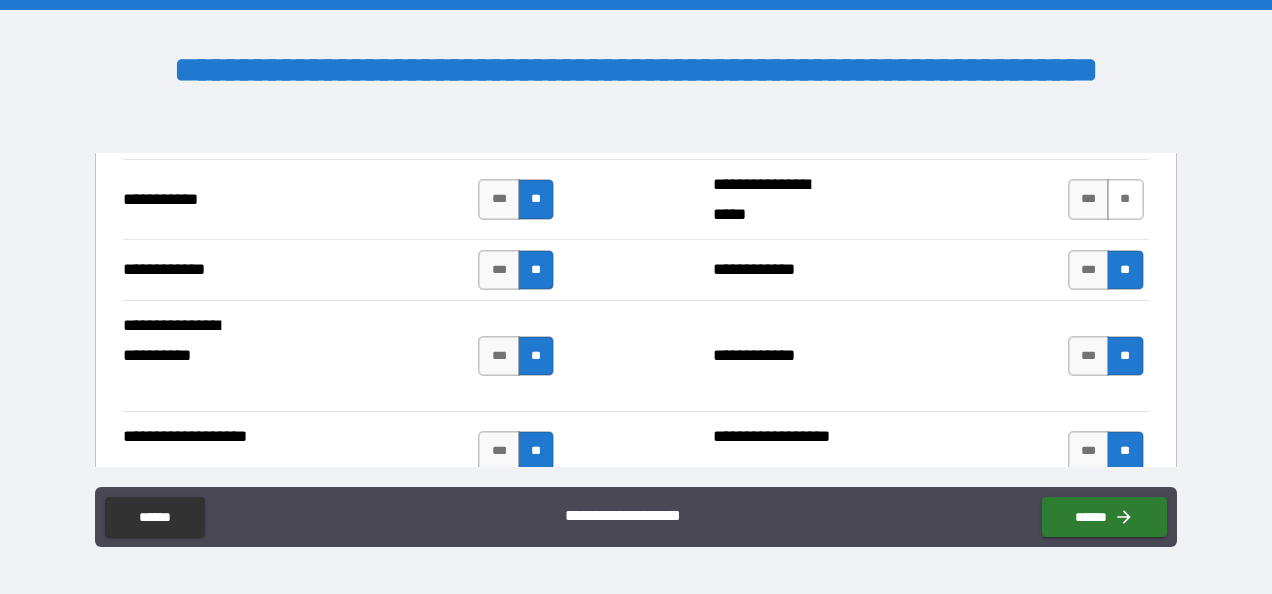 click on "**" at bounding box center (1125, 199) 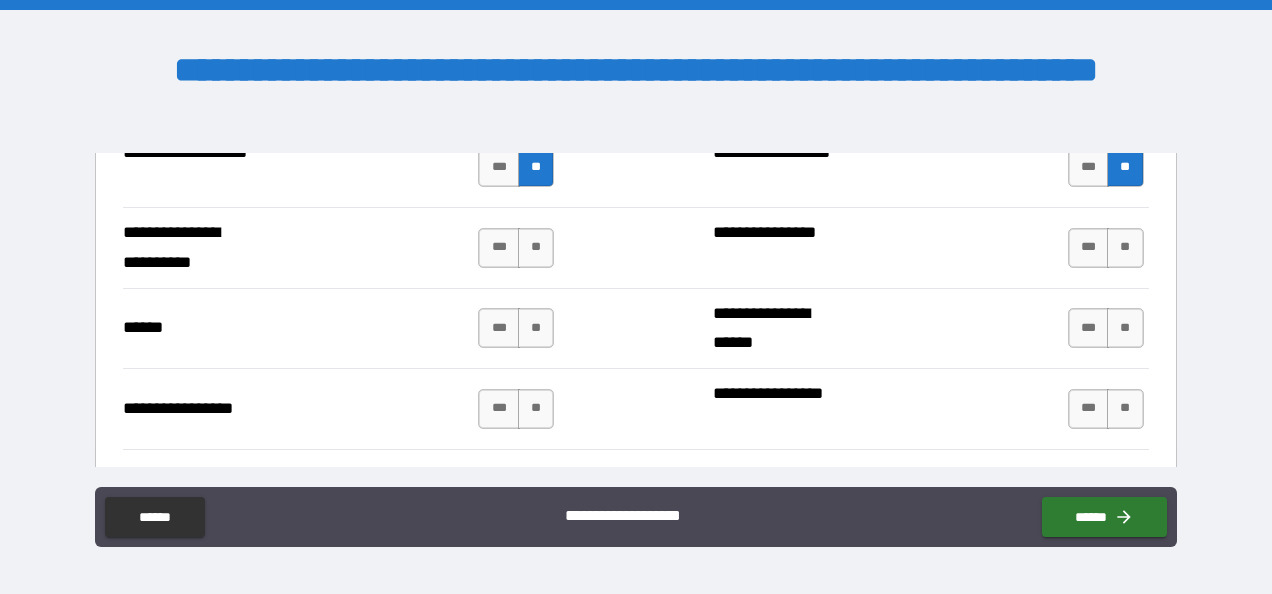 scroll, scrollTop: 4554, scrollLeft: 0, axis: vertical 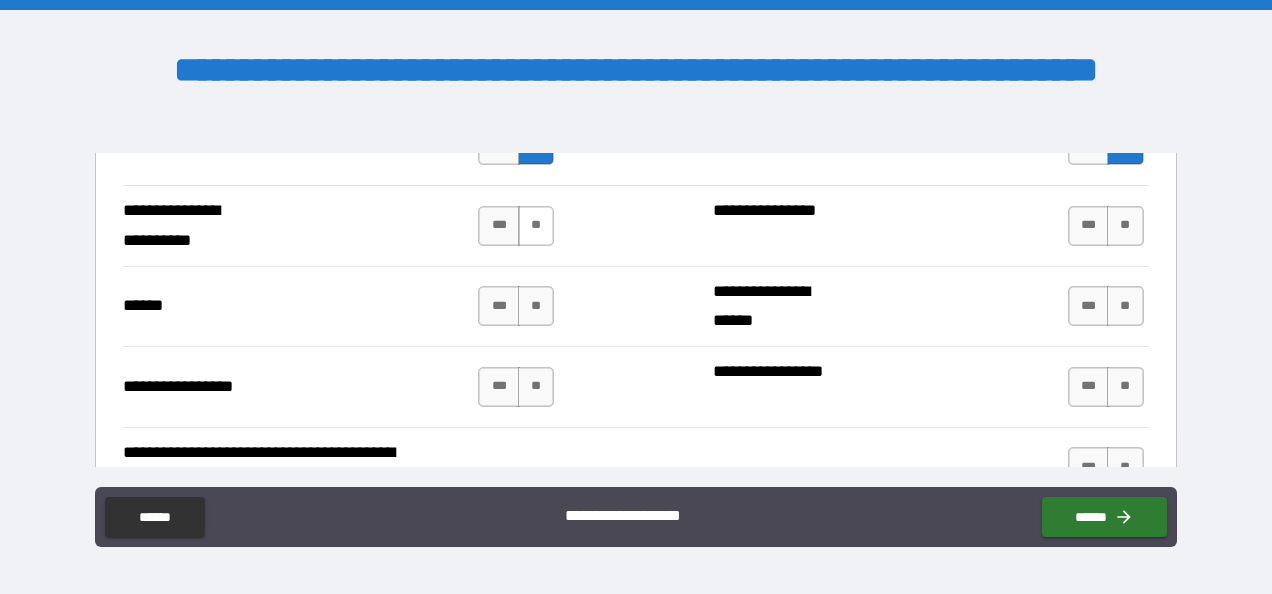 click on "**" at bounding box center [536, 226] 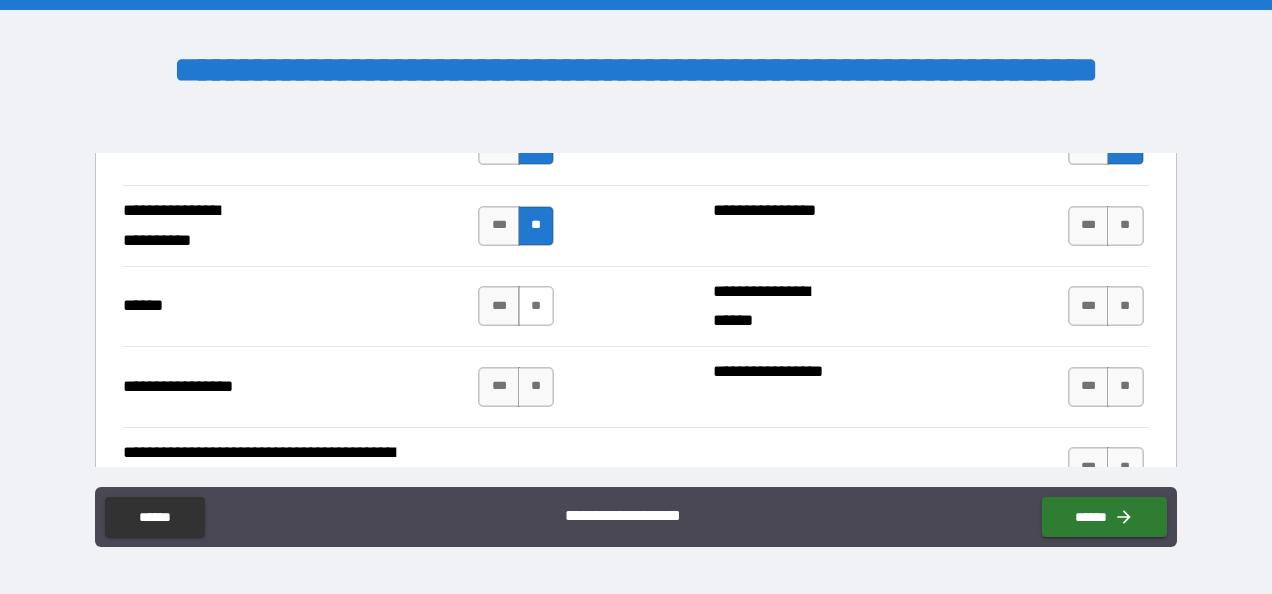 click on "**" at bounding box center [536, 306] 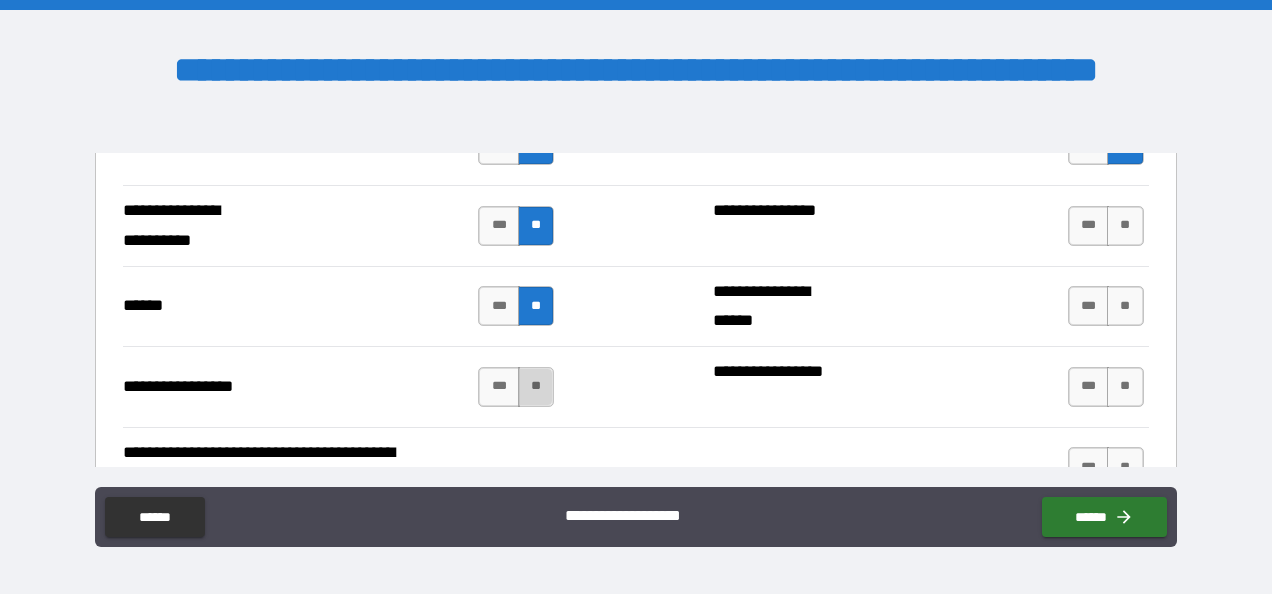 click on "**" at bounding box center [536, 387] 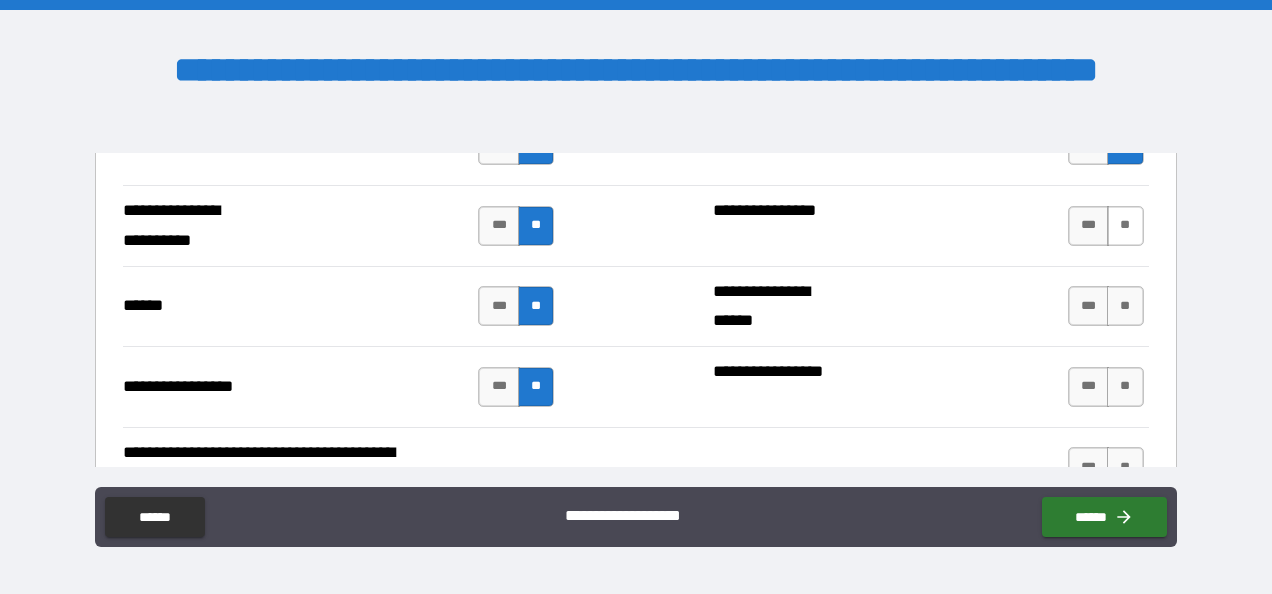 click on "**" at bounding box center (1125, 226) 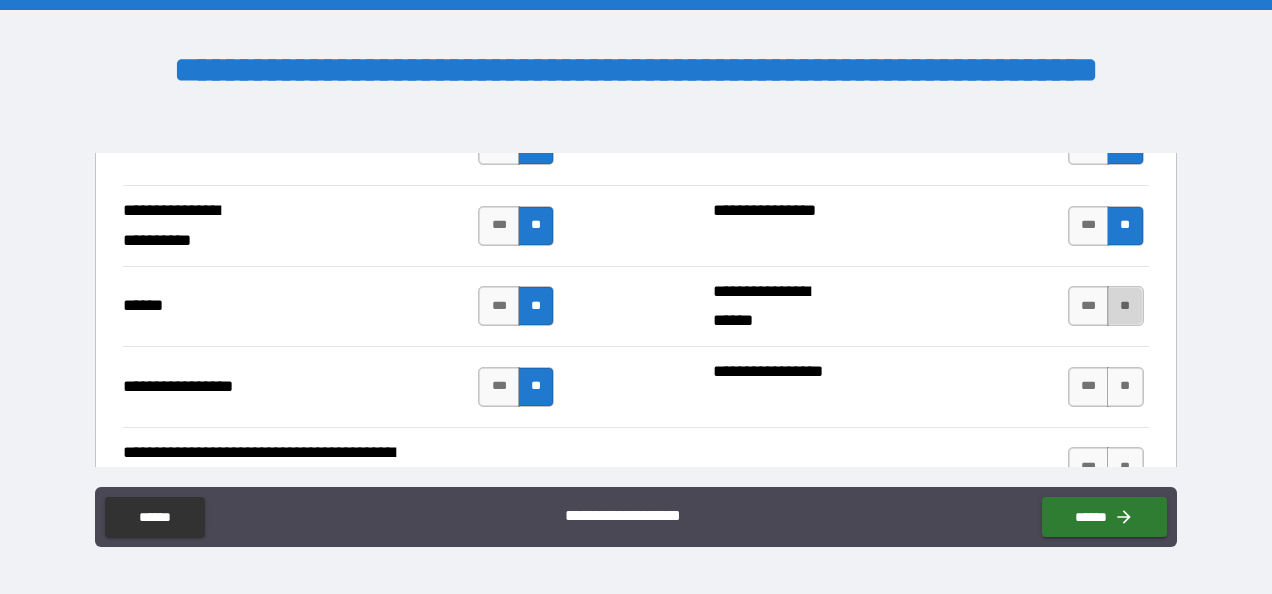 click on "**" at bounding box center (1125, 306) 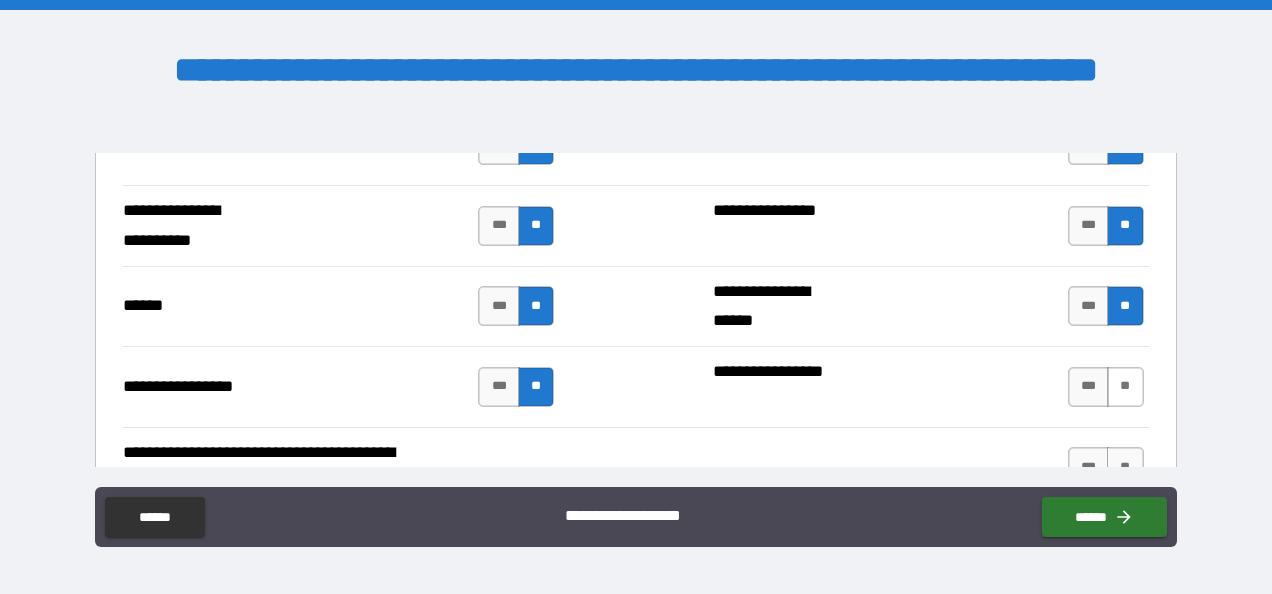 click on "**" at bounding box center (1125, 387) 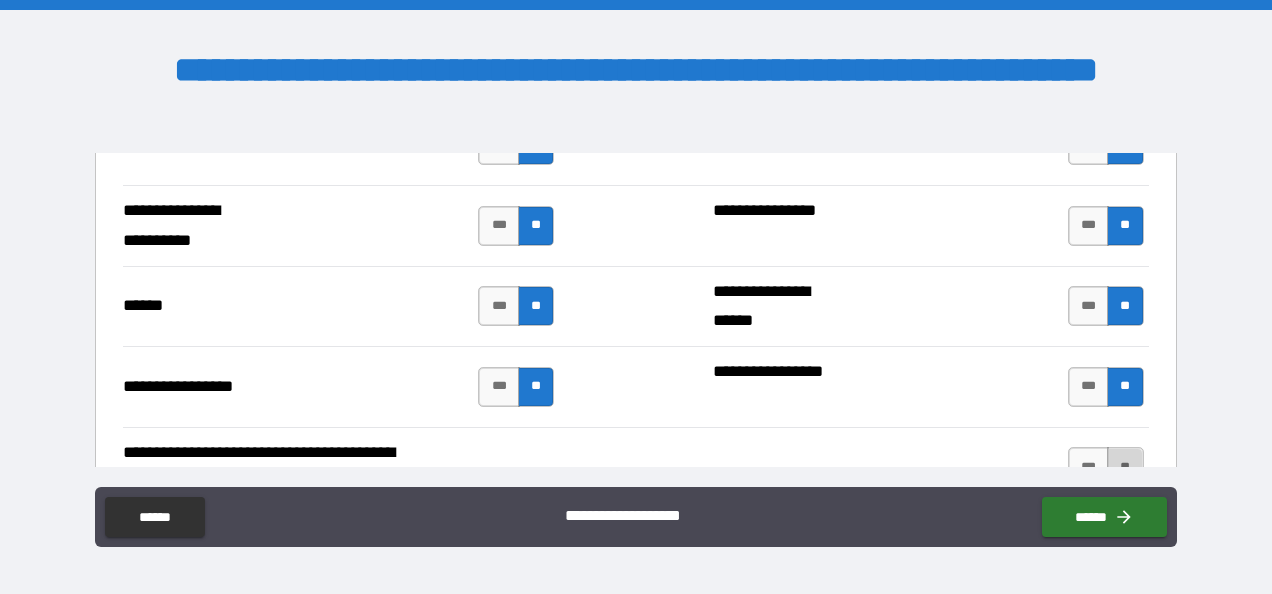 click on "**" at bounding box center [1125, 467] 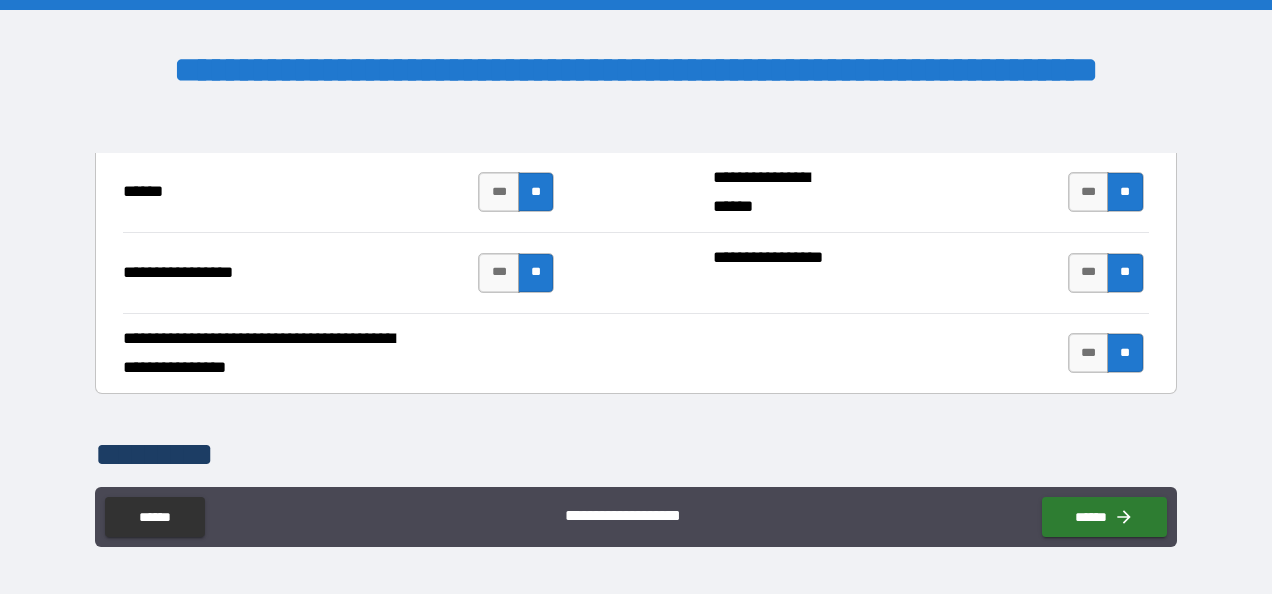 scroll, scrollTop: 5032, scrollLeft: 0, axis: vertical 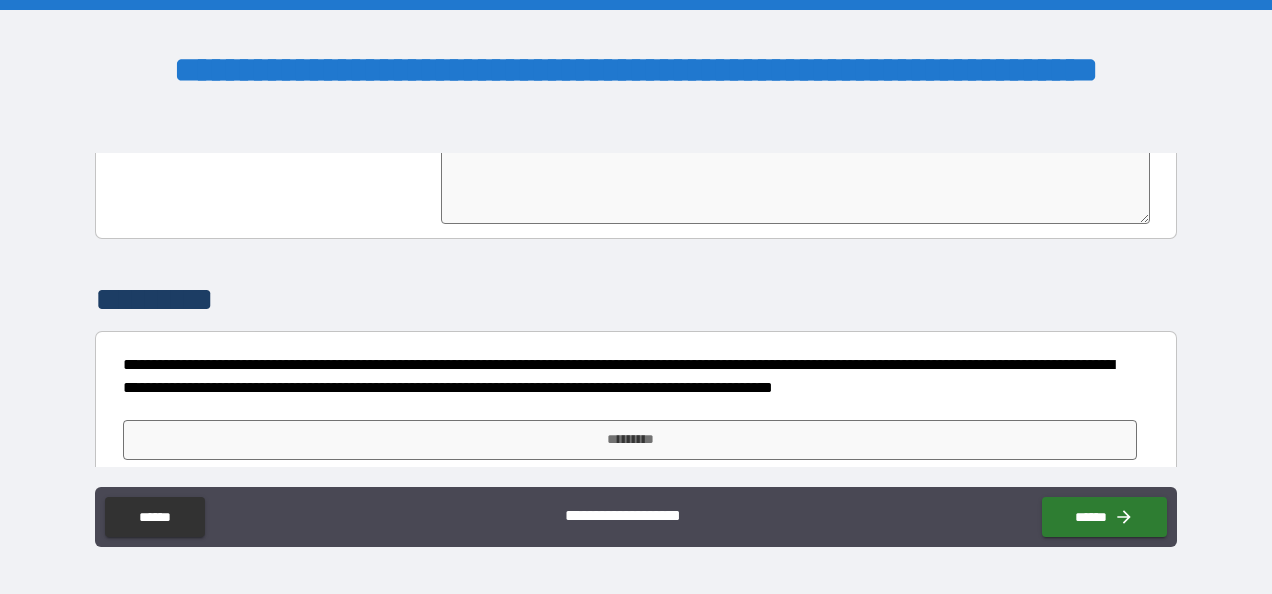 click at bounding box center [795, 181] 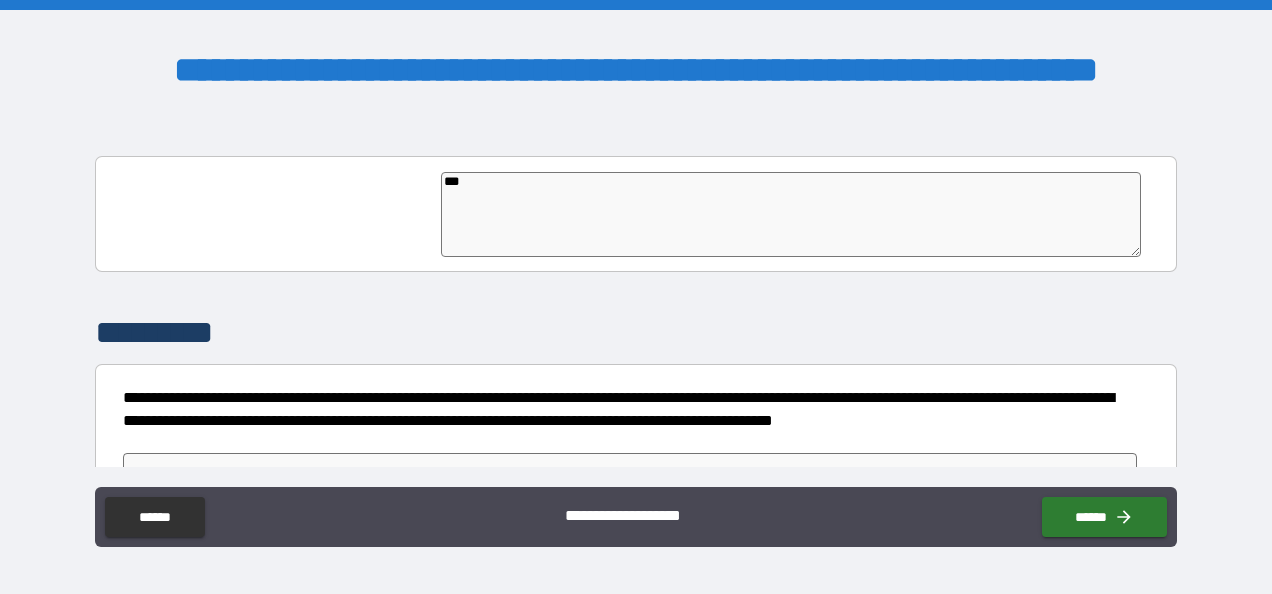 scroll, scrollTop: 5032, scrollLeft: 0, axis: vertical 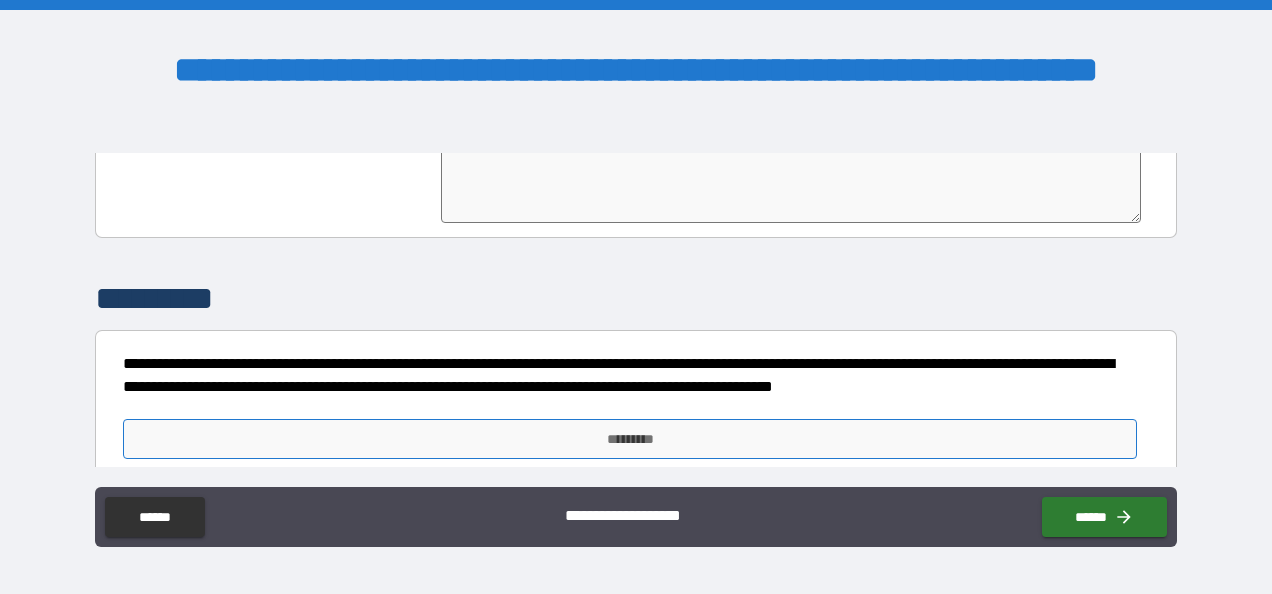click on "*********" at bounding box center [630, 439] 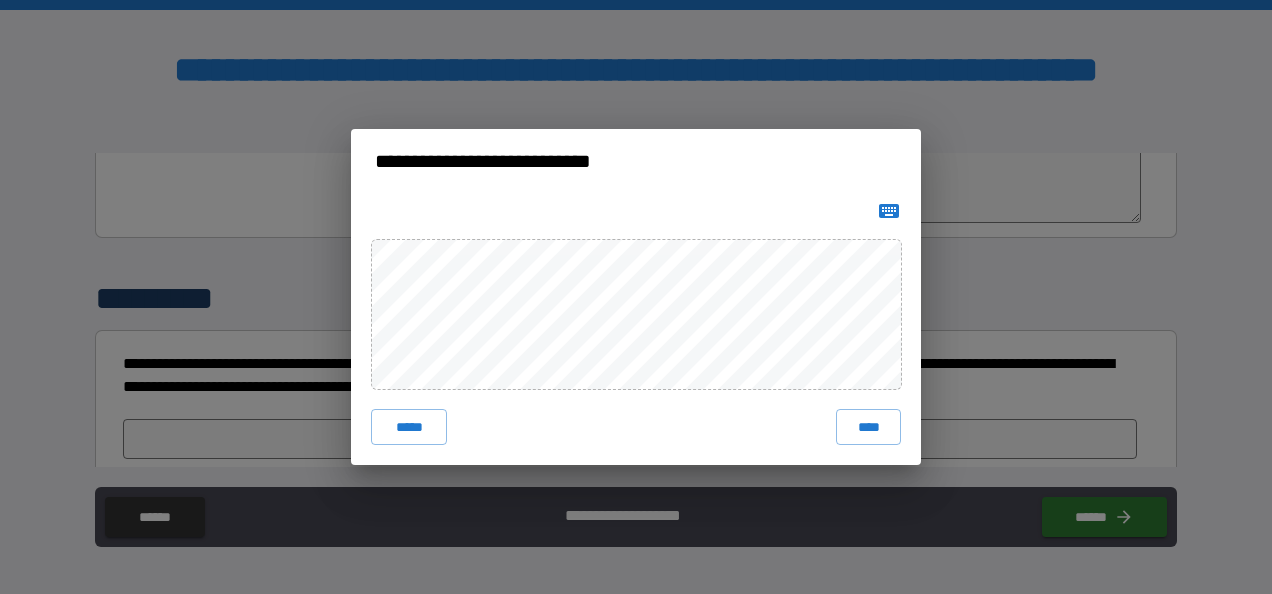 click 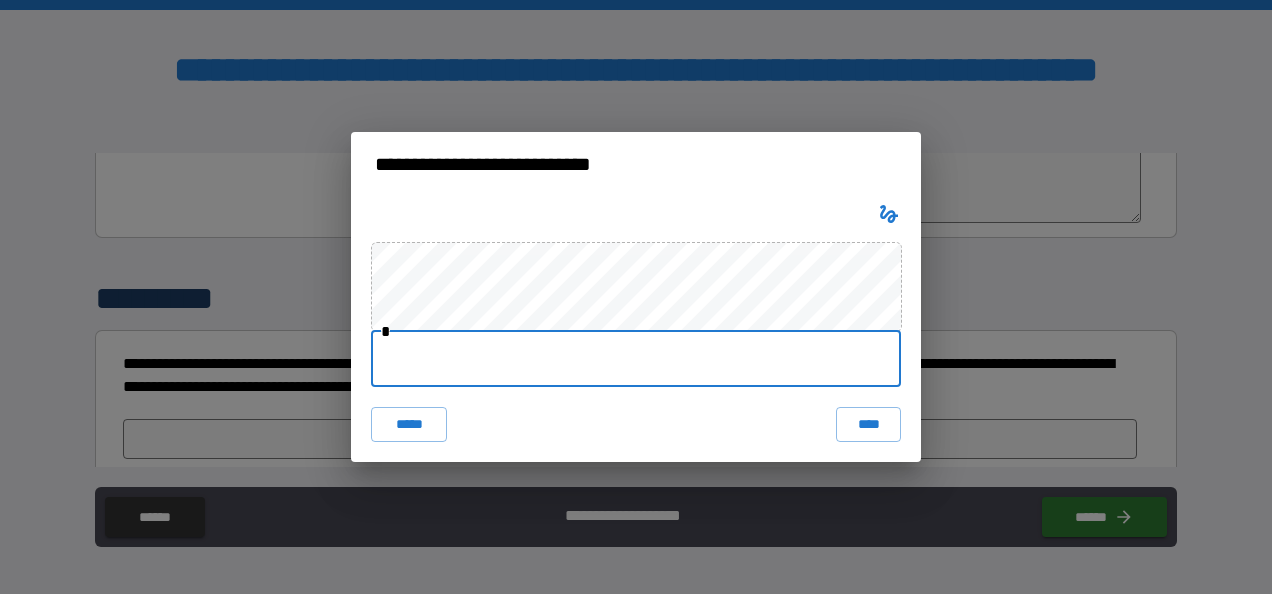 click at bounding box center [636, 359] 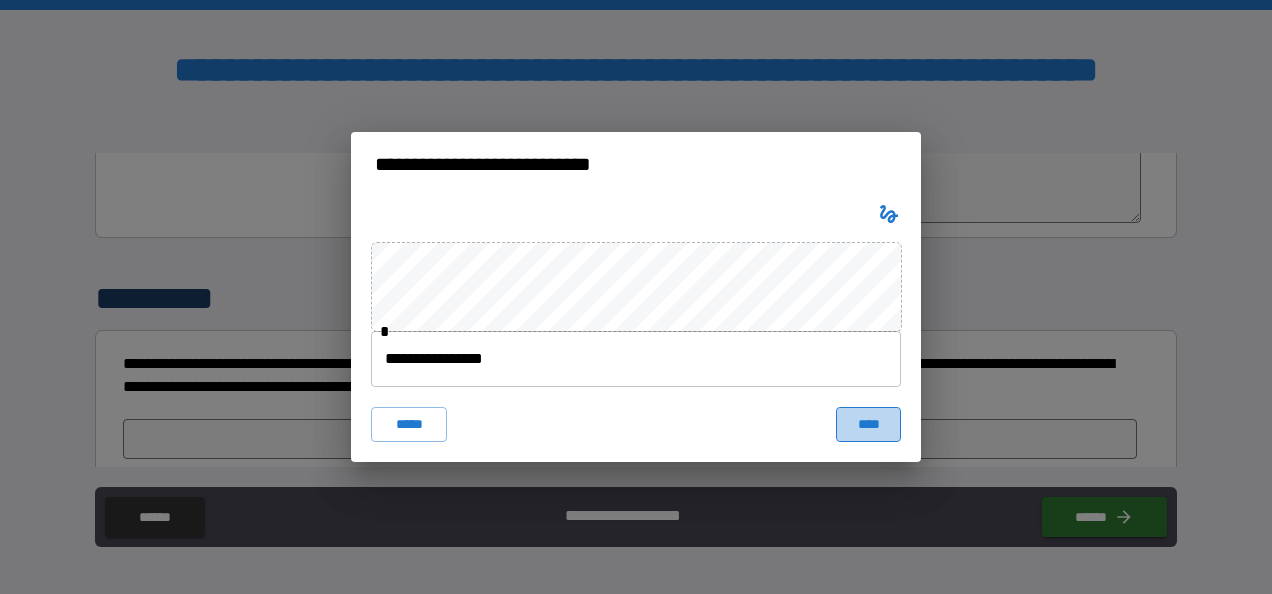 click on "****" at bounding box center (868, 425) 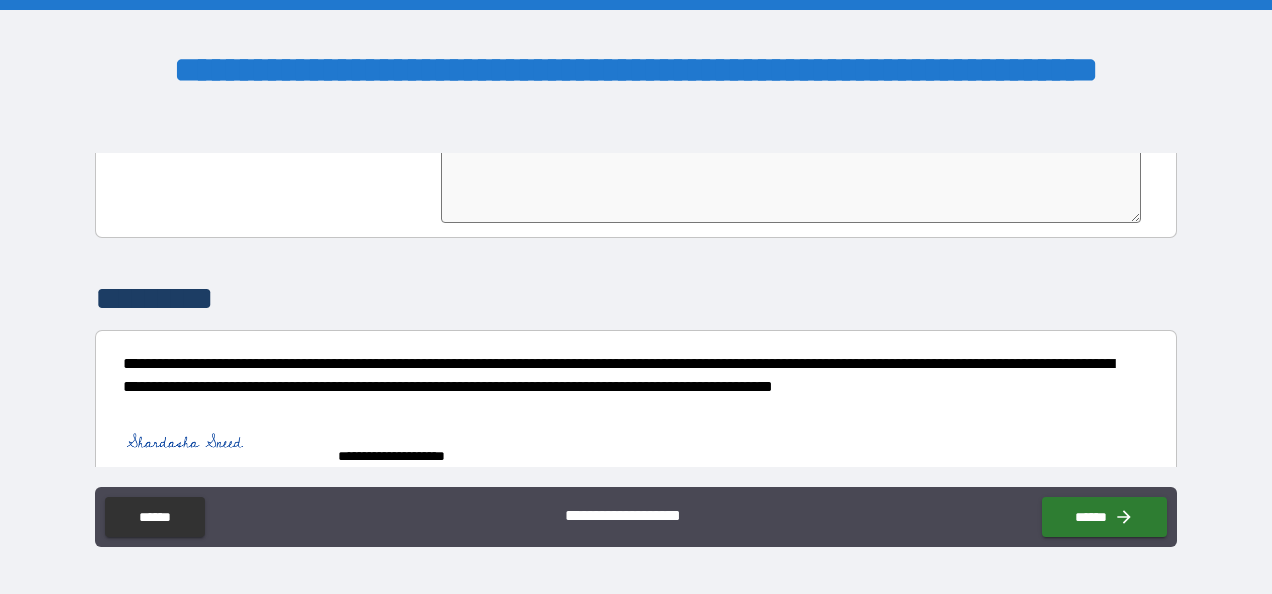 scroll, scrollTop: 5049, scrollLeft: 0, axis: vertical 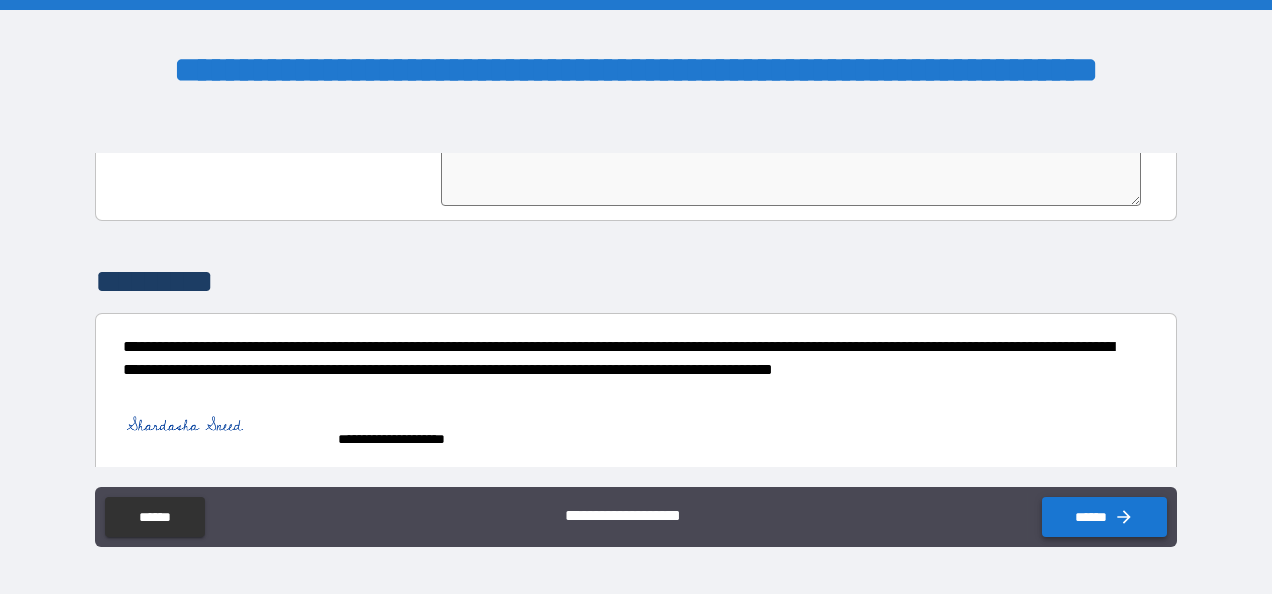 click 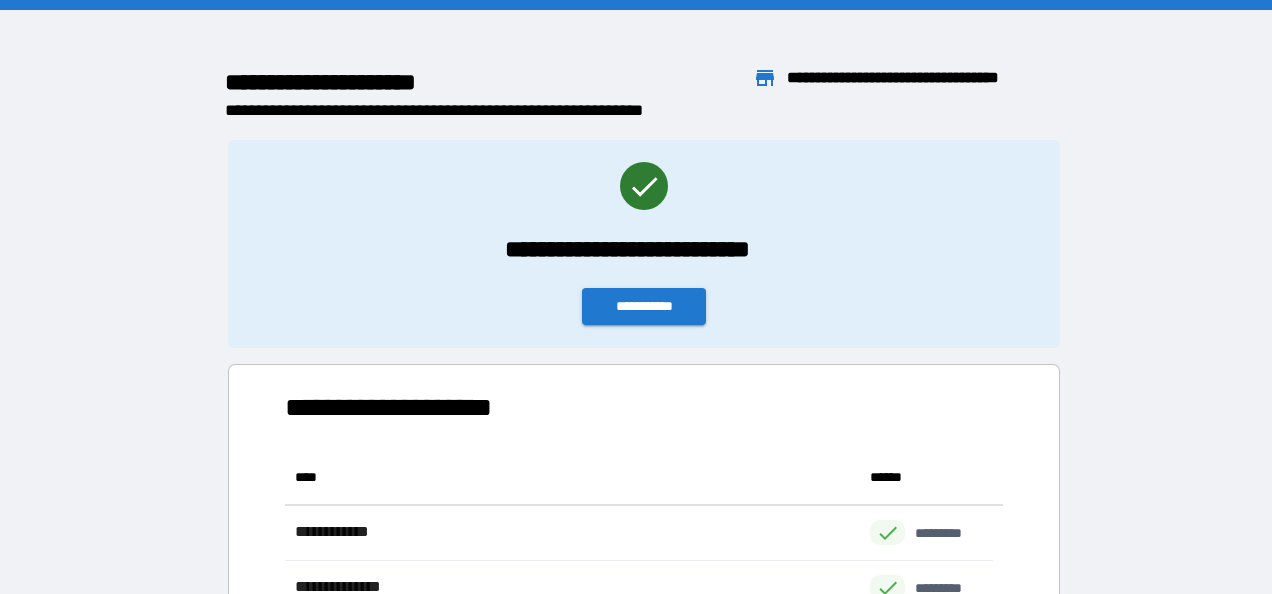 scroll, scrollTop: 16, scrollLeft: 16, axis: both 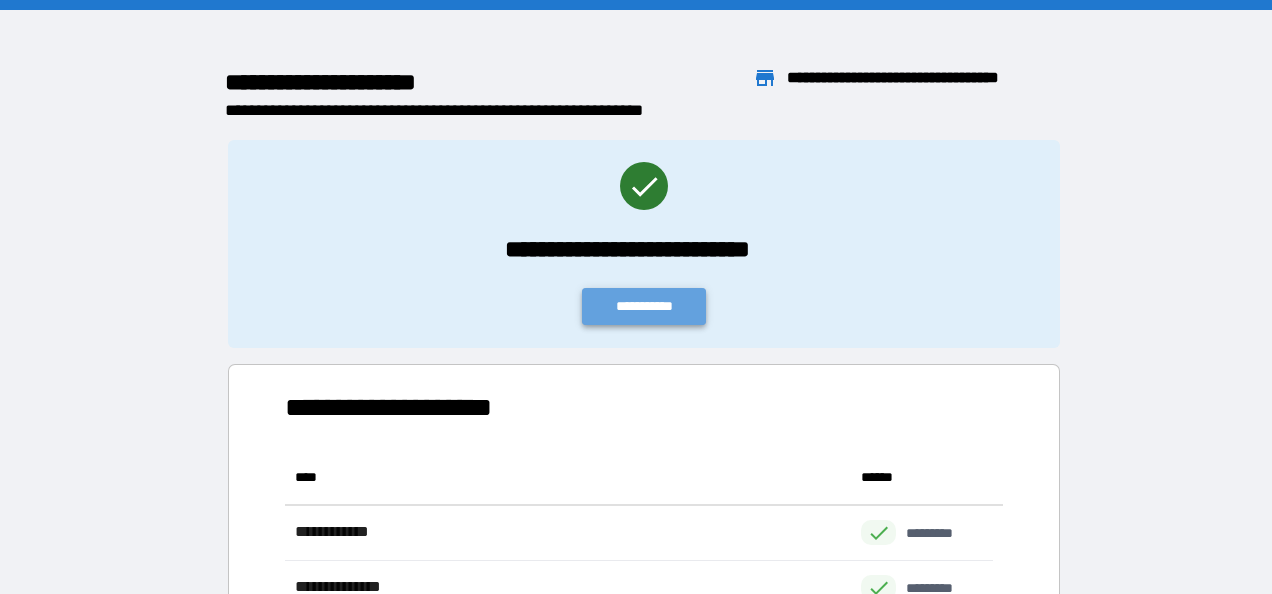 click on "**********" at bounding box center (644, 306) 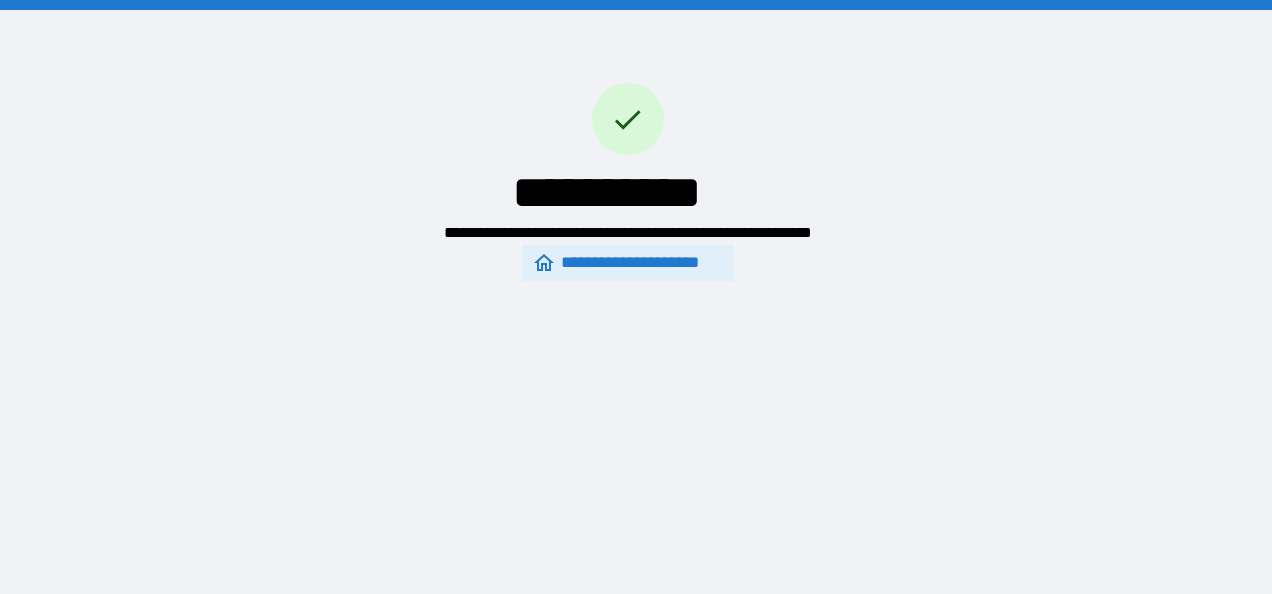 click on "**********" at bounding box center [627, 263] 